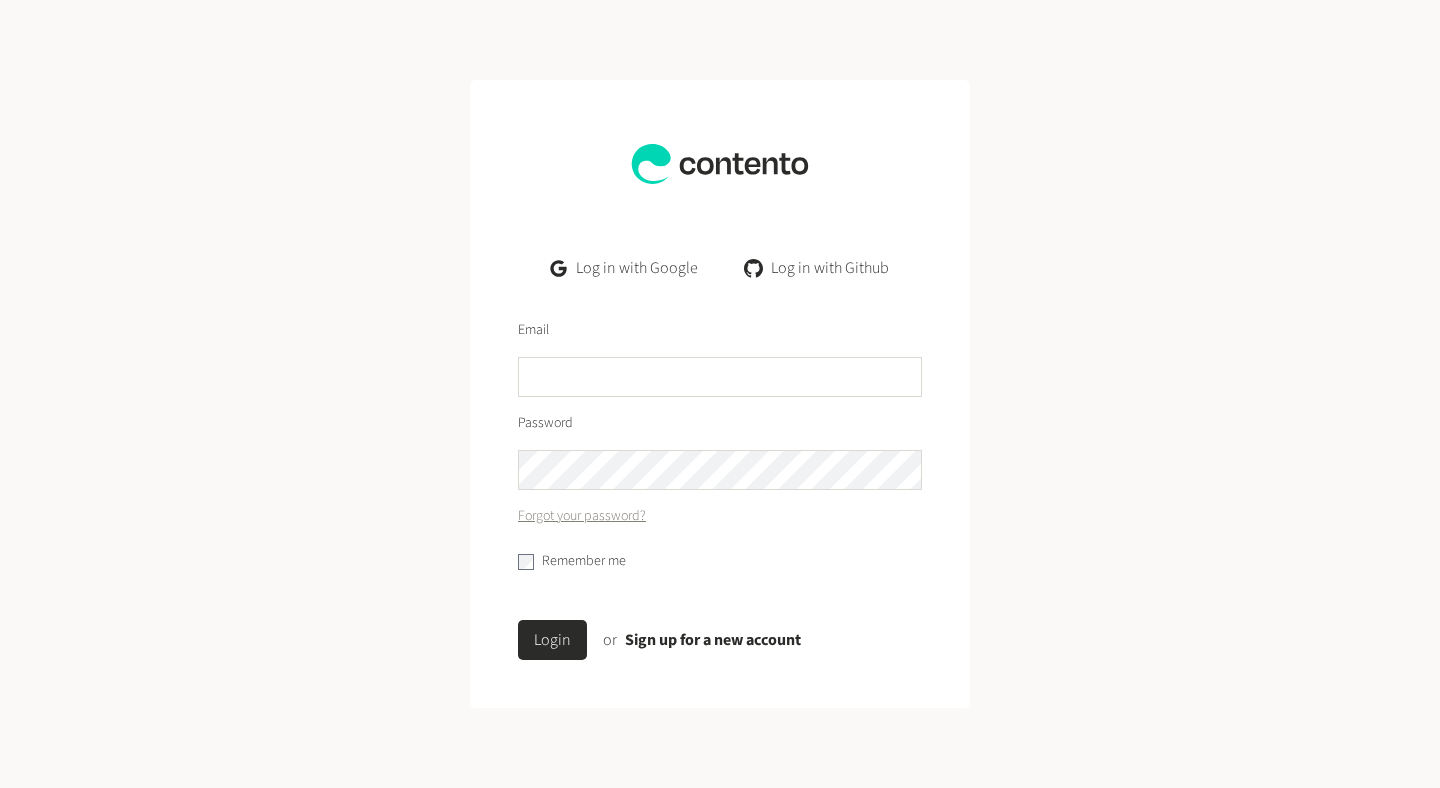 scroll, scrollTop: 0, scrollLeft: 0, axis: both 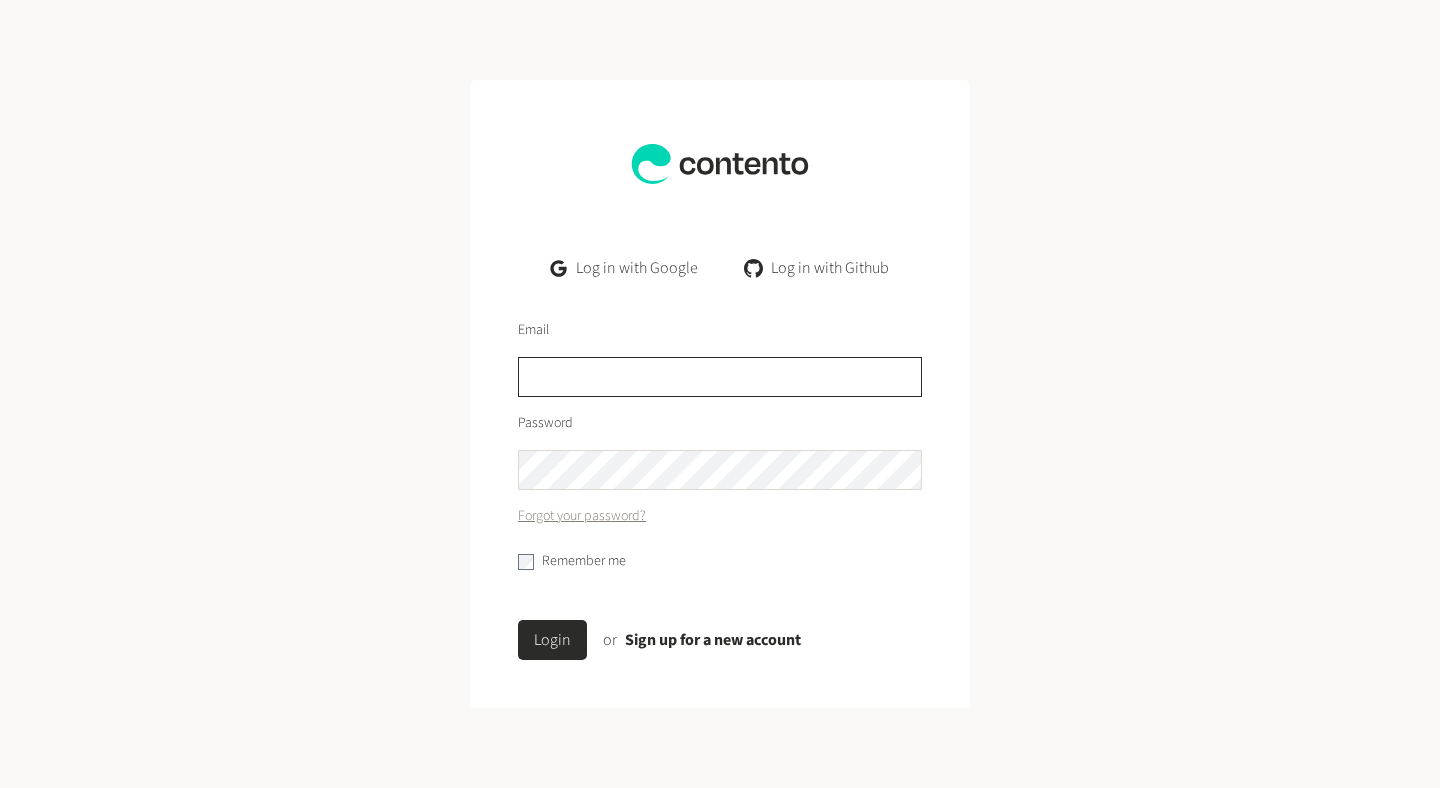 click 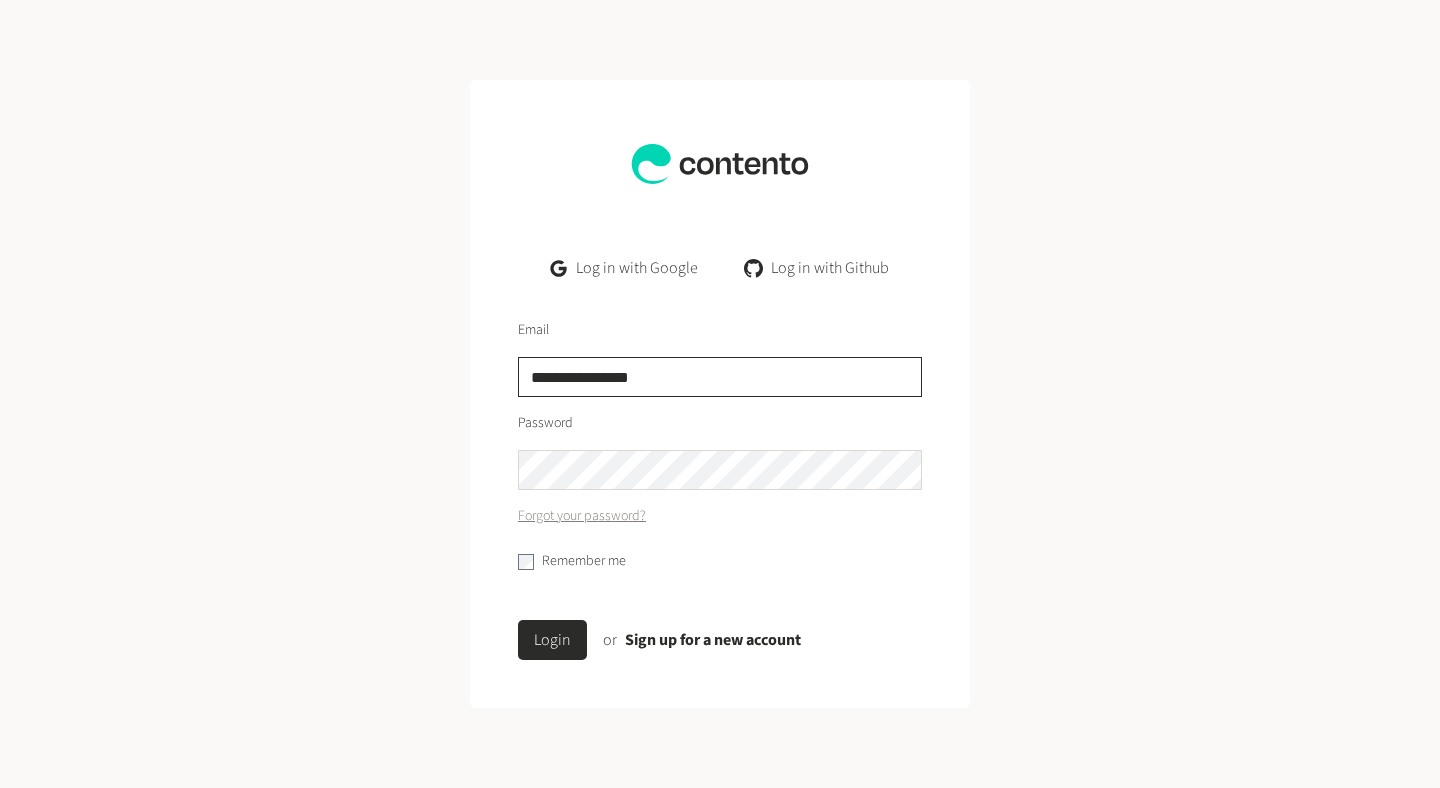 type on "**********" 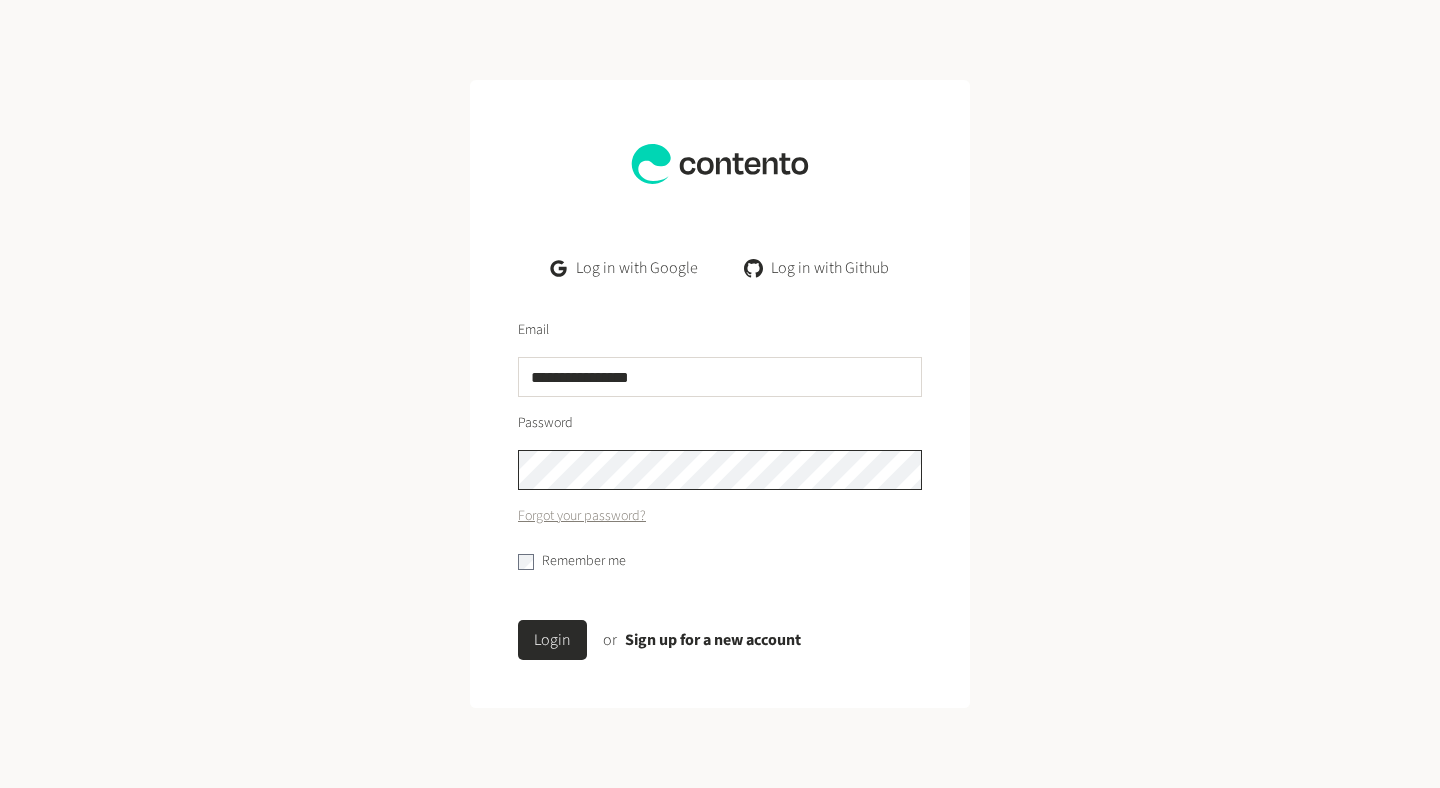 click on "Login" 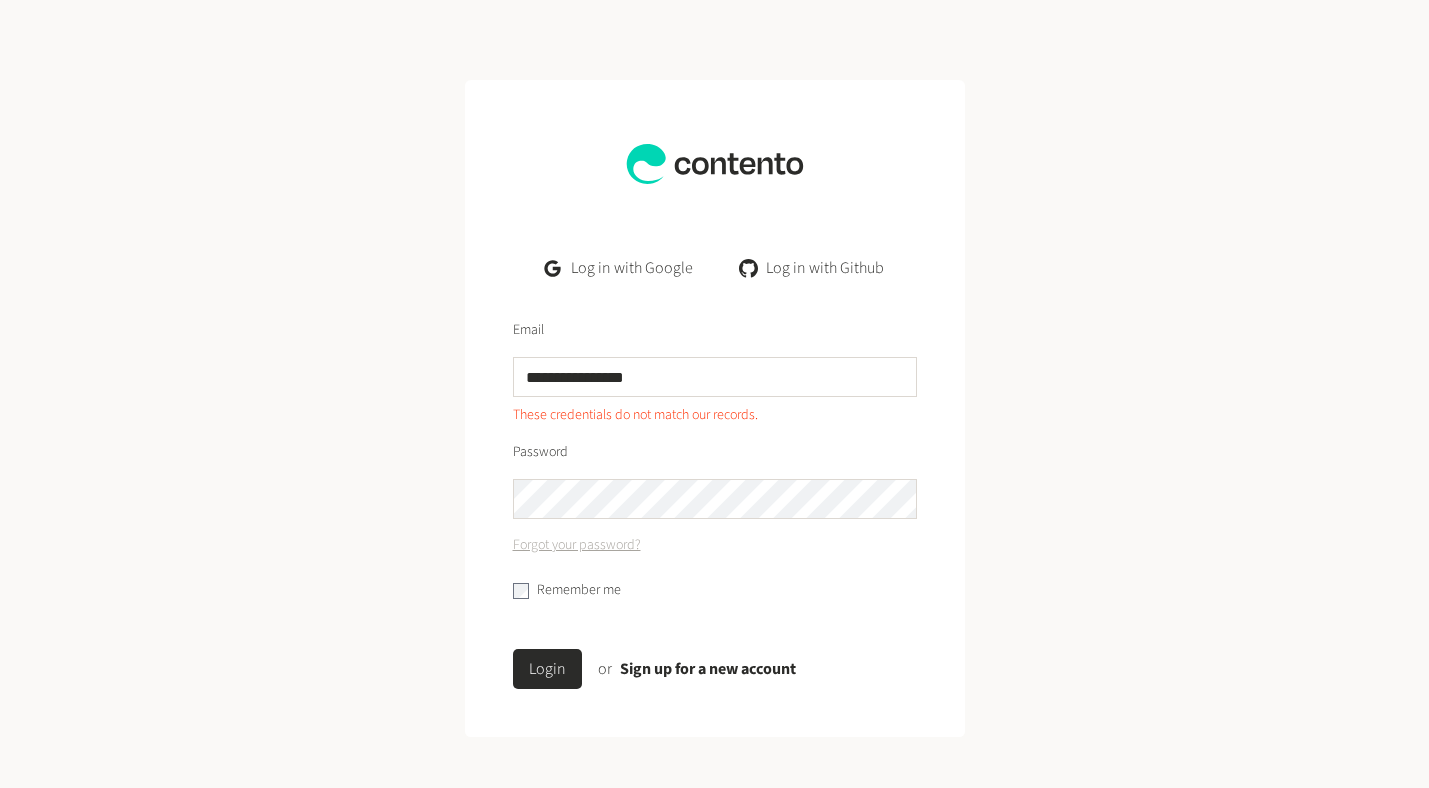 click on "Forgot your password?" 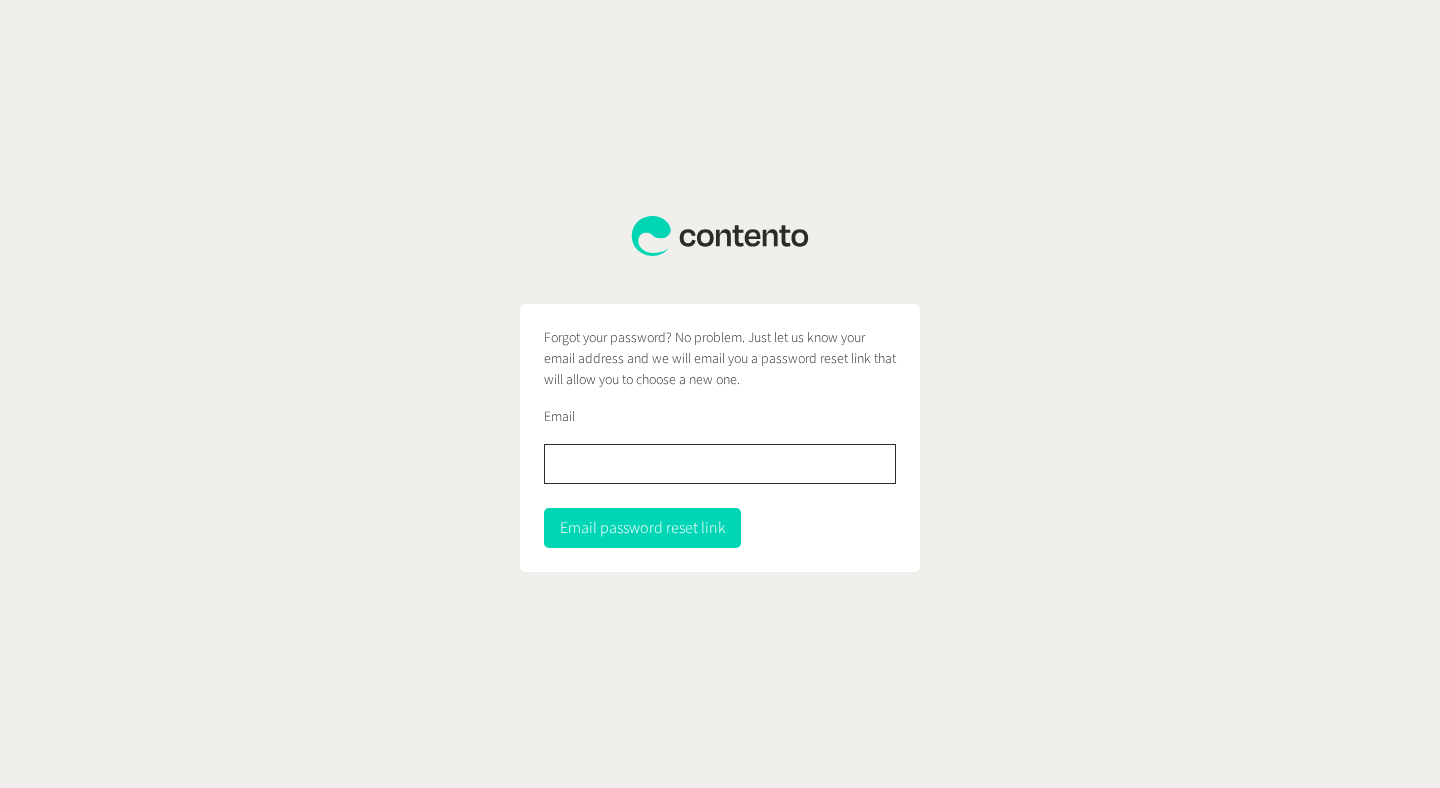 click 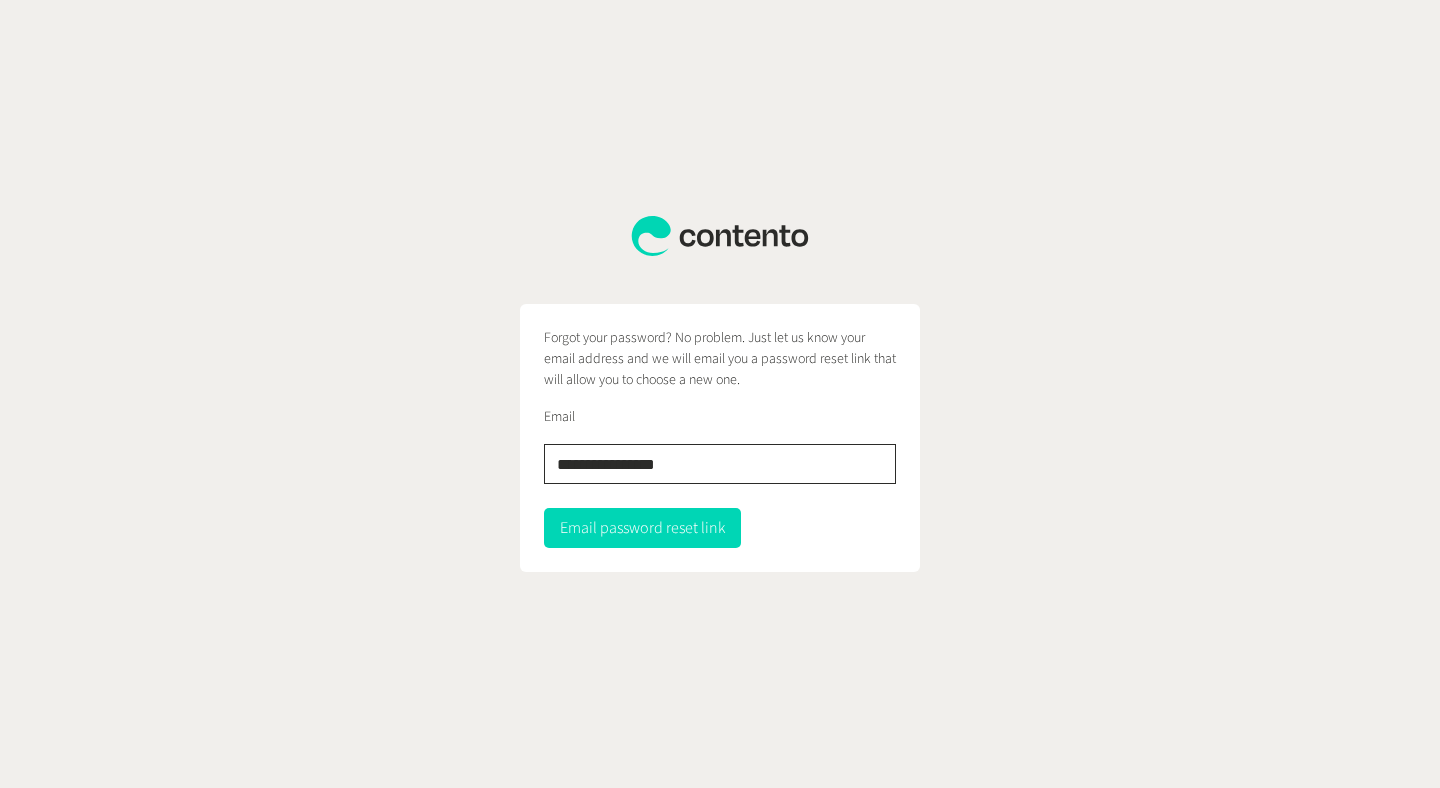 type on "**********" 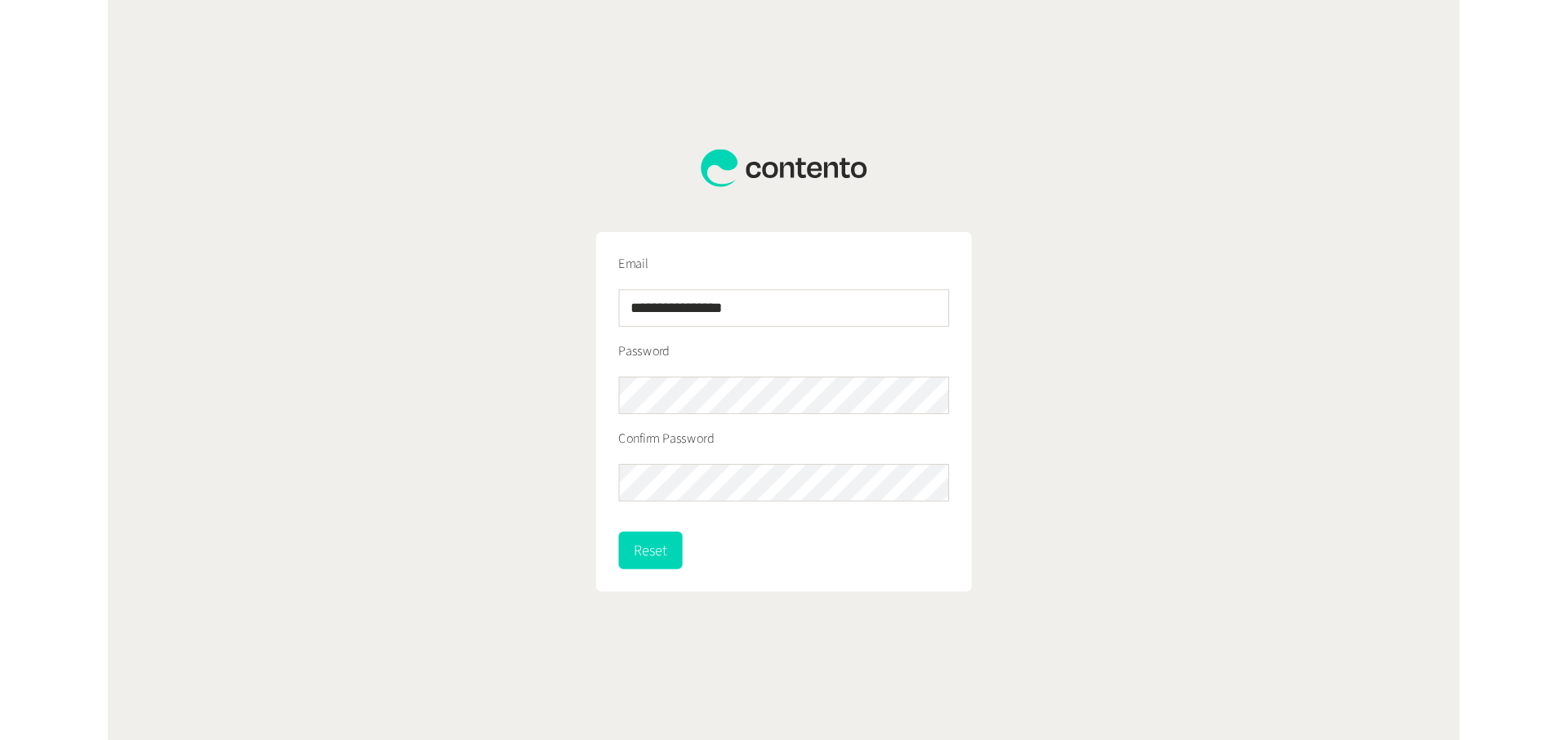 scroll, scrollTop: 0, scrollLeft: 0, axis: both 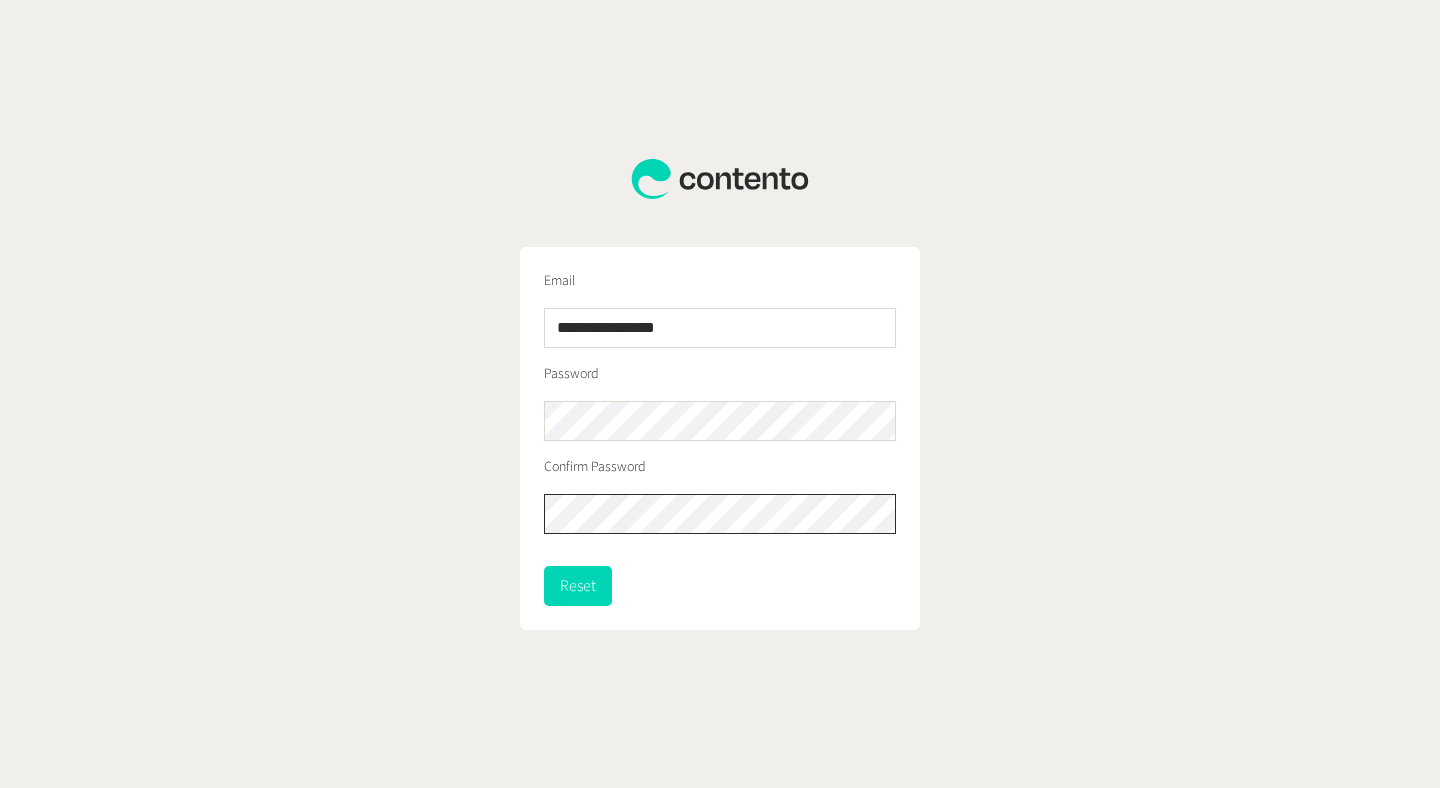 click on "Reset" 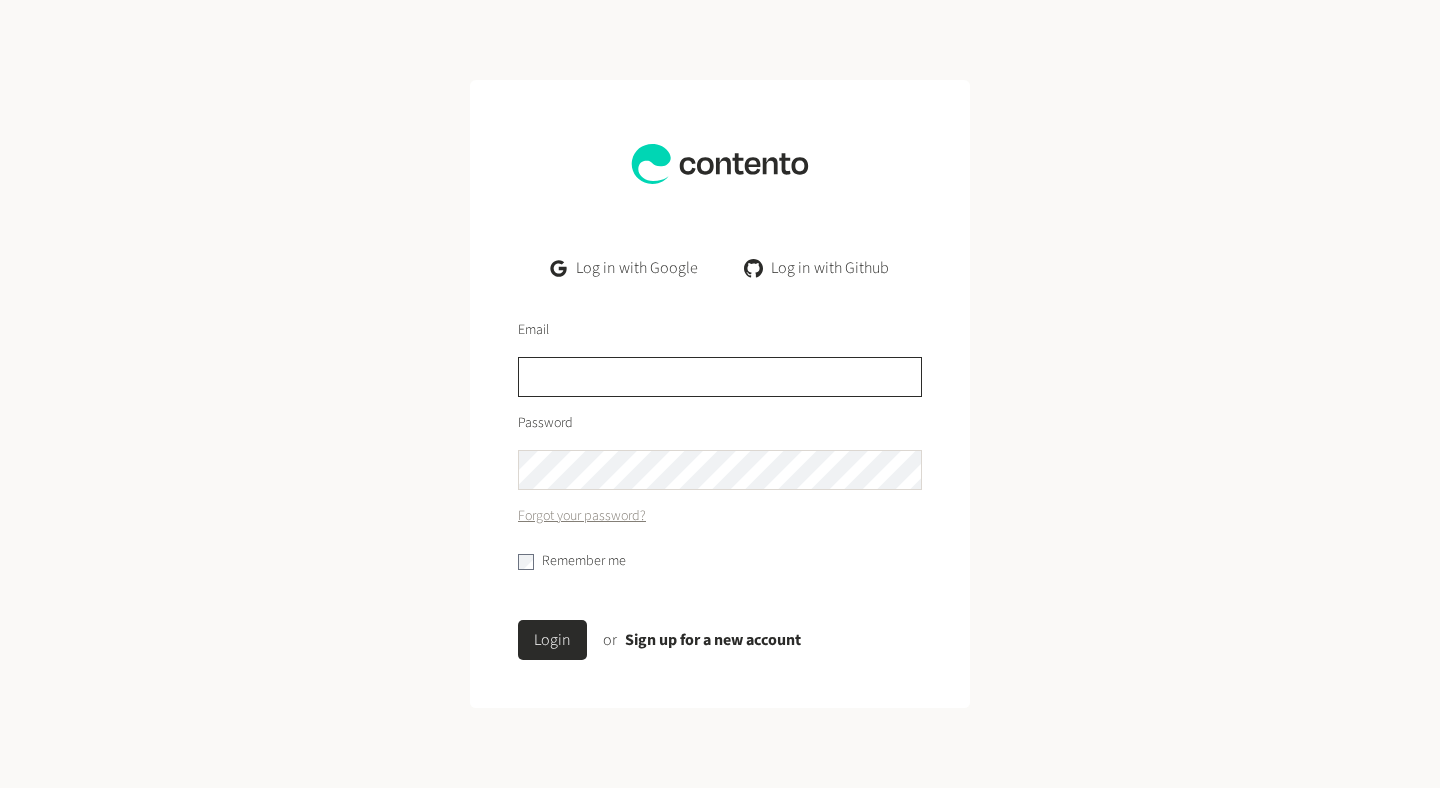 drag, startPoint x: 614, startPoint y: 356, endPoint x: 605, endPoint y: 371, distance: 17.492855 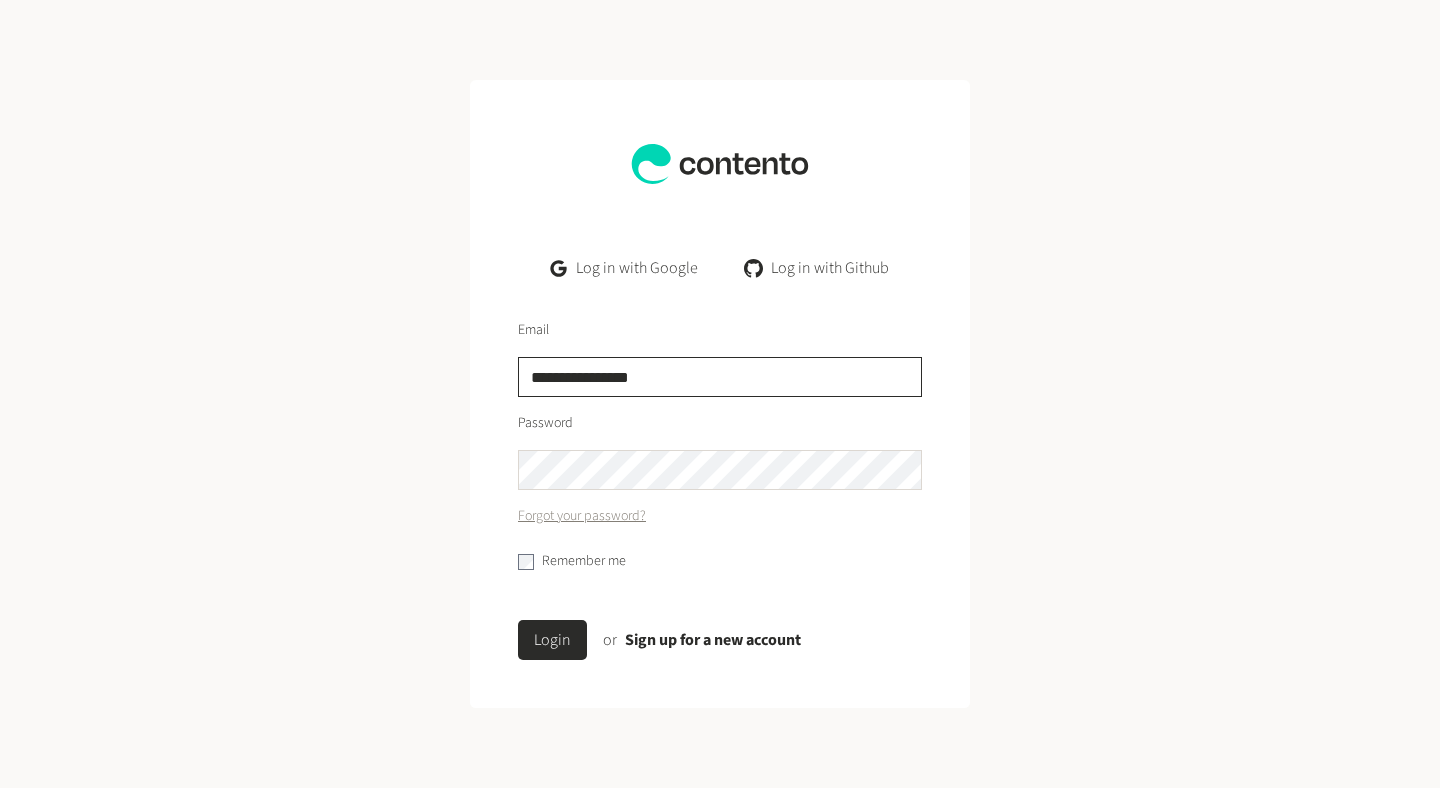 type on "**********" 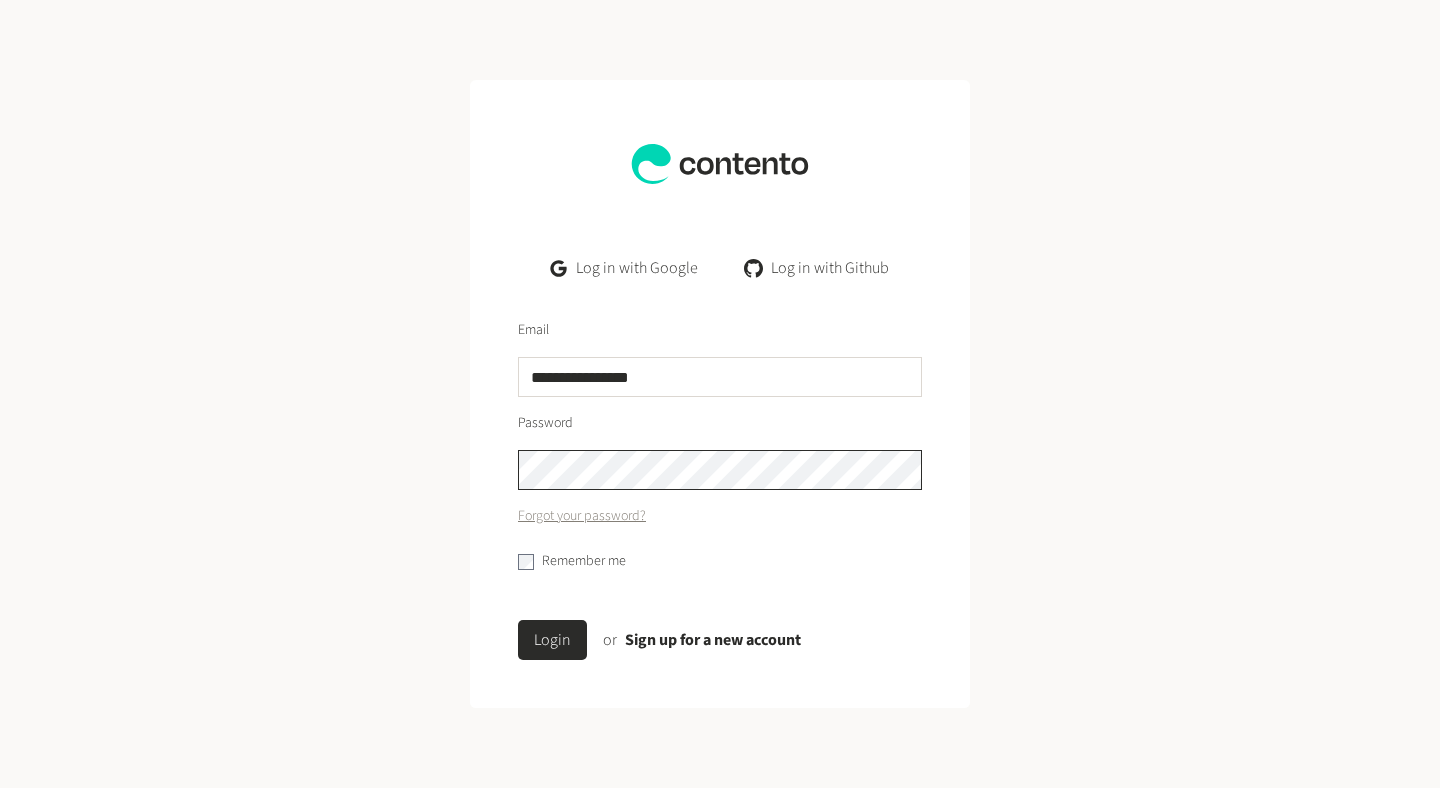 click on "Login" 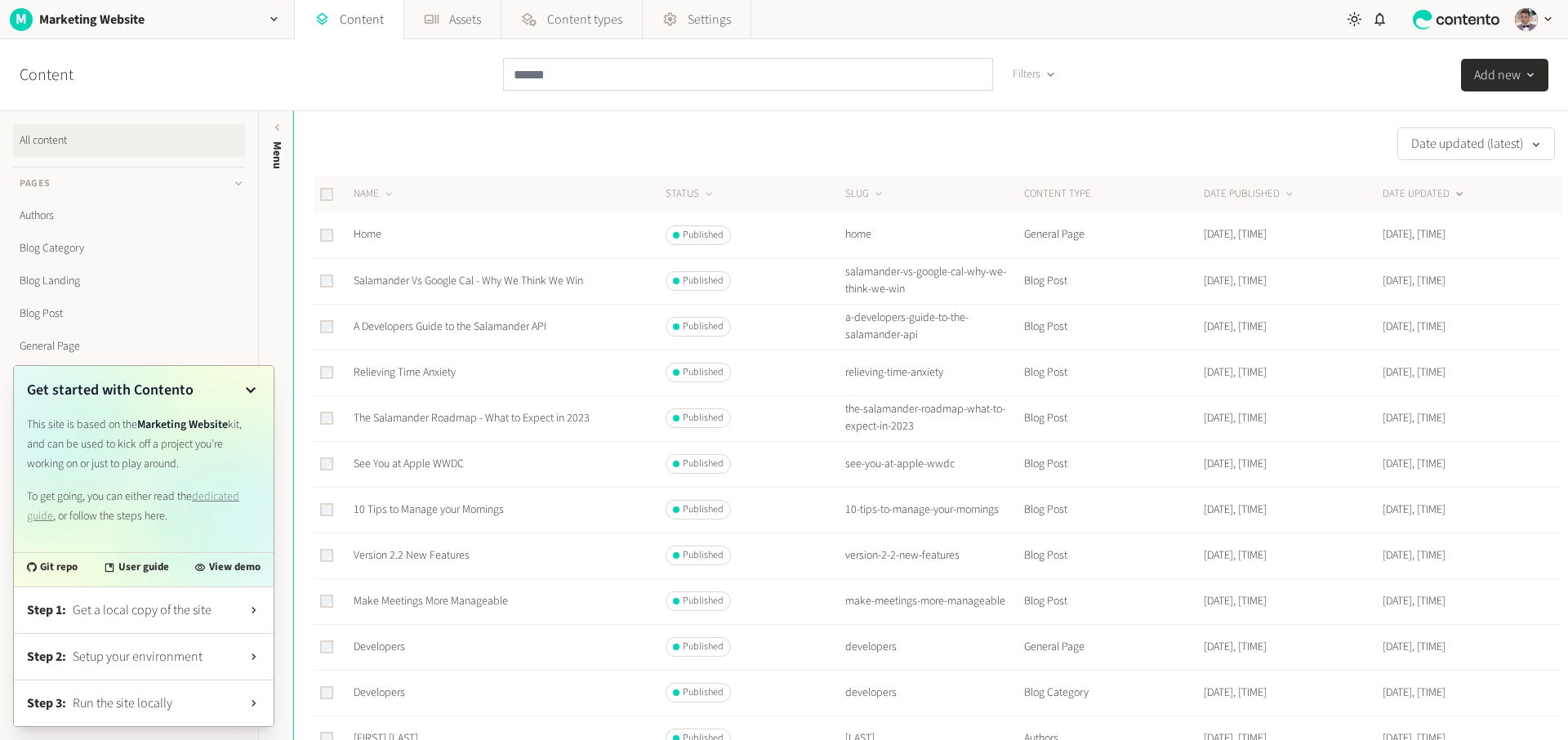 click 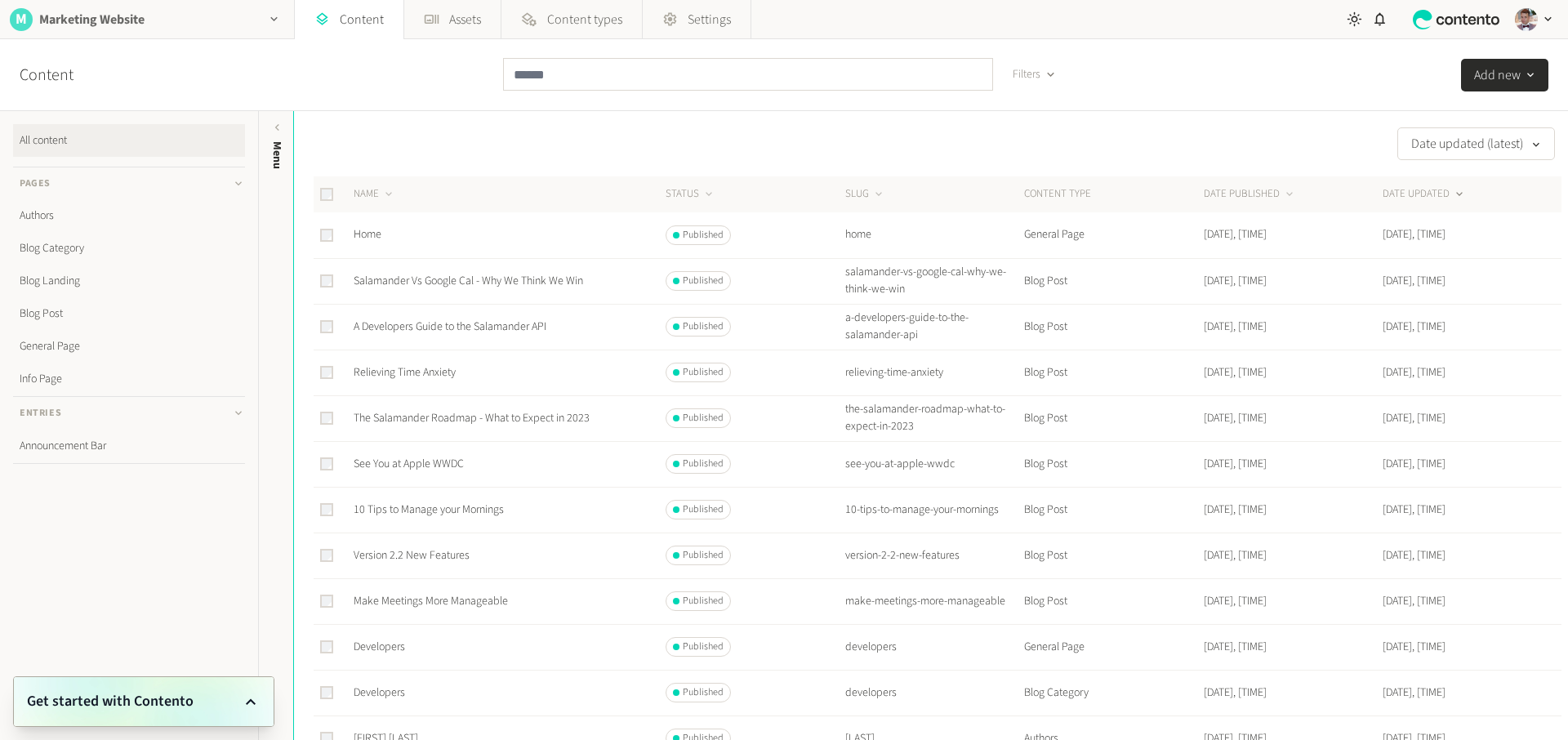 click on "M Marketing Website" 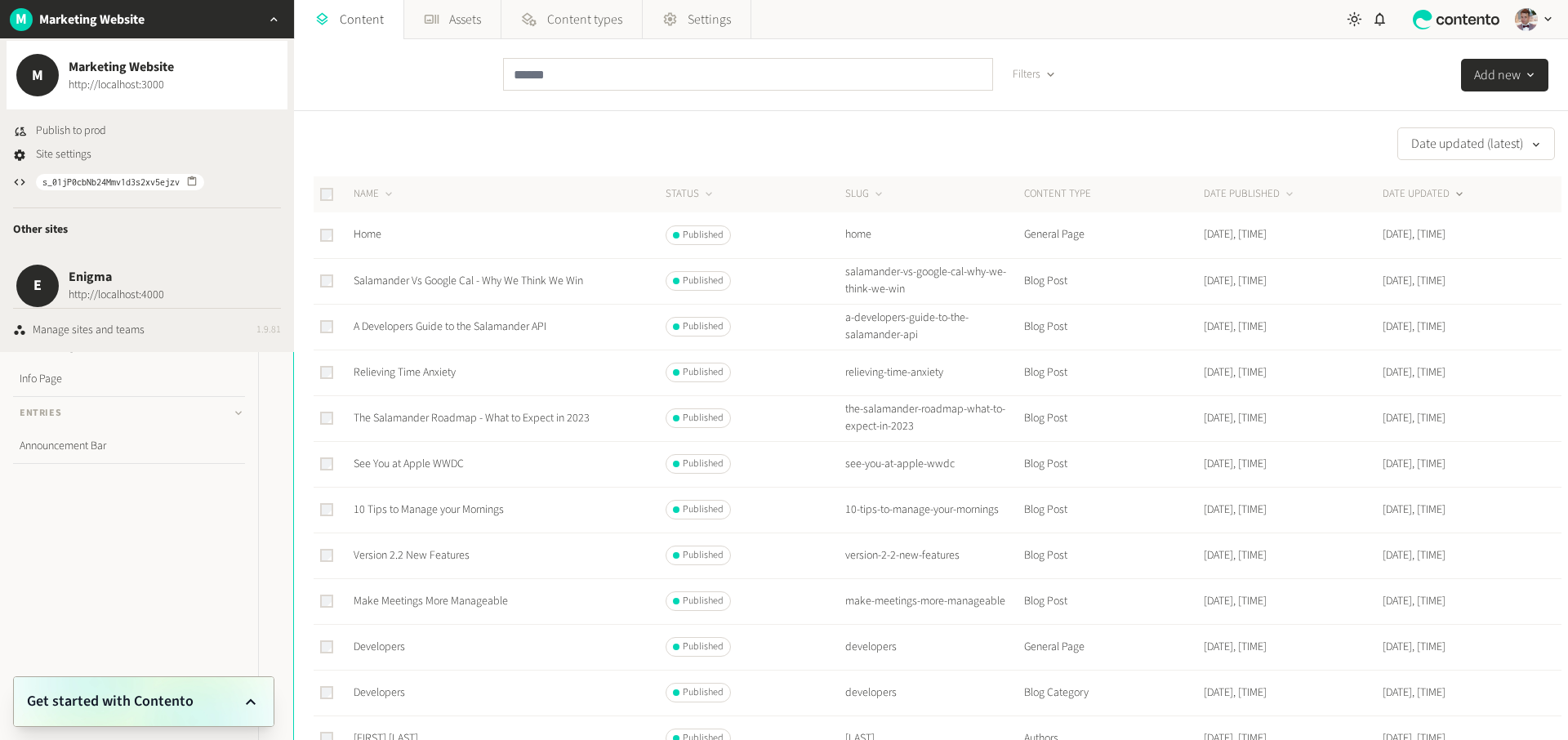 scroll, scrollTop: 0, scrollLeft: 0, axis: both 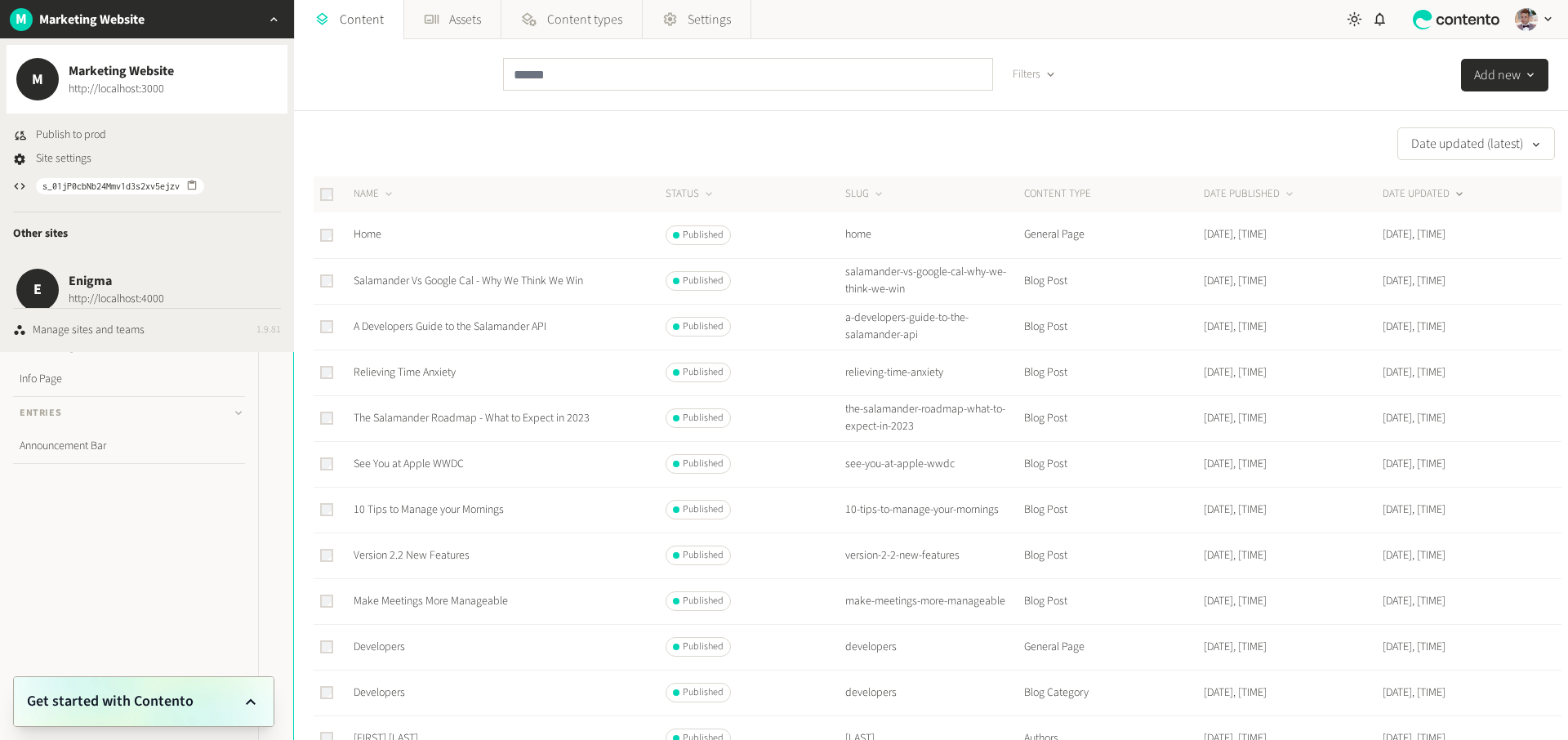 click on "Date updated (latest)   NAME   STATUS   SLUG   CONTENT TYPE   DATE PUBLISHED   DATE UPDATED  Home Published home General Page Apr 26, 2024, 14:19 Mar 10, 2025, 17:04 Salamander Vs Google Cal - Why We Think We Win Published salamander-vs-google-cal-why-we-think-we-win Blog Post Apr 26, 2024, 14:51 Mar 10, 2025, 16:48 A Developers Guide to the Salamander API Published a-developers-guide-to-the-salamander-api Blog Post Apr 26, 2024, 14:50 Mar 10, 2025, 16:48 Relieving Time Anxiety Published relieving-time-anxiety Blog Post Apr 26, 2024, 14:45 Mar 10, 2025, 16:48 The Salamander Roadmap - What to Expect in 2023 Published the-salamander-roadmap-what-to-expect-in-2023 Blog Post Apr 26, 2024, 14:53 Mar 10, 2025, 16:48 See You at Apple WWDC Published see-you-at-apple-wwdc Blog Post Apr 26, 2024, 14:55 Mar 10, 2025, 16:48 10 Tips to Manage your Mornings Published 10-tips-to-manage-your-mornings Blog Post Apr 26, 2024, 14:56 Mar 10, 2025, 16:48 Version 2.2 New Features Published version-2-2-new-features Blog Post Blog" 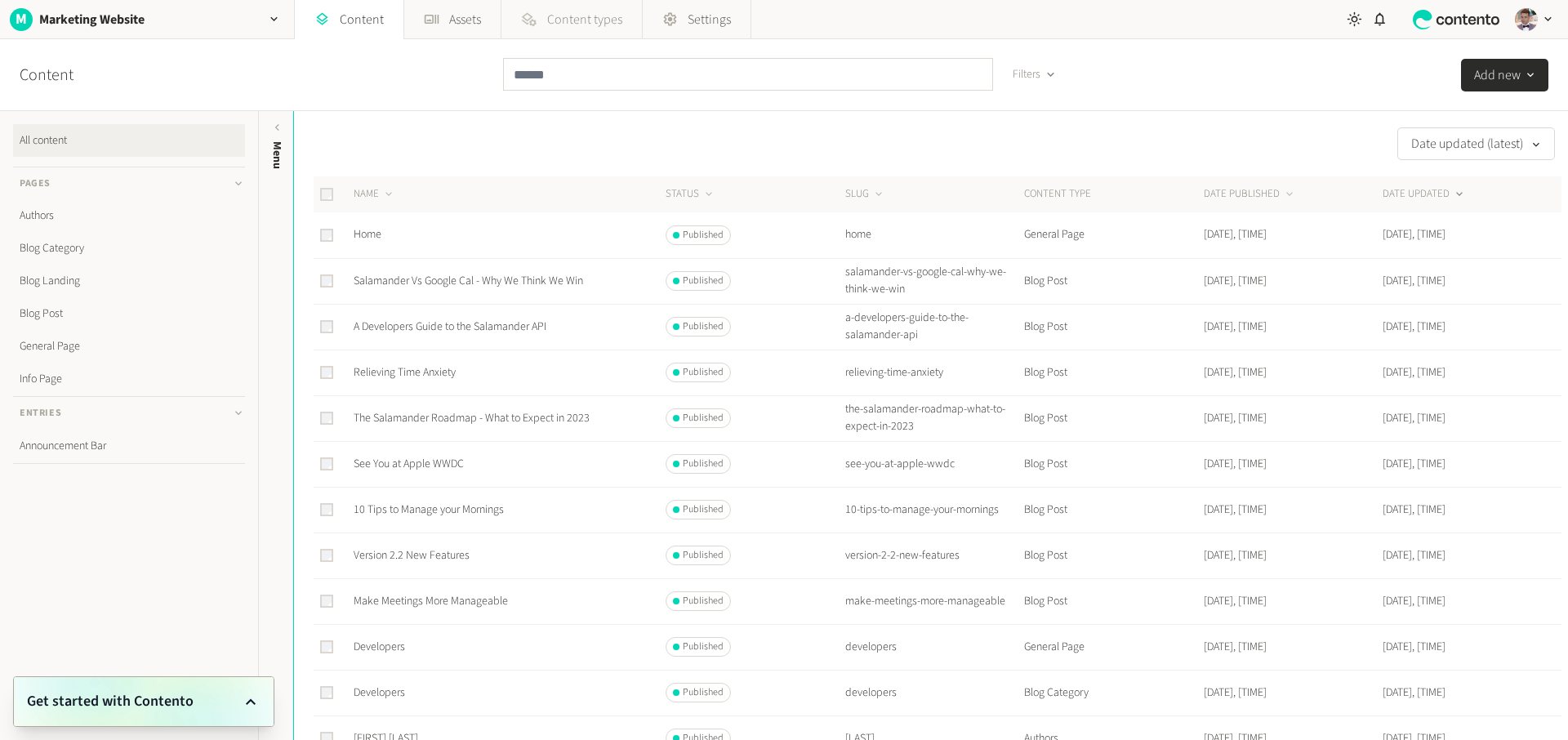click on "Content types" 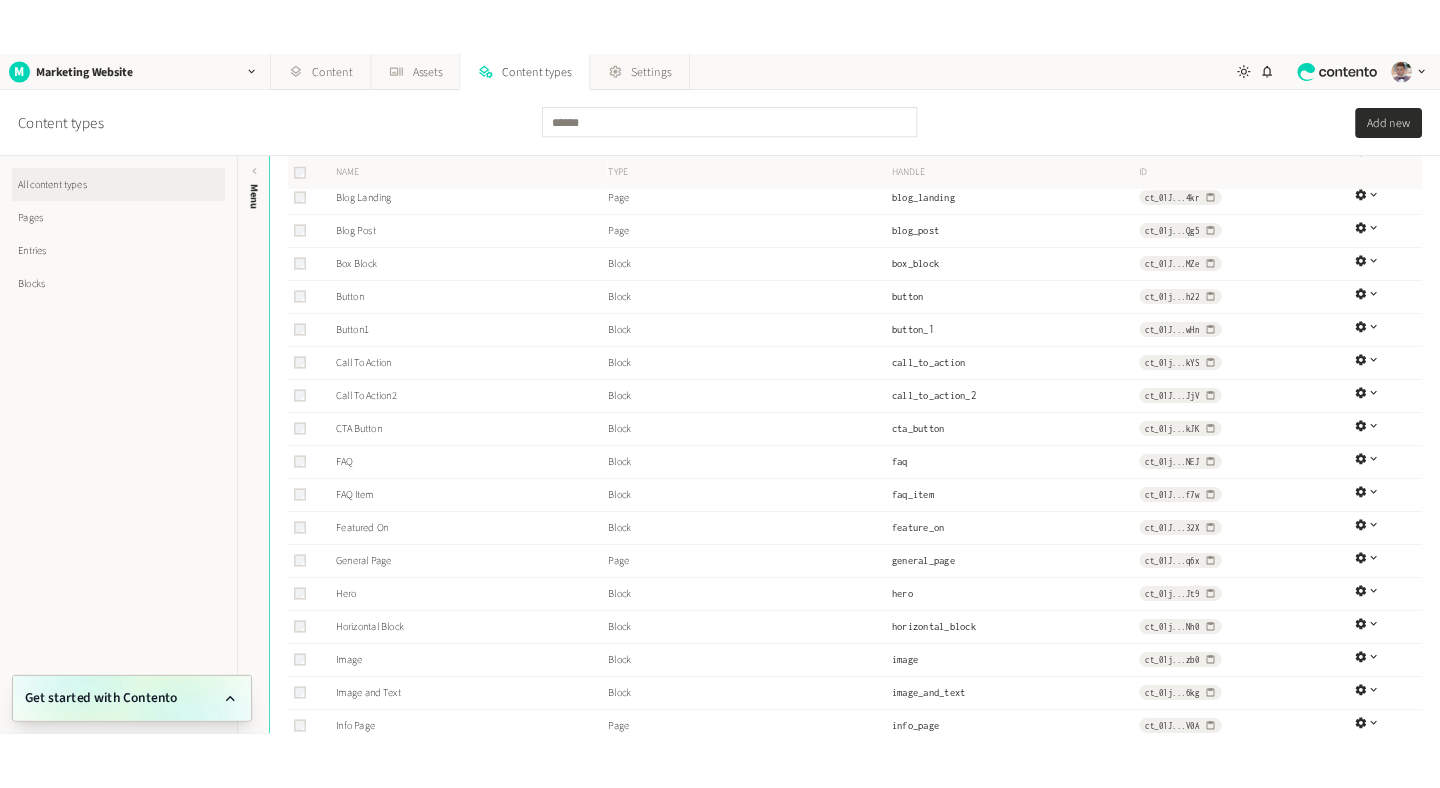 scroll, scrollTop: 0, scrollLeft: 0, axis: both 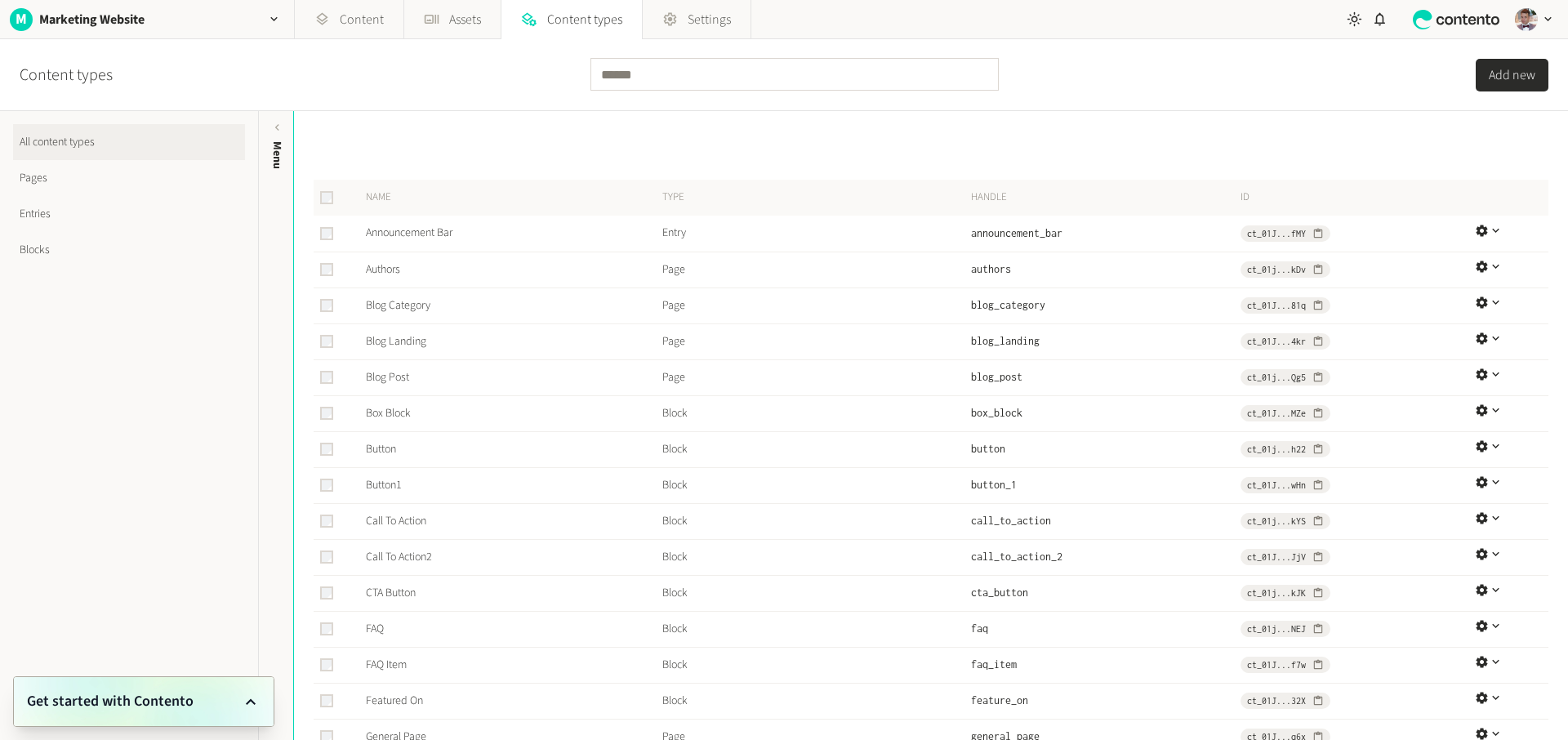 click on "Entries" 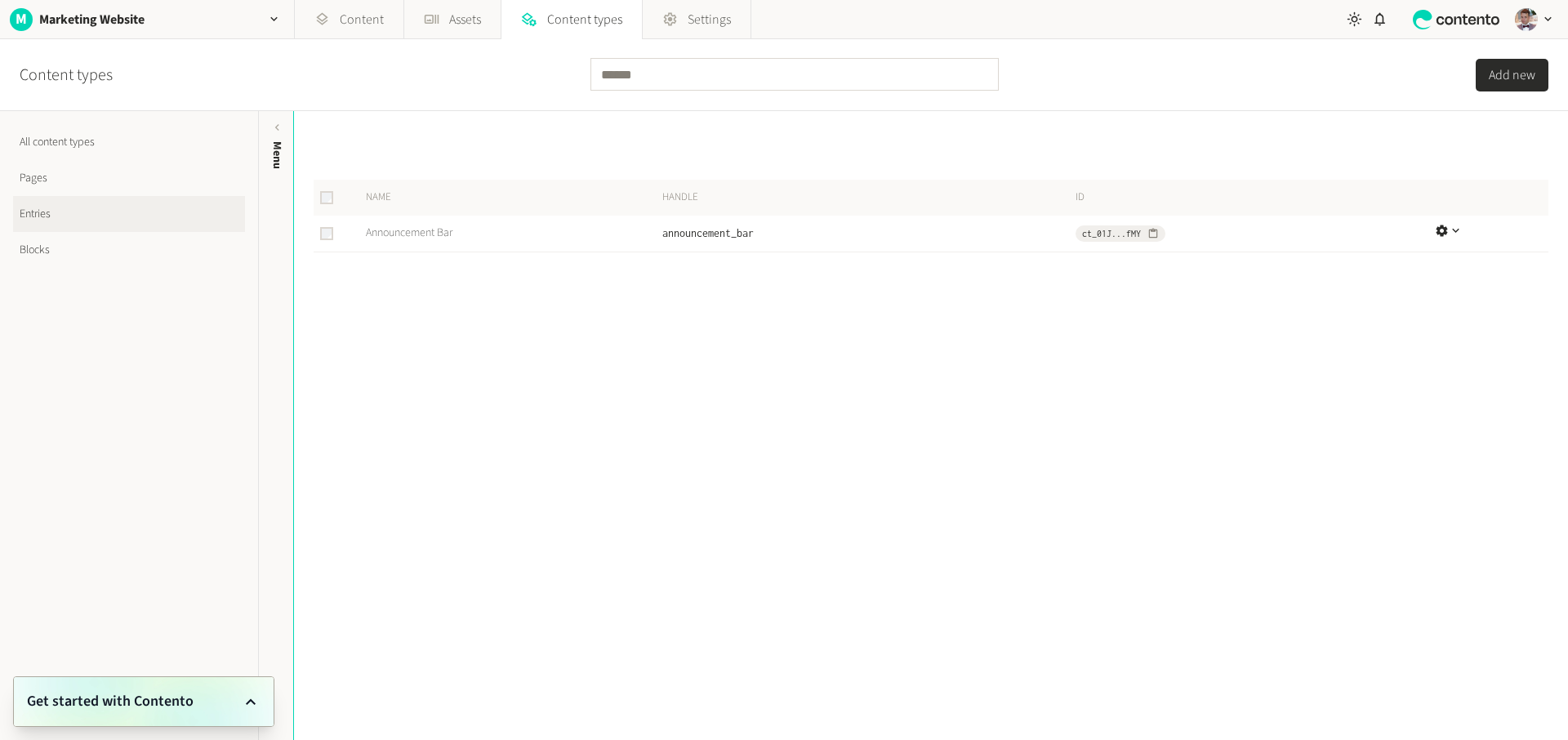 click on "Announcement Bar" 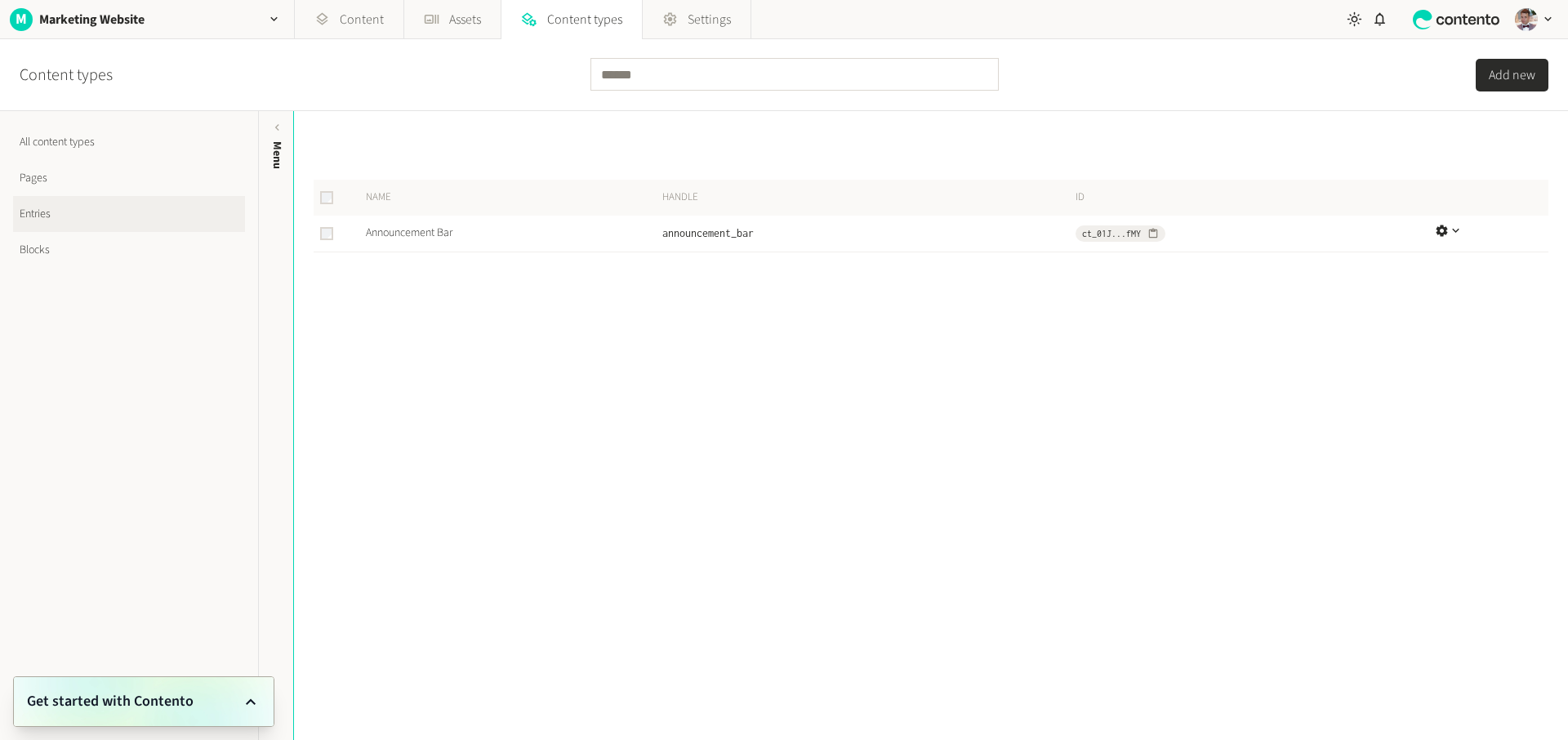 drag, startPoint x: 1544, startPoint y: 66, endPoint x: 1532, endPoint y: 72, distance: 13.416408 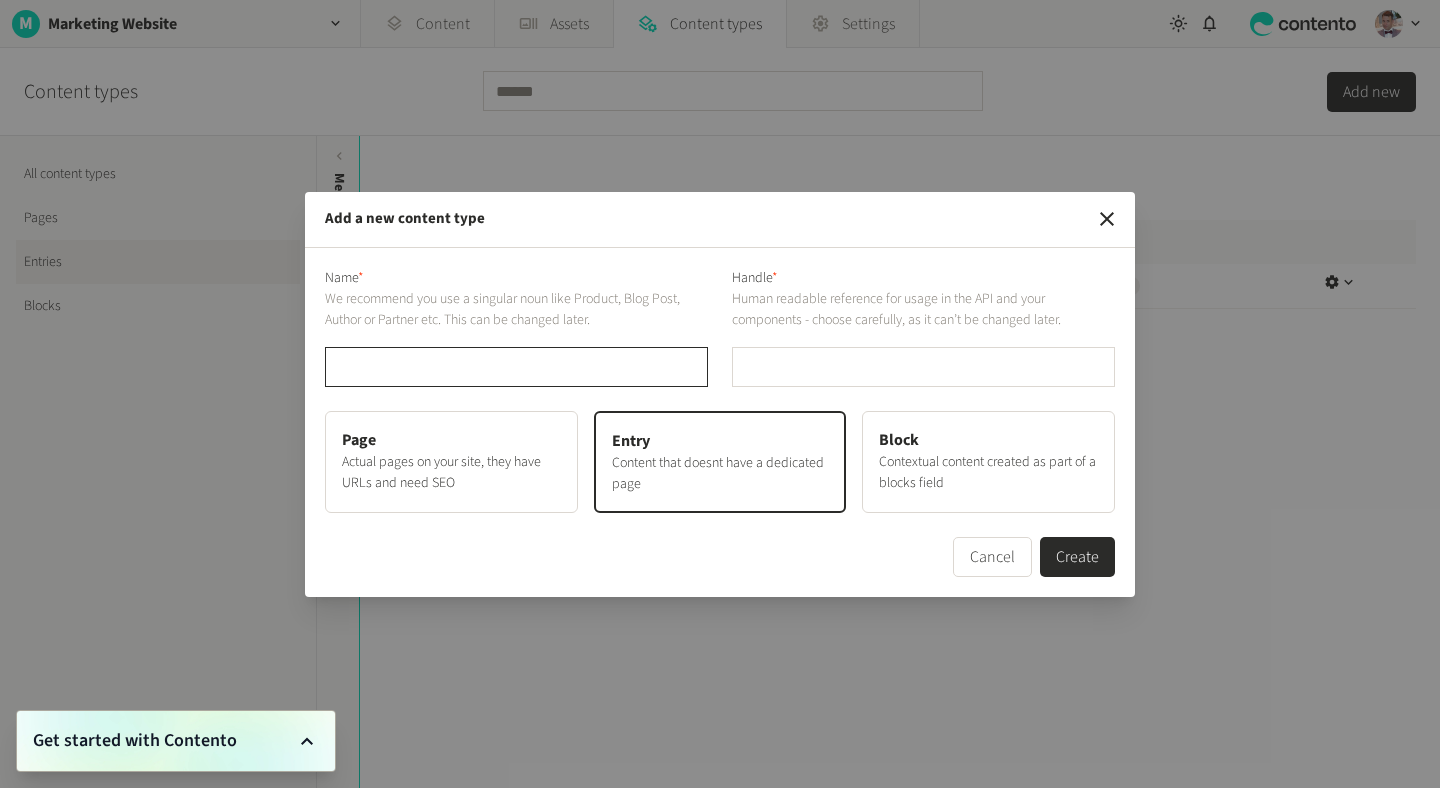 type on "*" 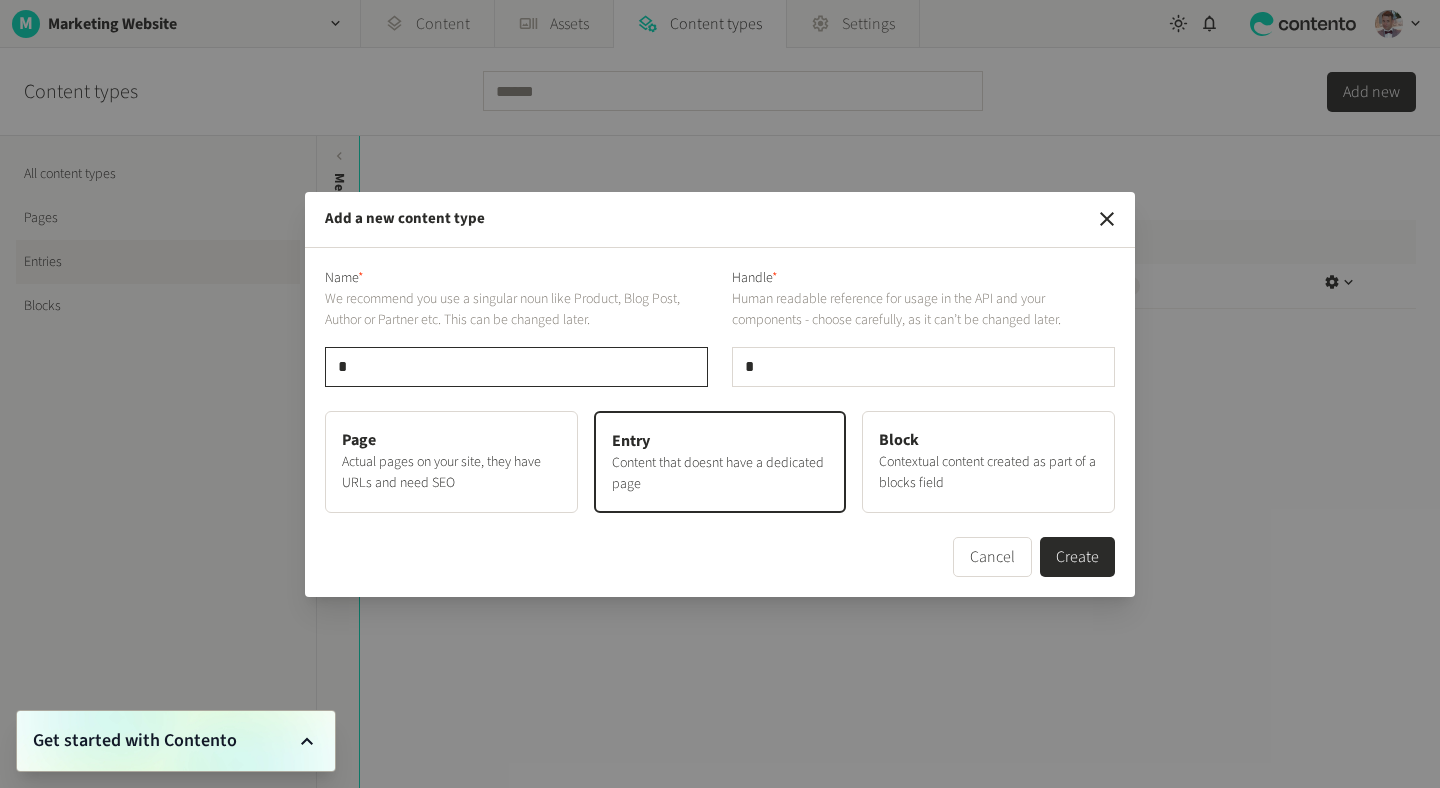 type on "**" 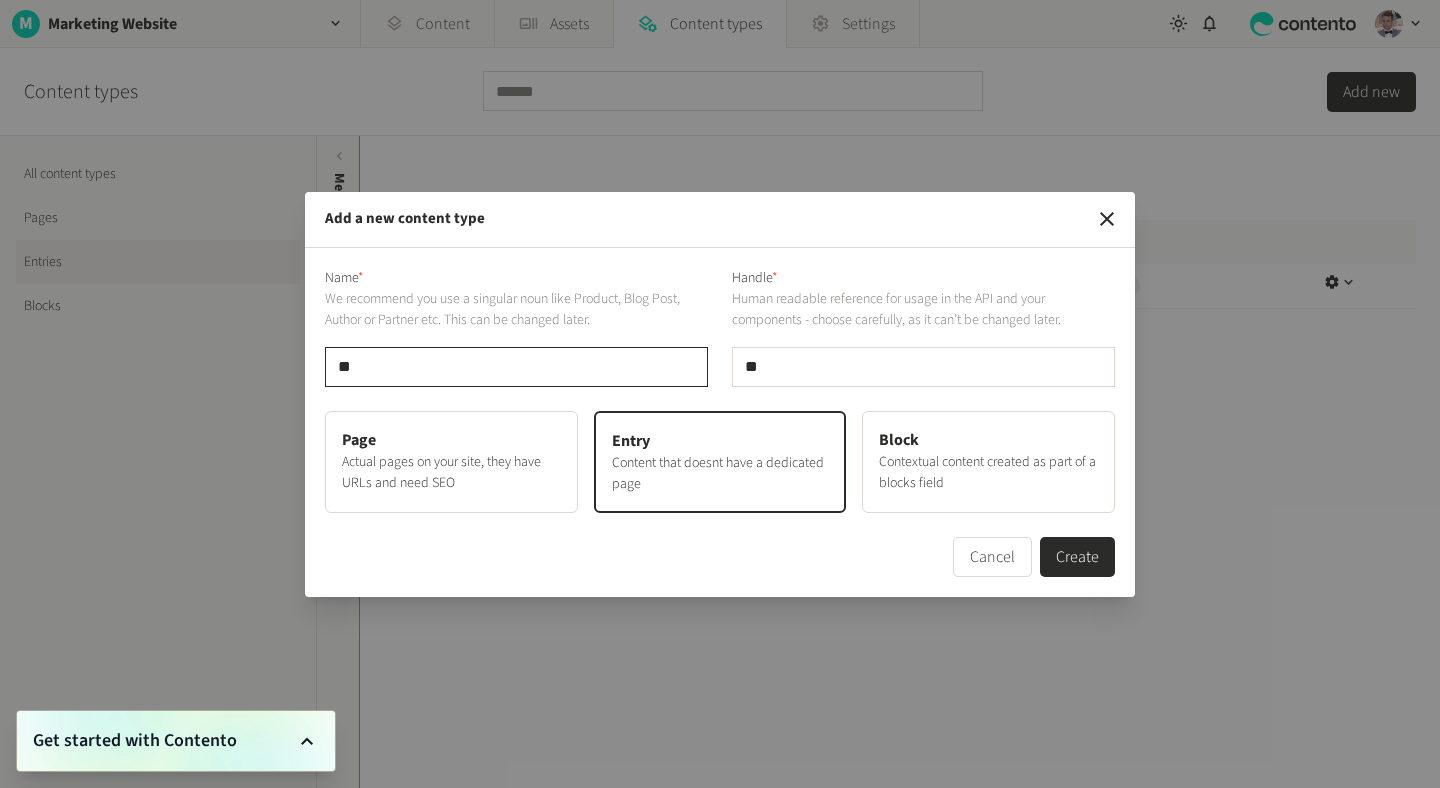 type on "***" 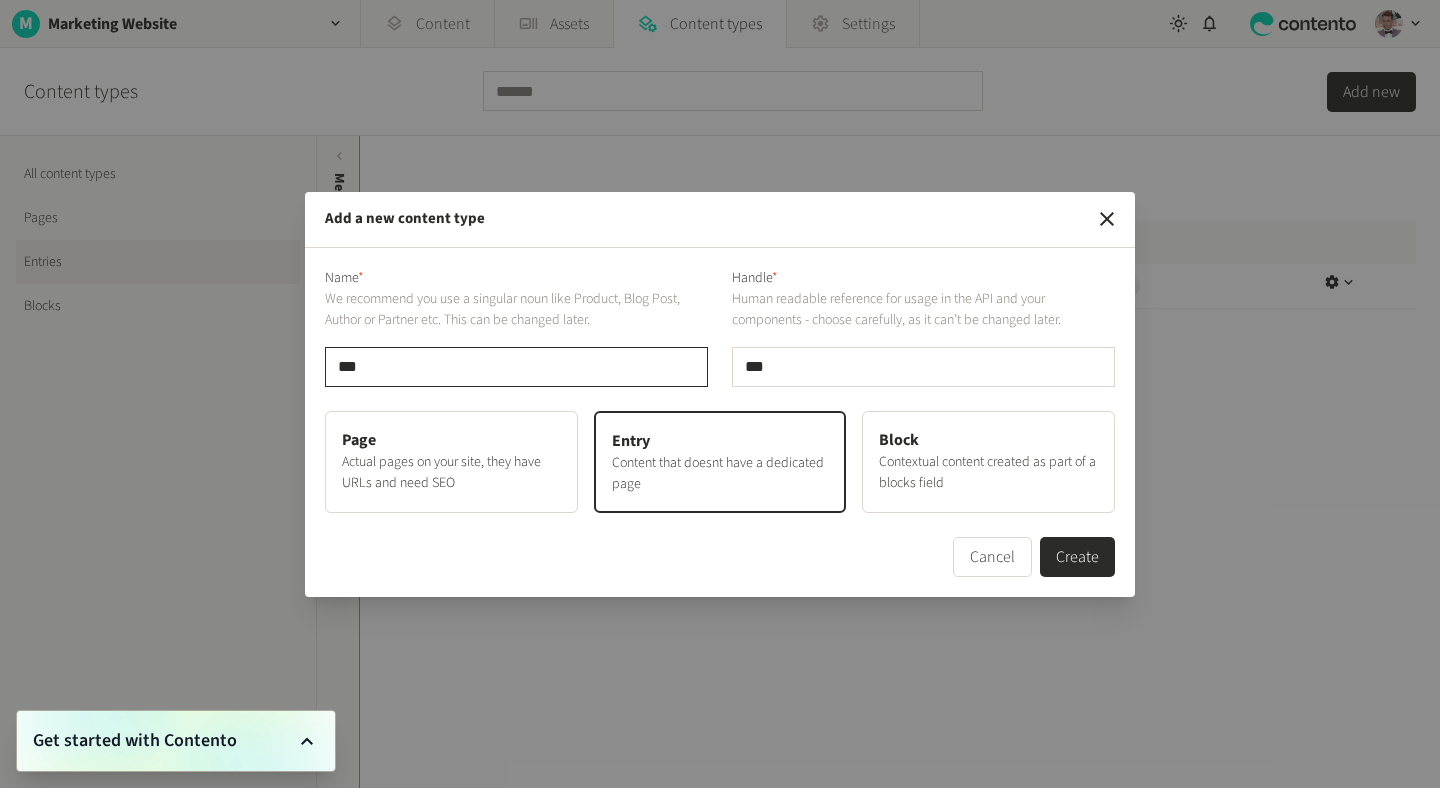 type on "****" 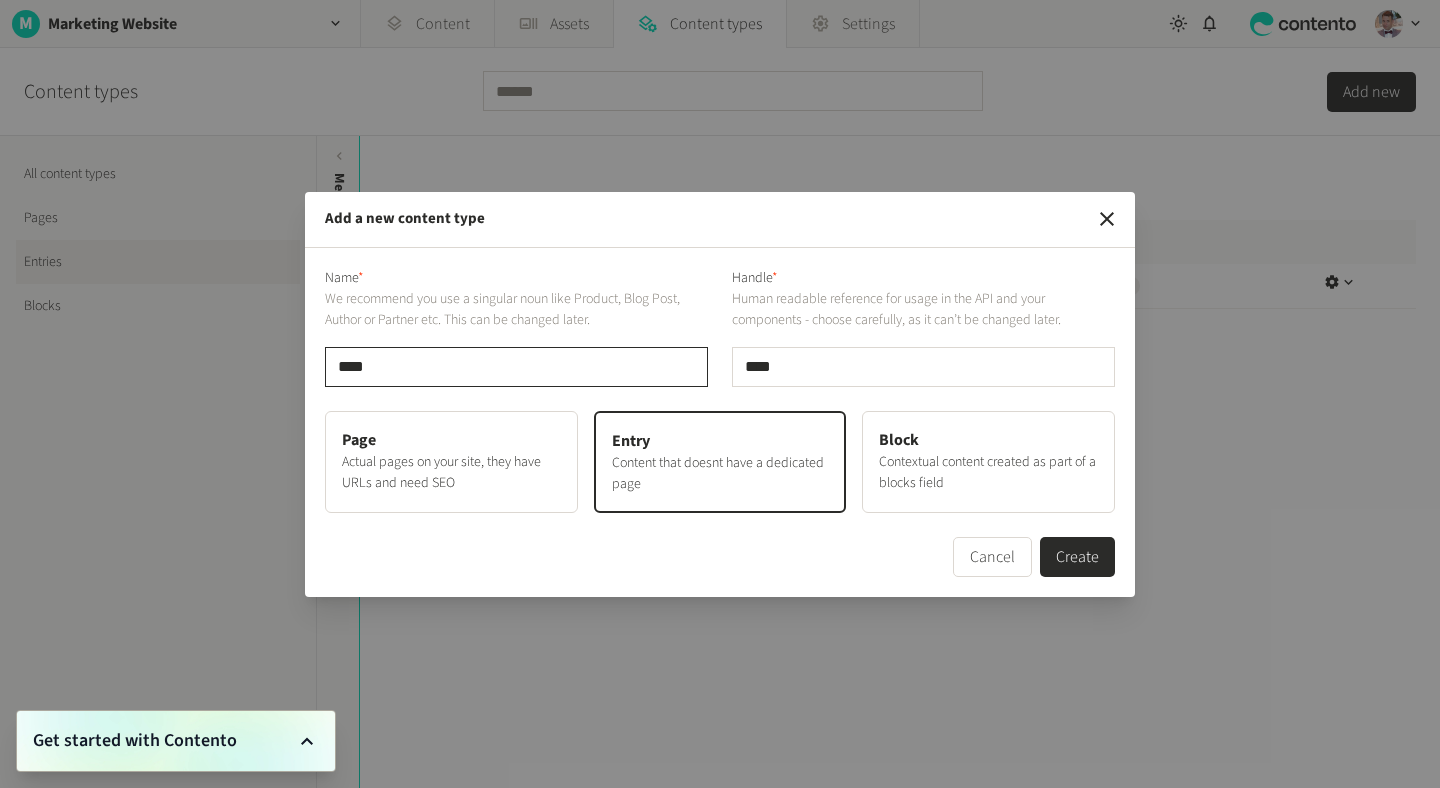 type on "*****" 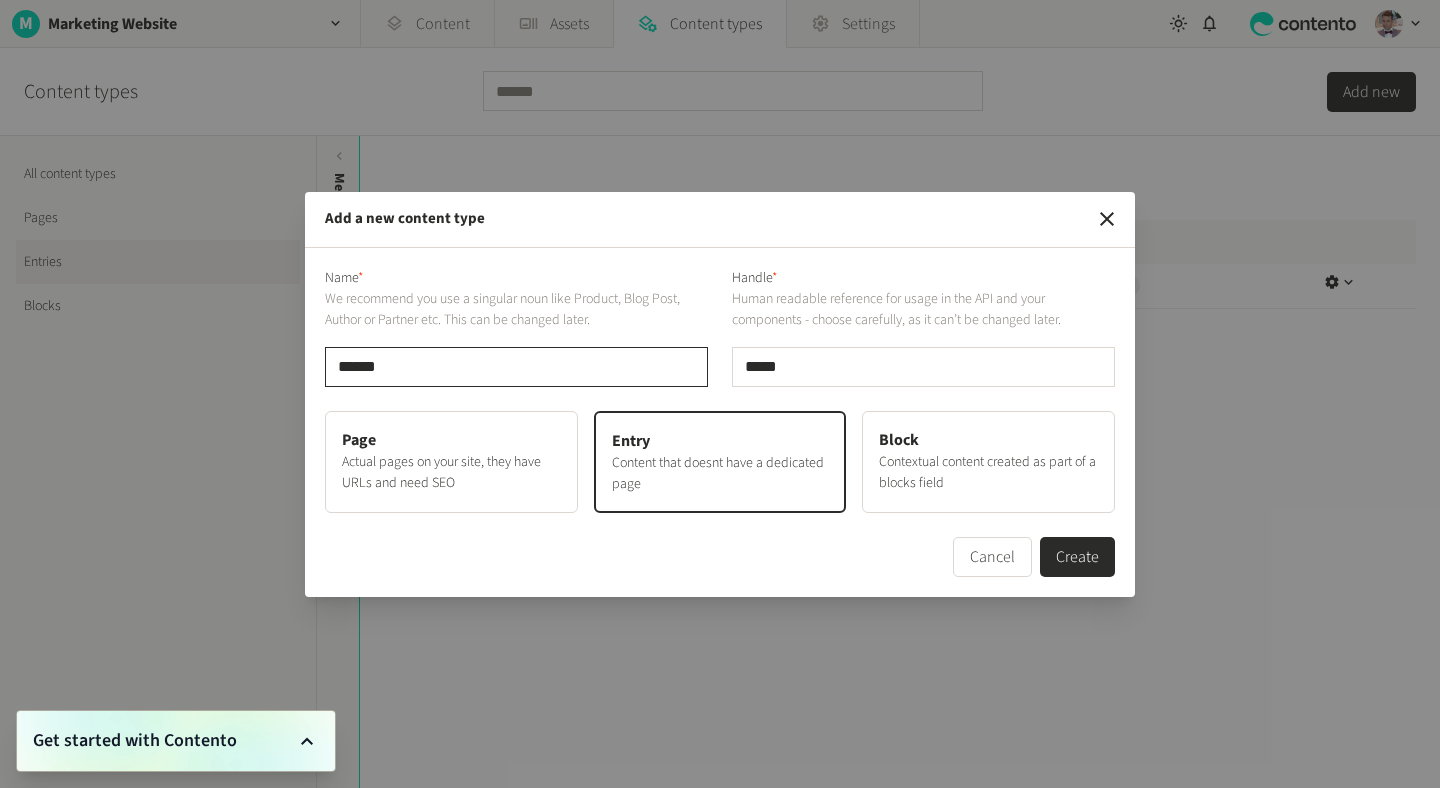 type on "*******" 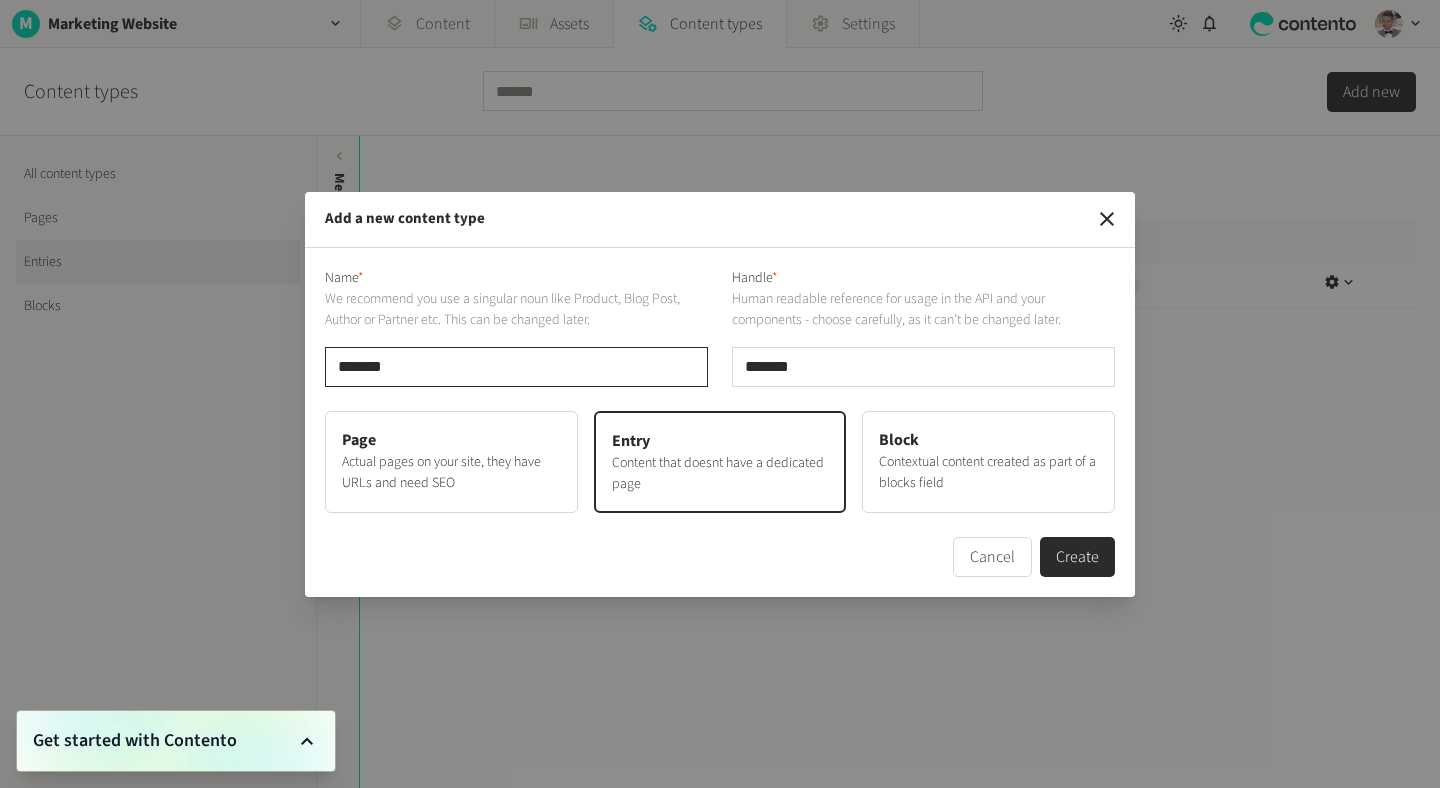 type on "********" 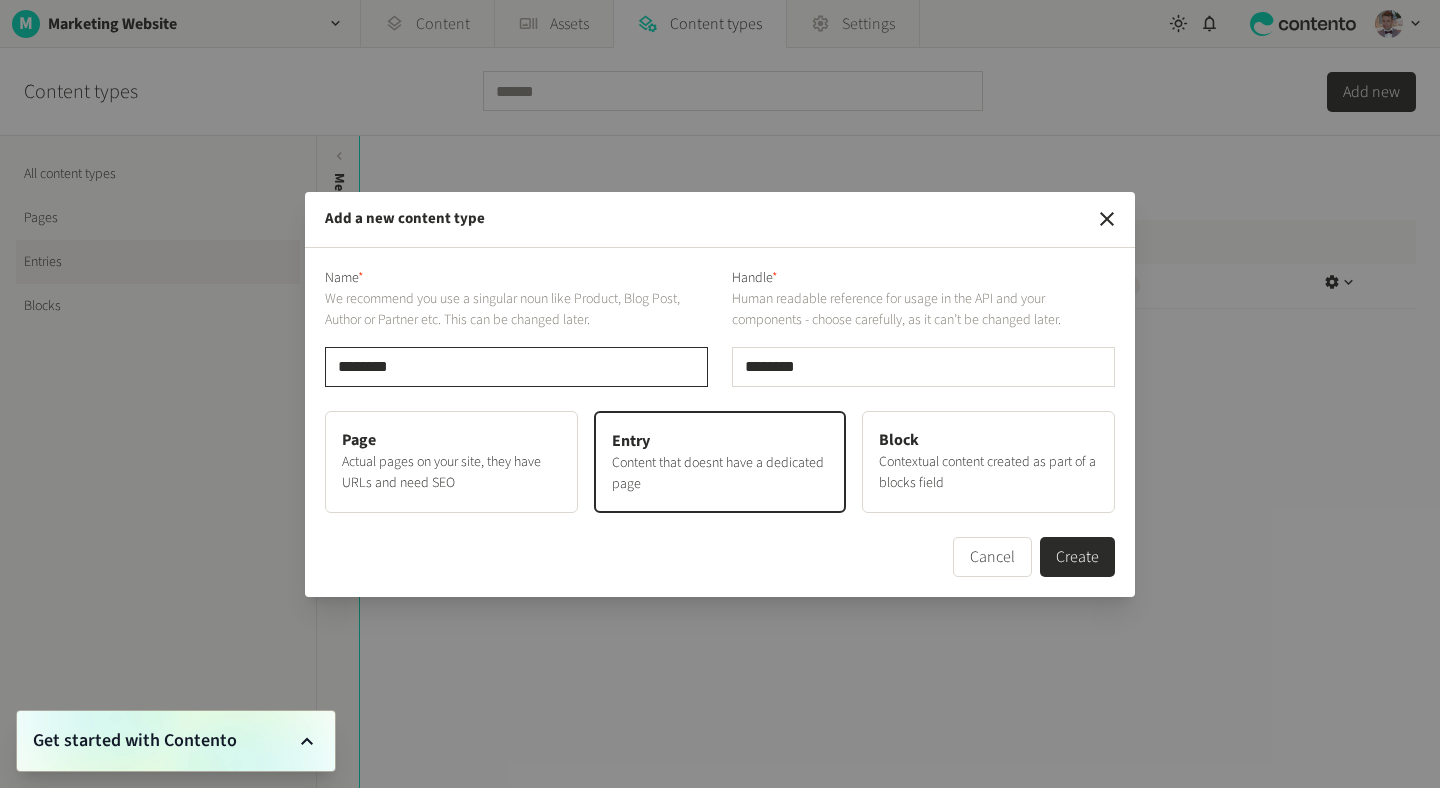 type on "*********" 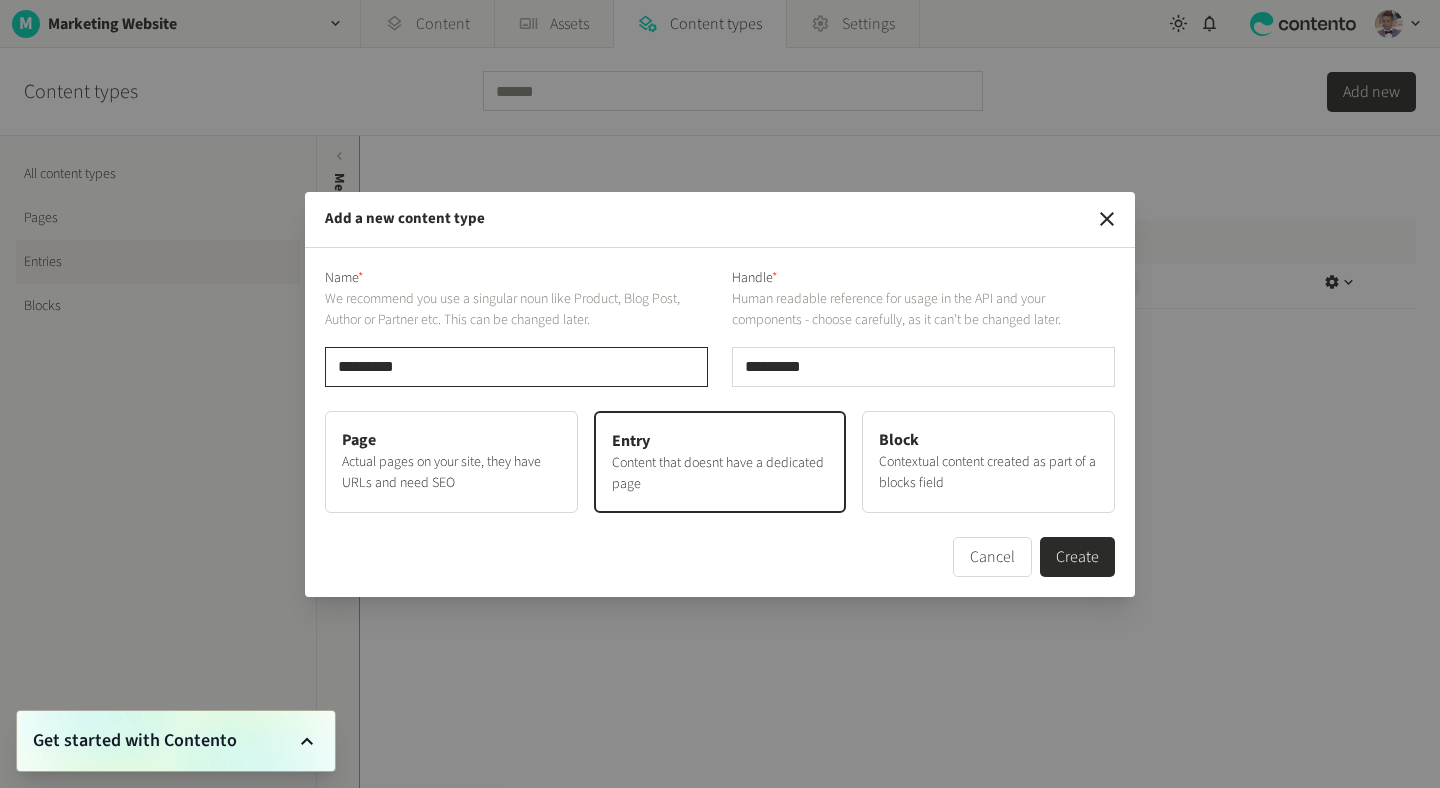 type on "**********" 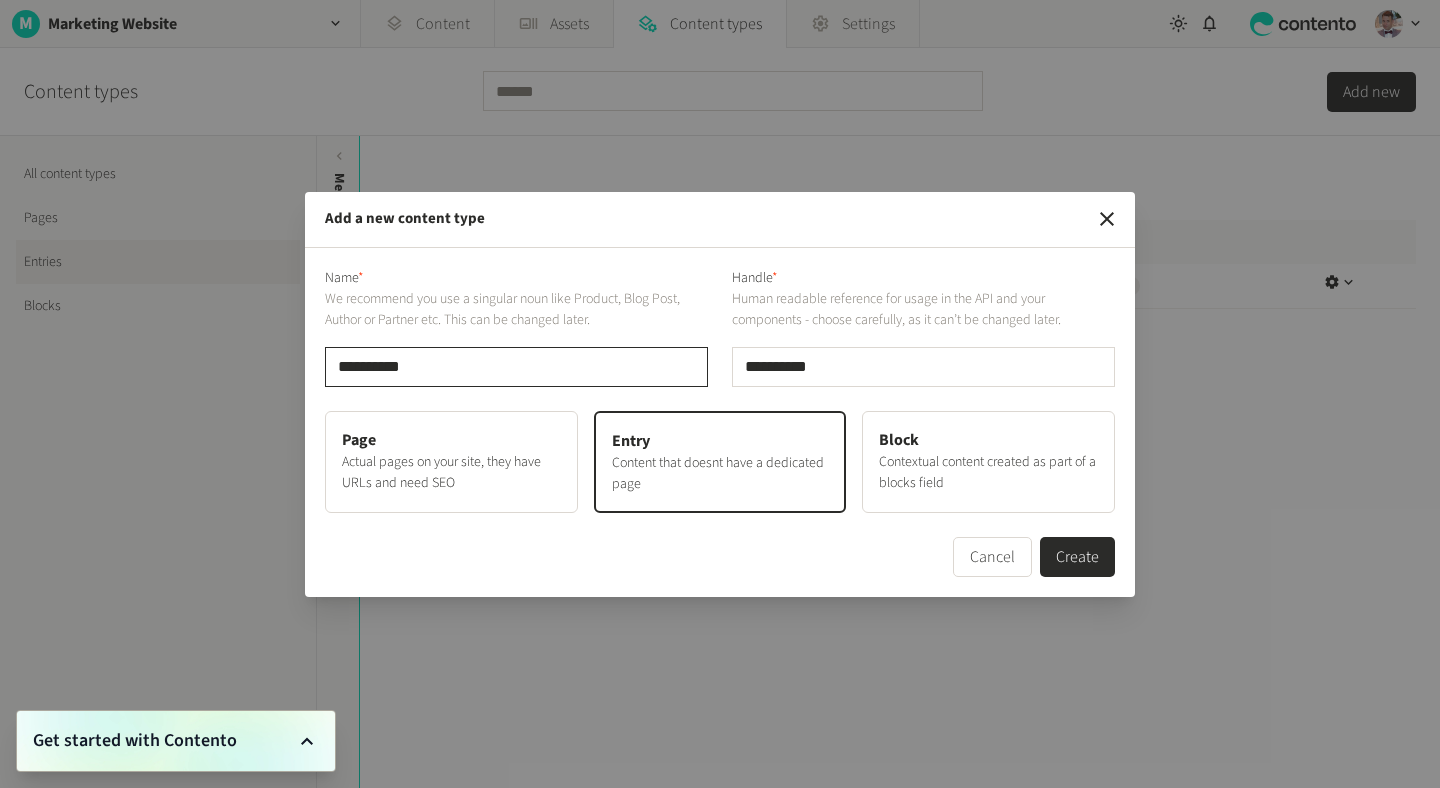 type on "**********" 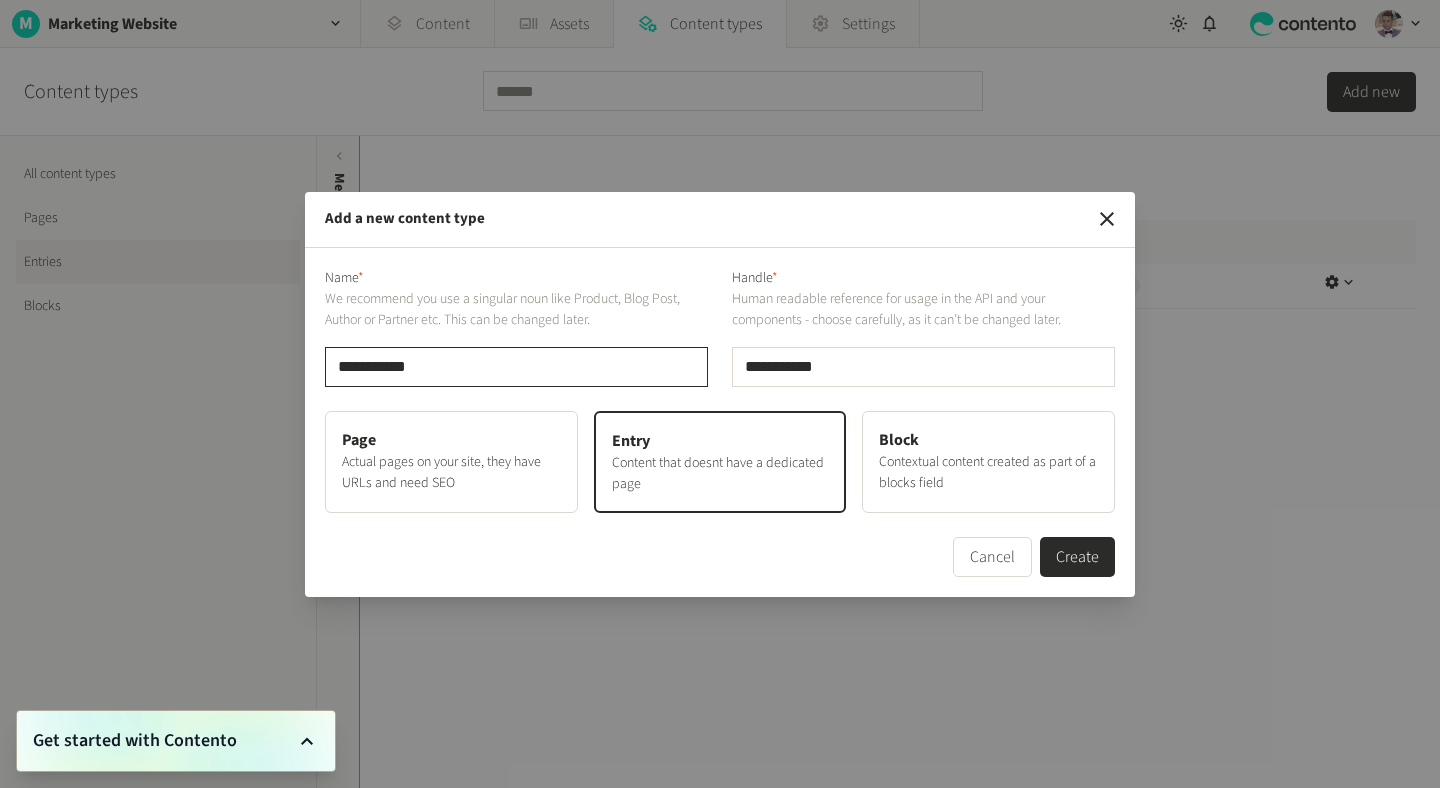 type on "**********" 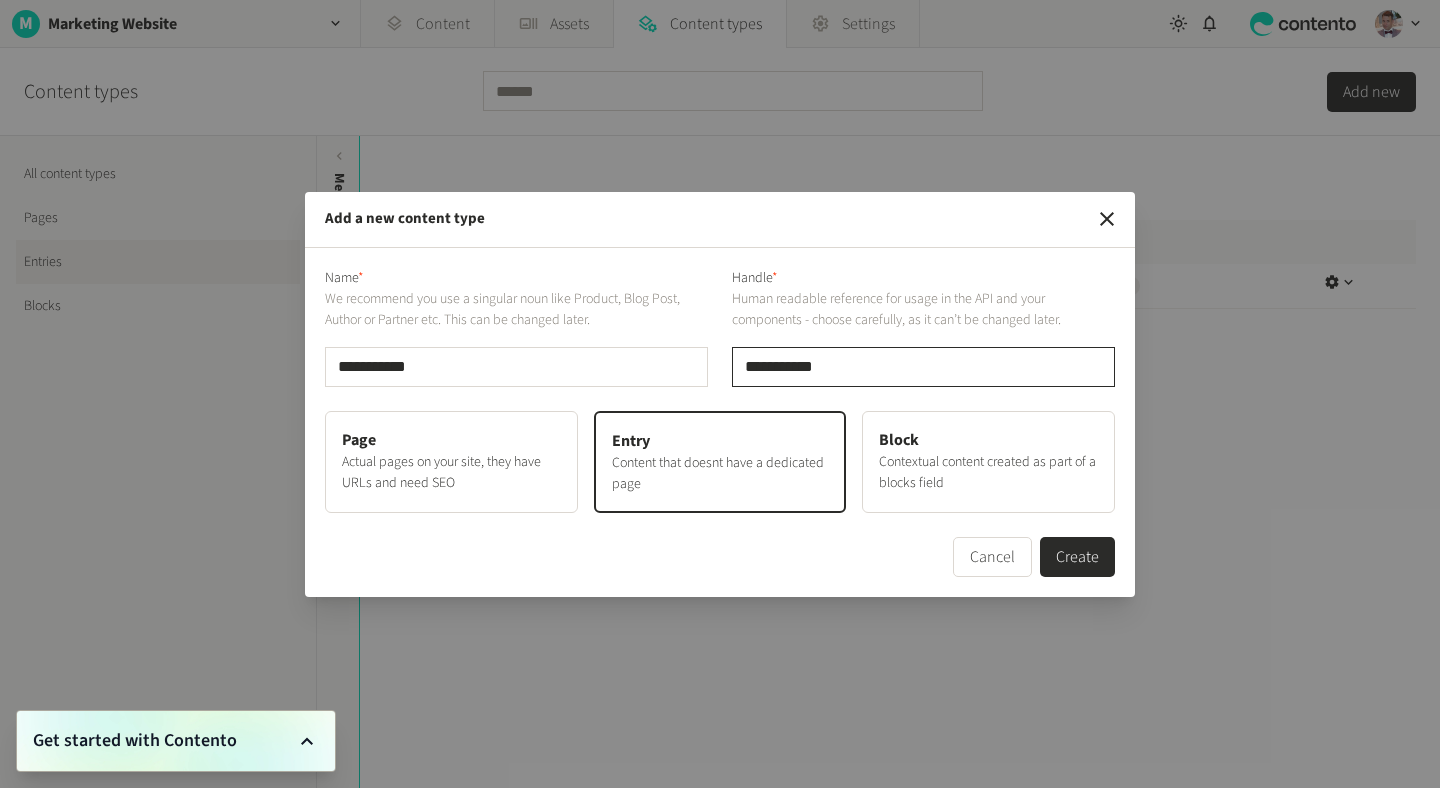 drag, startPoint x: 827, startPoint y: 364, endPoint x: 817, endPoint y: 363, distance: 10.049875 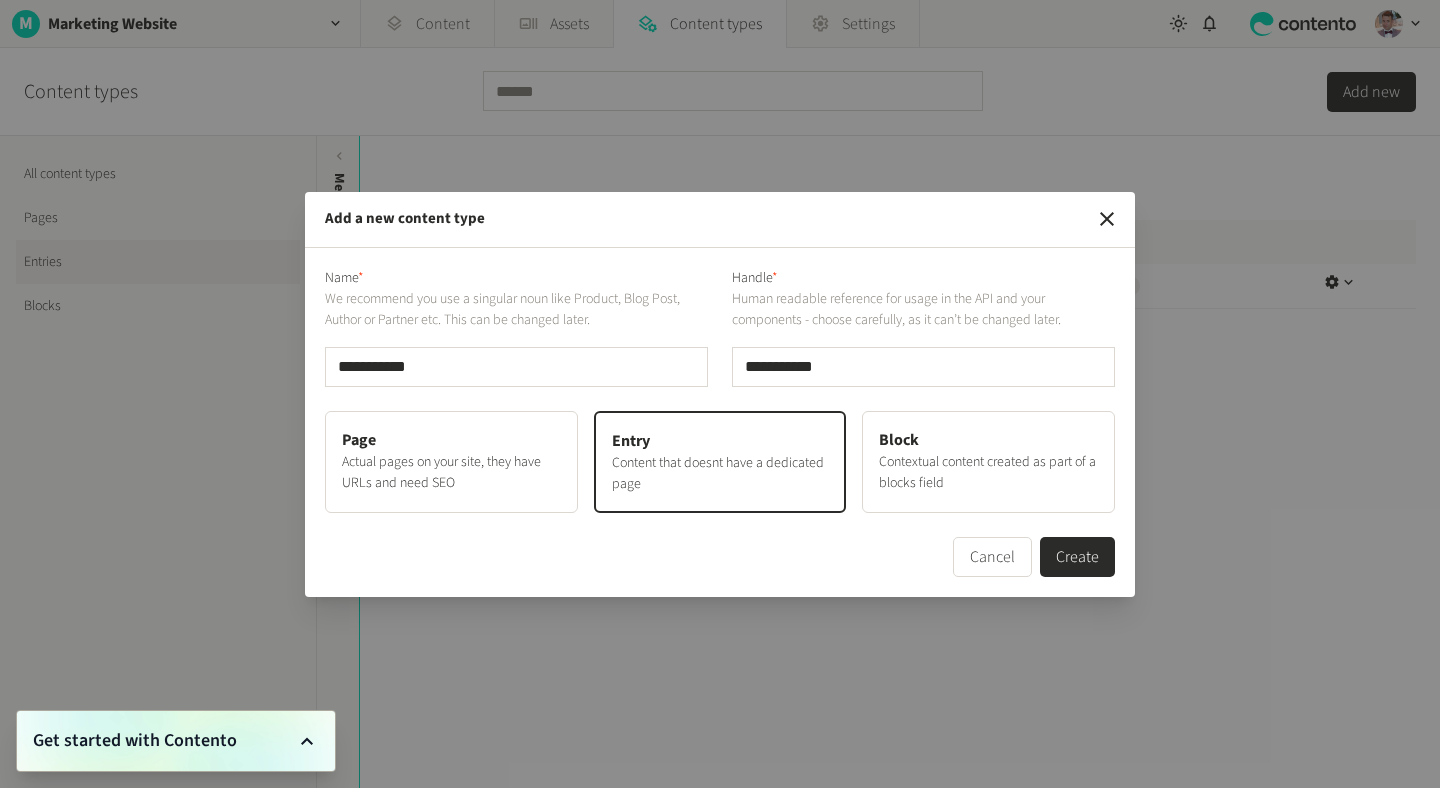click on "Create" at bounding box center (1077, 557) 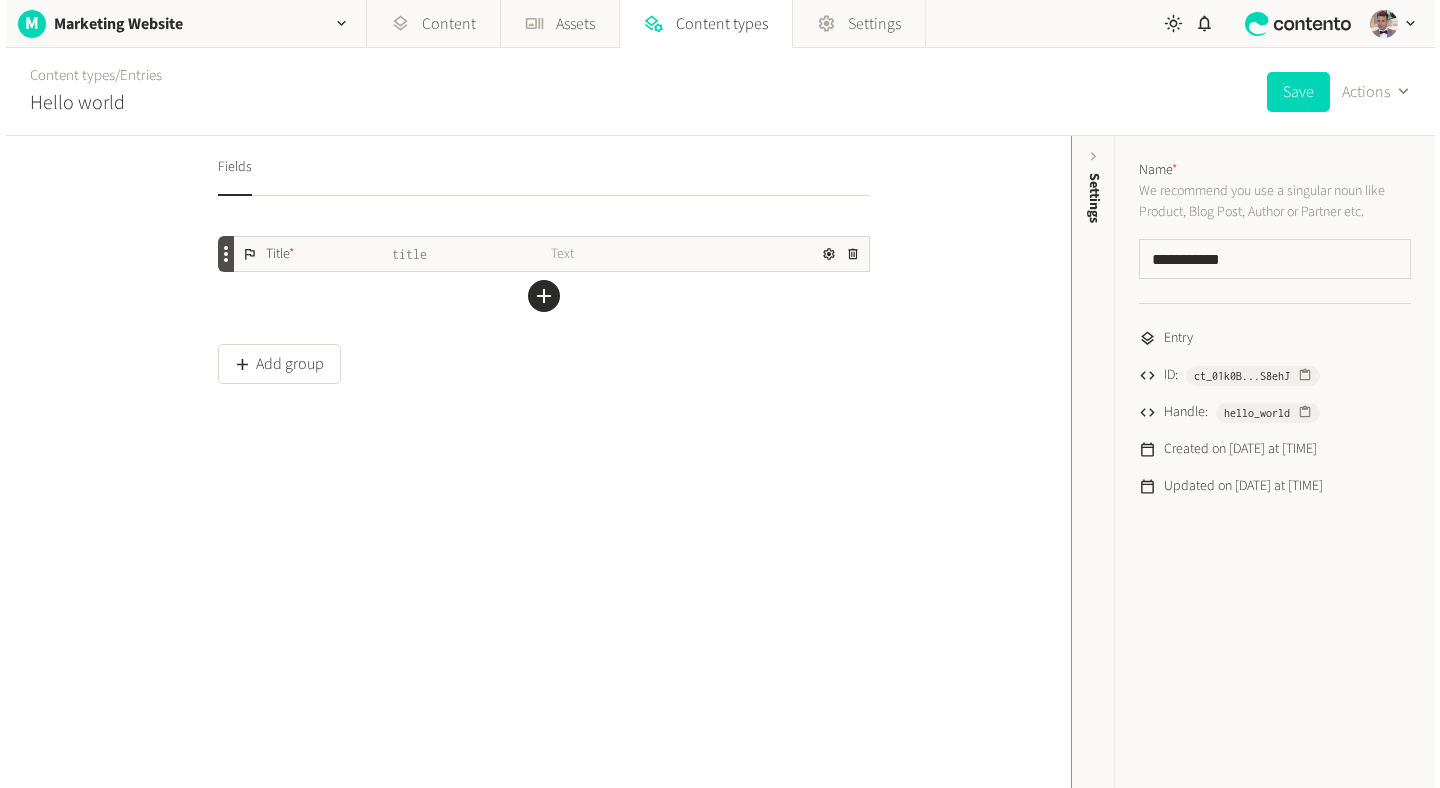 scroll, scrollTop: 0, scrollLeft: 0, axis: both 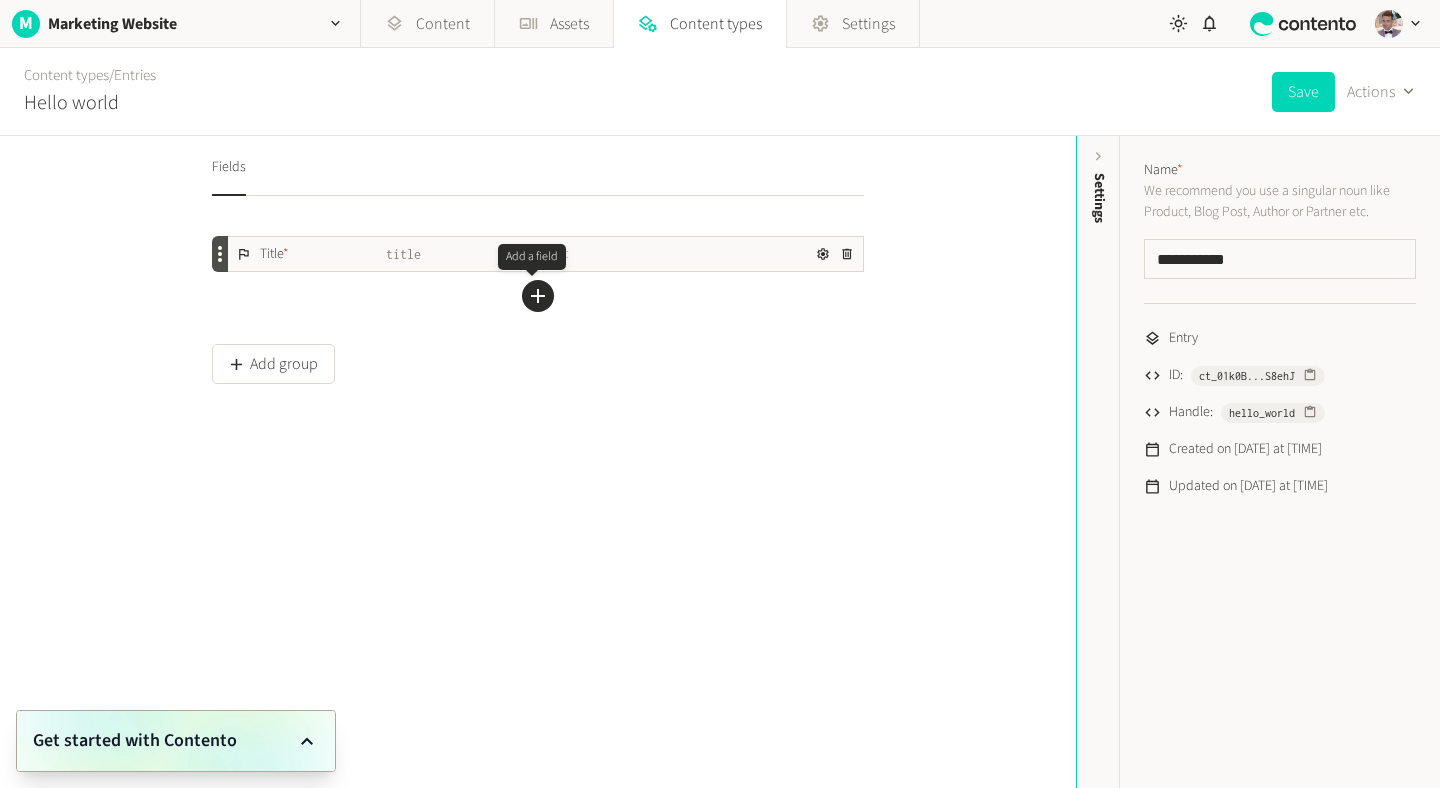 click 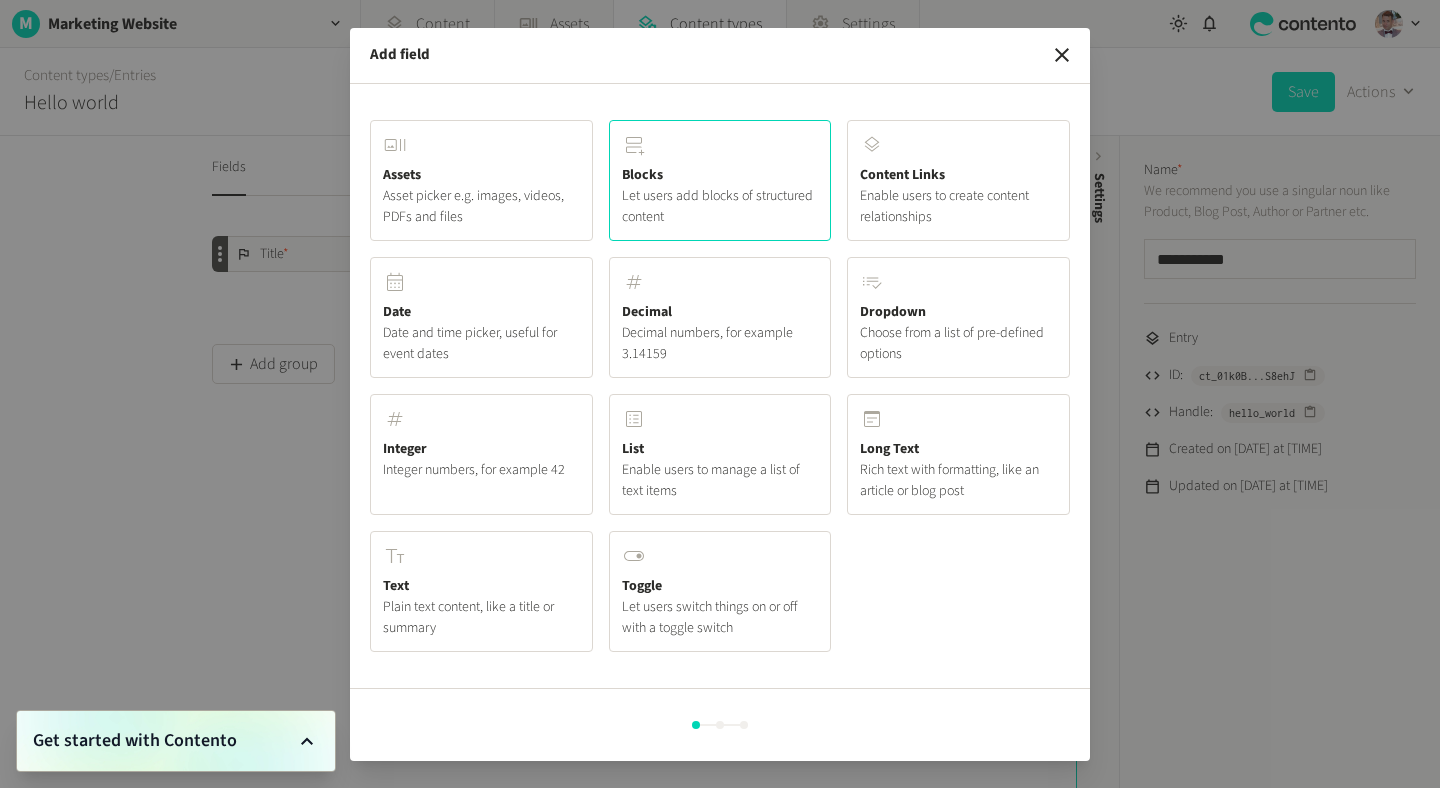 click on "Blocks Let users add blocks of structured content" 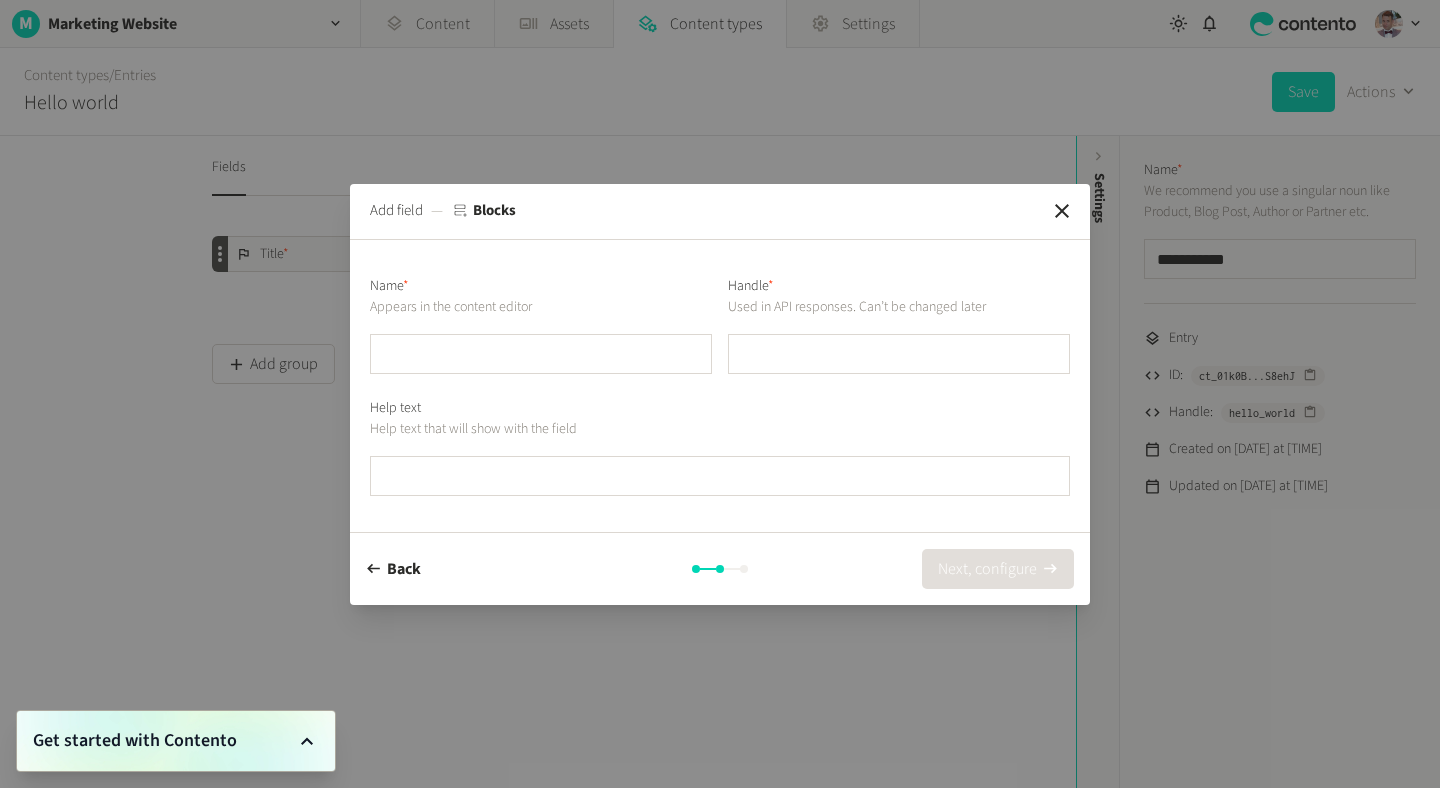 type on "*" 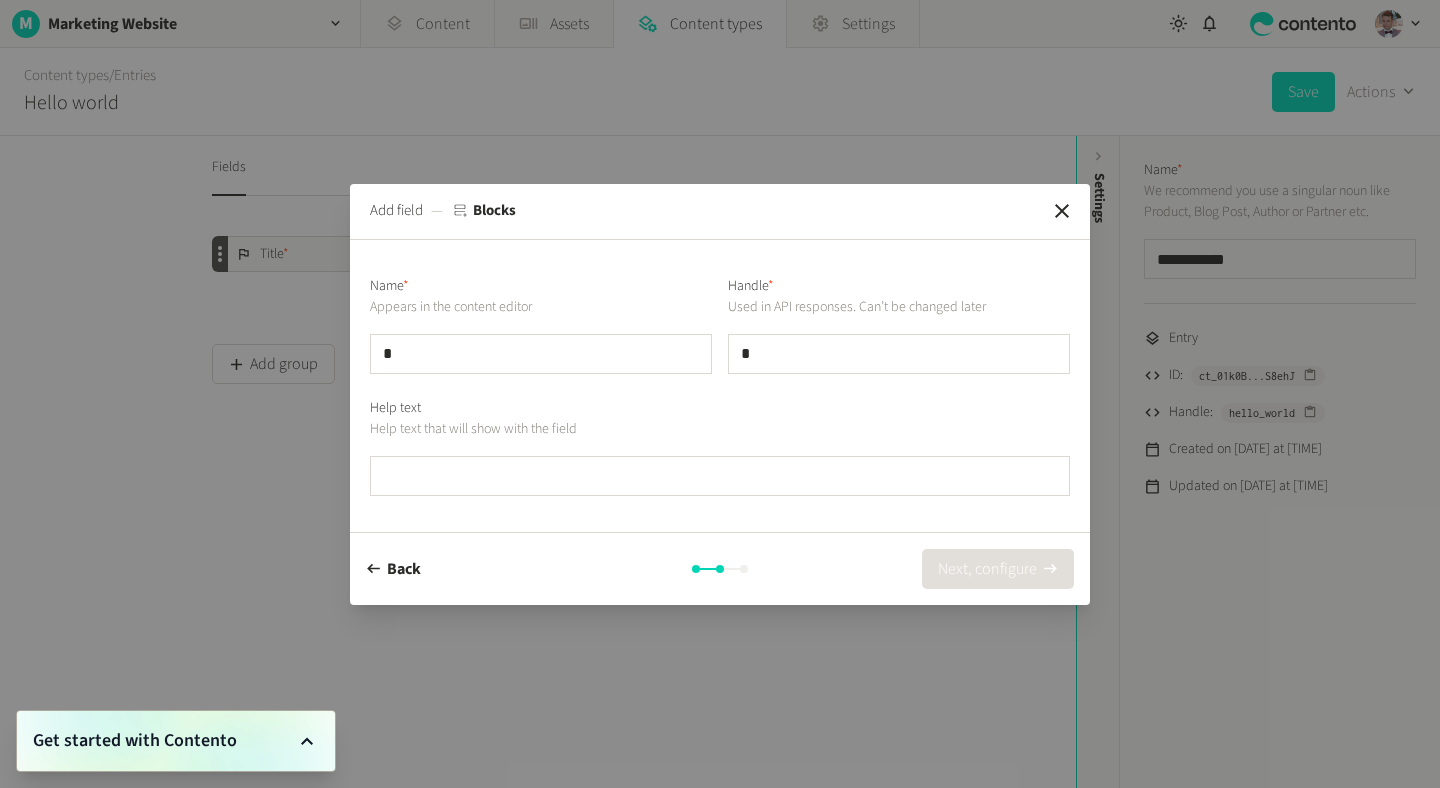 type on "**" 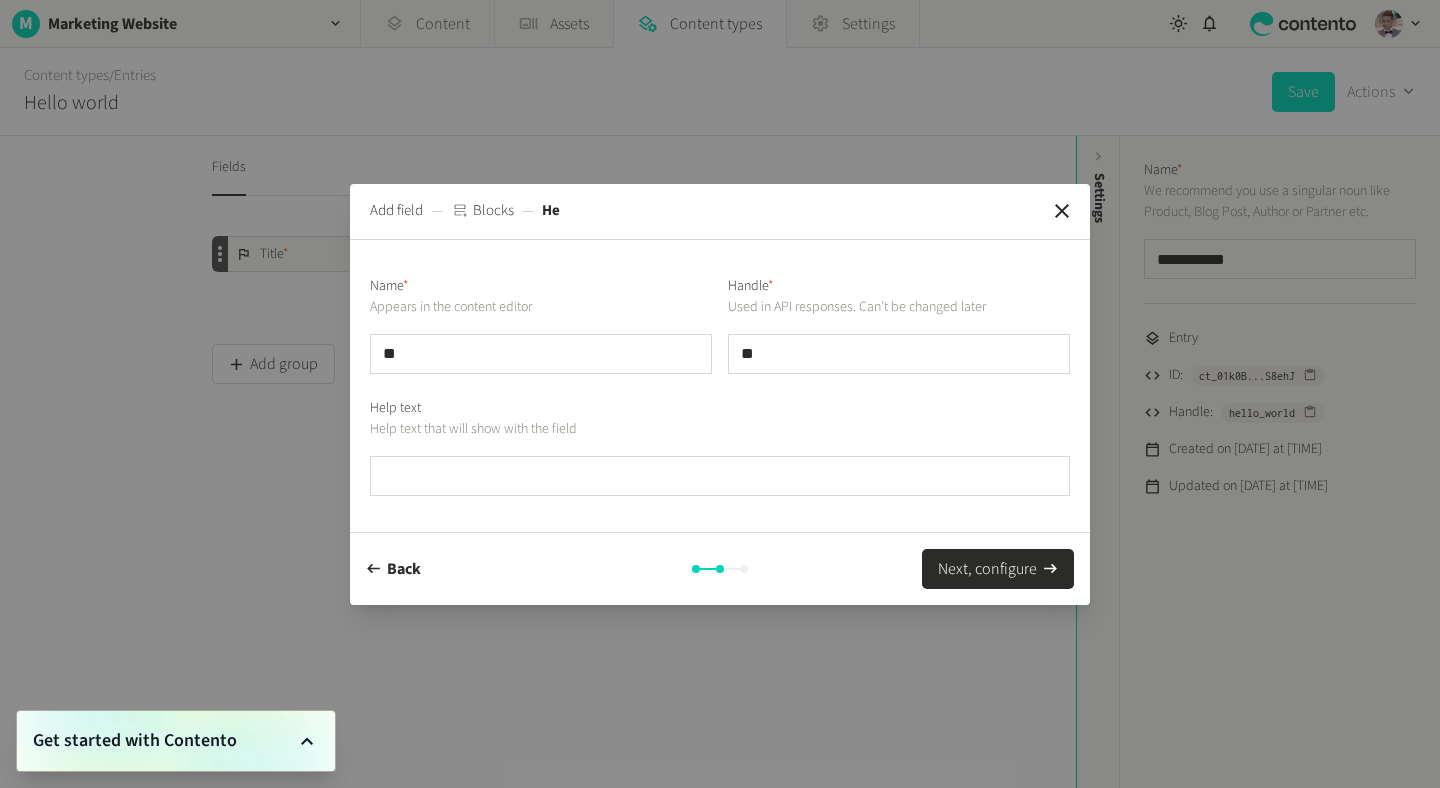 type on "***" 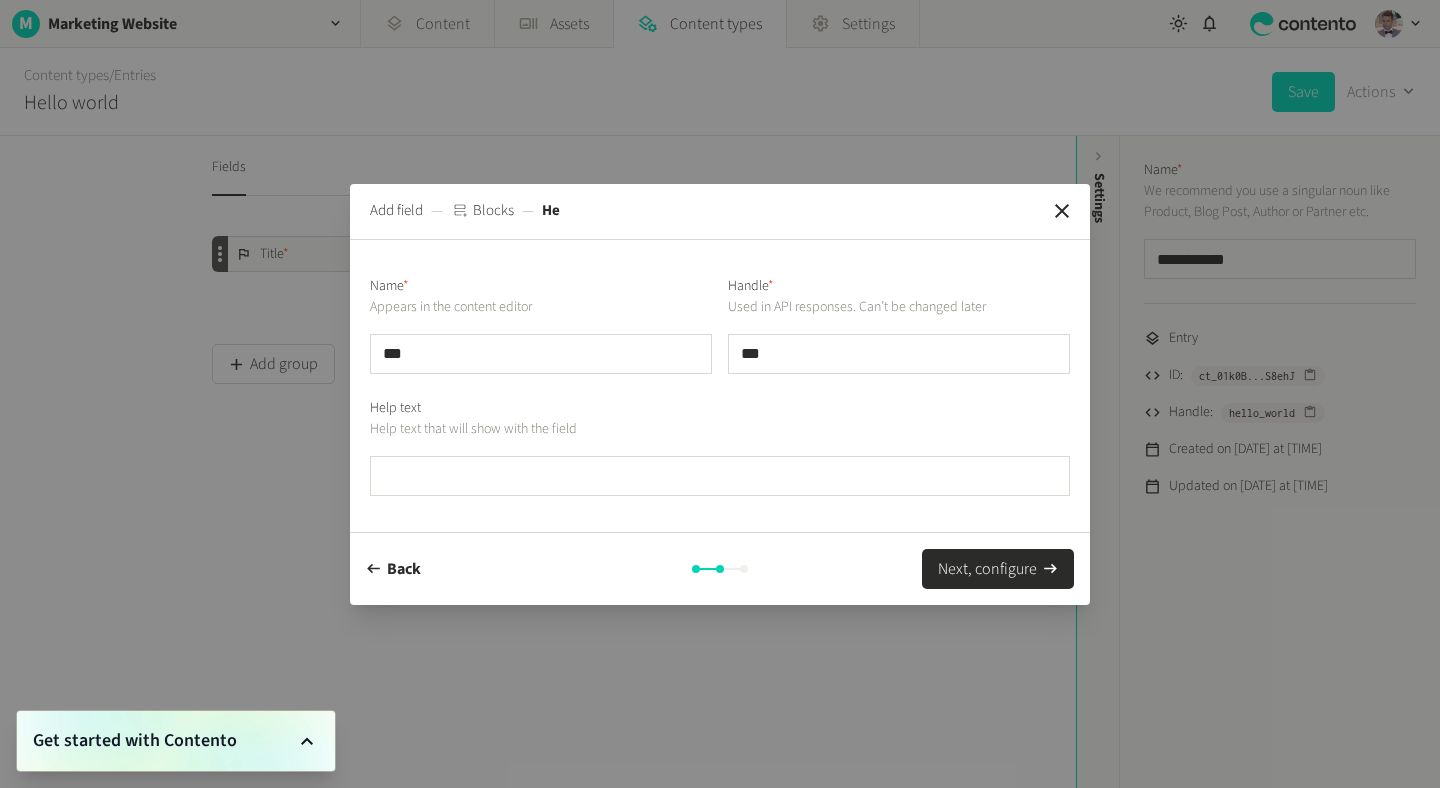 type on "****" 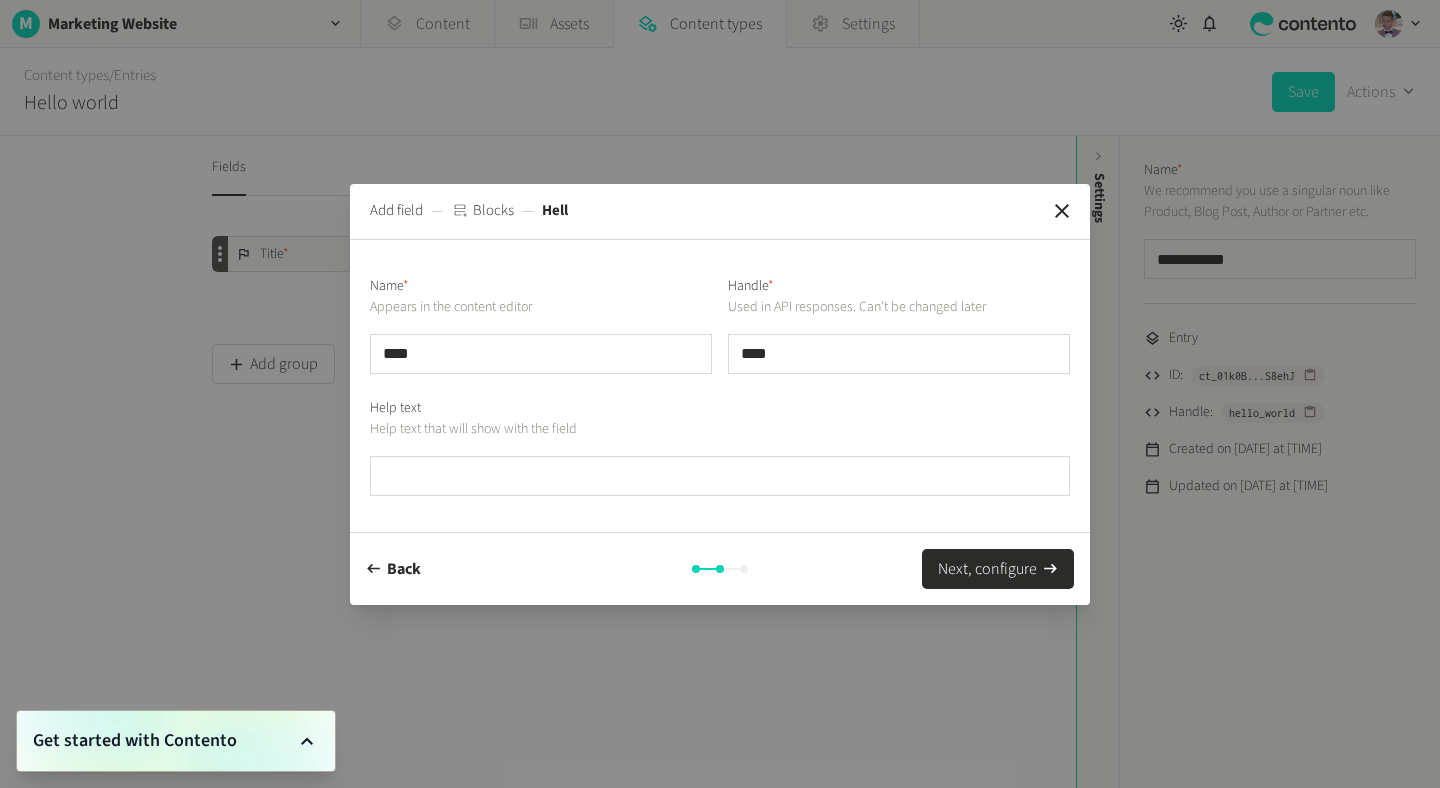 type on "*****" 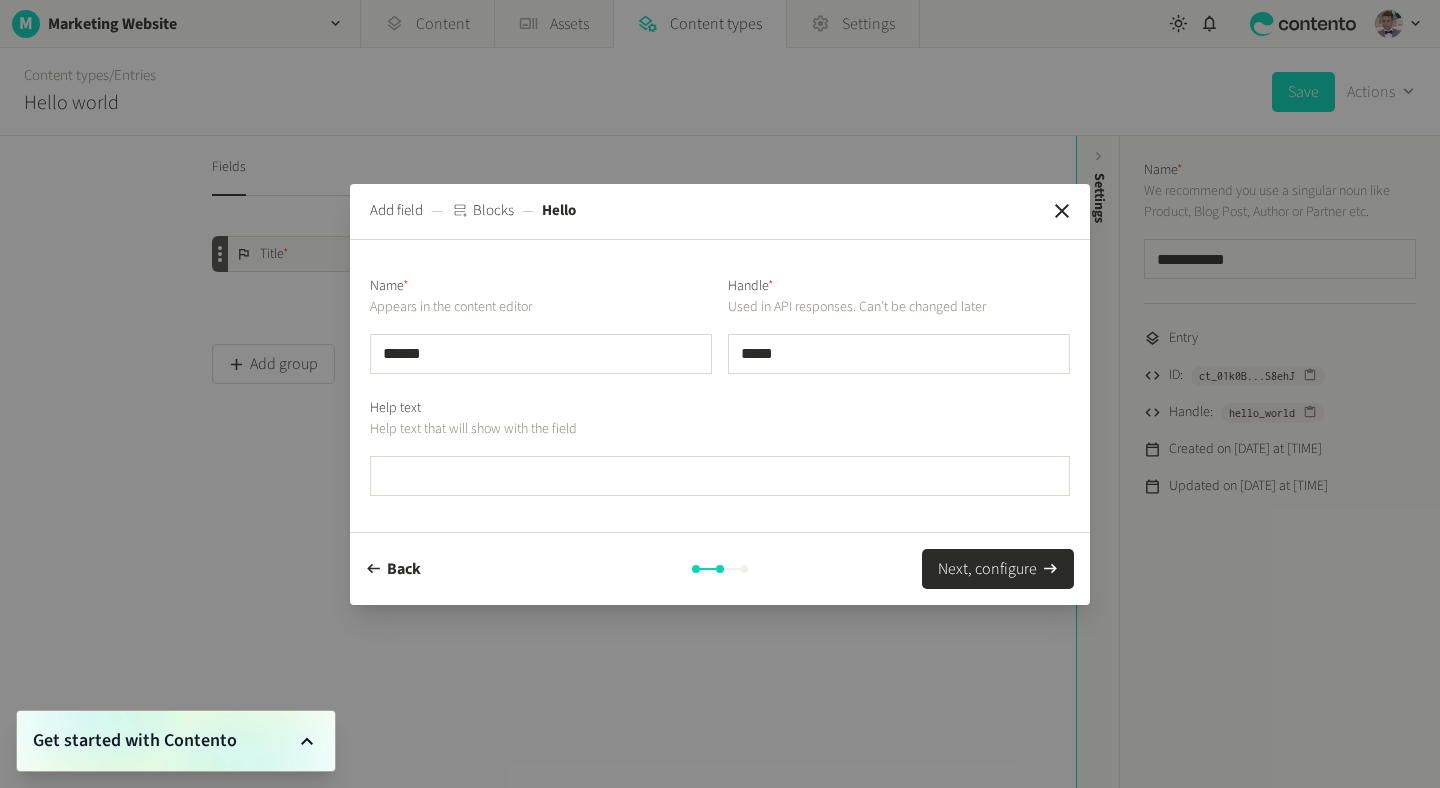 type on "*******" 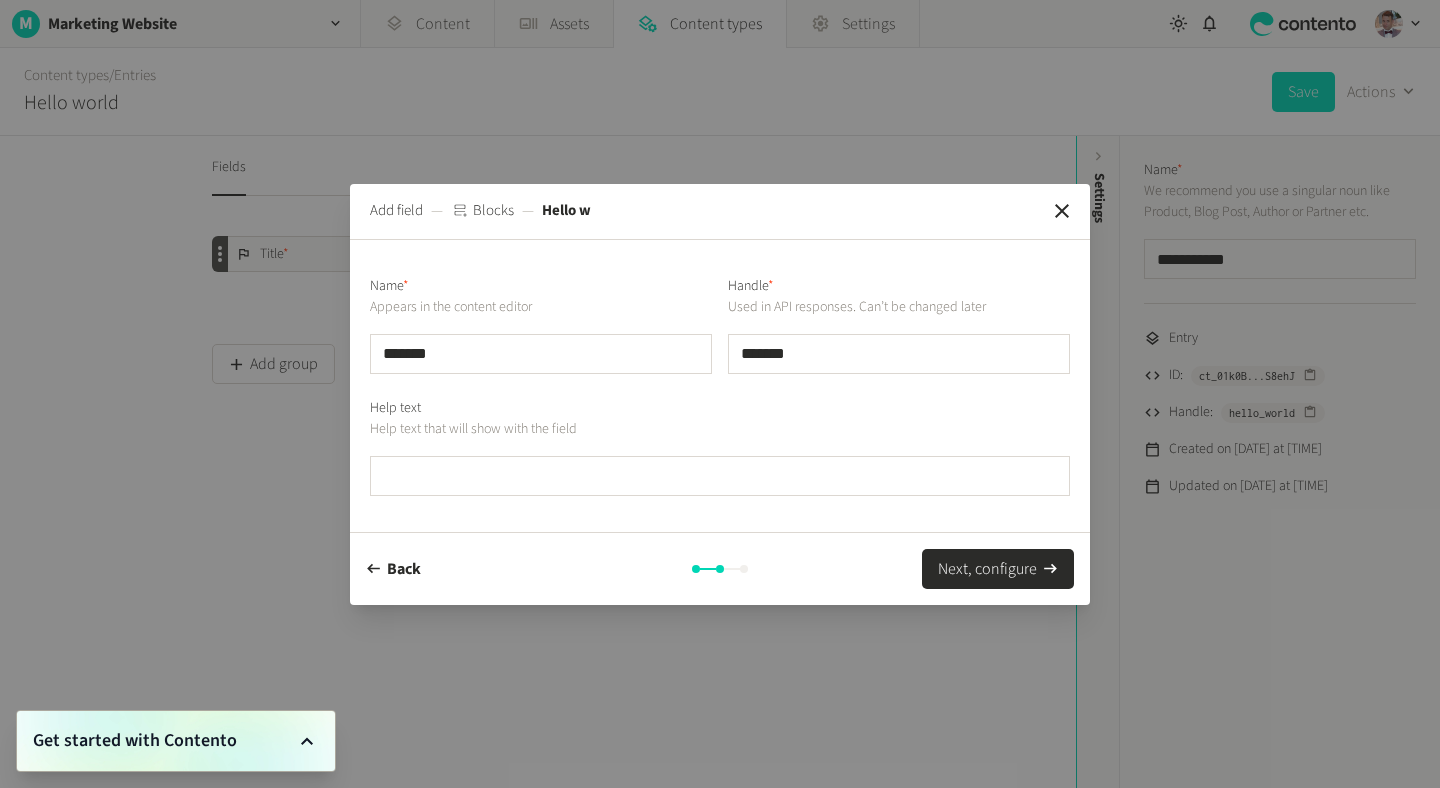 type on "********" 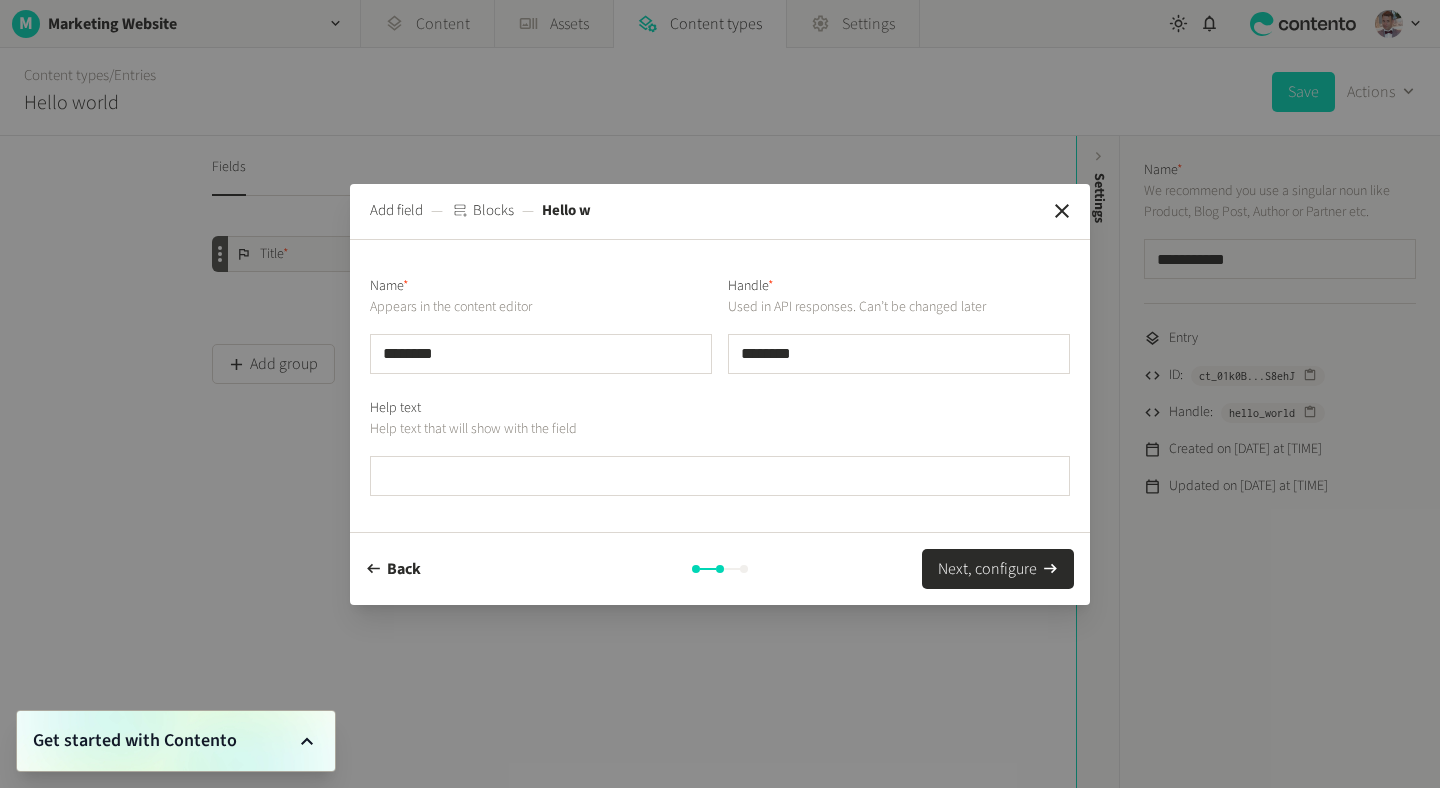 type on "*********" 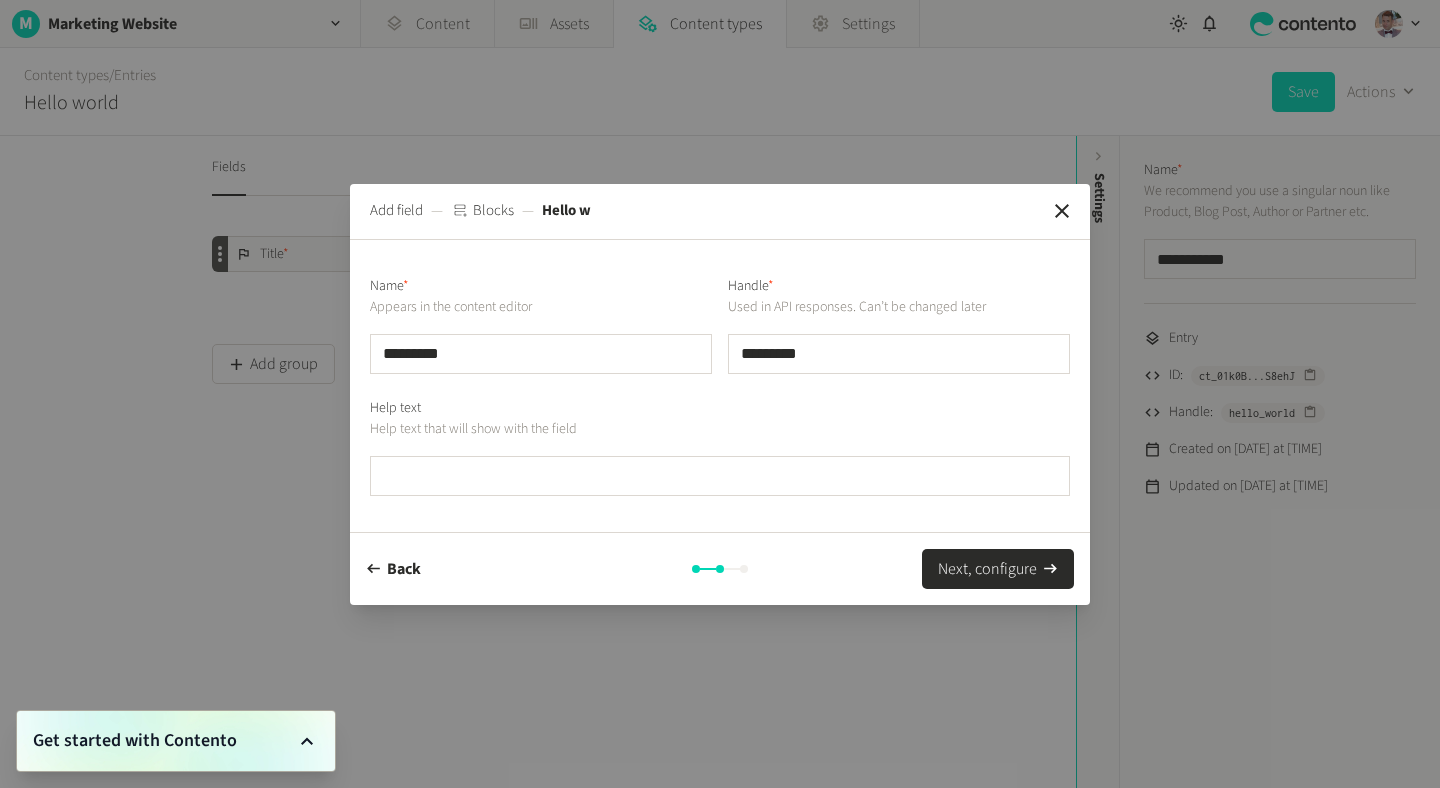 type on "**********" 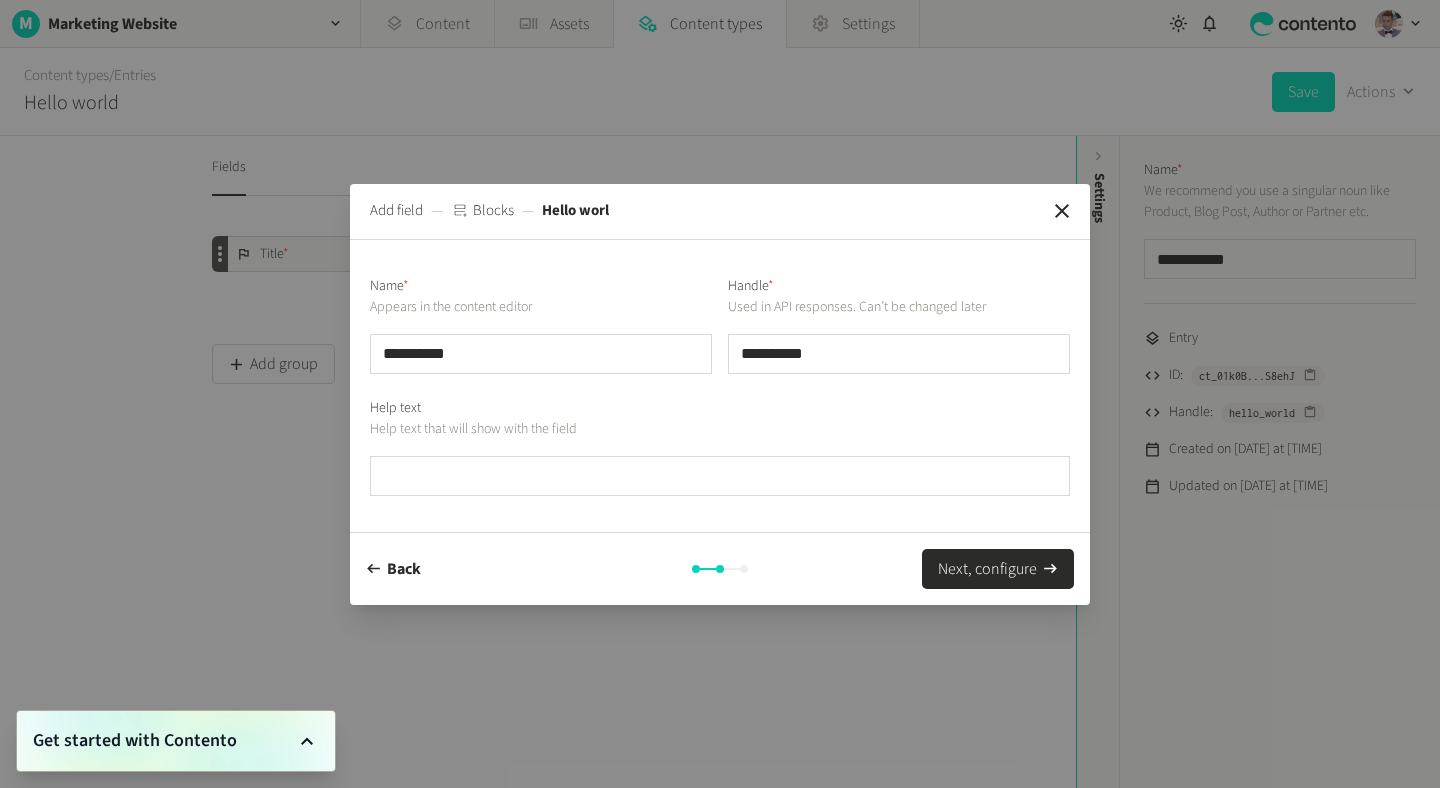 type on "**********" 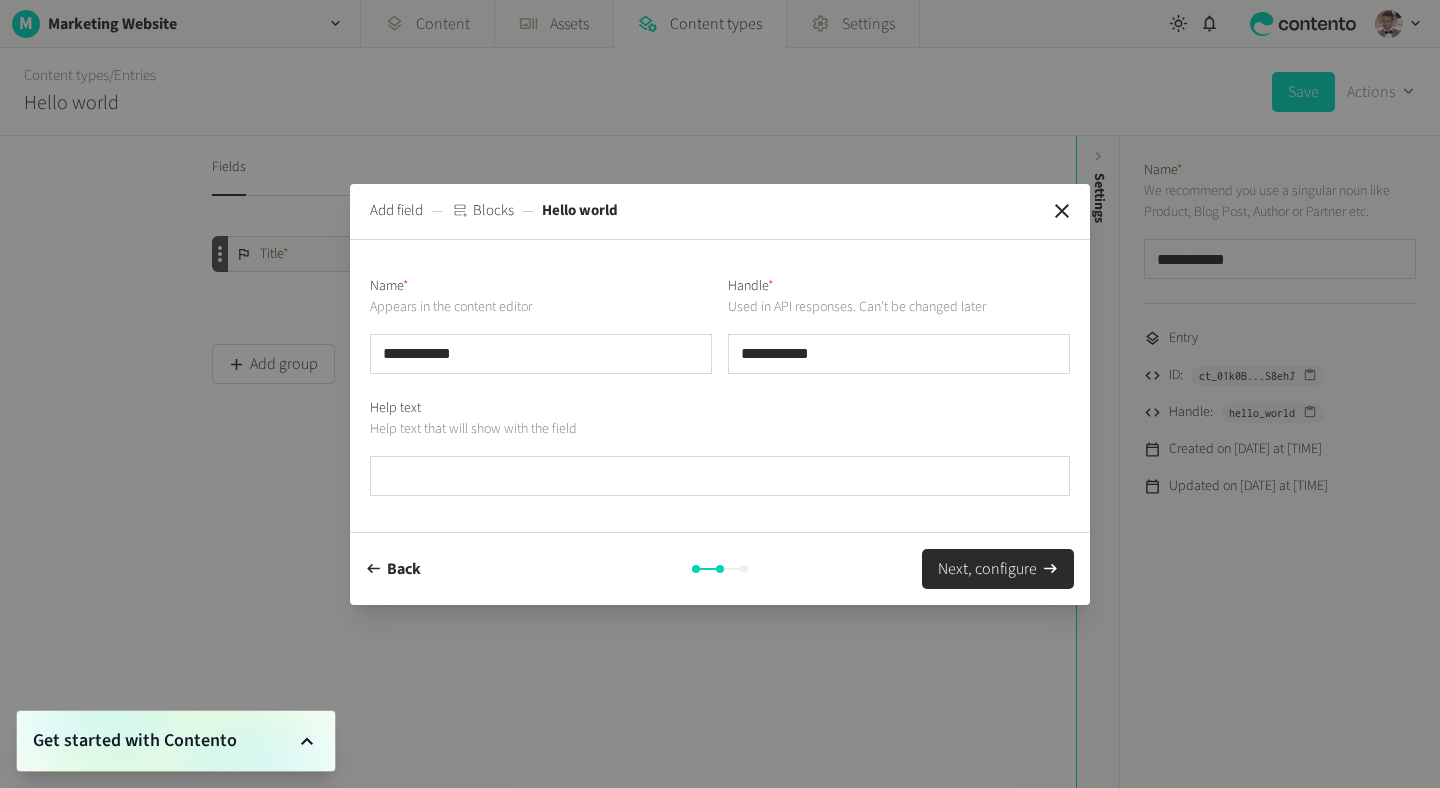 drag, startPoint x: 599, startPoint y: 367, endPoint x: 334, endPoint y: 338, distance: 266.58206 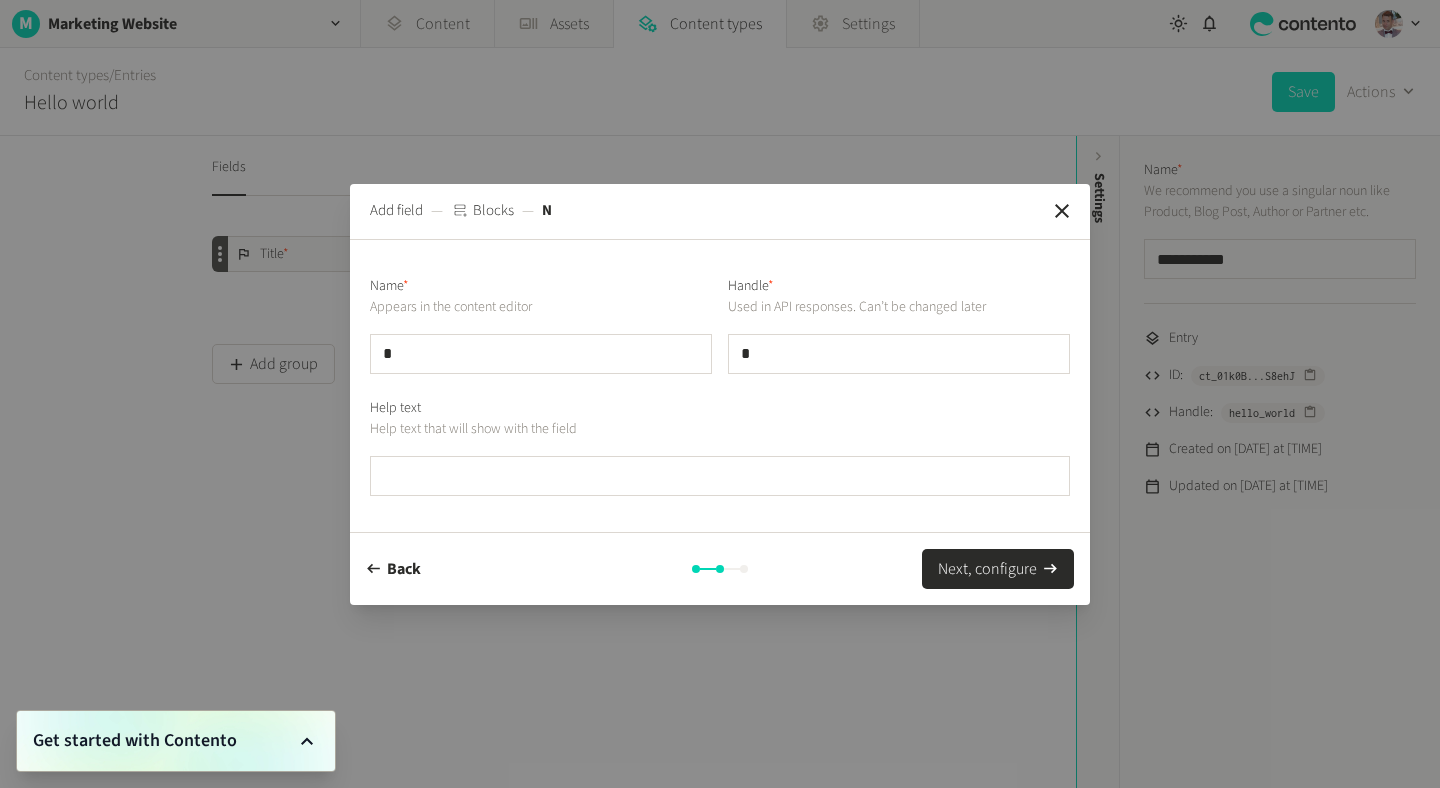 type on "**" 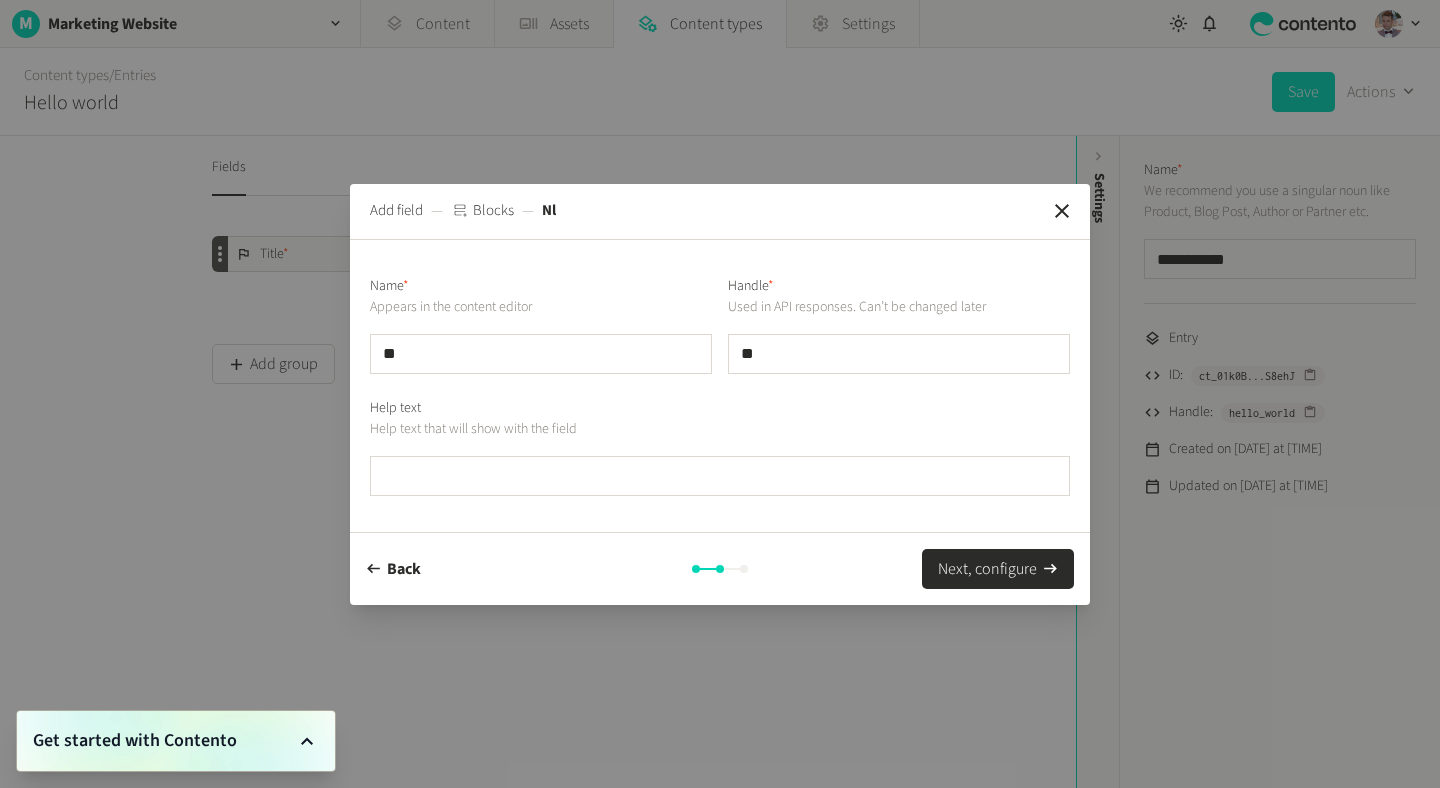 type on "***" 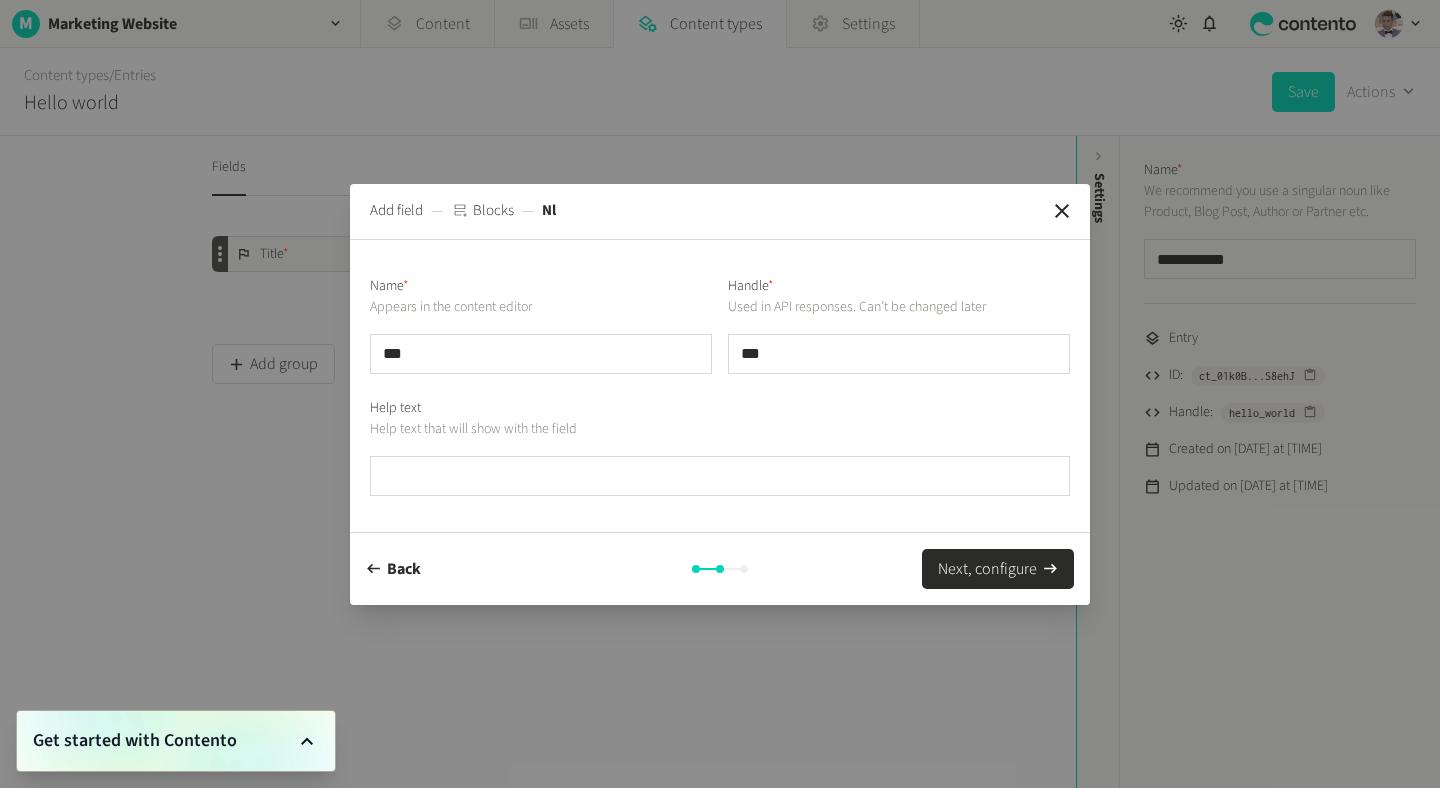 type on "****" 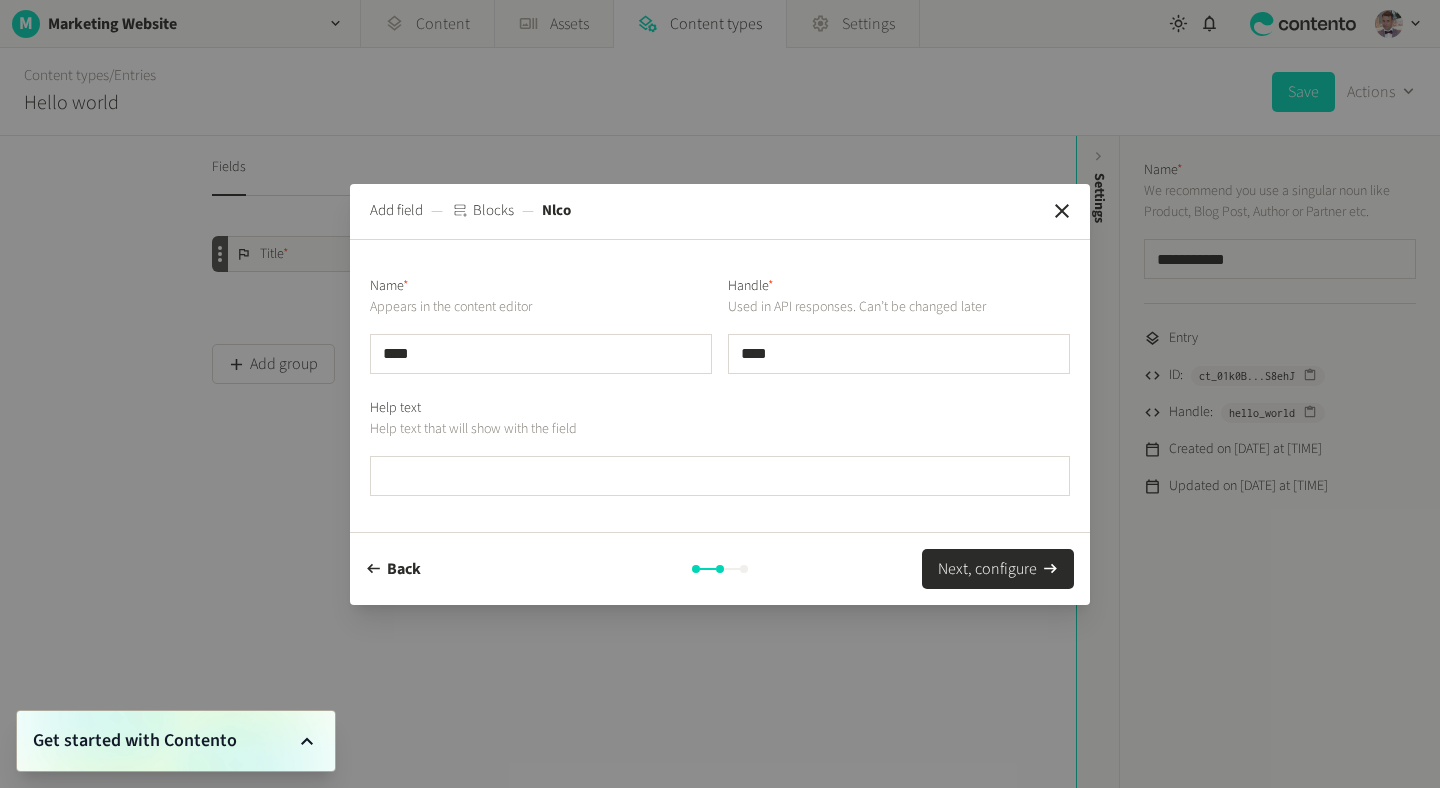 type on "*****" 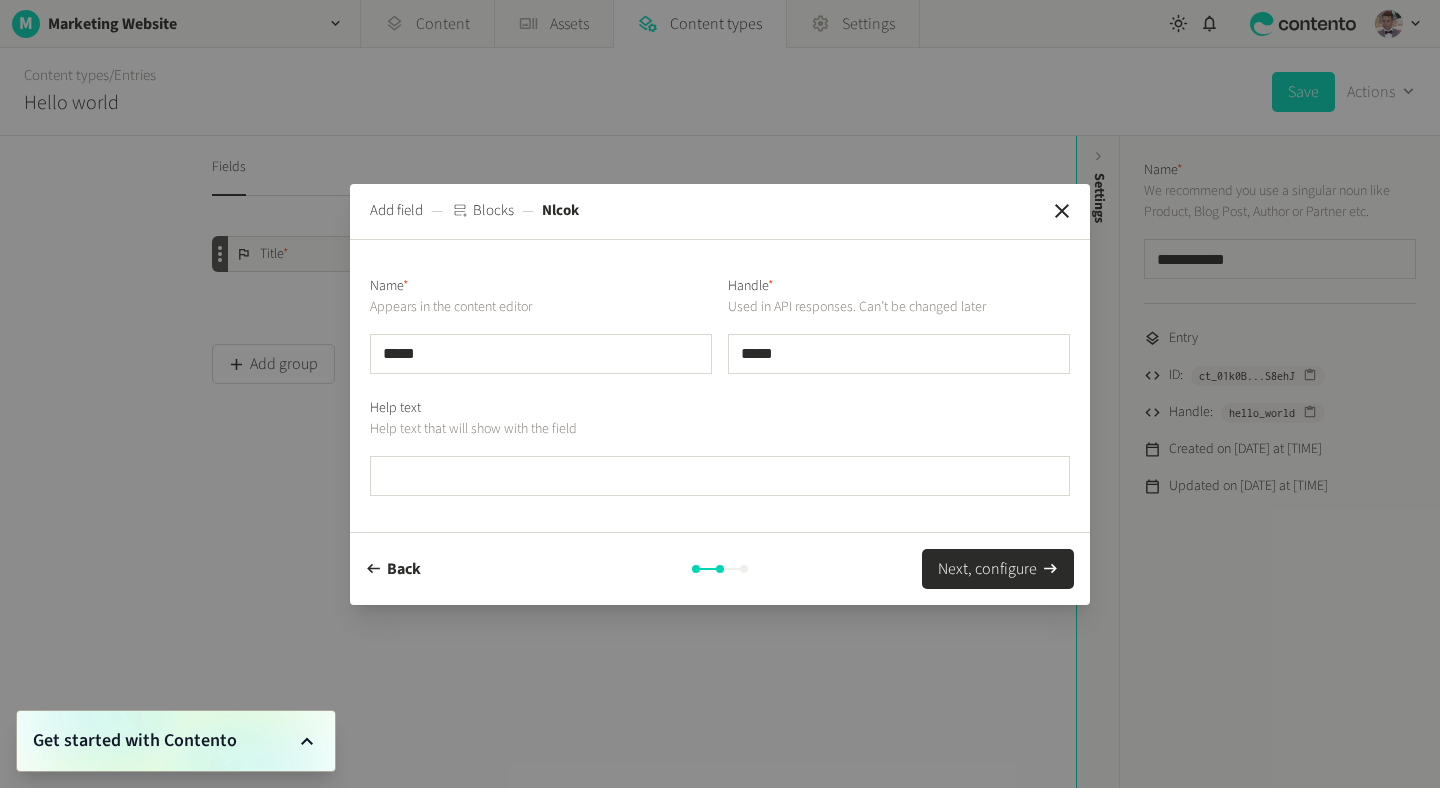 type on "****" 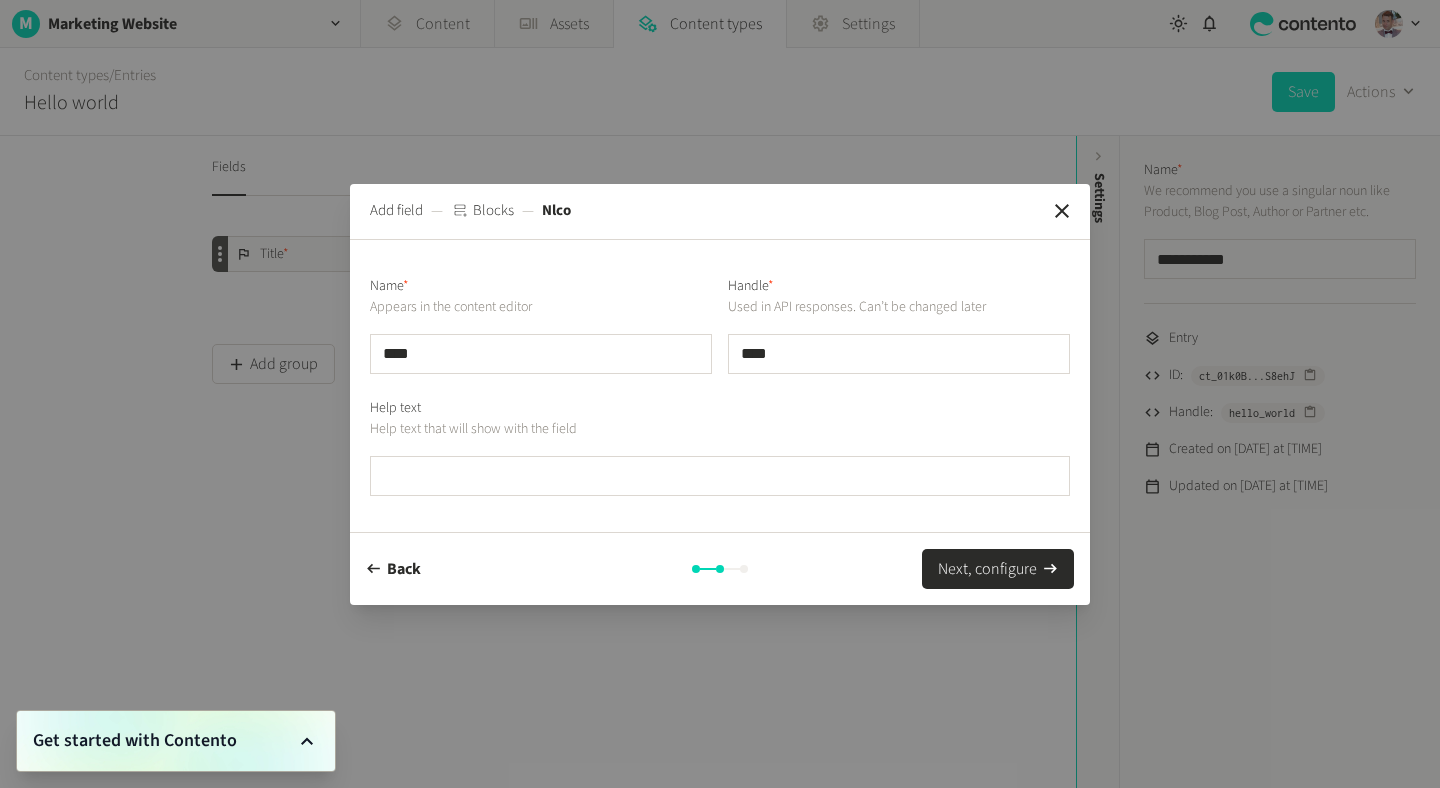 type on "***" 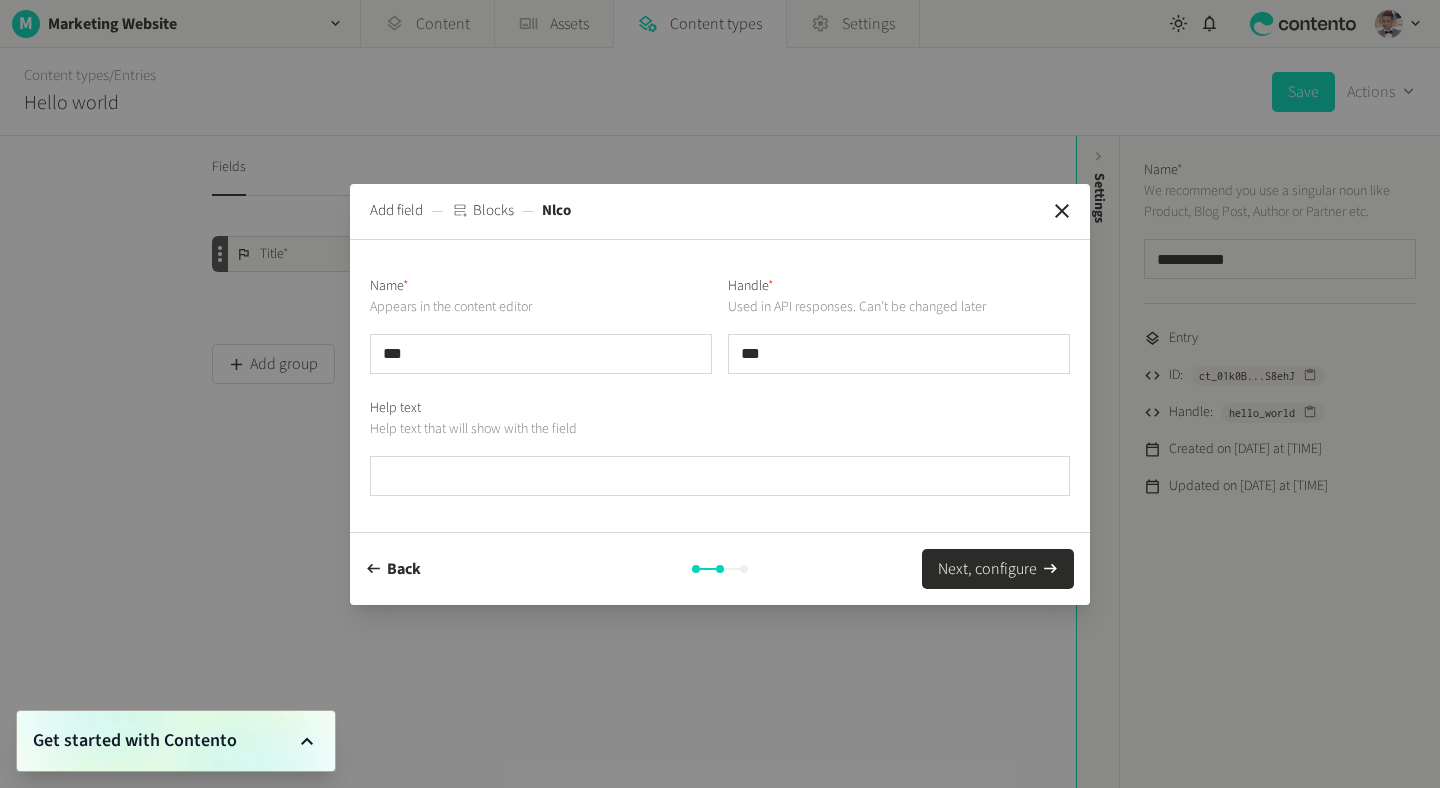 type on "**" 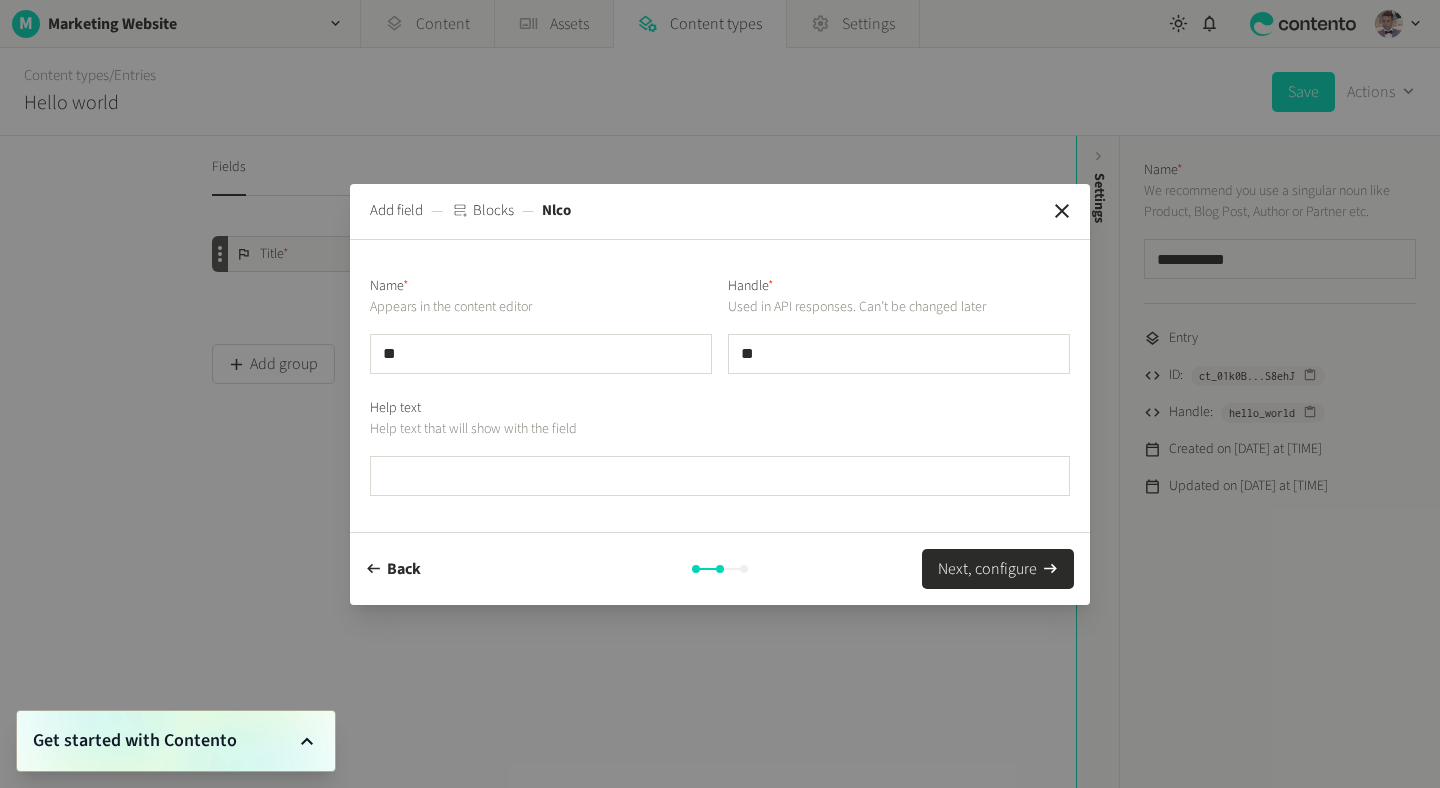 type on "*" 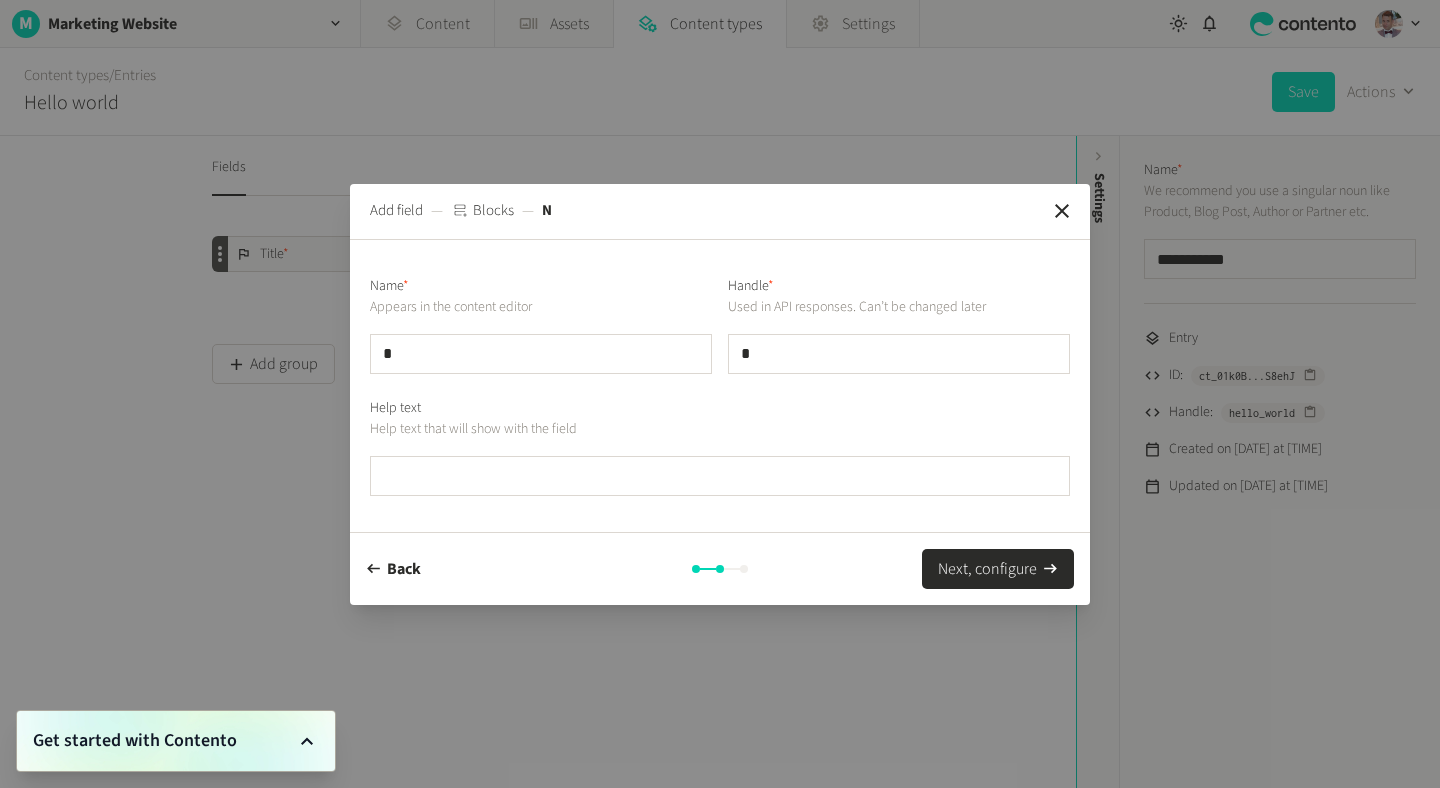 type 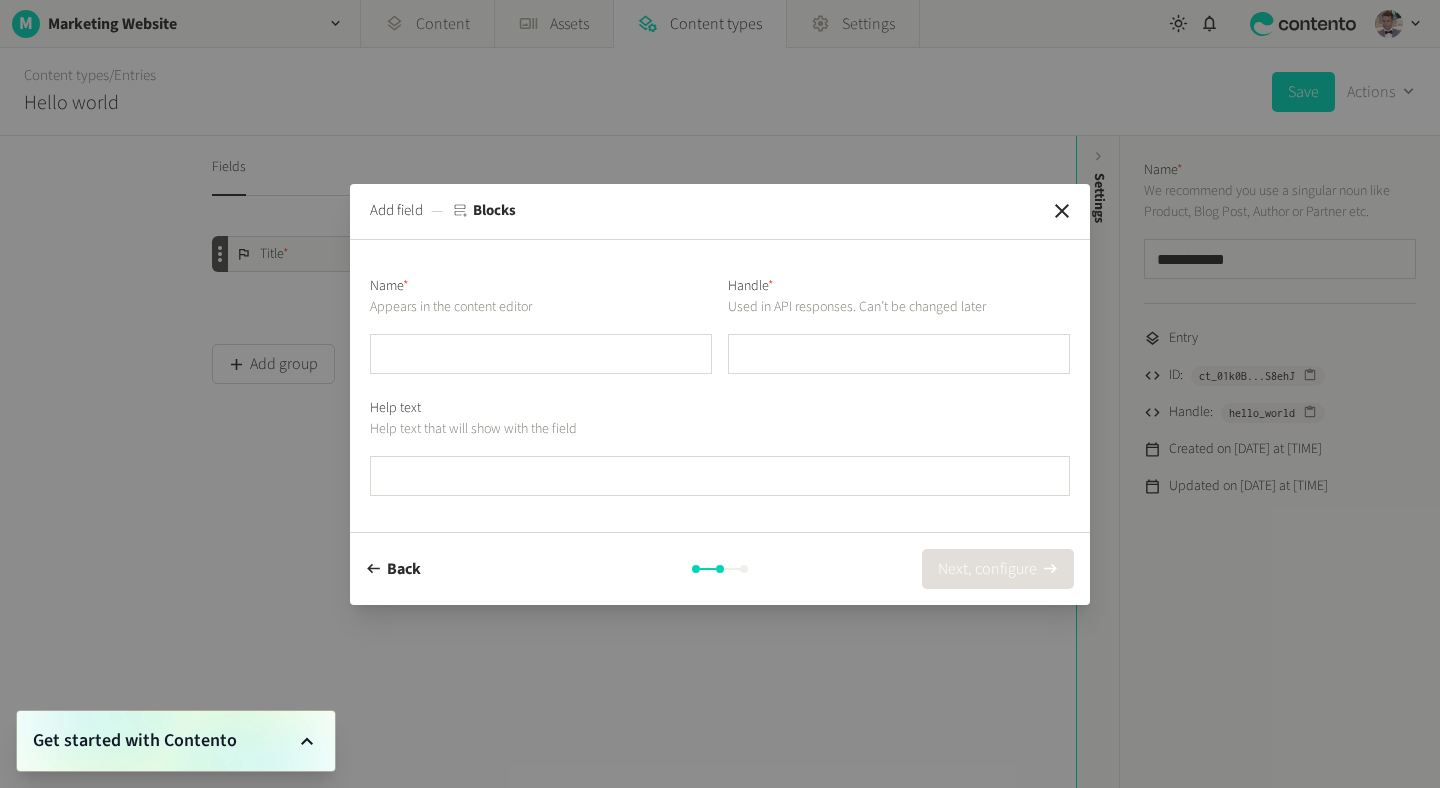 type on "*" 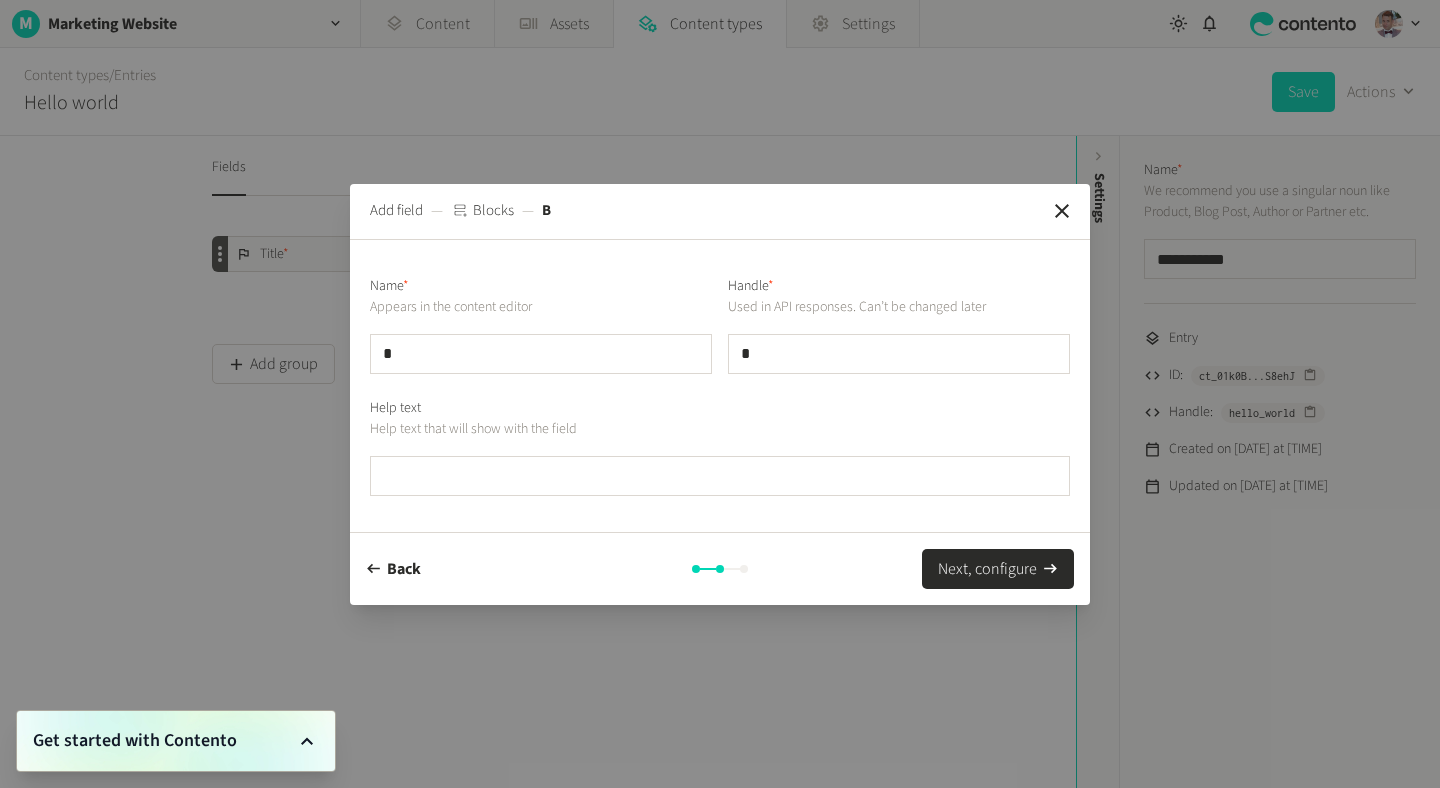 type on "**" 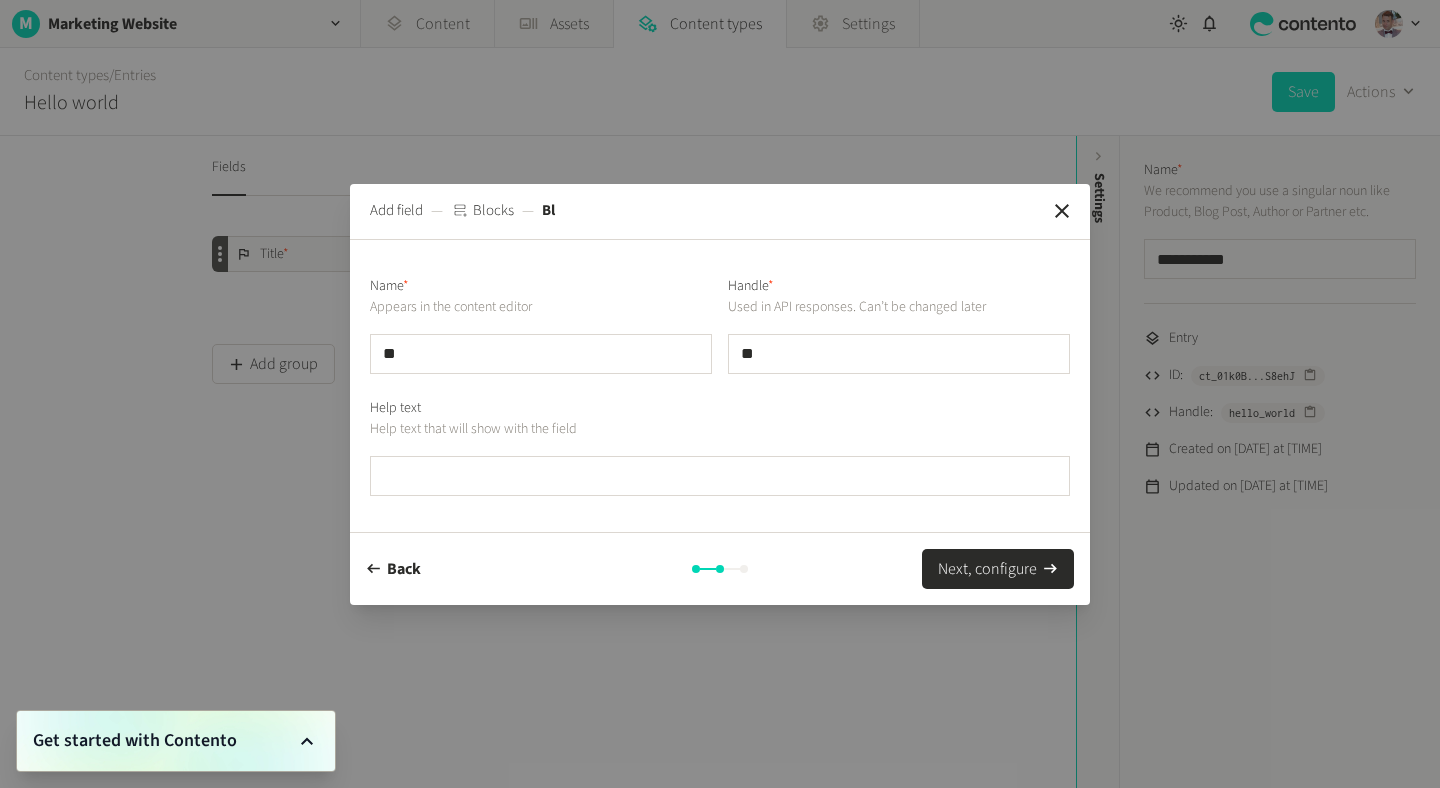 type on "***" 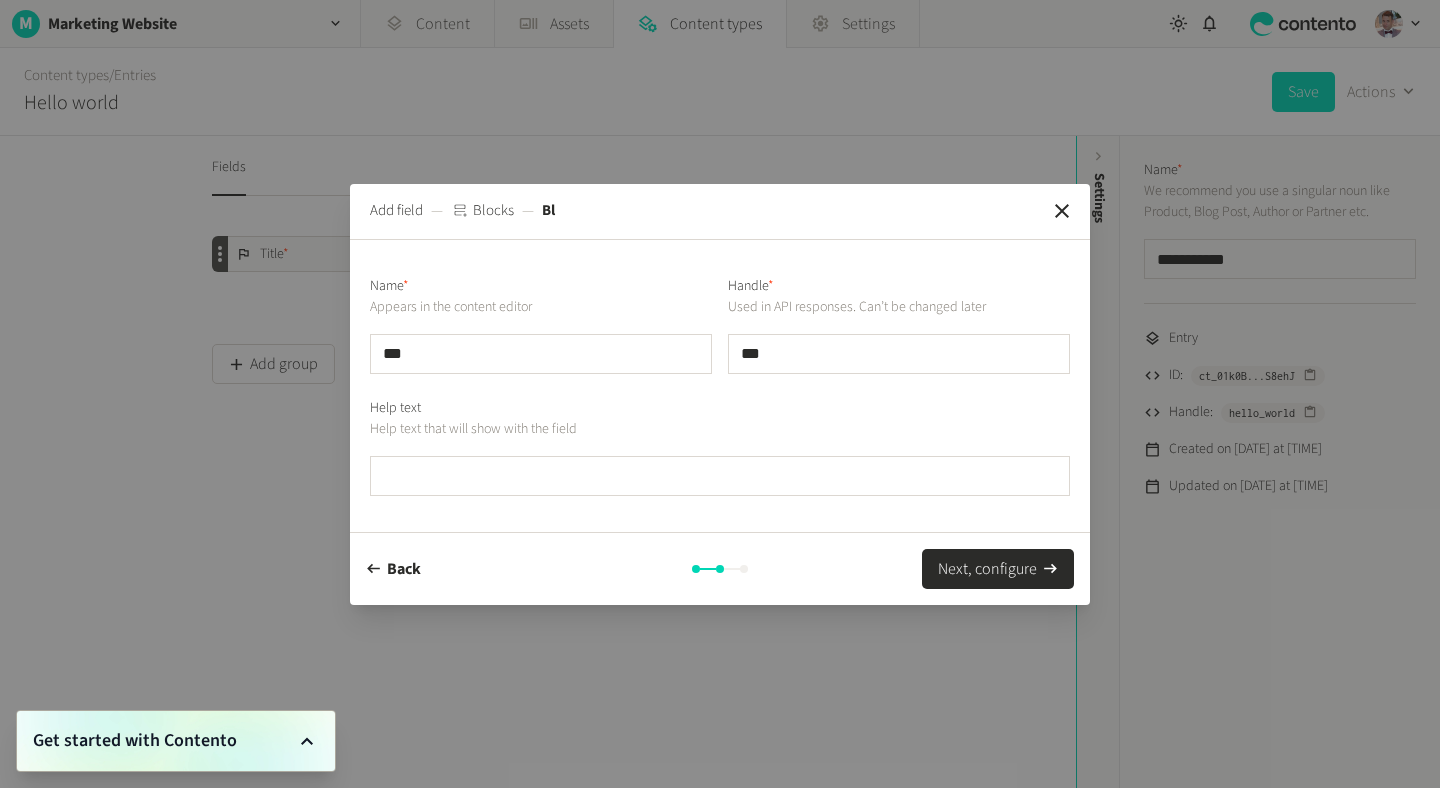 type on "****" 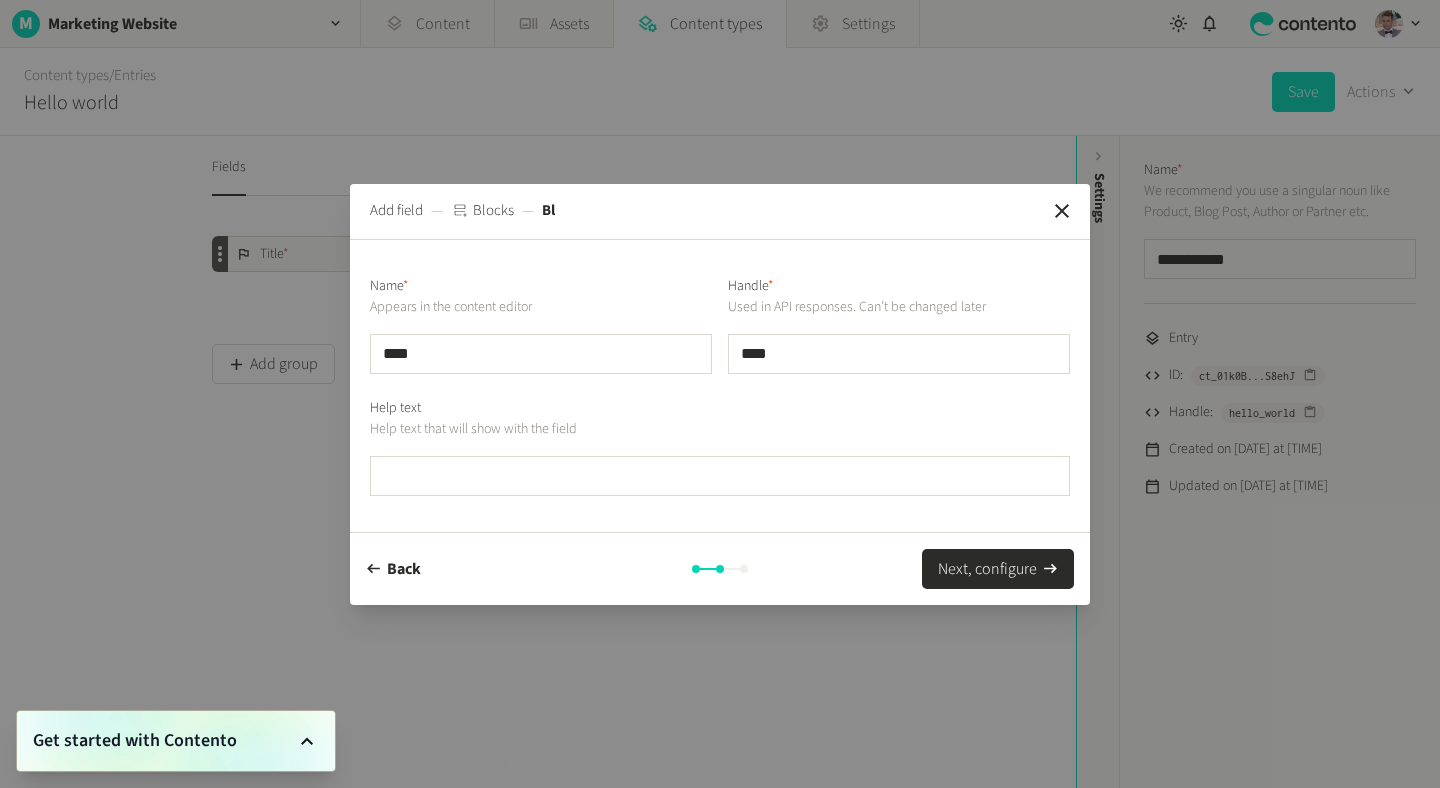 type on "*****" 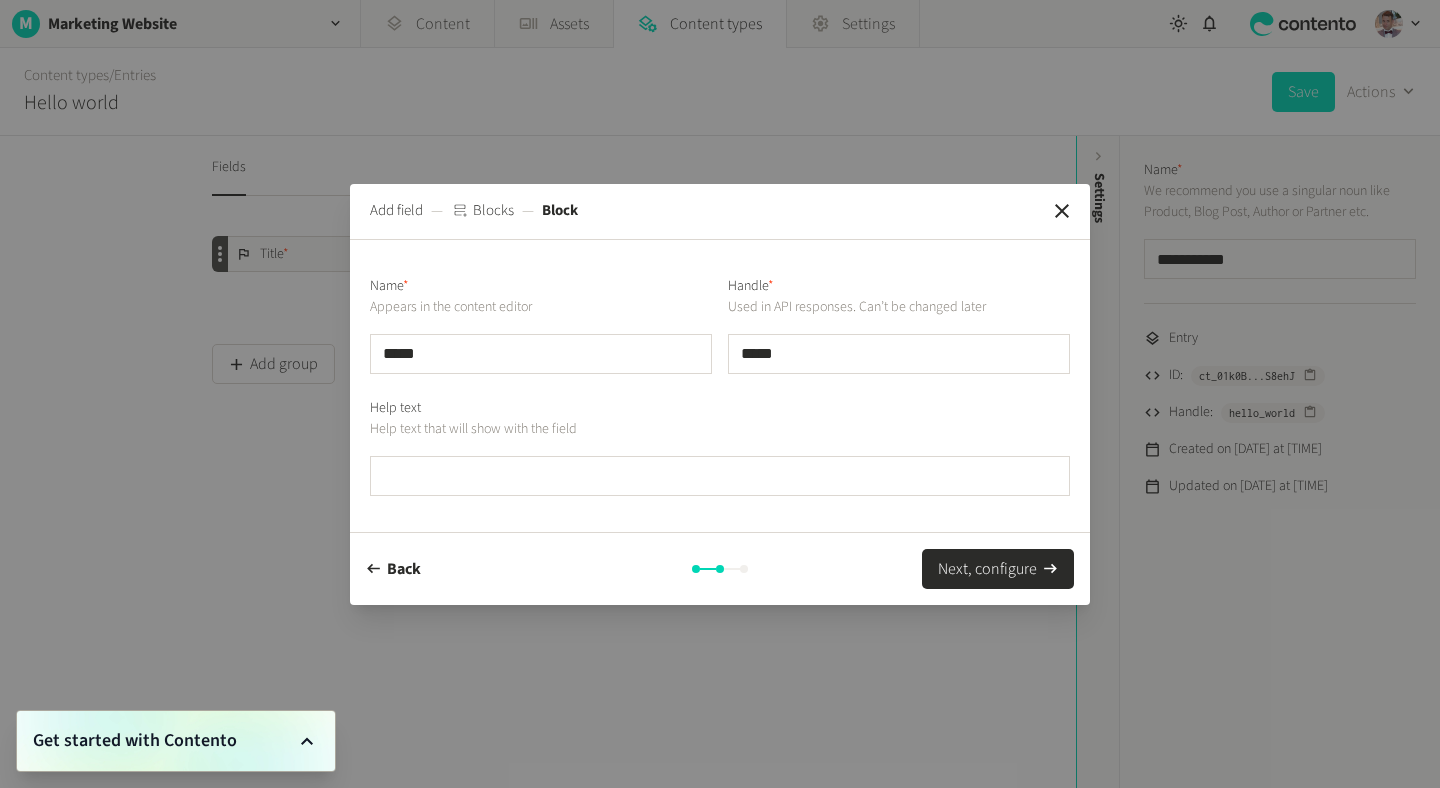 type on "******" 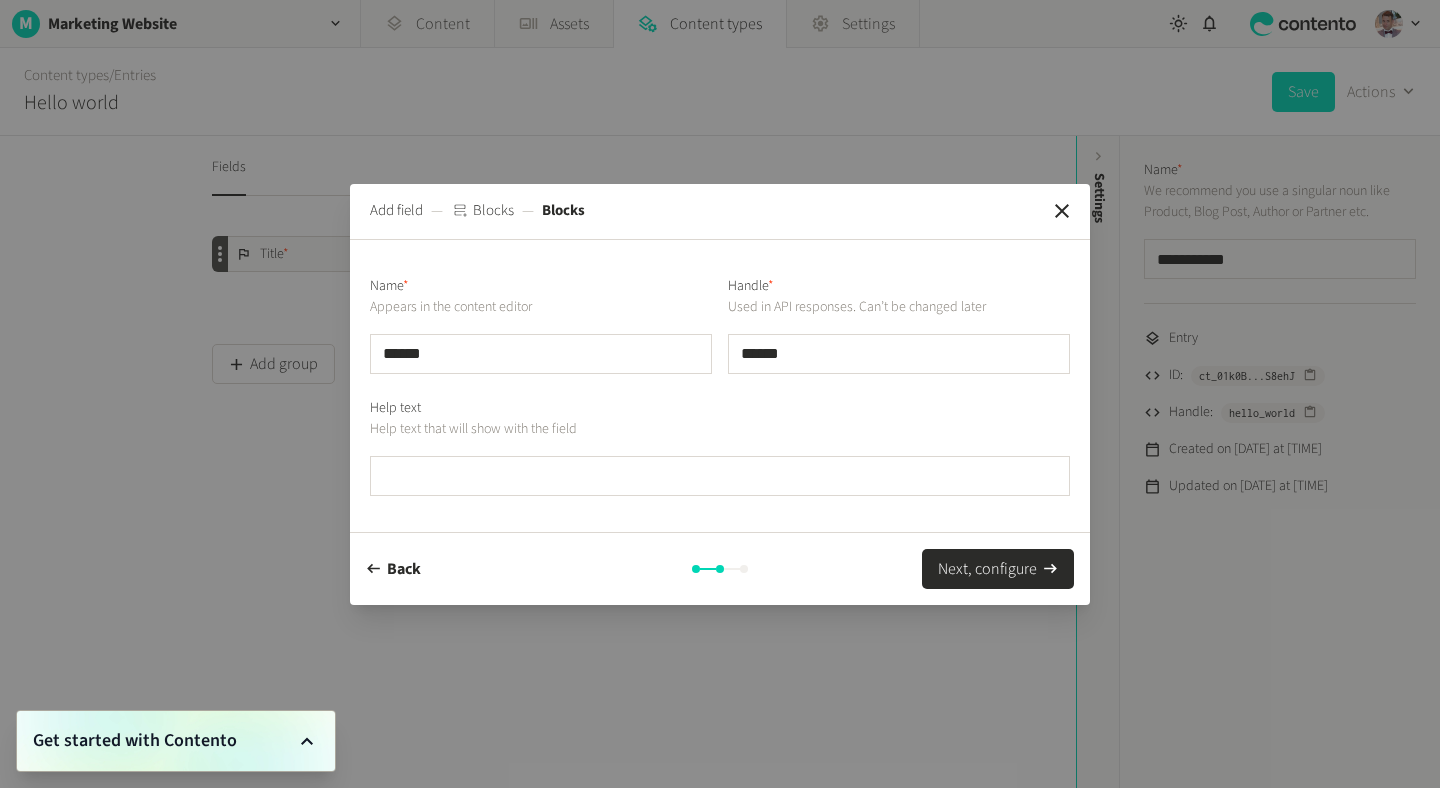 type on "******" 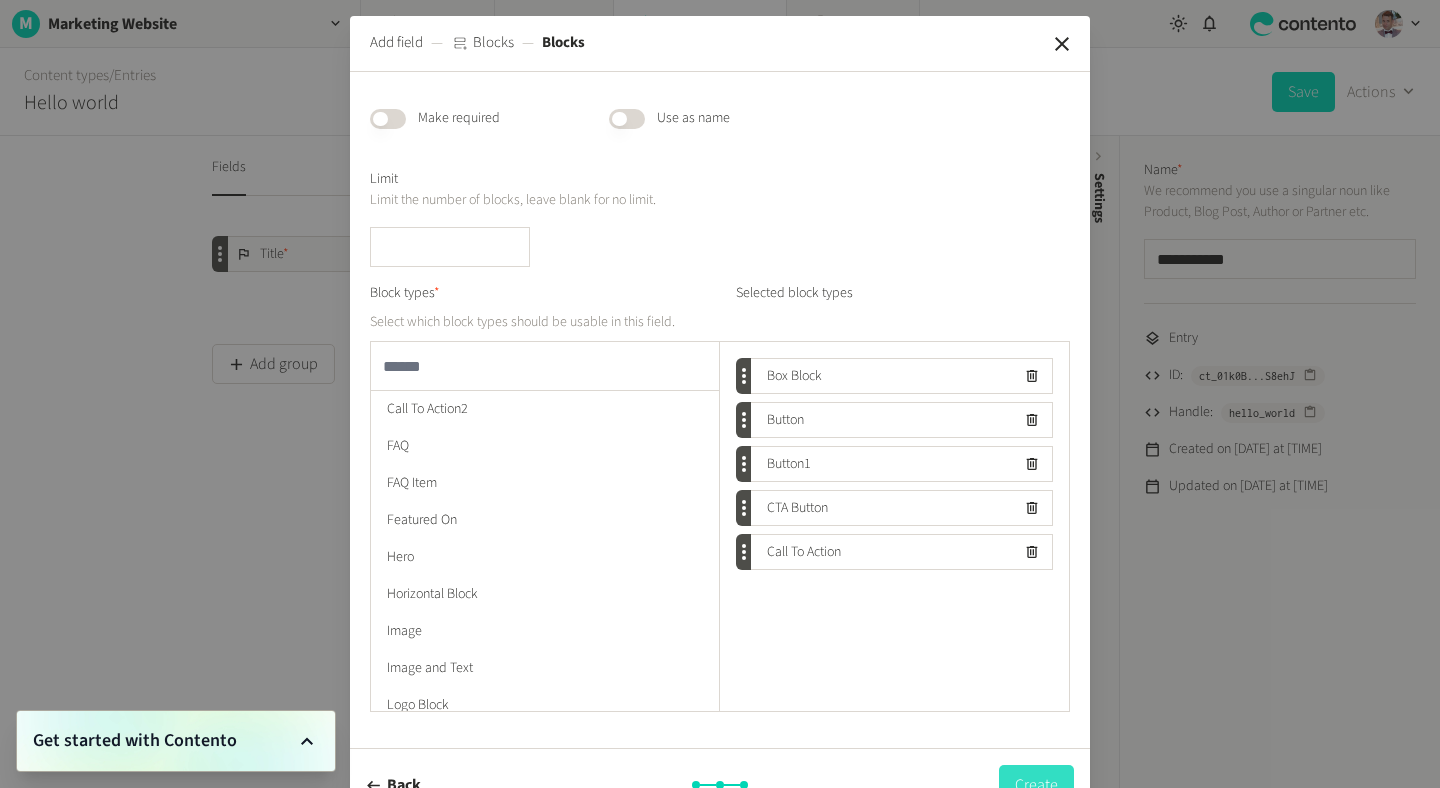 click on "Create" at bounding box center (1036, 785) 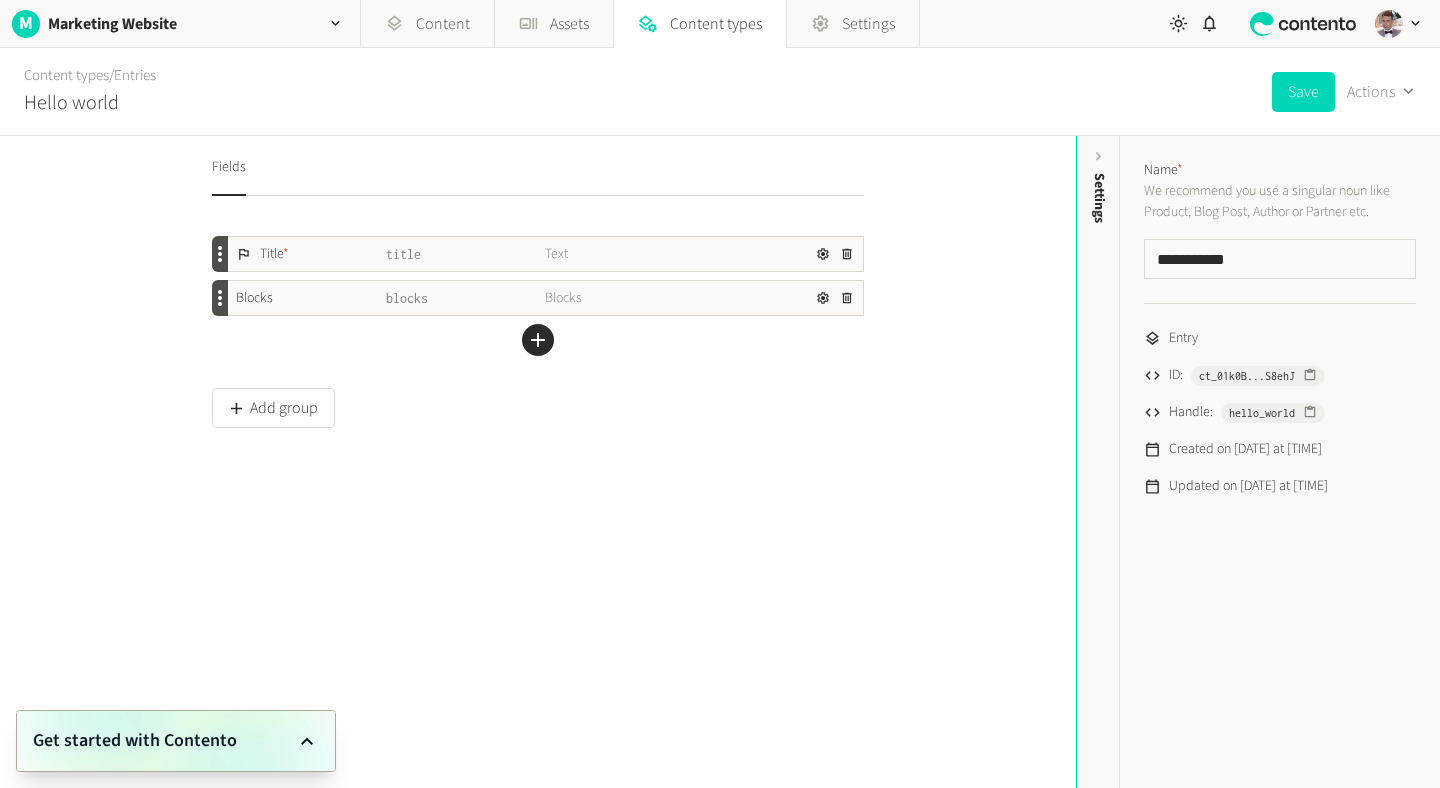 click on "Fields" 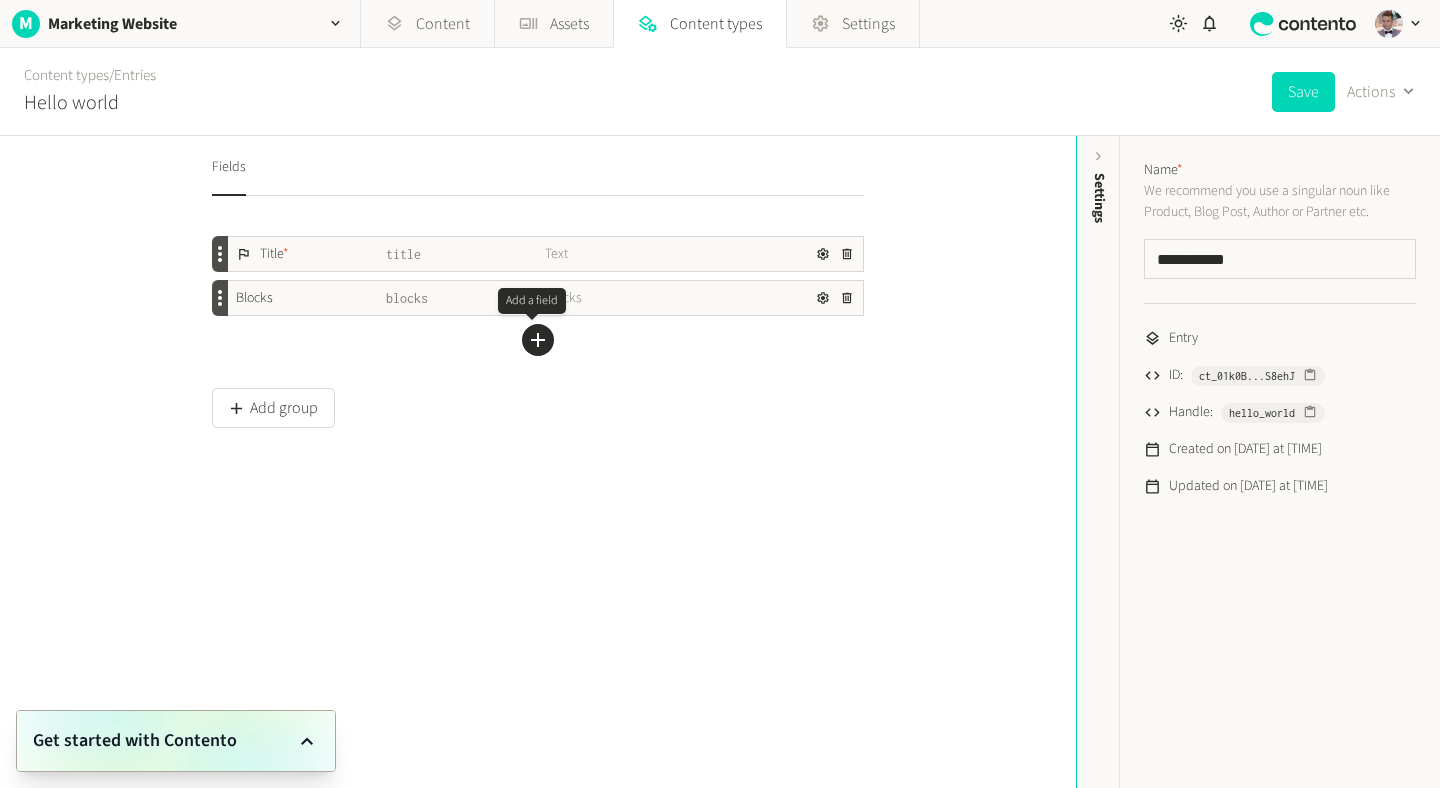 click 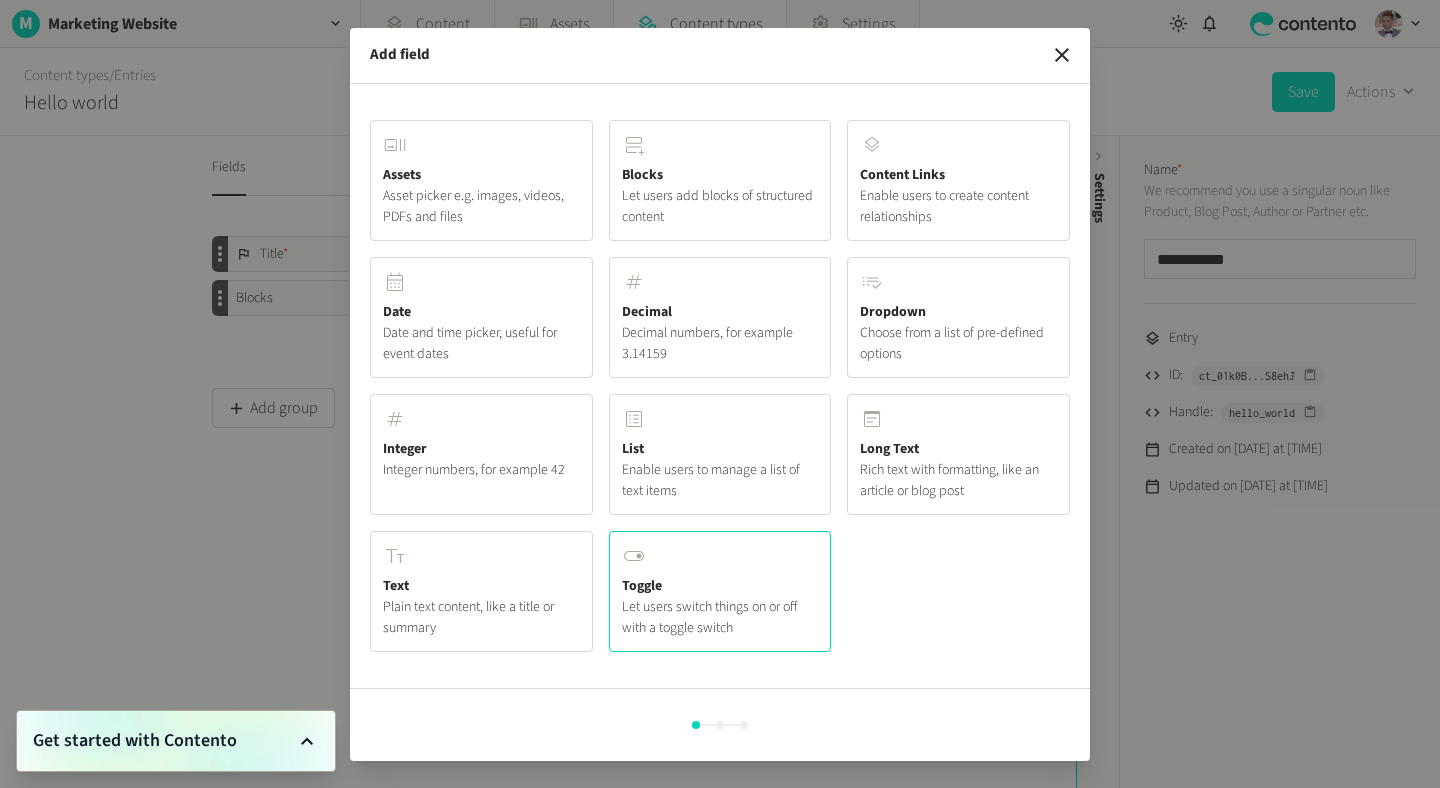 click on "Toggle Let users switch things on or off with a toggle switch" 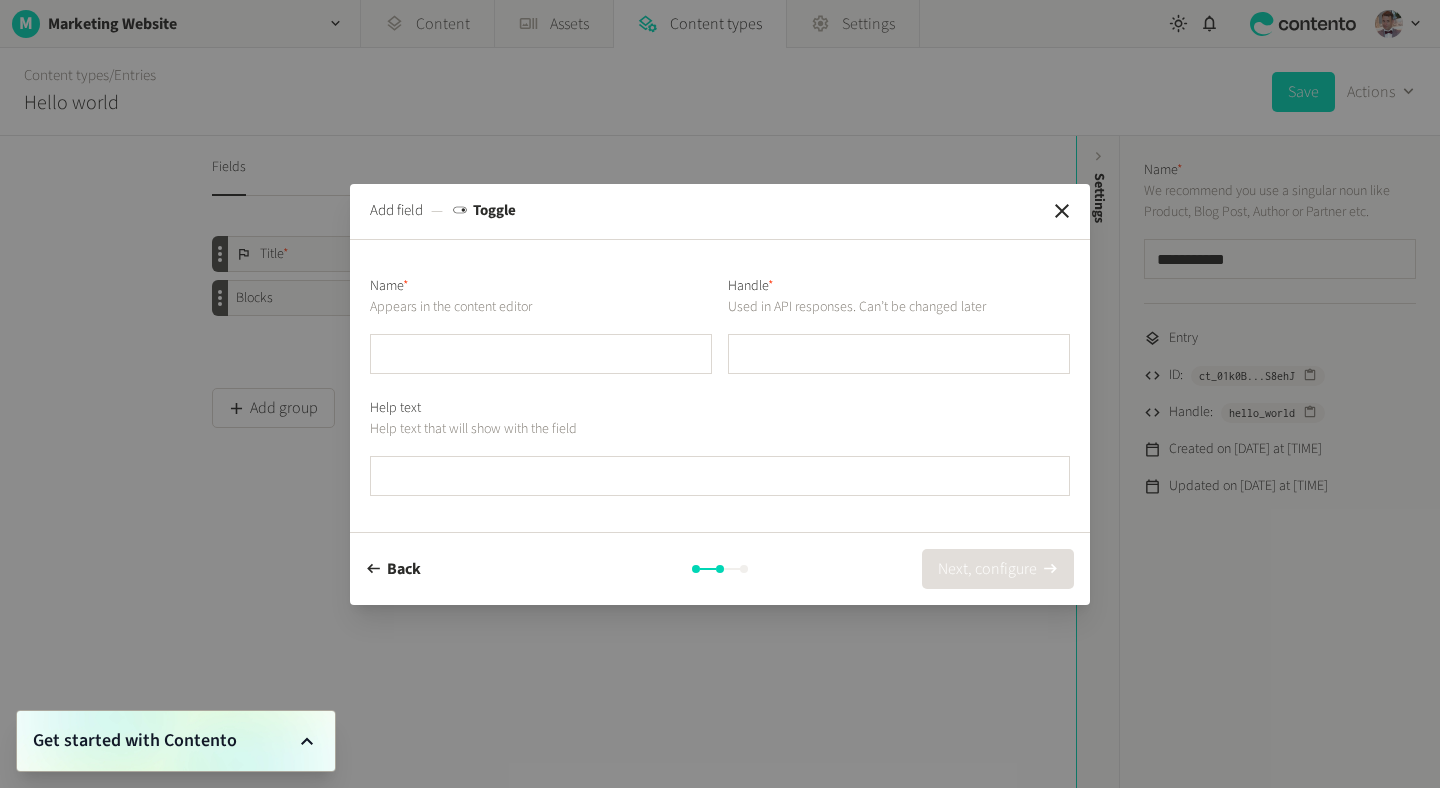 click at bounding box center [541, 354] 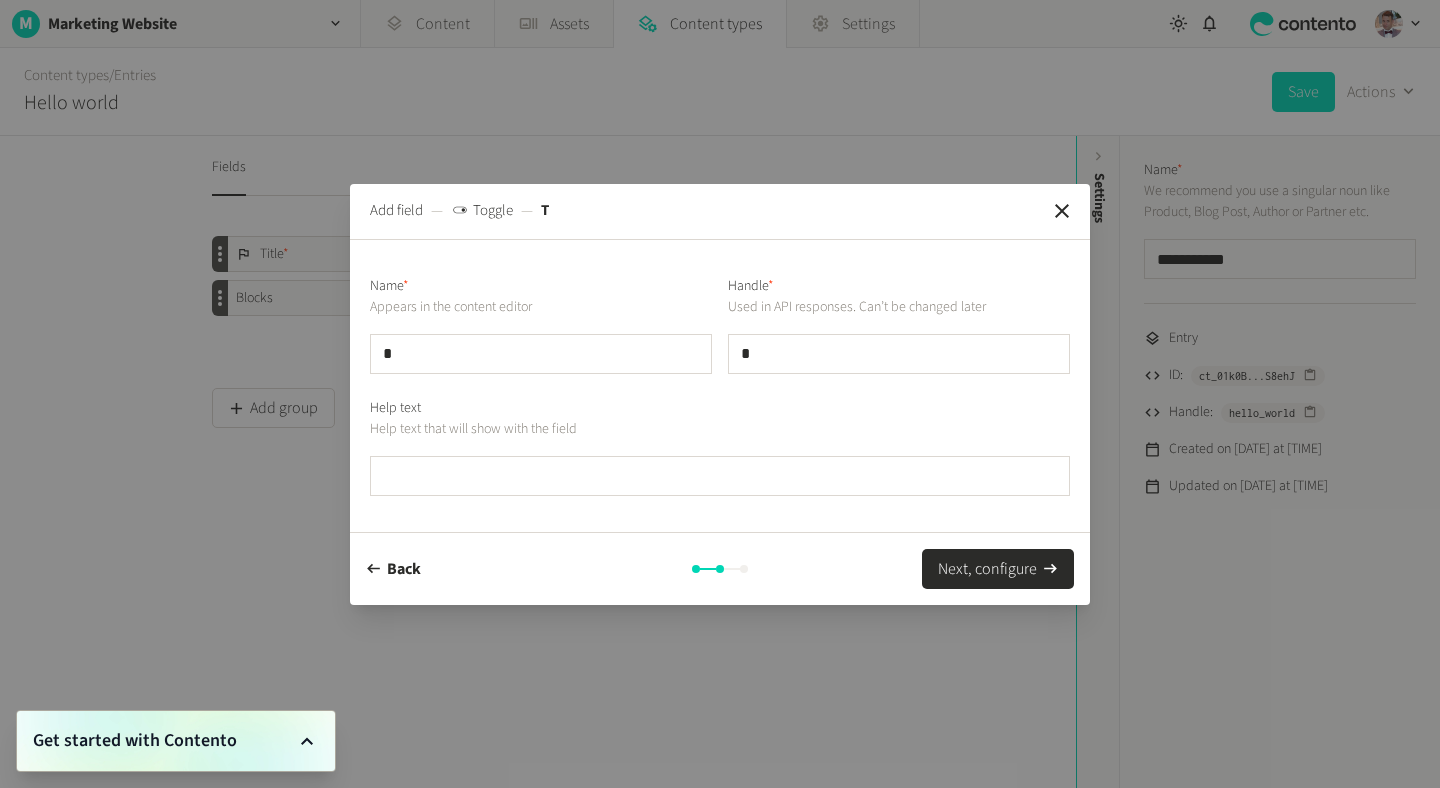 type on "**" 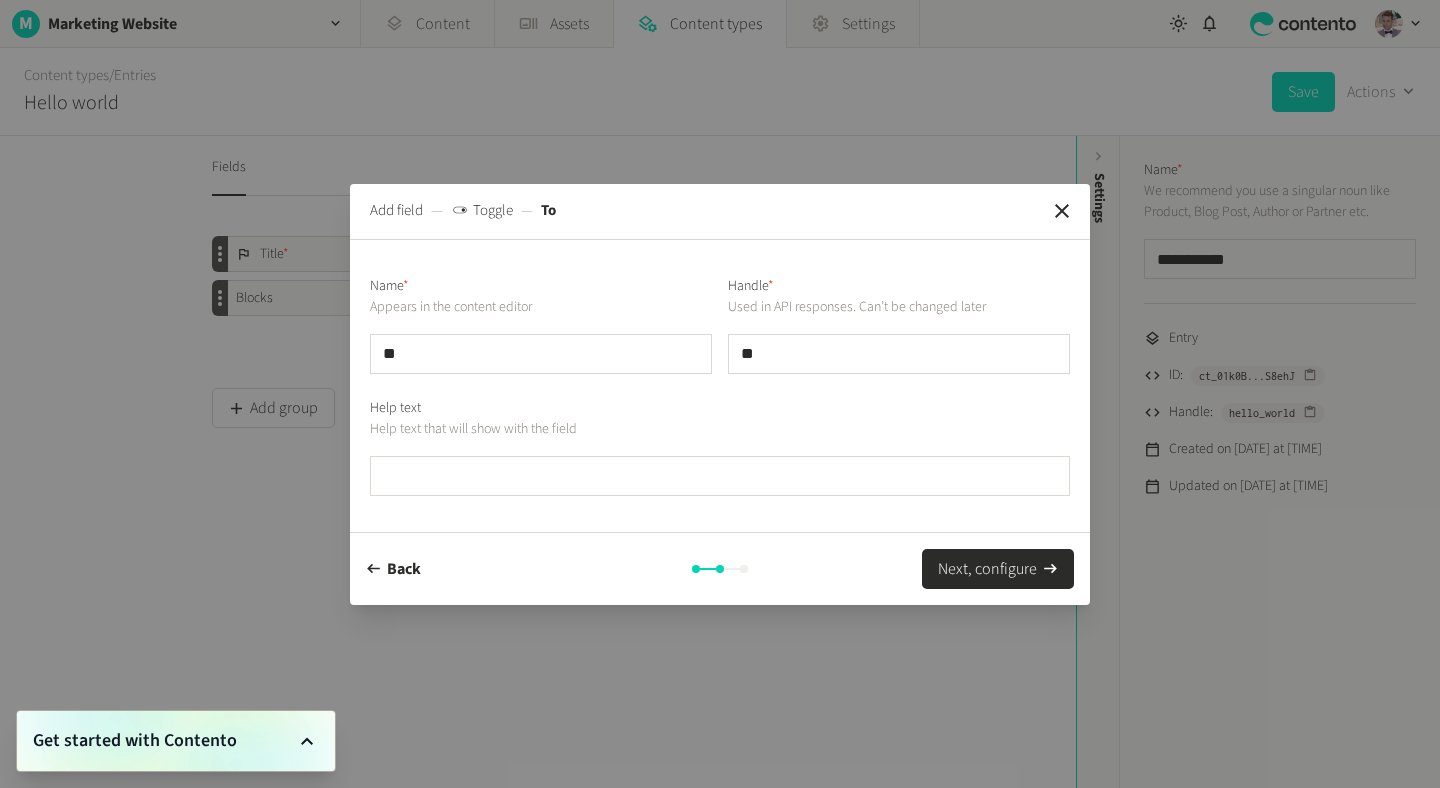 type on "***" 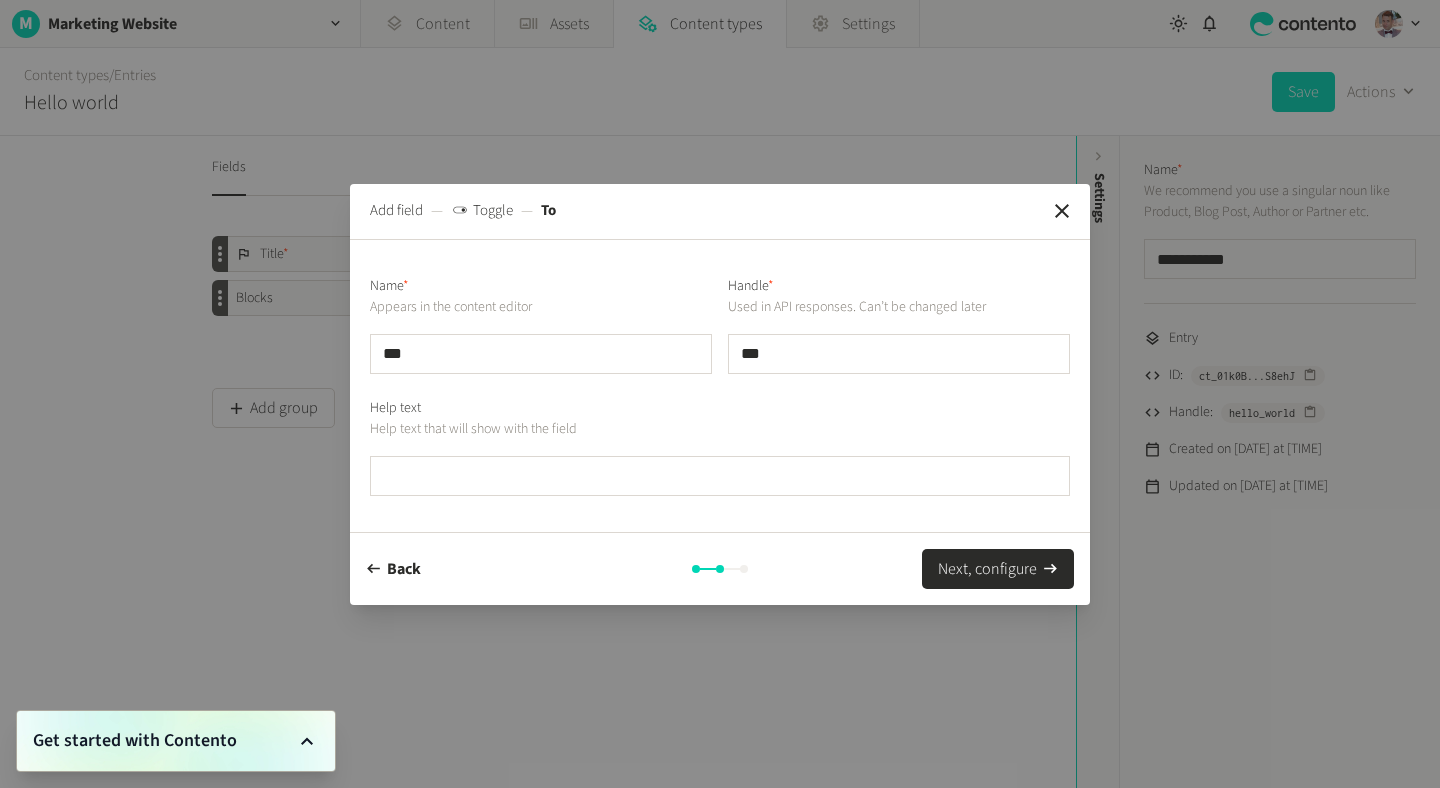 type on "****" 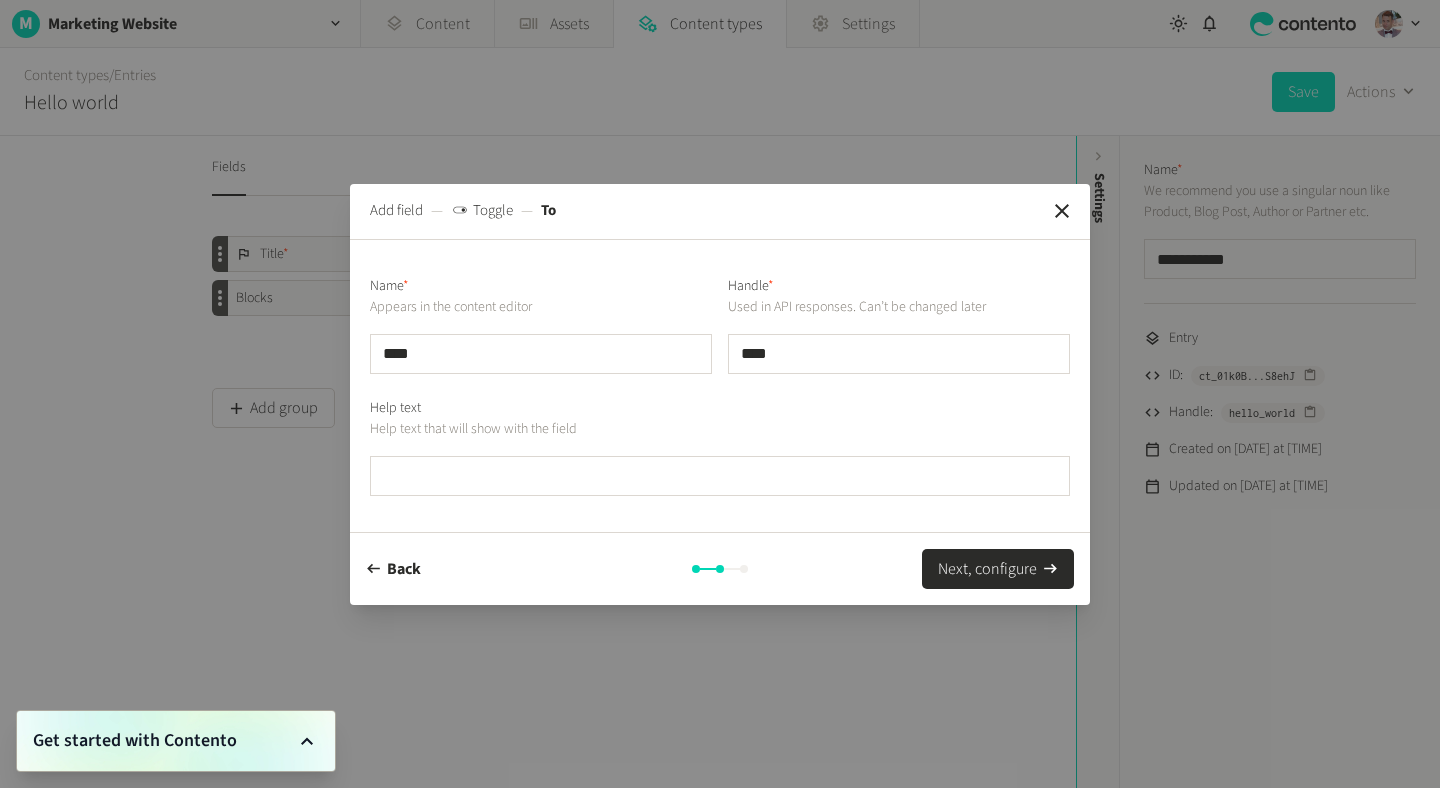 type on "*****" 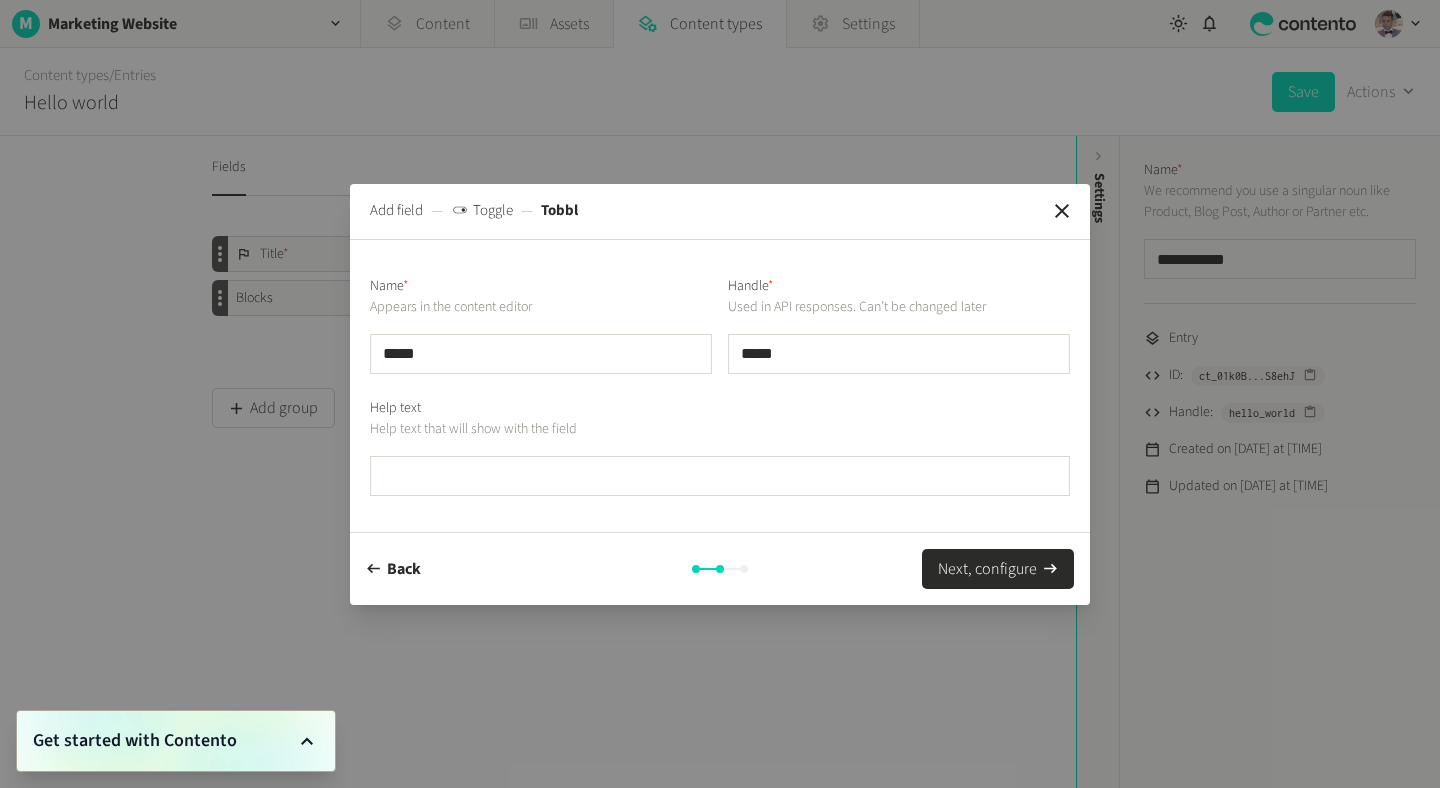 type on "******" 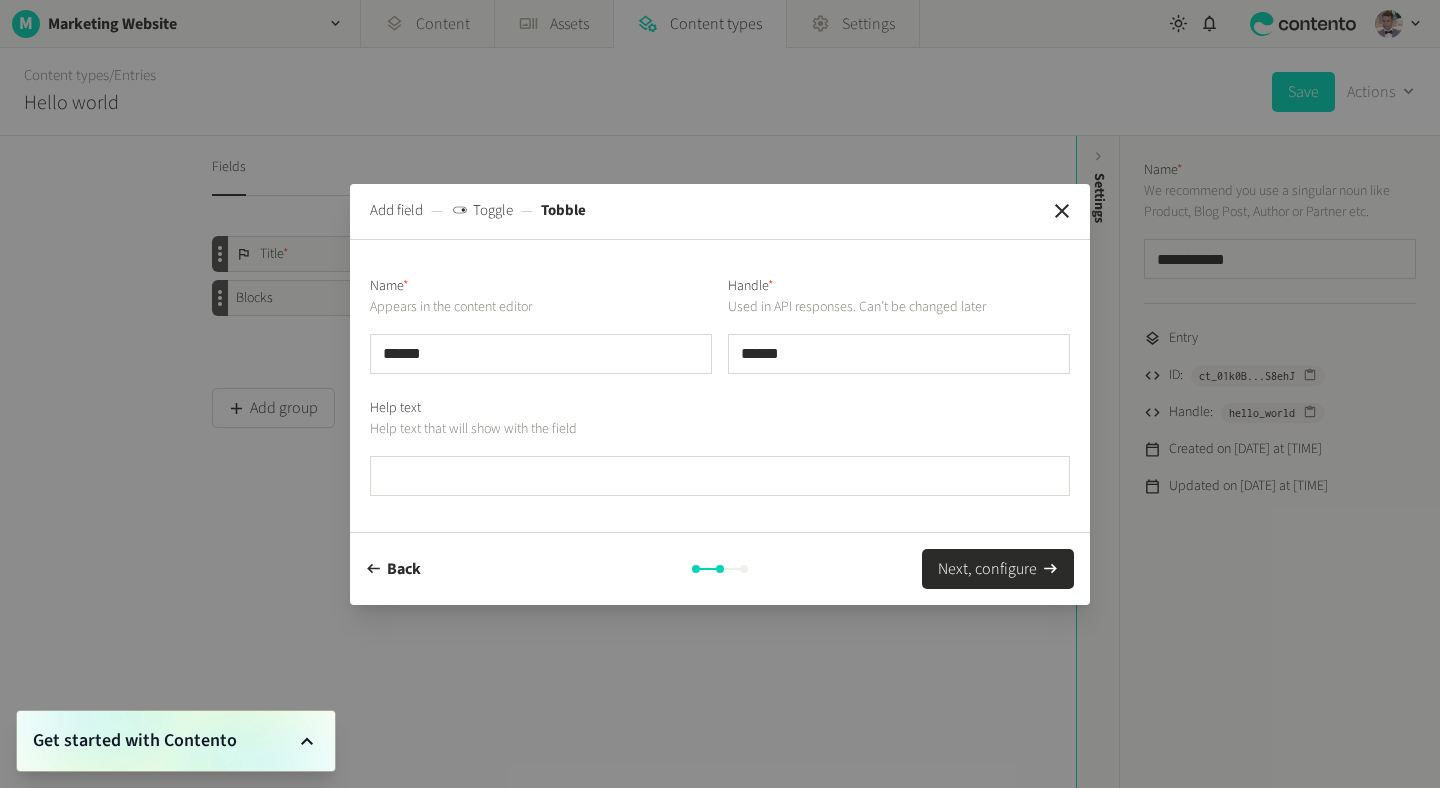 type on "*****" 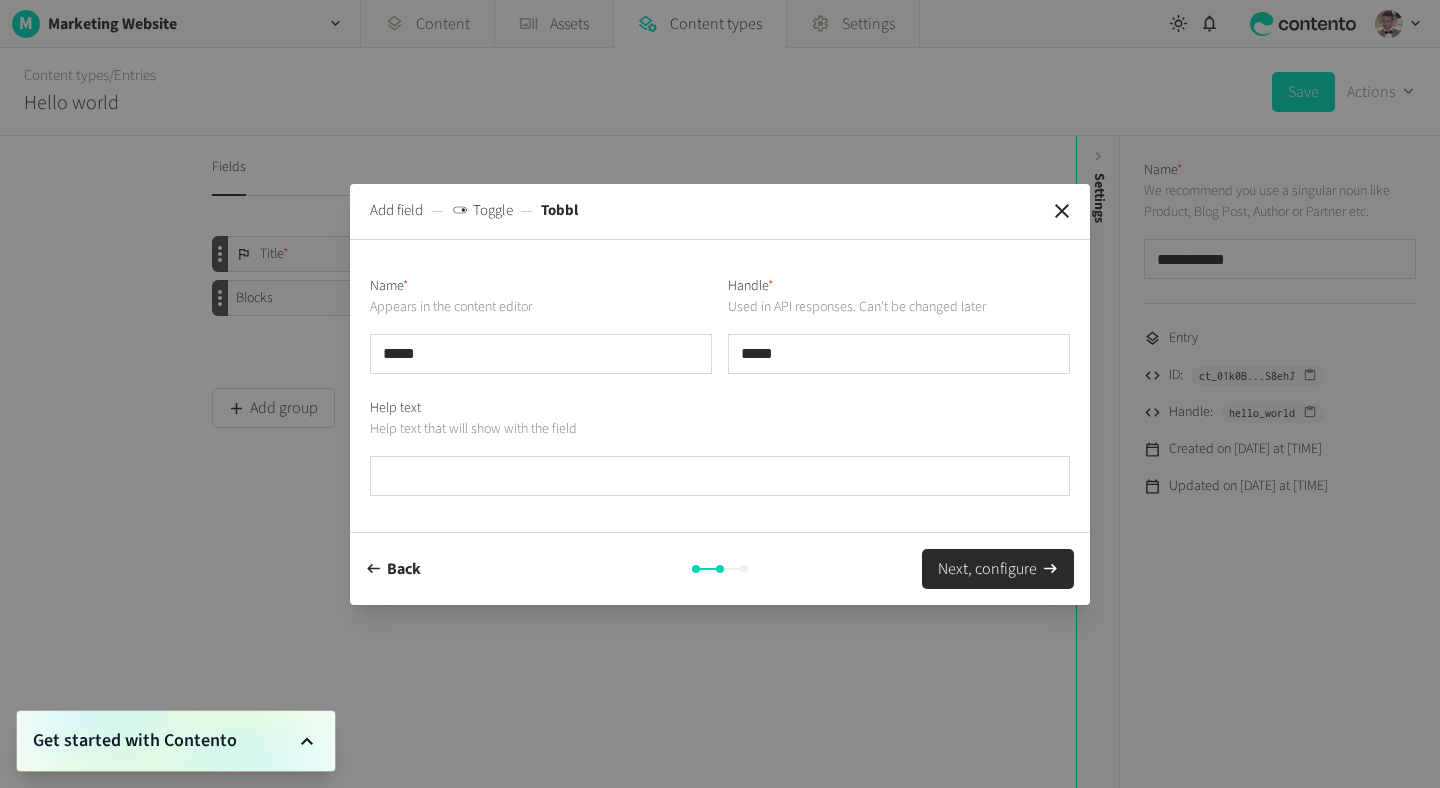 type on "****" 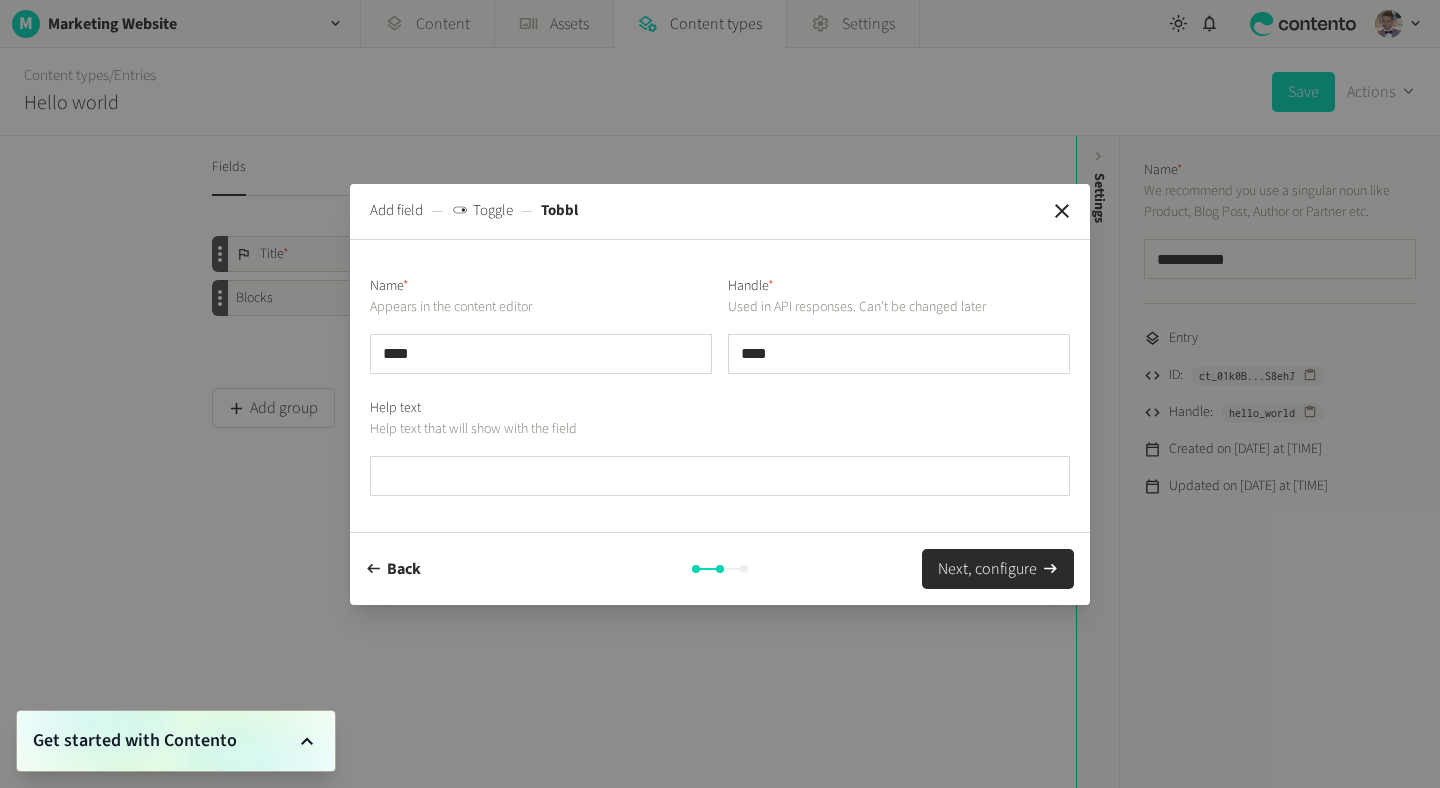 type on "***" 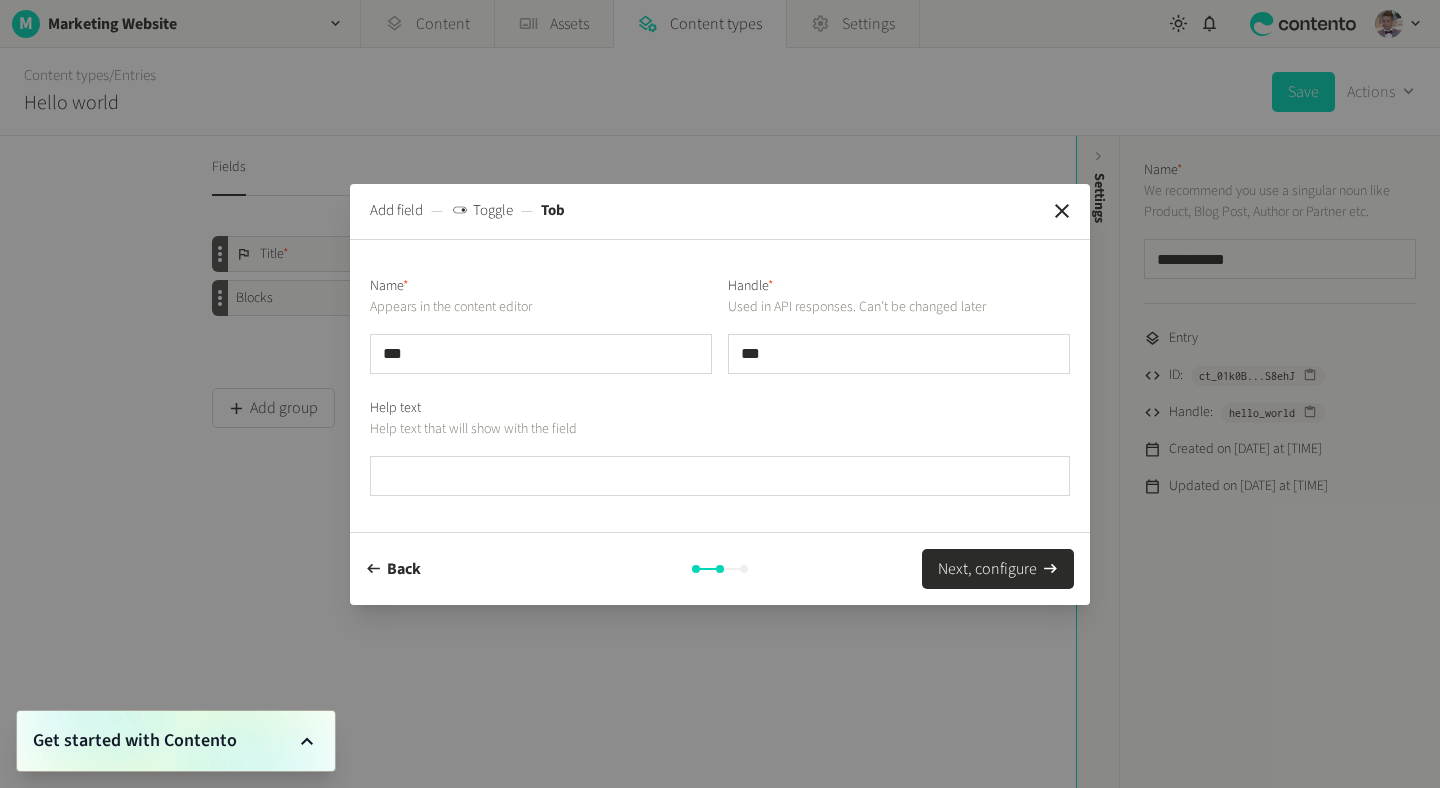 type on "**" 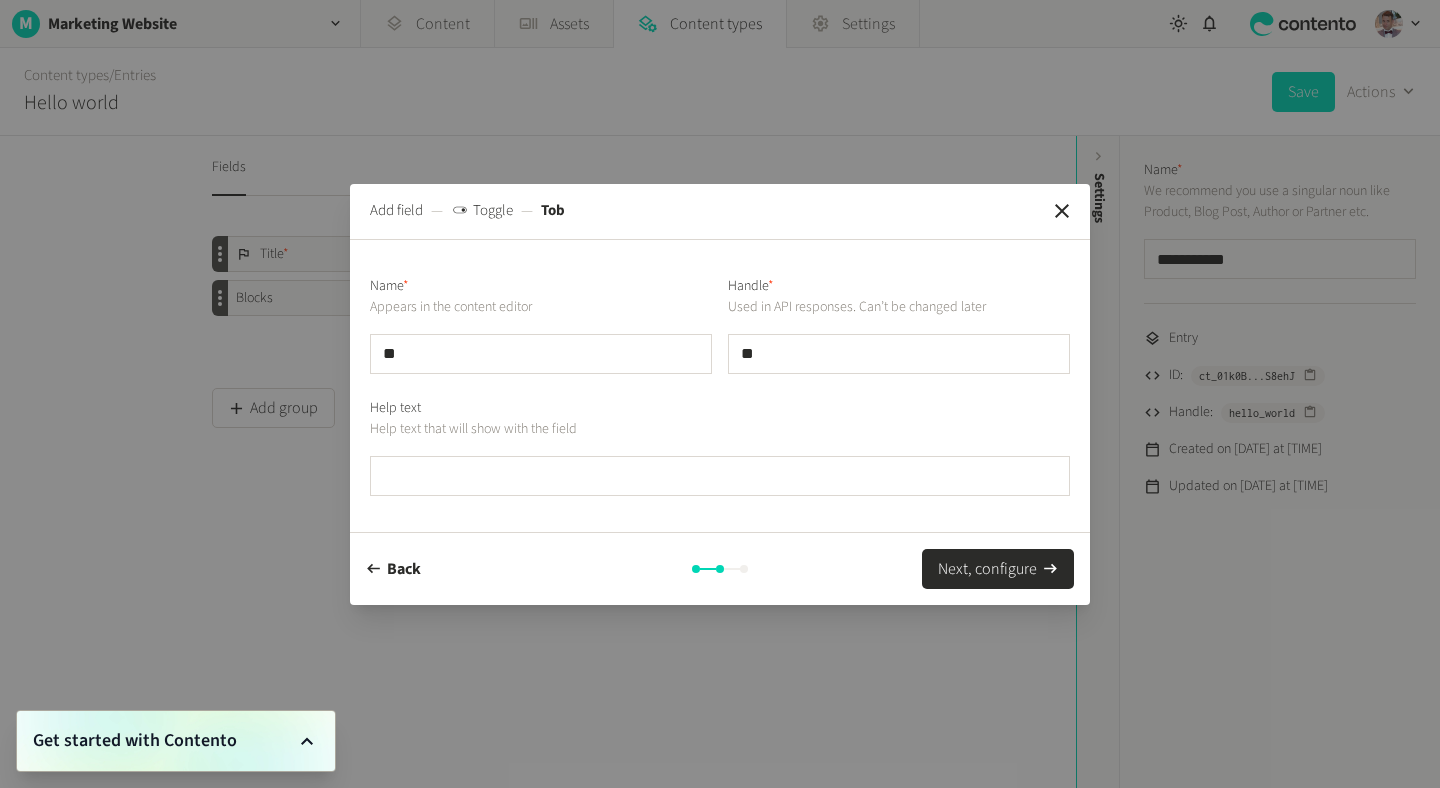 type on "***" 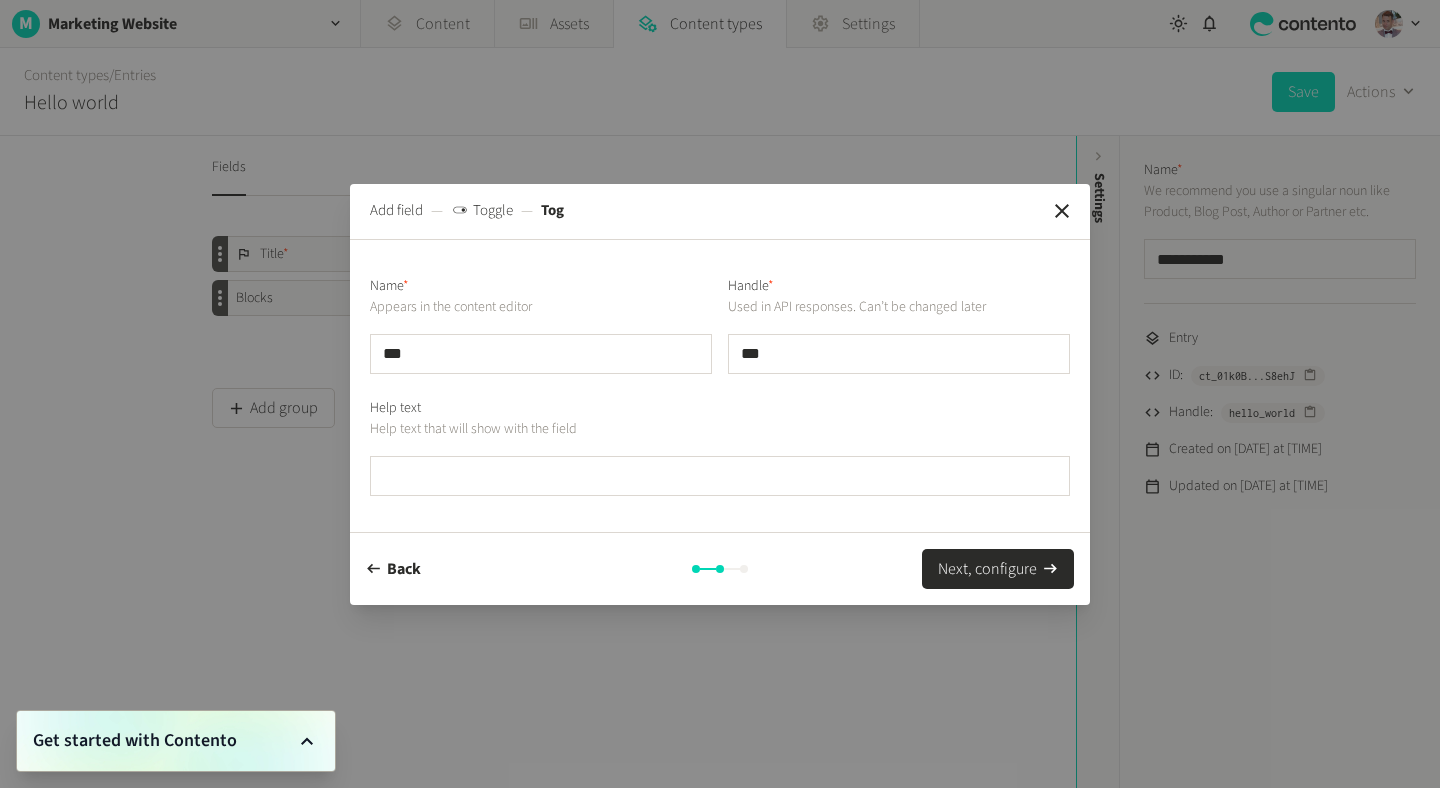 type on "****" 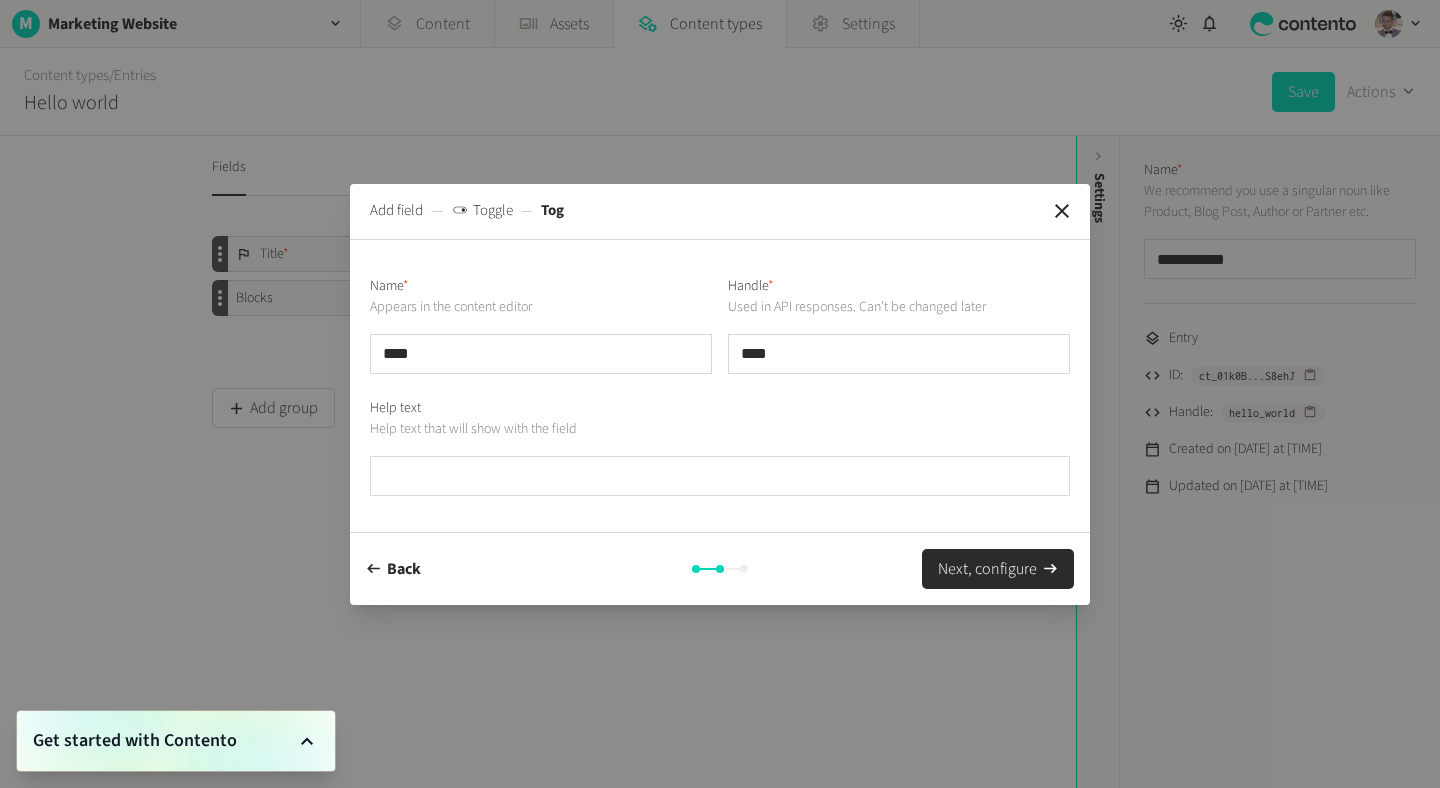 type on "*****" 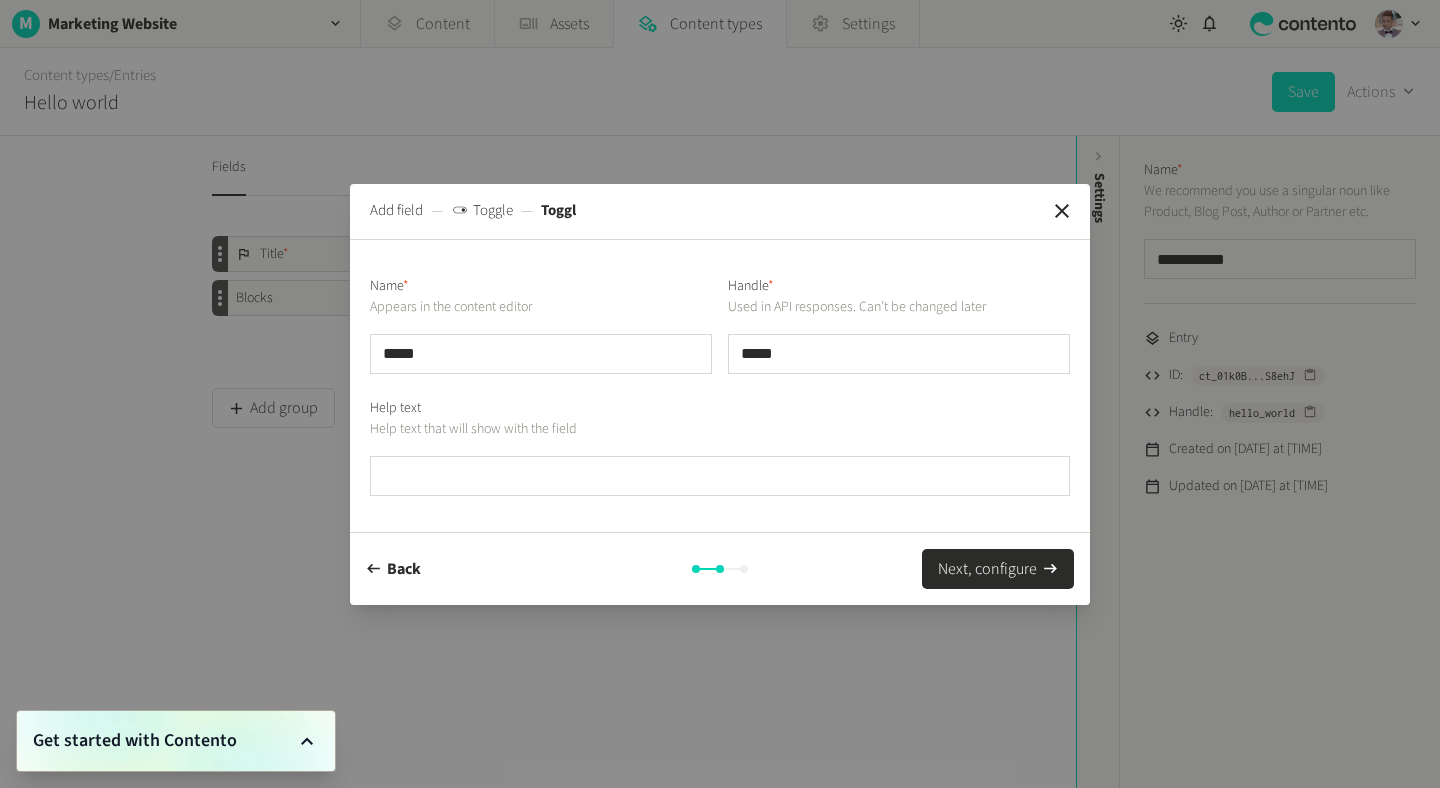 type on "******" 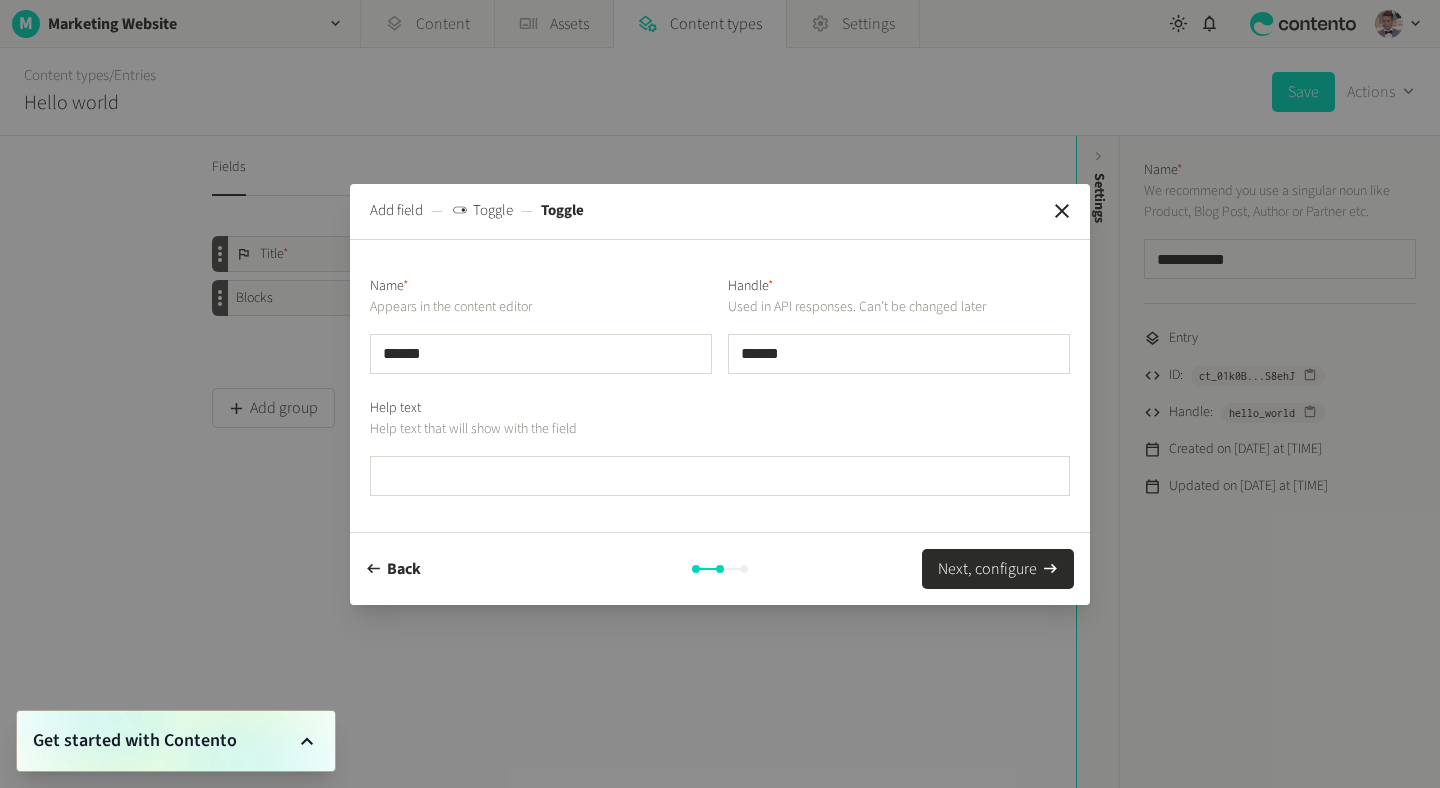 type on "******" 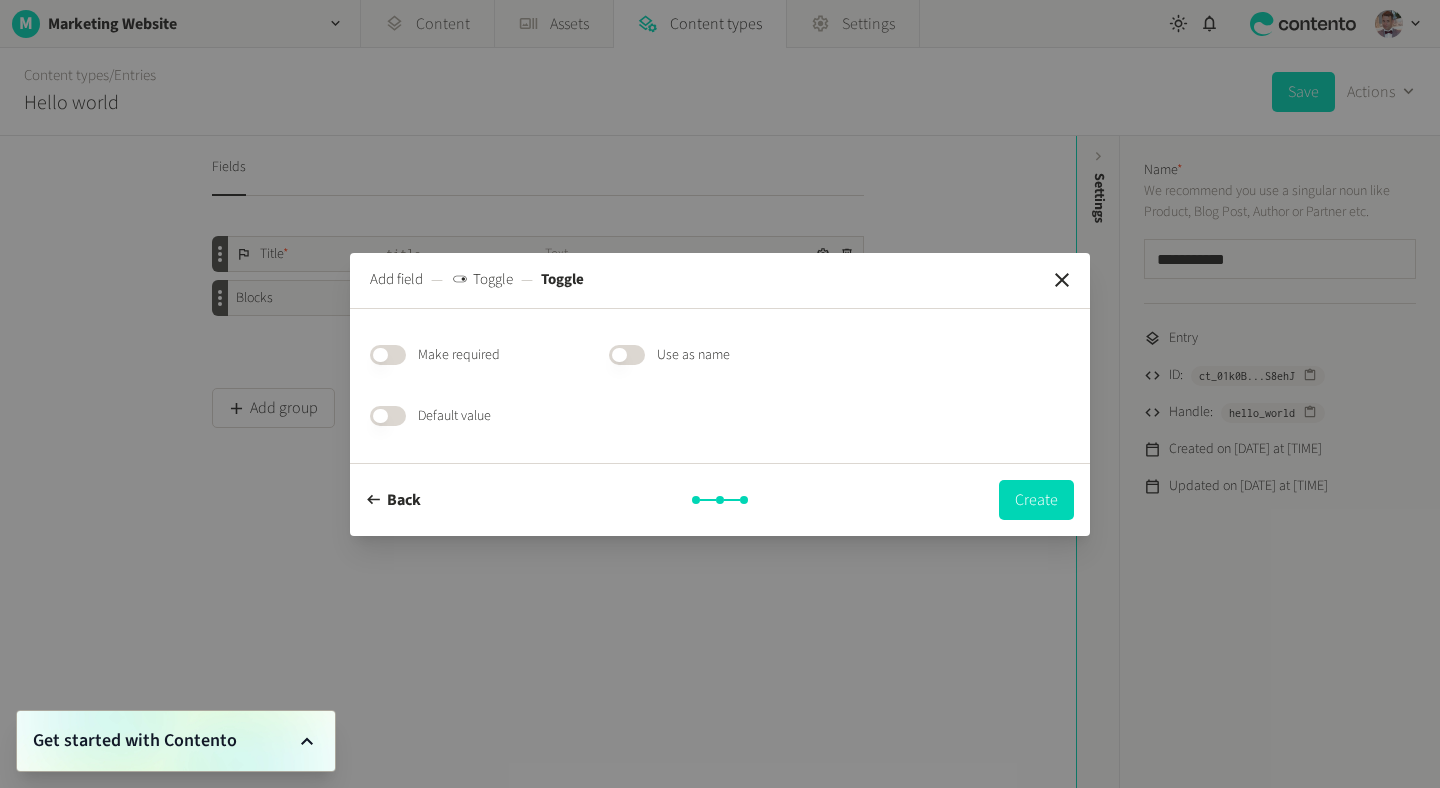click on "Back   Create" at bounding box center [720, 499] 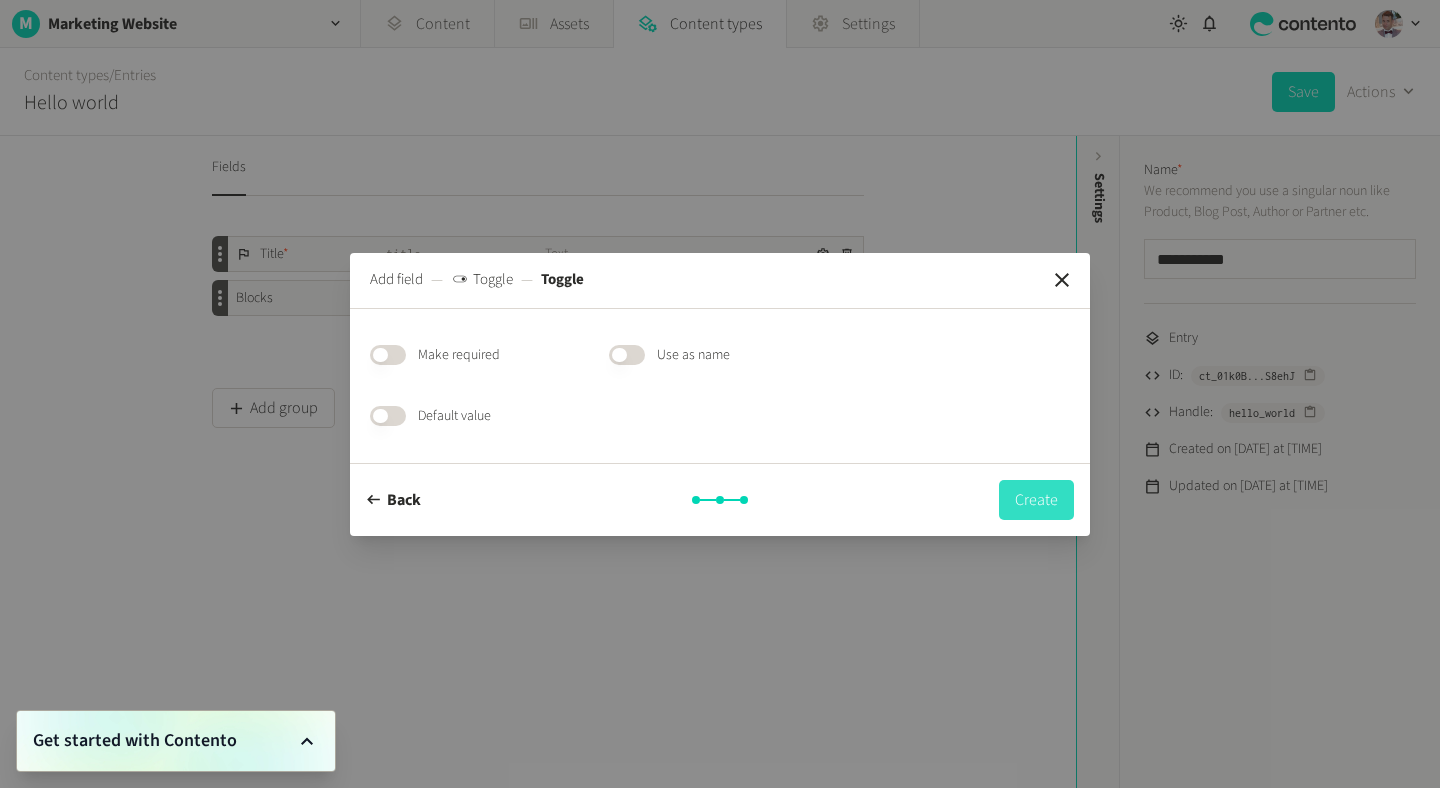 click on "Create" at bounding box center (1036, 500) 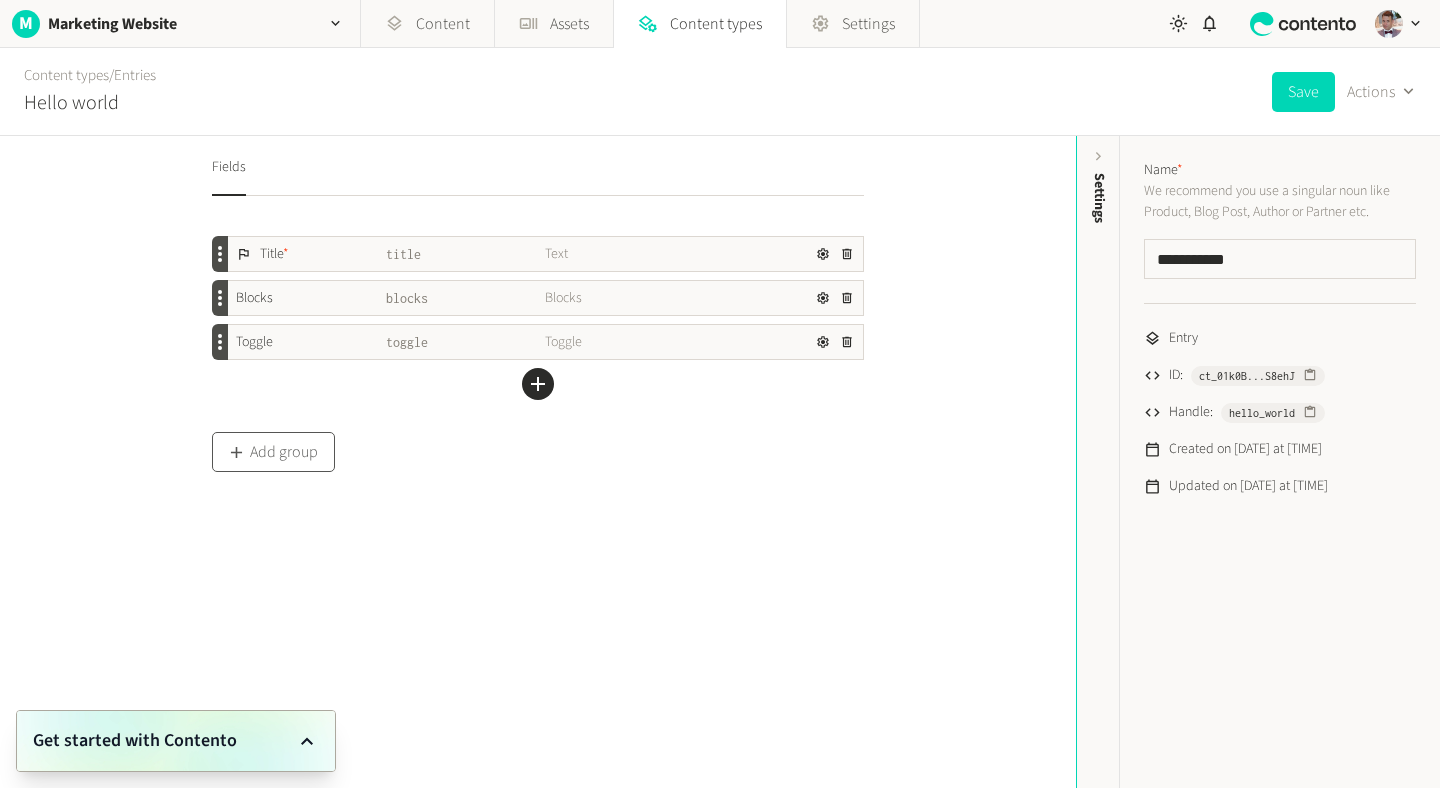 click on "Add group" 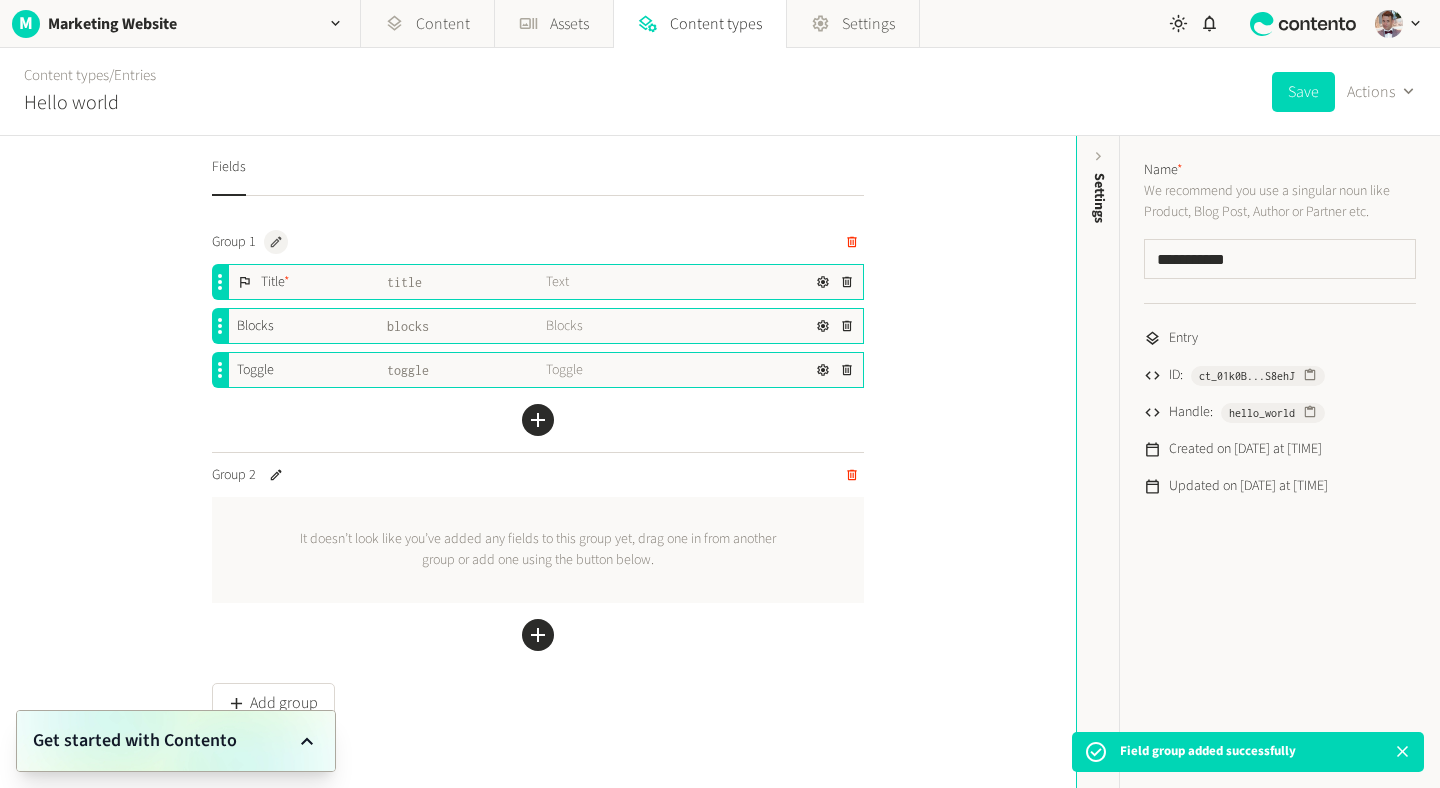 click 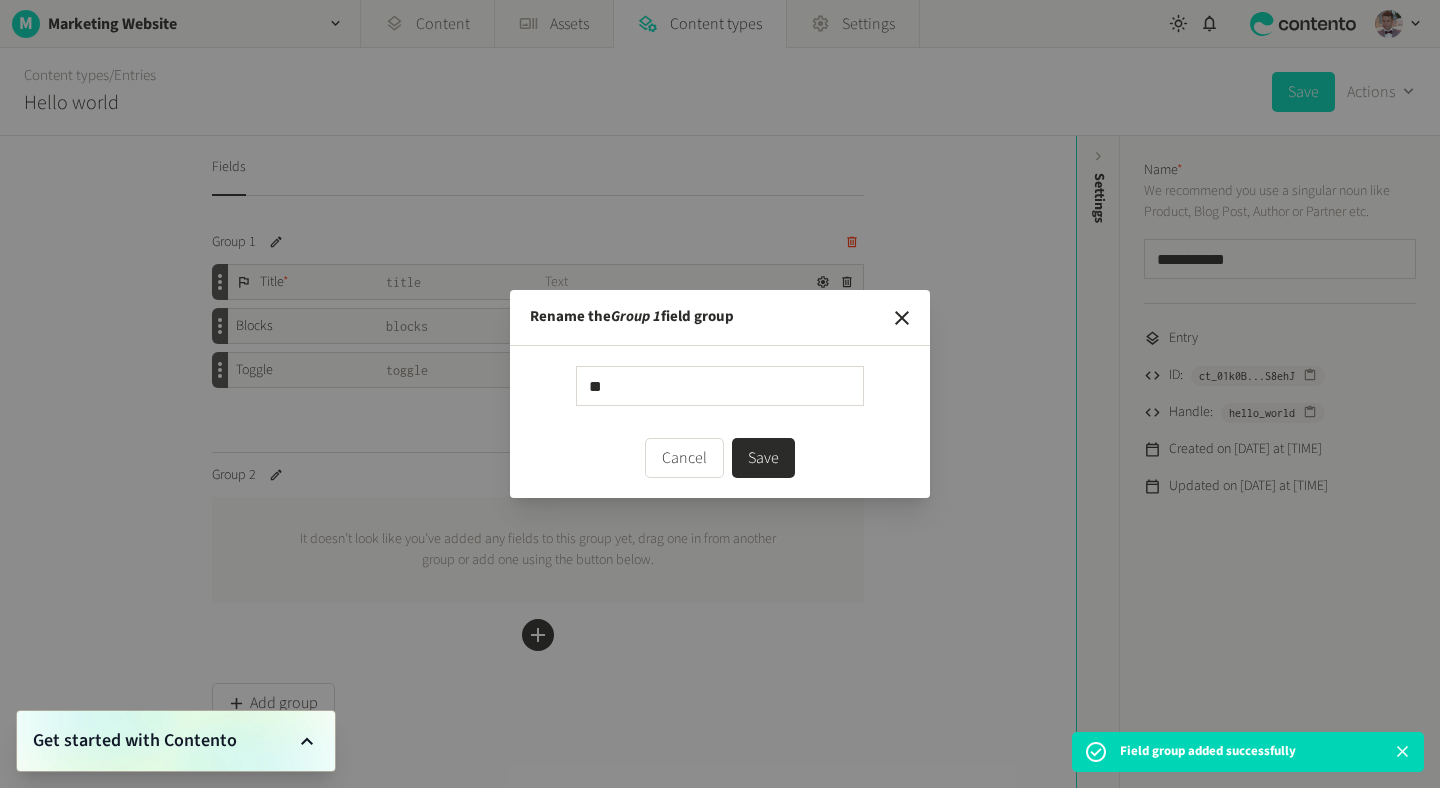 type on "*" 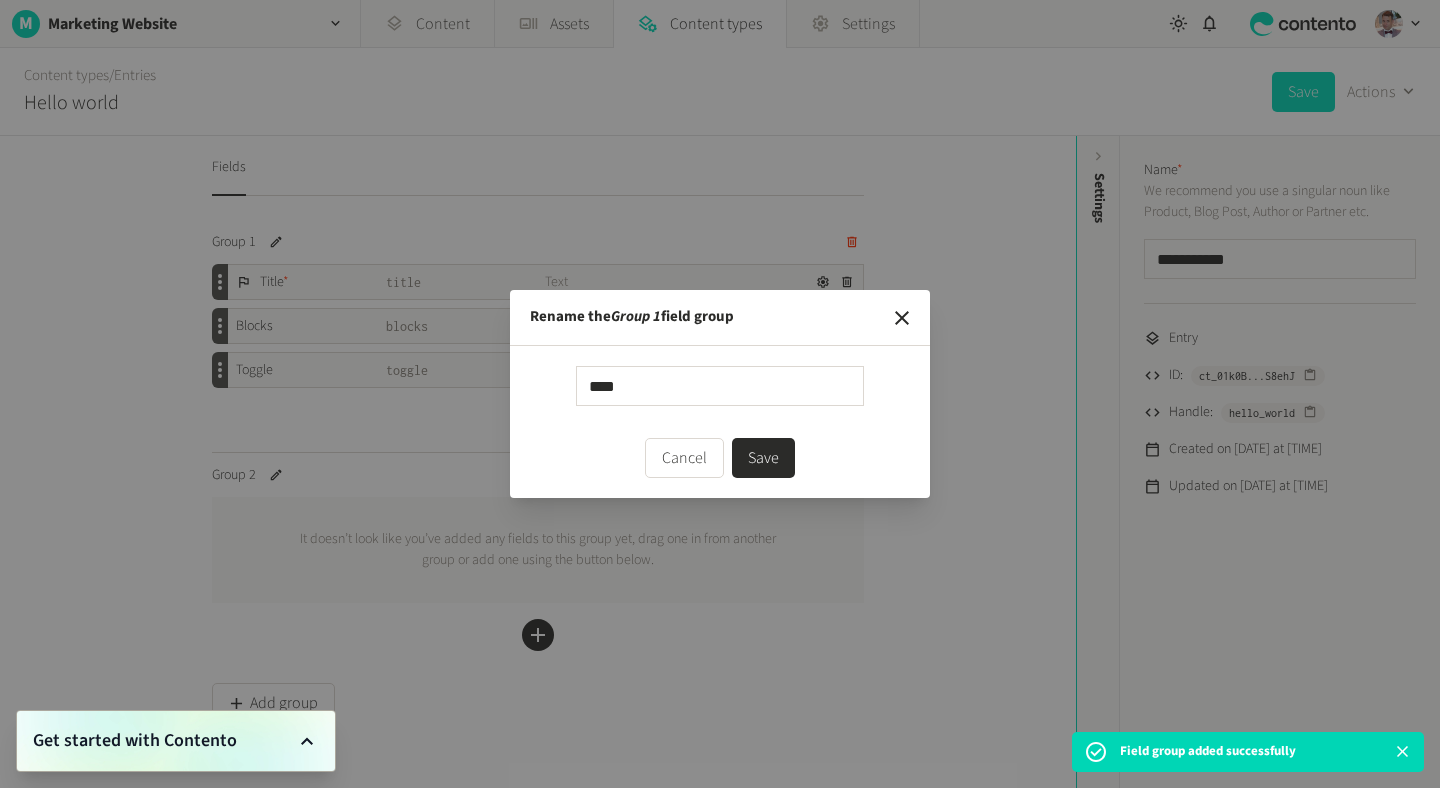 type on "****" 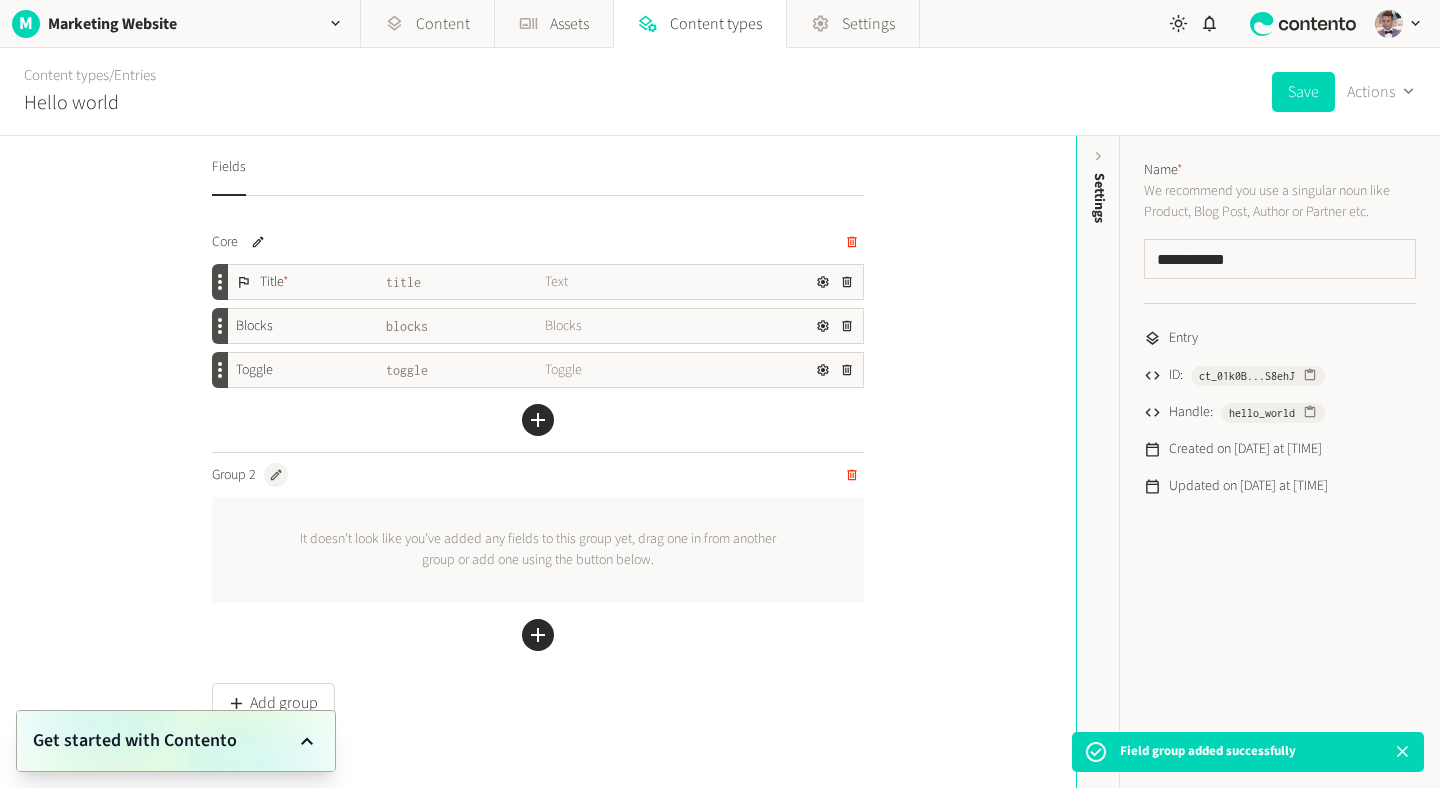 click 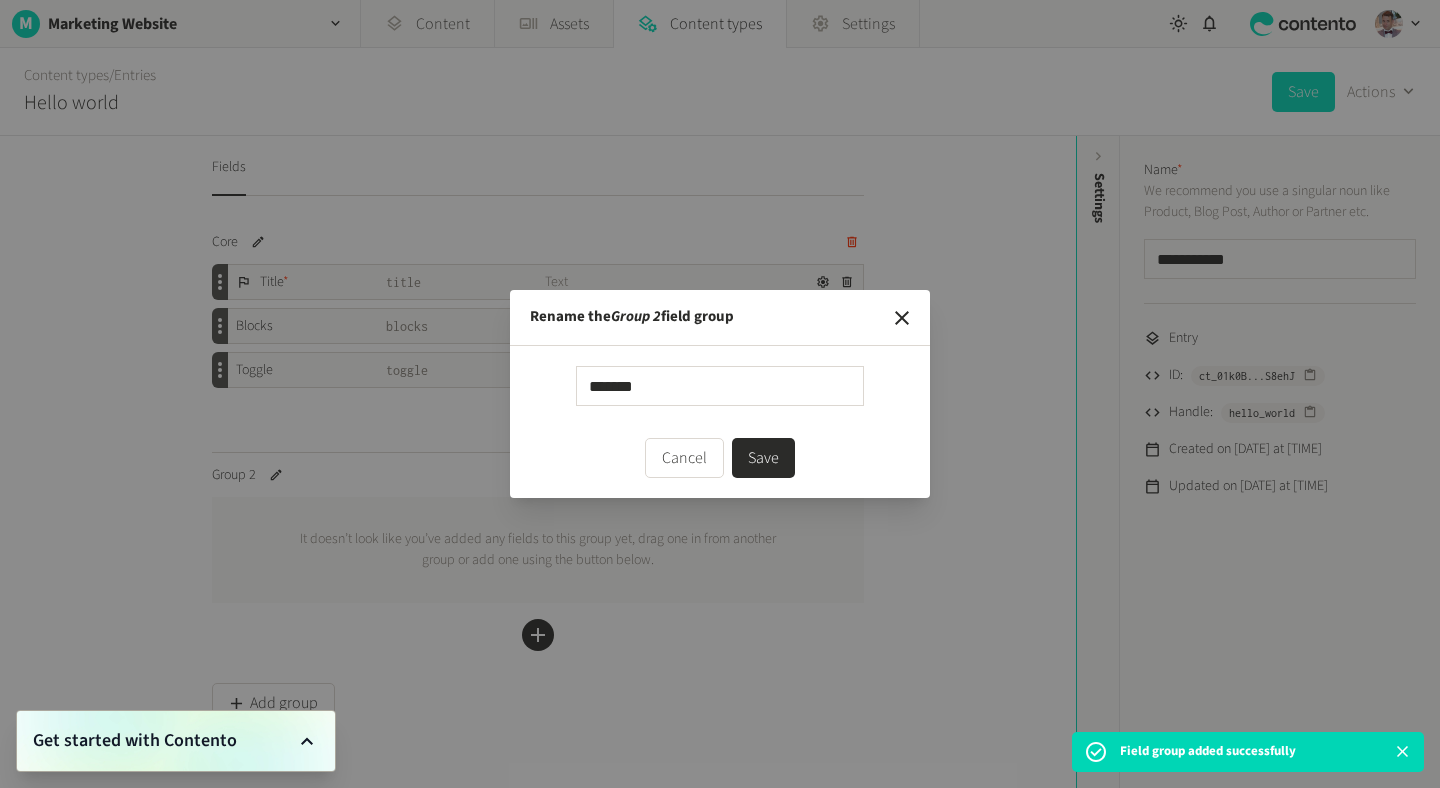 drag, startPoint x: 659, startPoint y: 393, endPoint x: 407, endPoint y: 385, distance: 252.12695 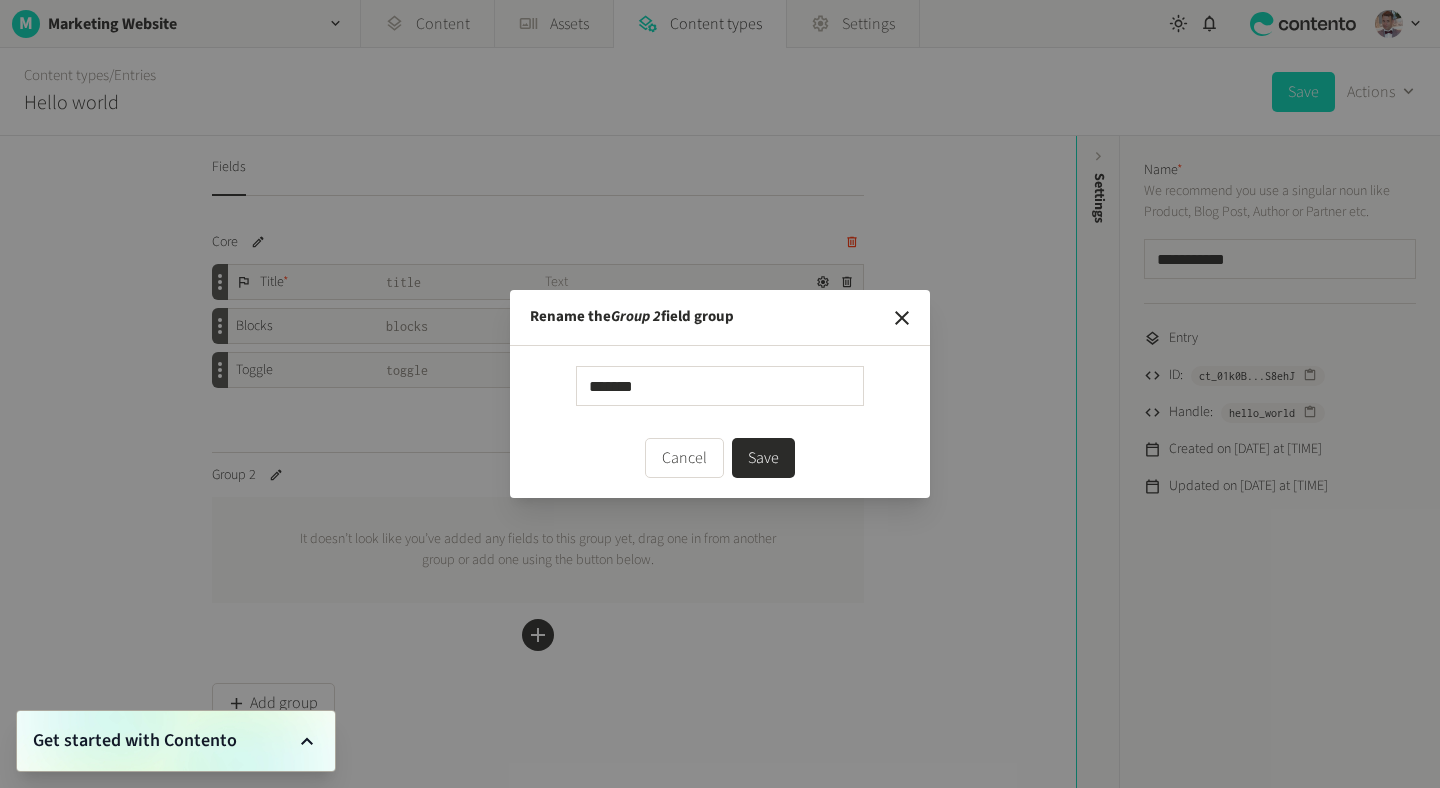 type on "*" 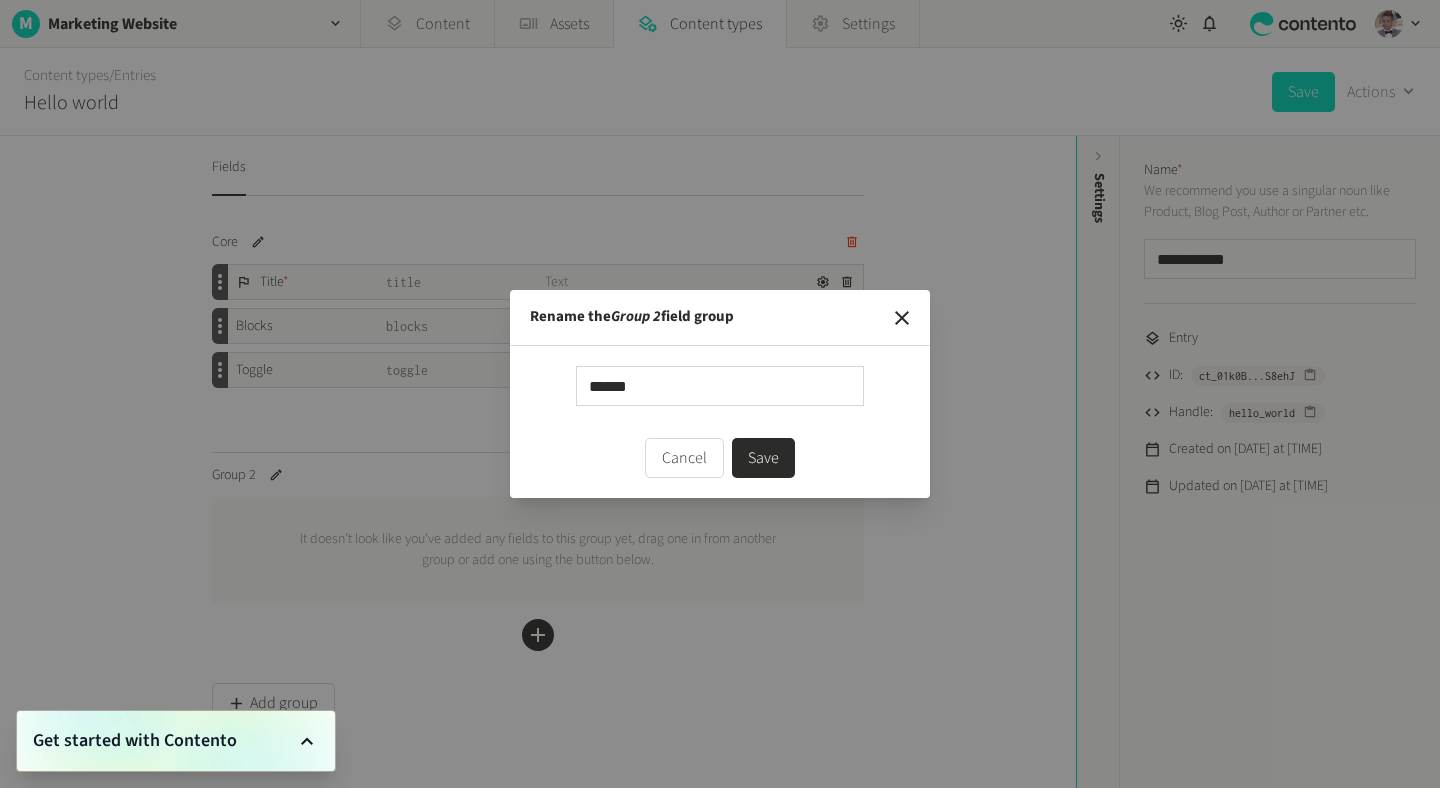 type on "******" 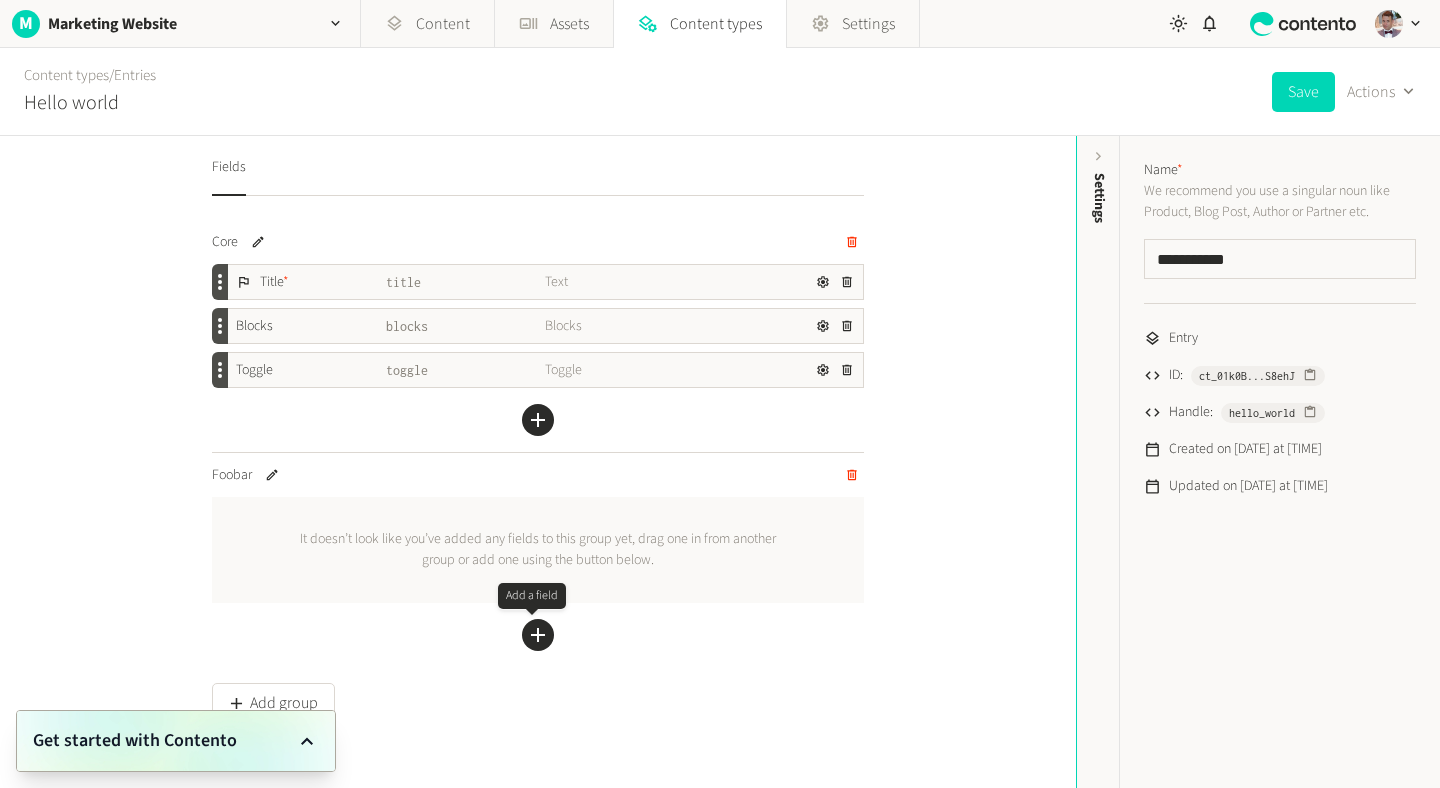 click 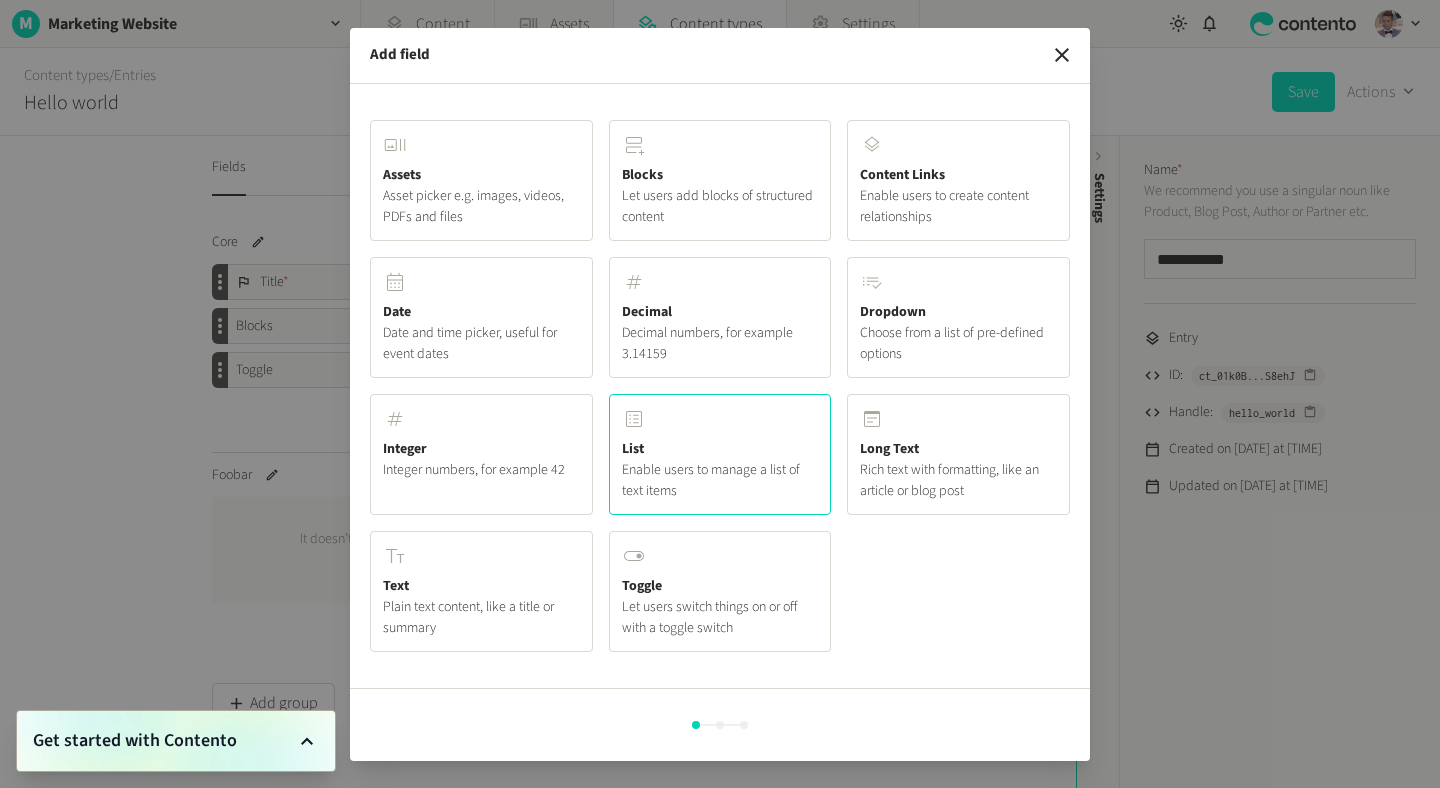 click on "Enable users to manage a list of text items" at bounding box center [720, 481] 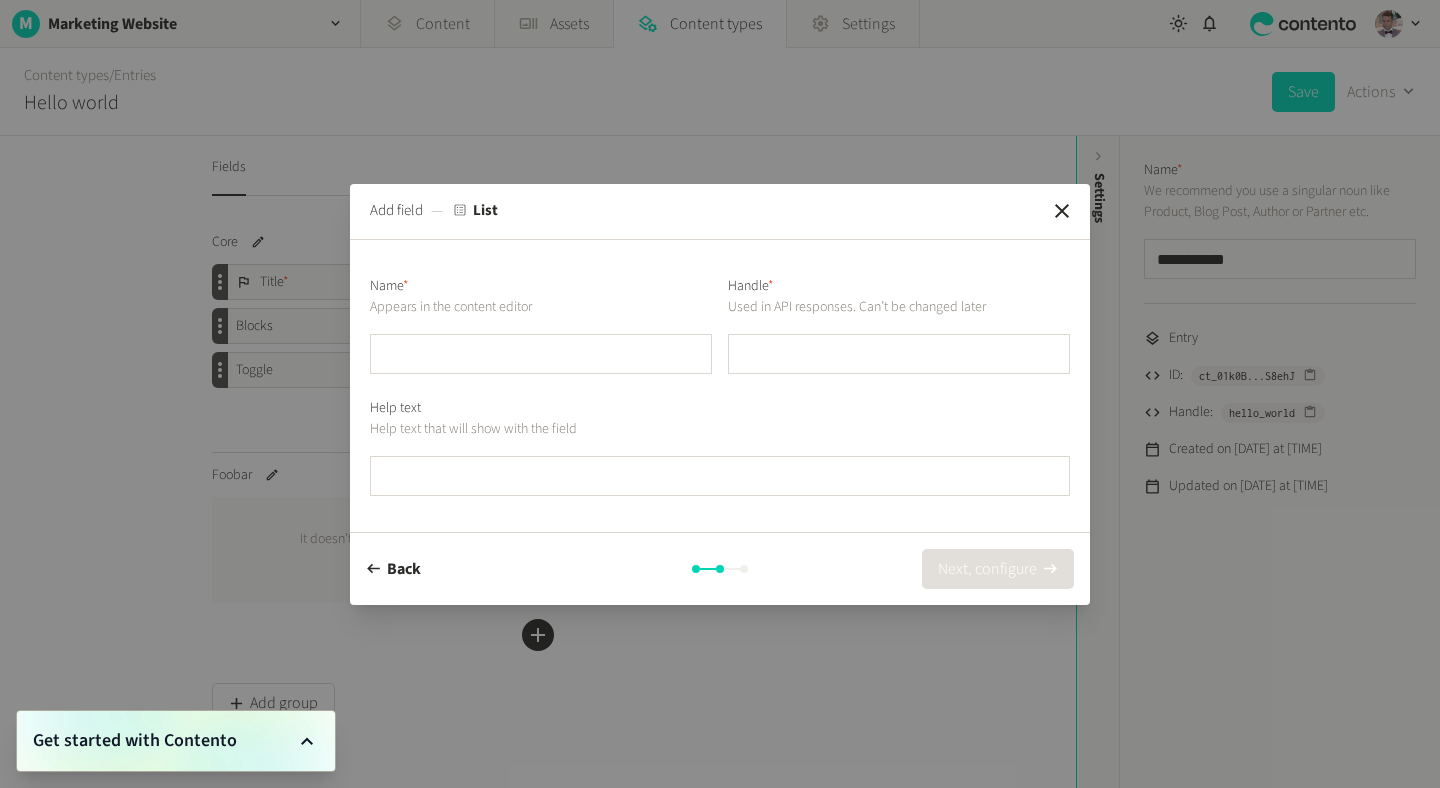 type on "*" 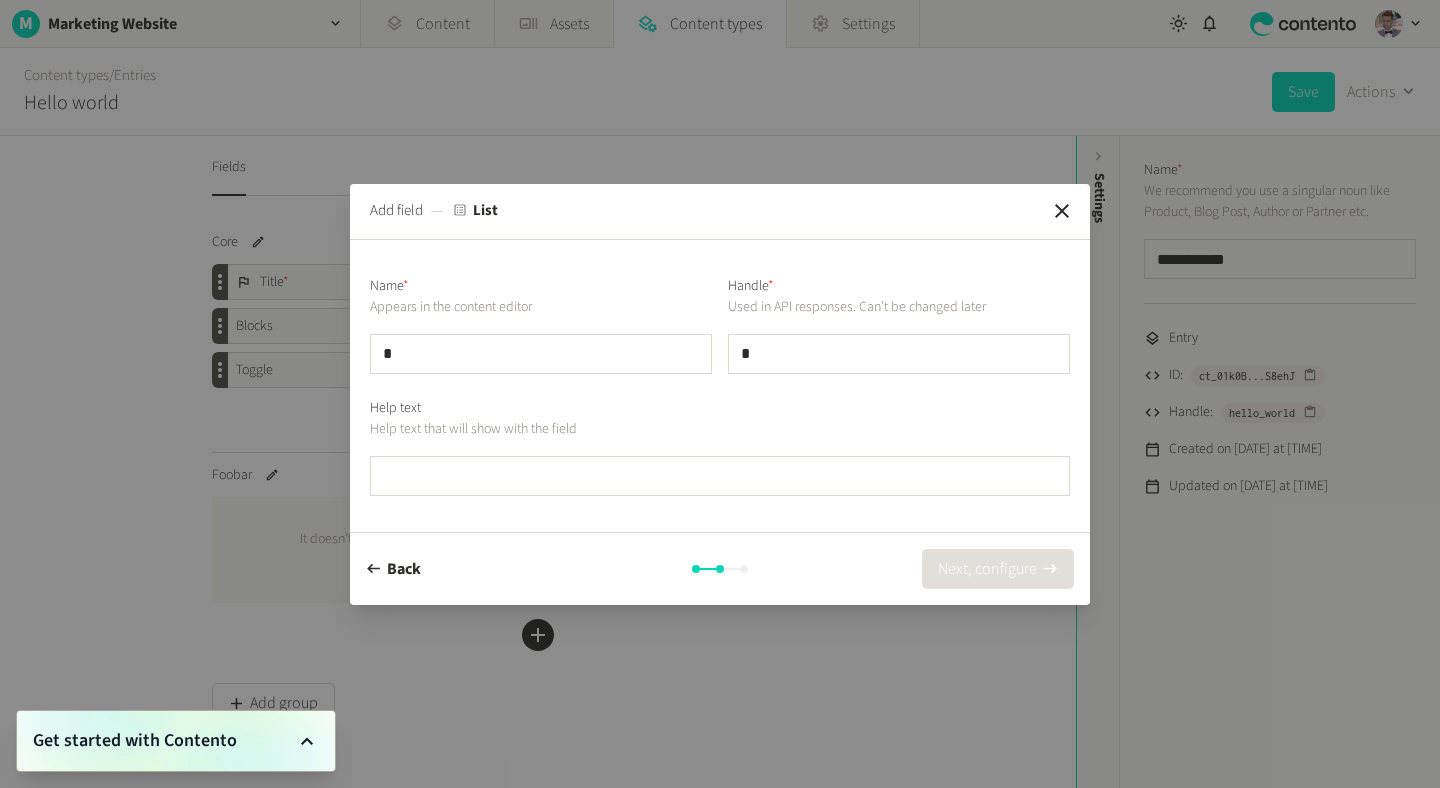 type on "**" 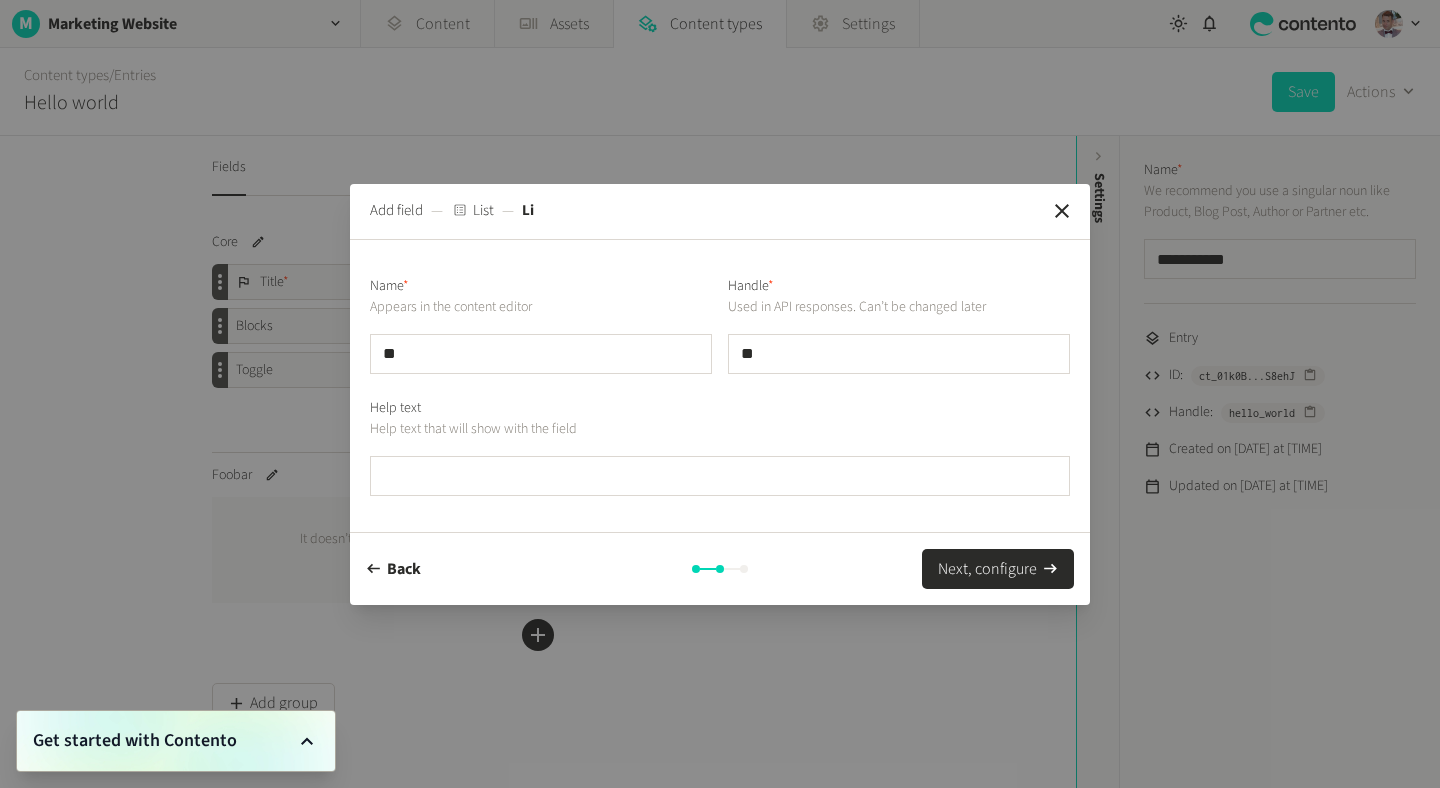 type on "***" 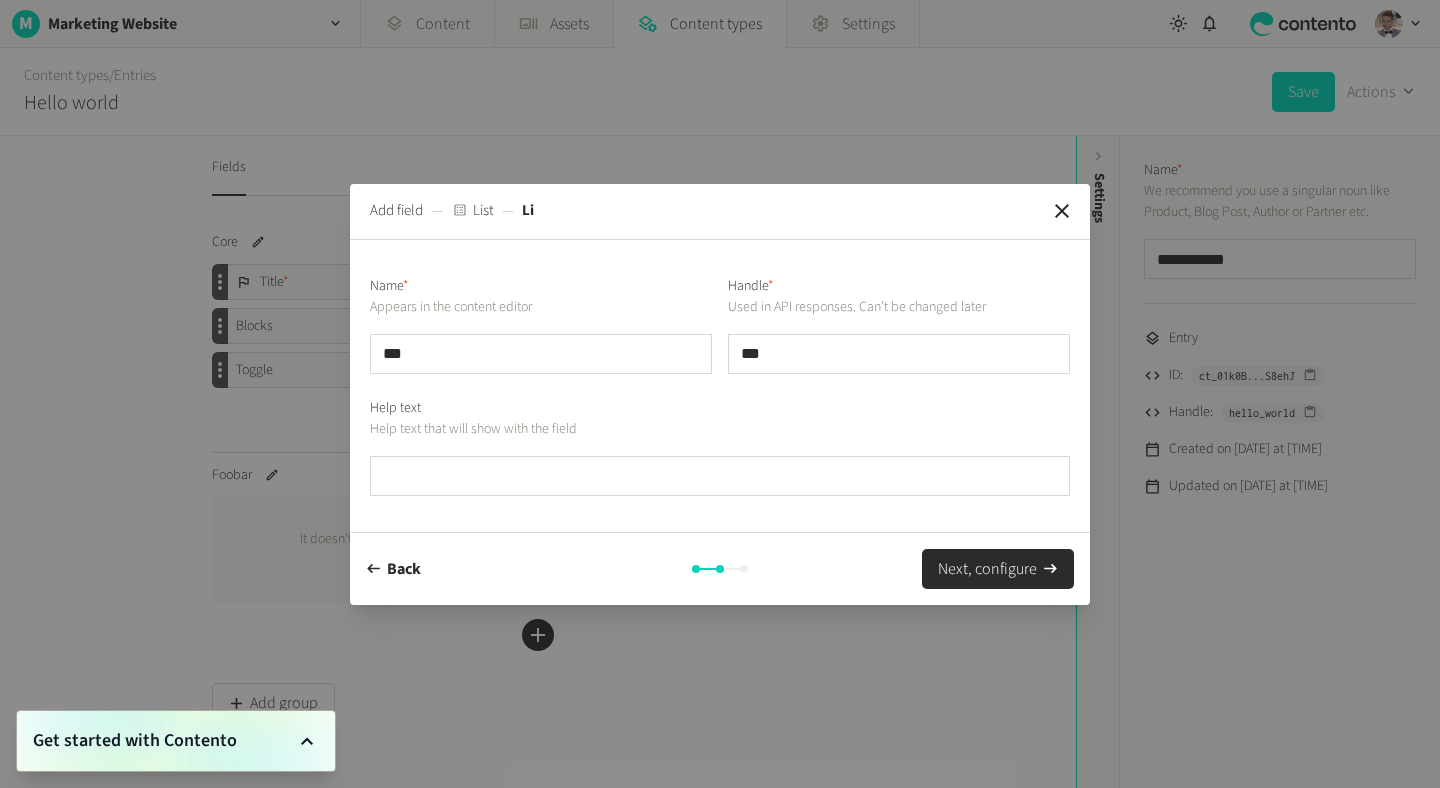 type on "****" 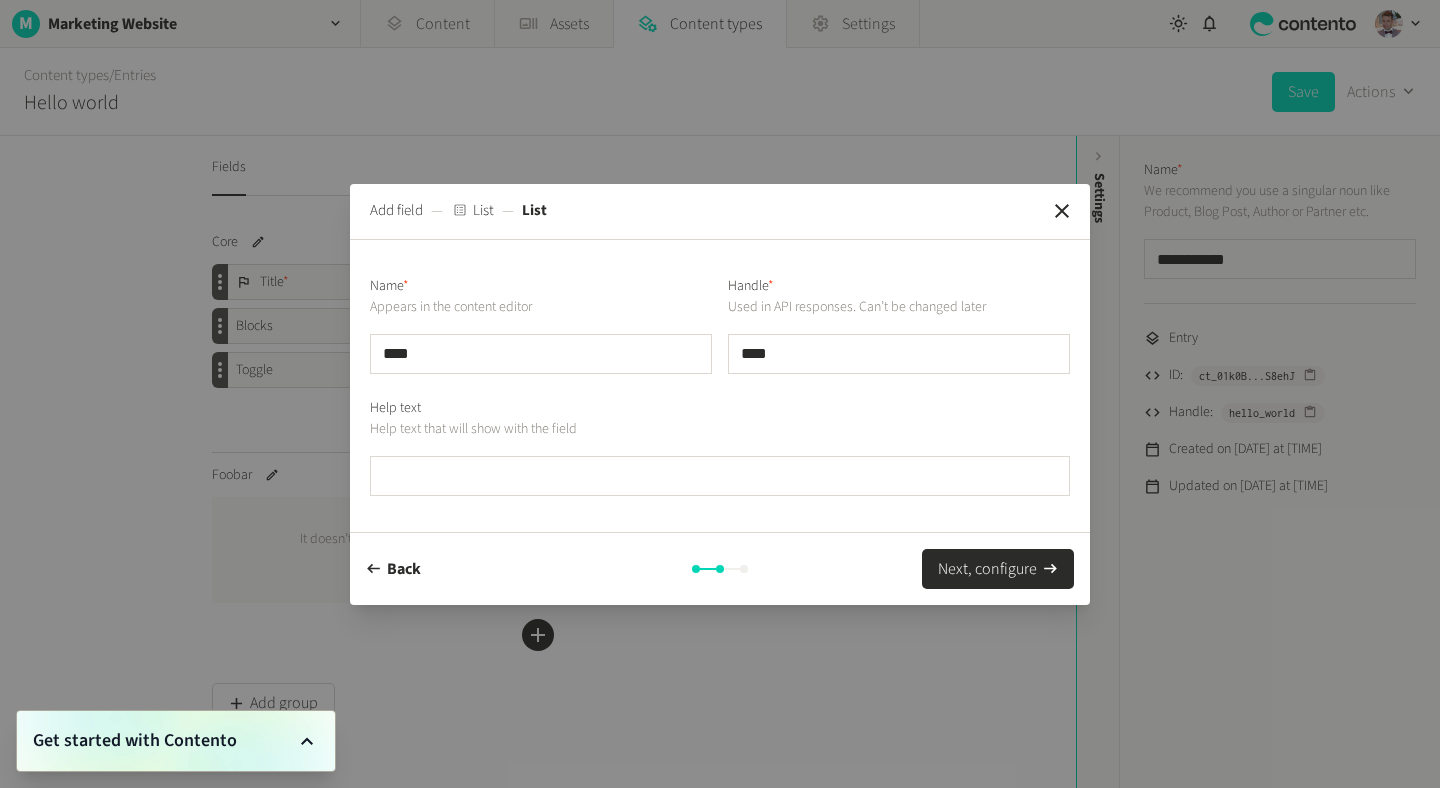 type on "****" 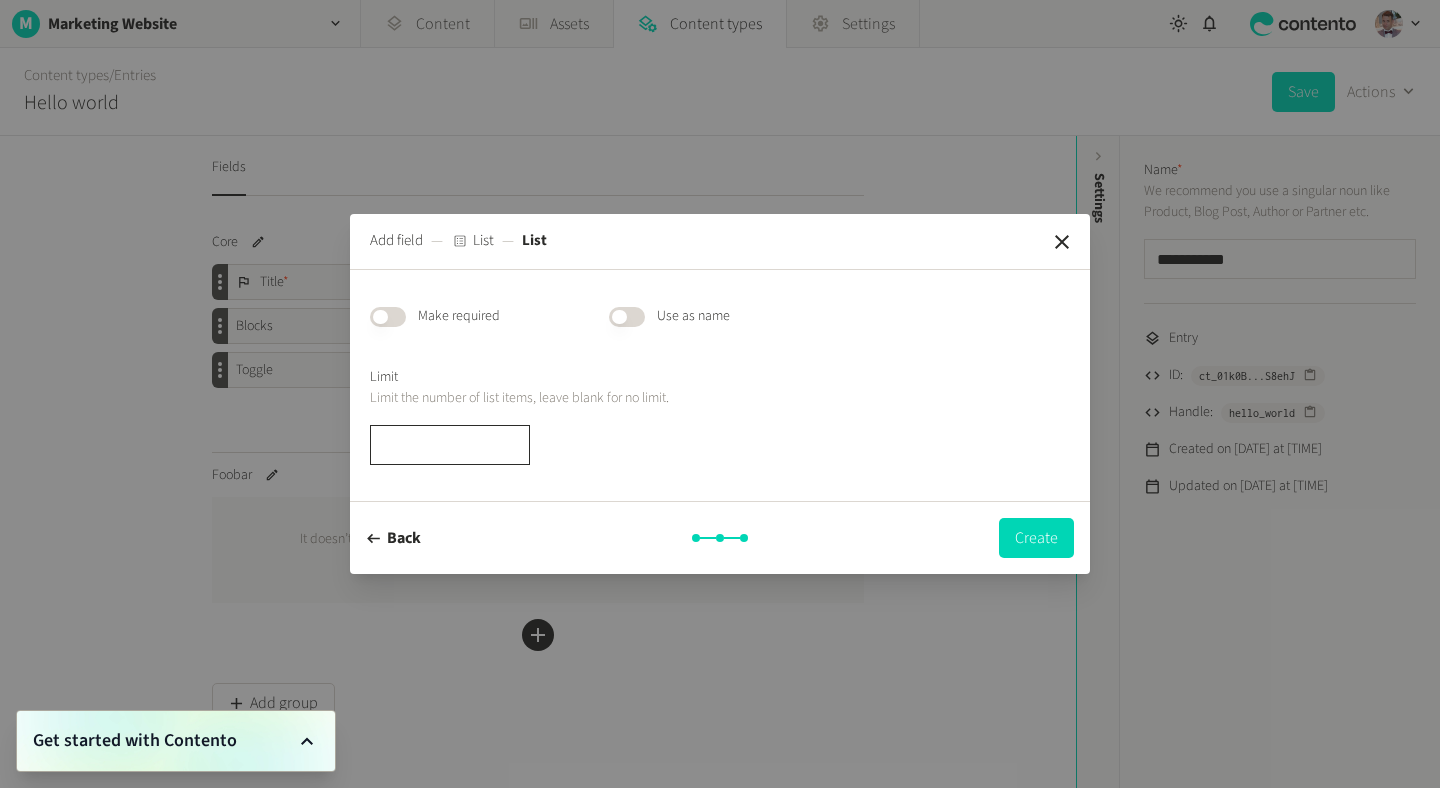 click at bounding box center (450, 445) 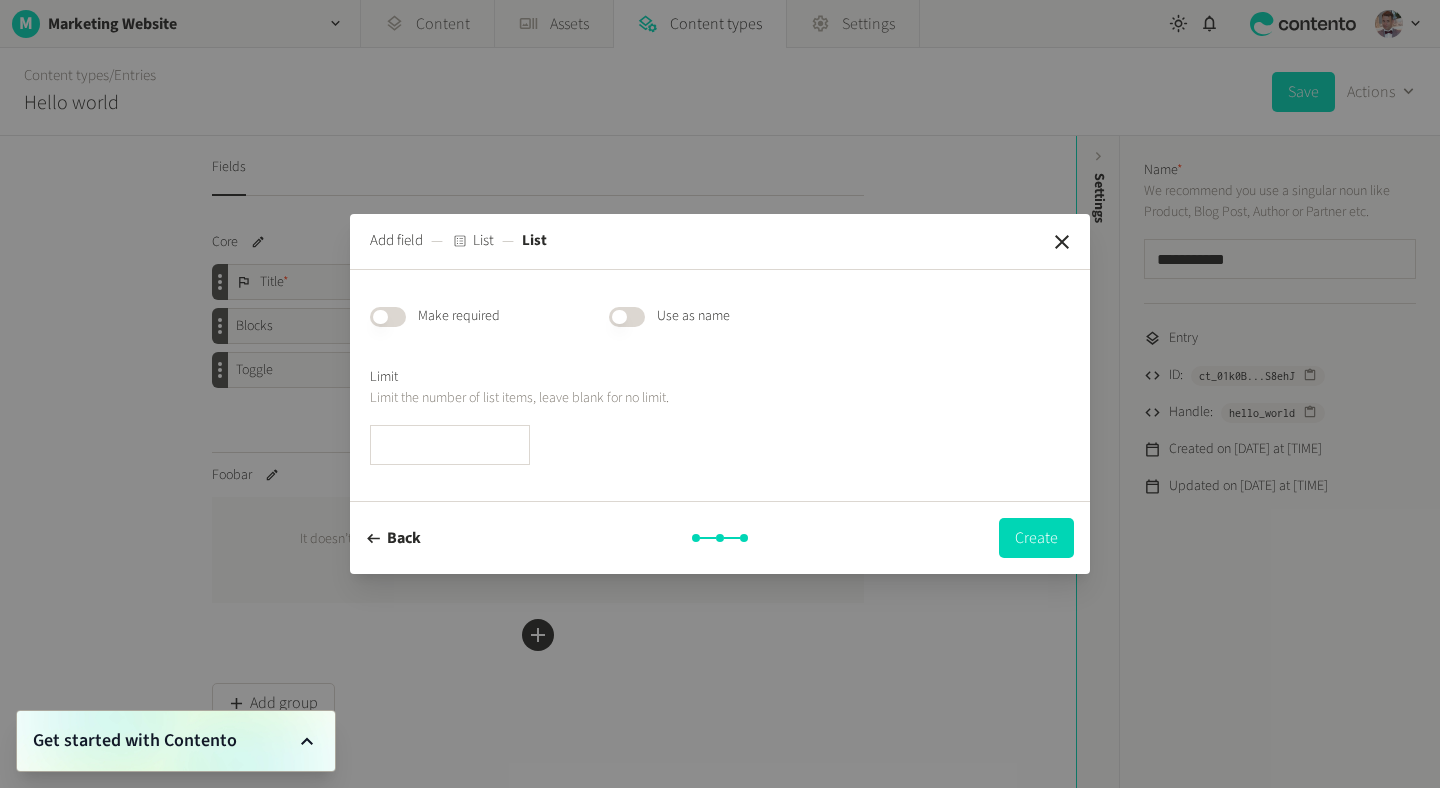 click on "Create" at bounding box center [956, 538] 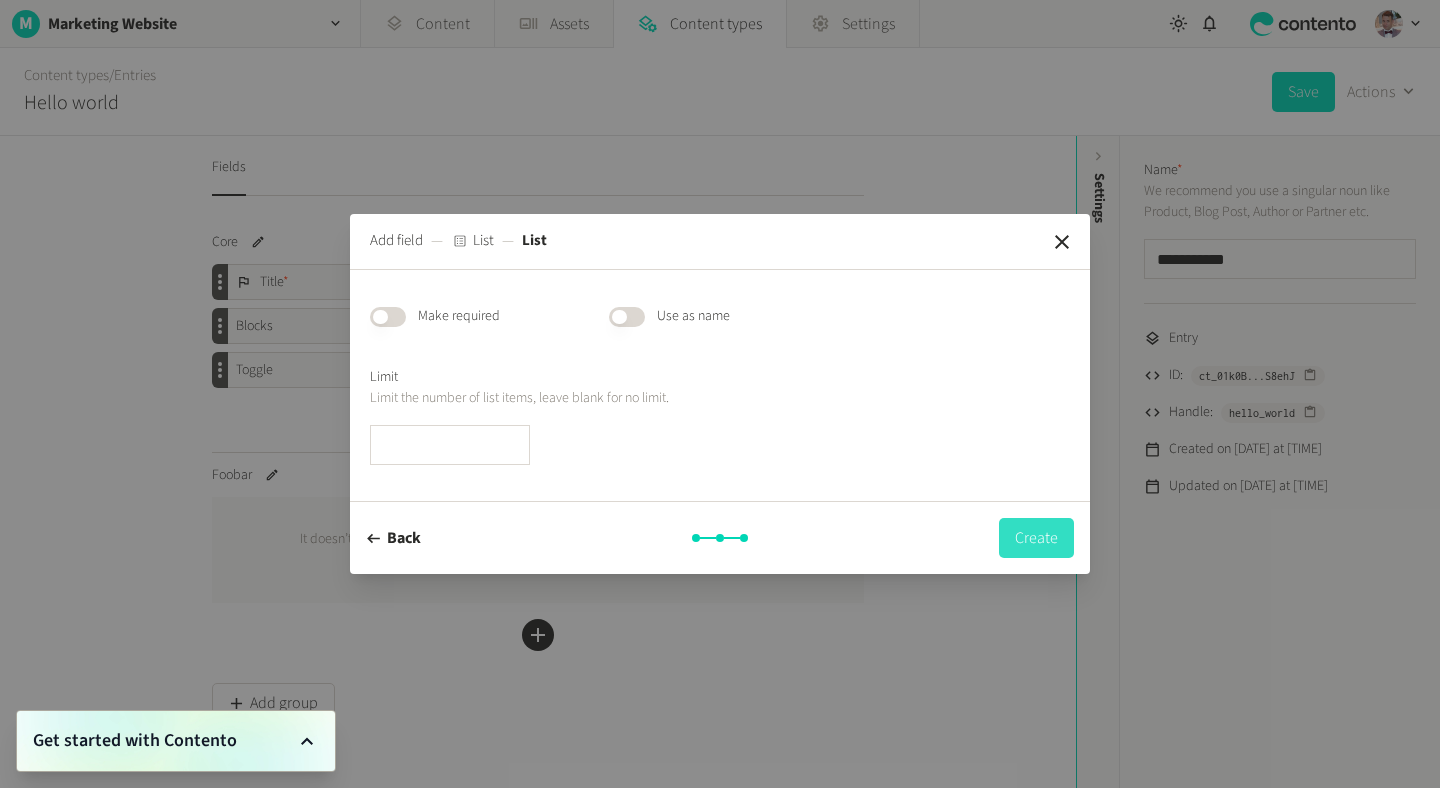click on "Create" at bounding box center (1036, 538) 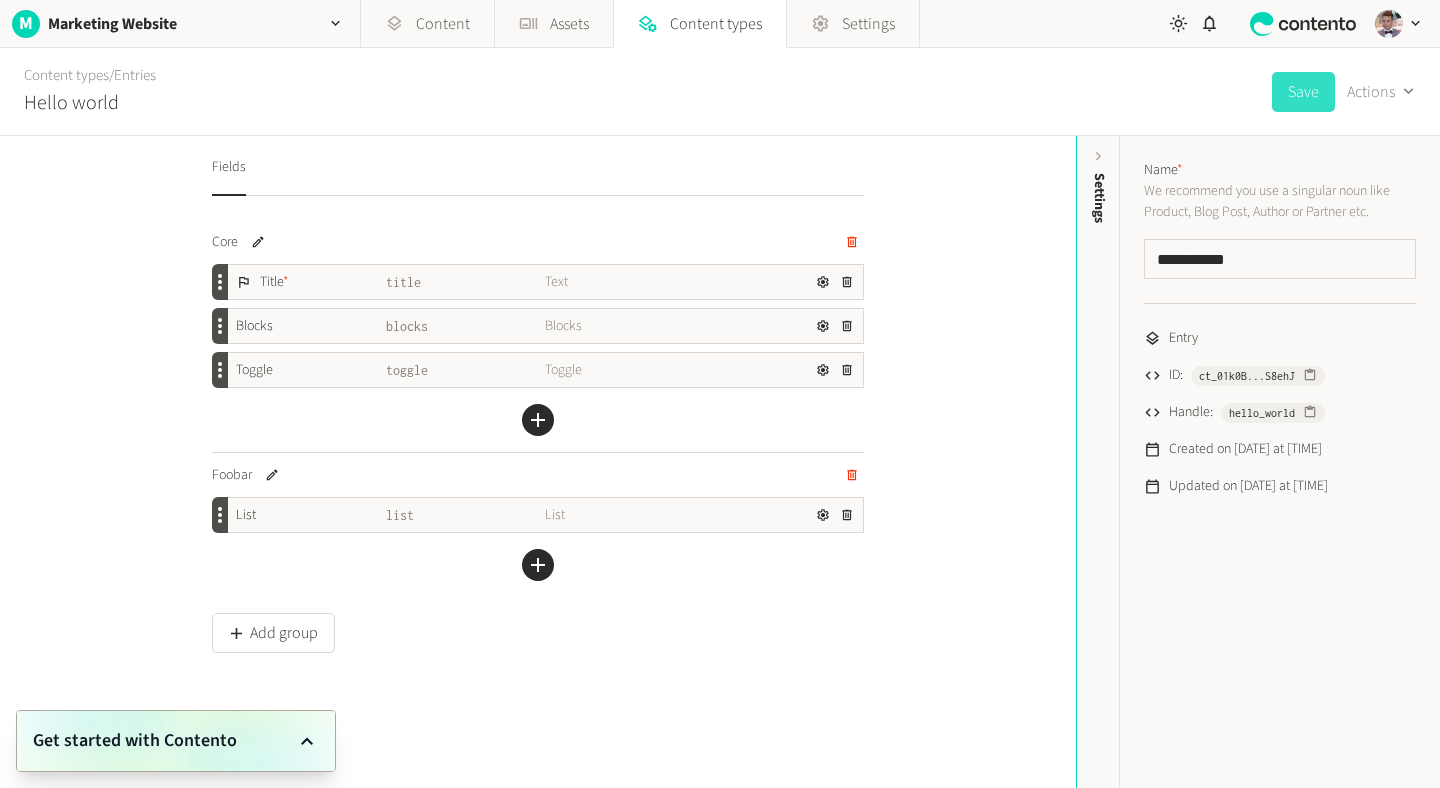 click on "Save" 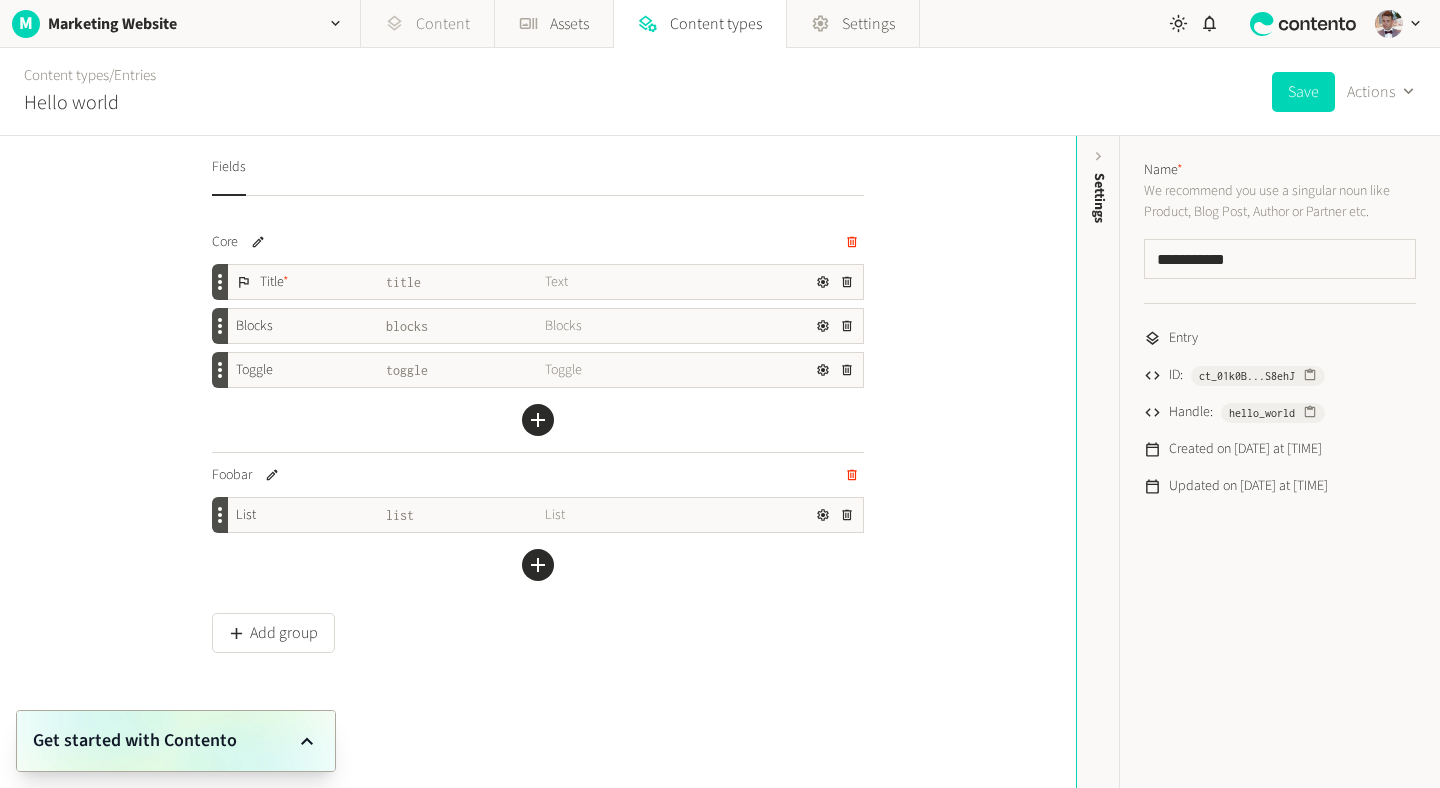 click on "Content" 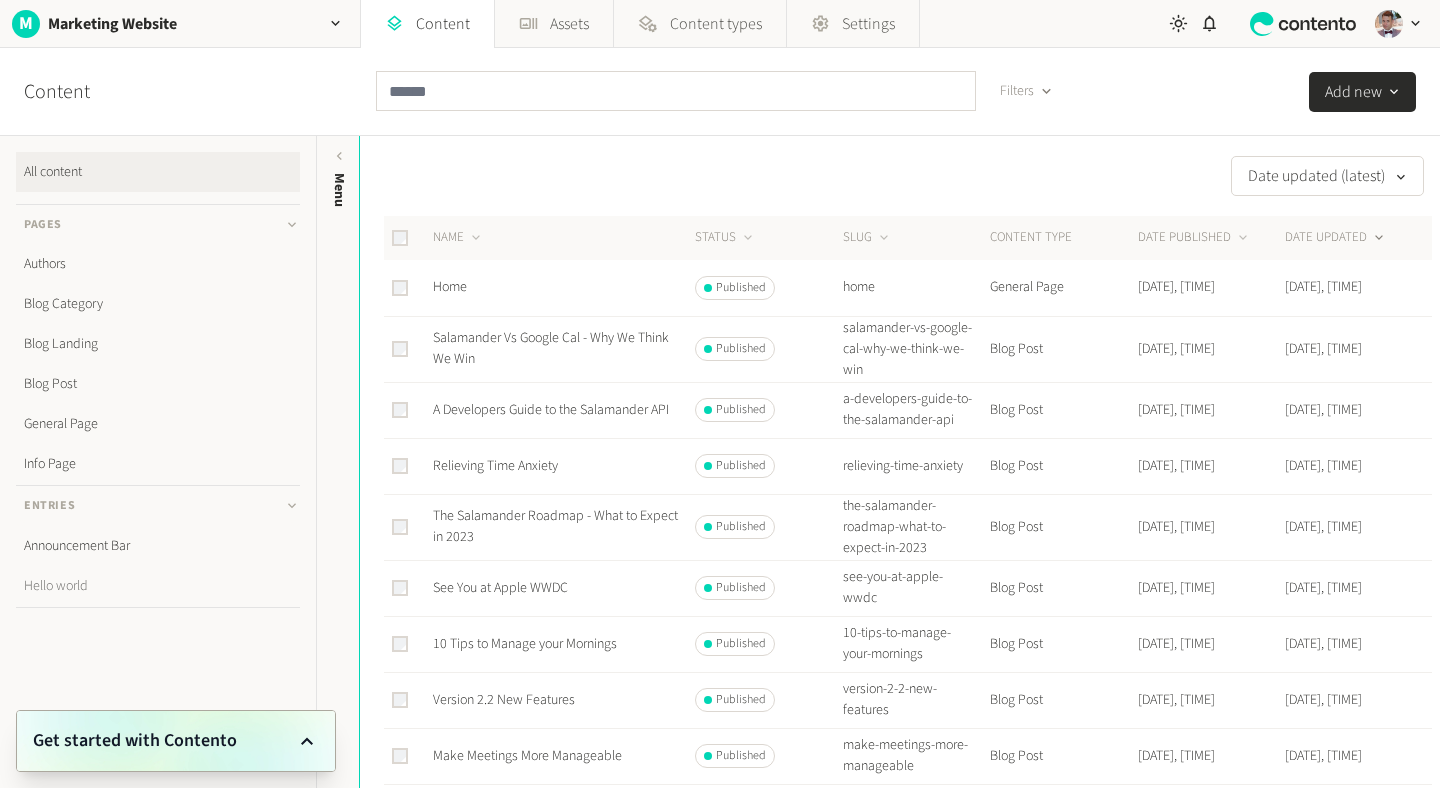 click on "Hello world" 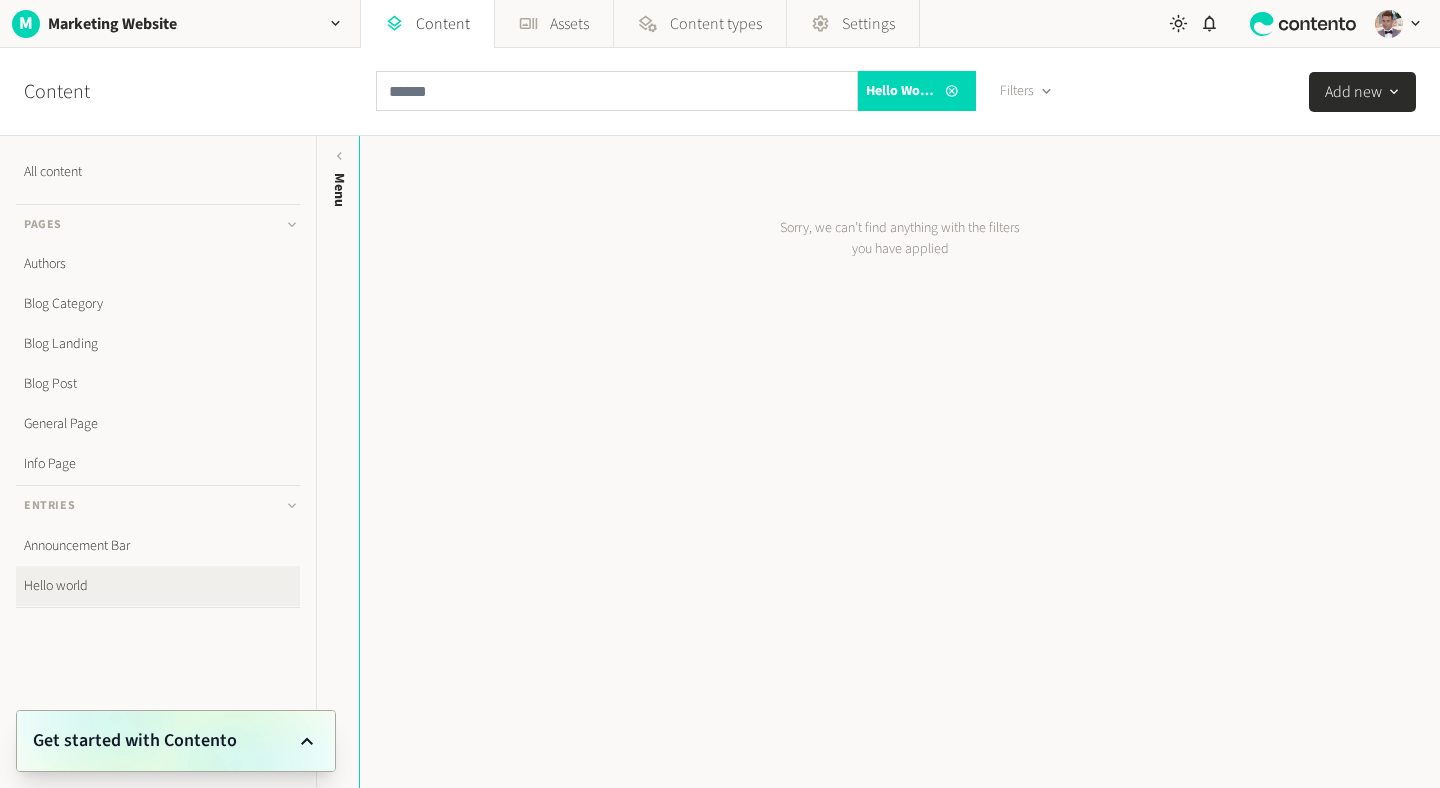 click on "Add new" 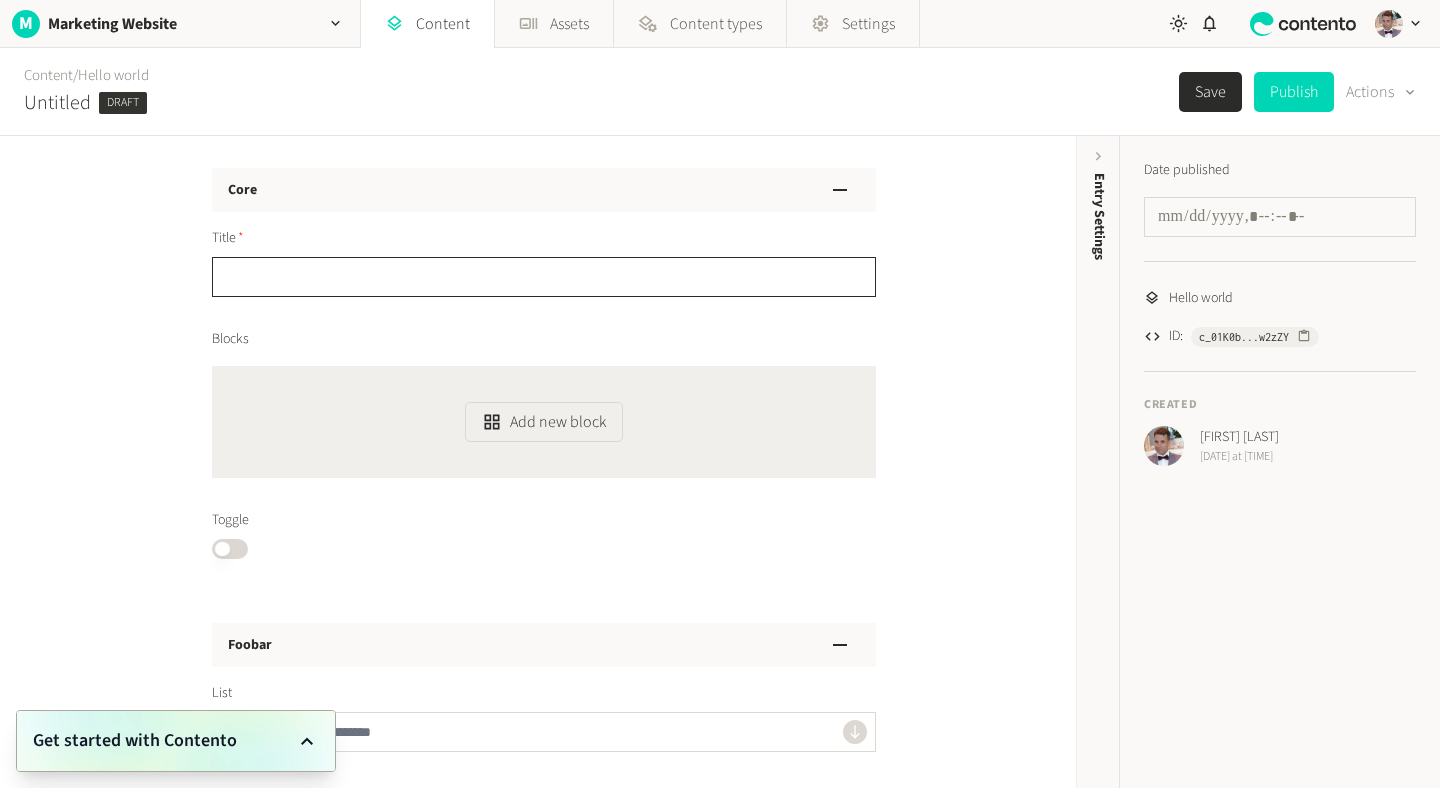 click 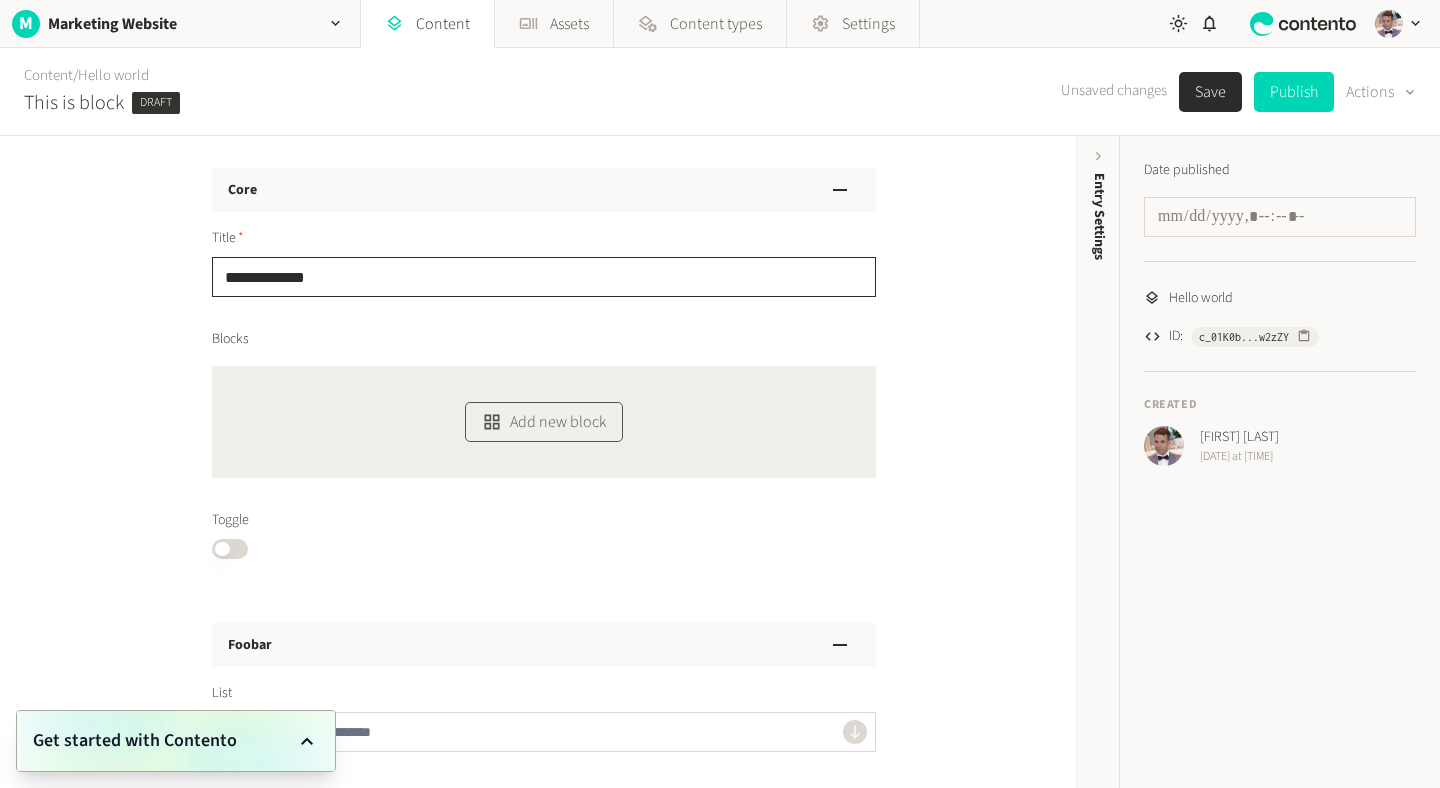 click on "Add new block" 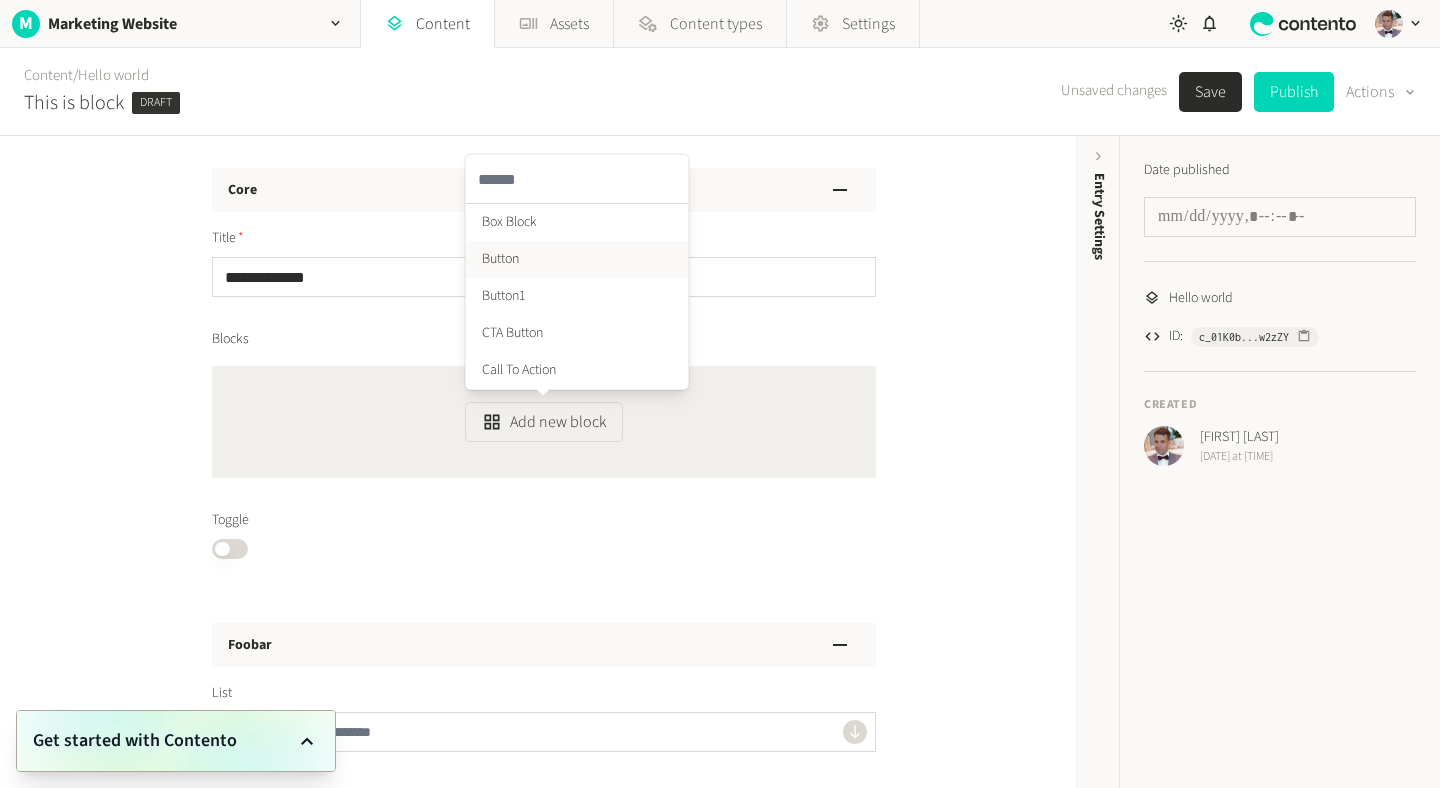 click on "Button" 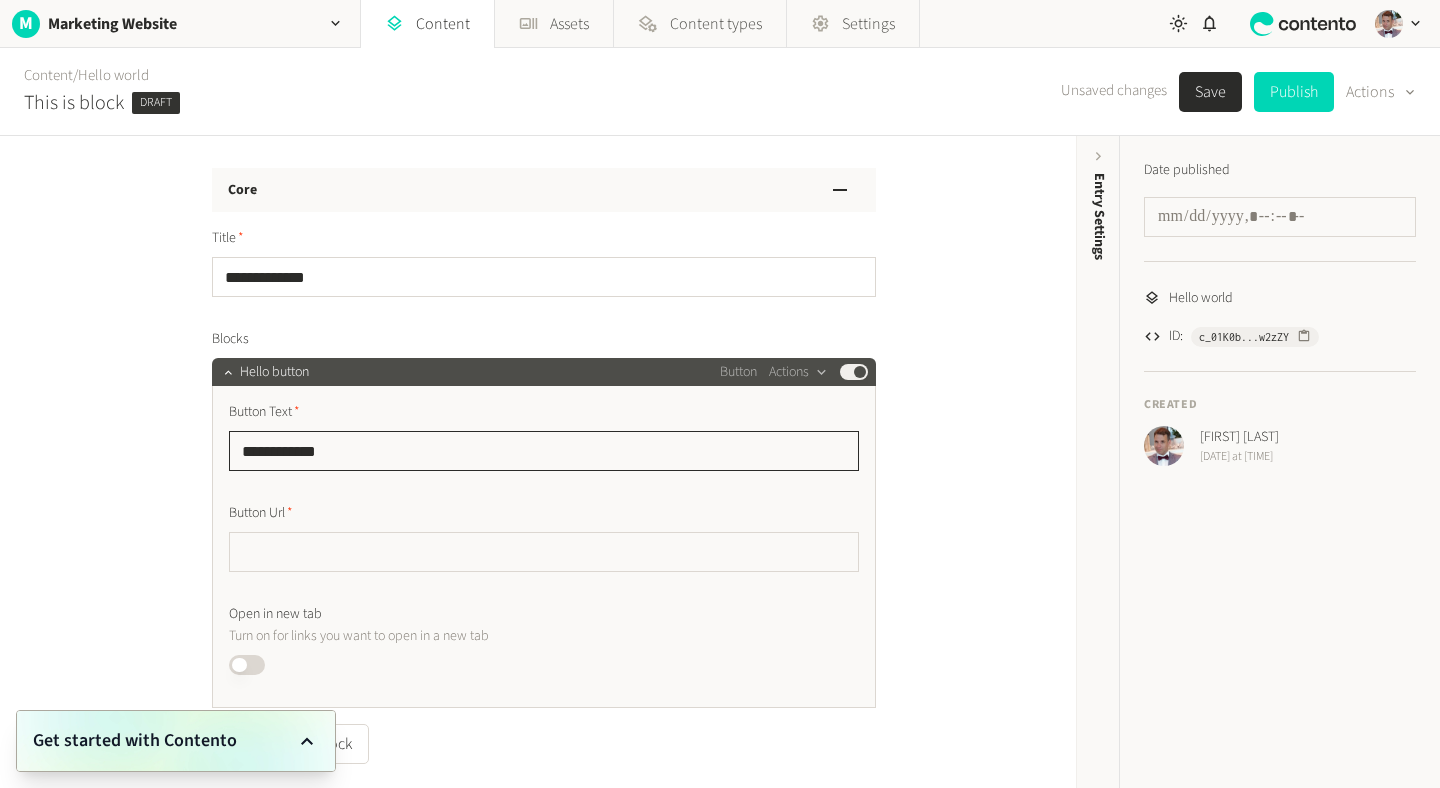 type on "**********" 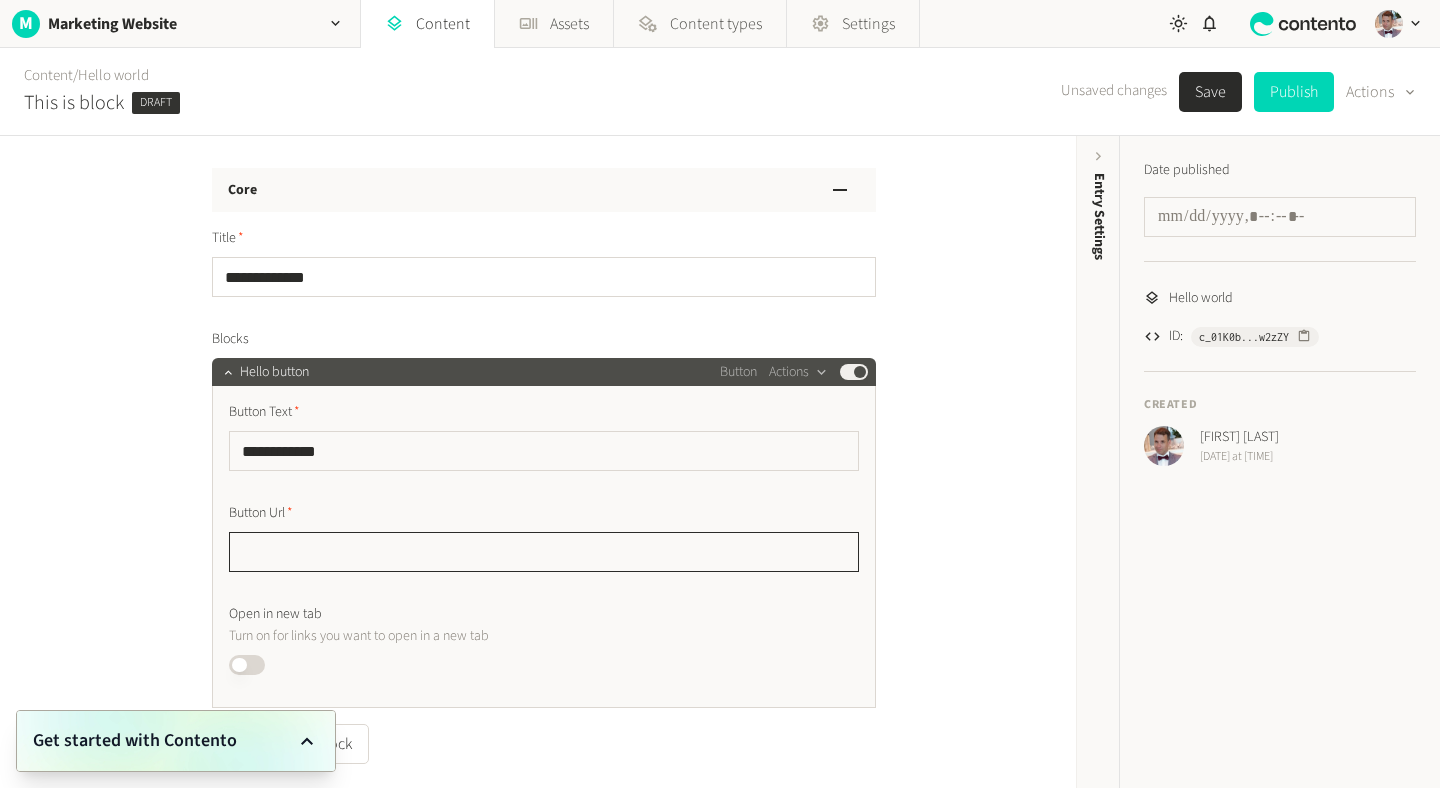 click 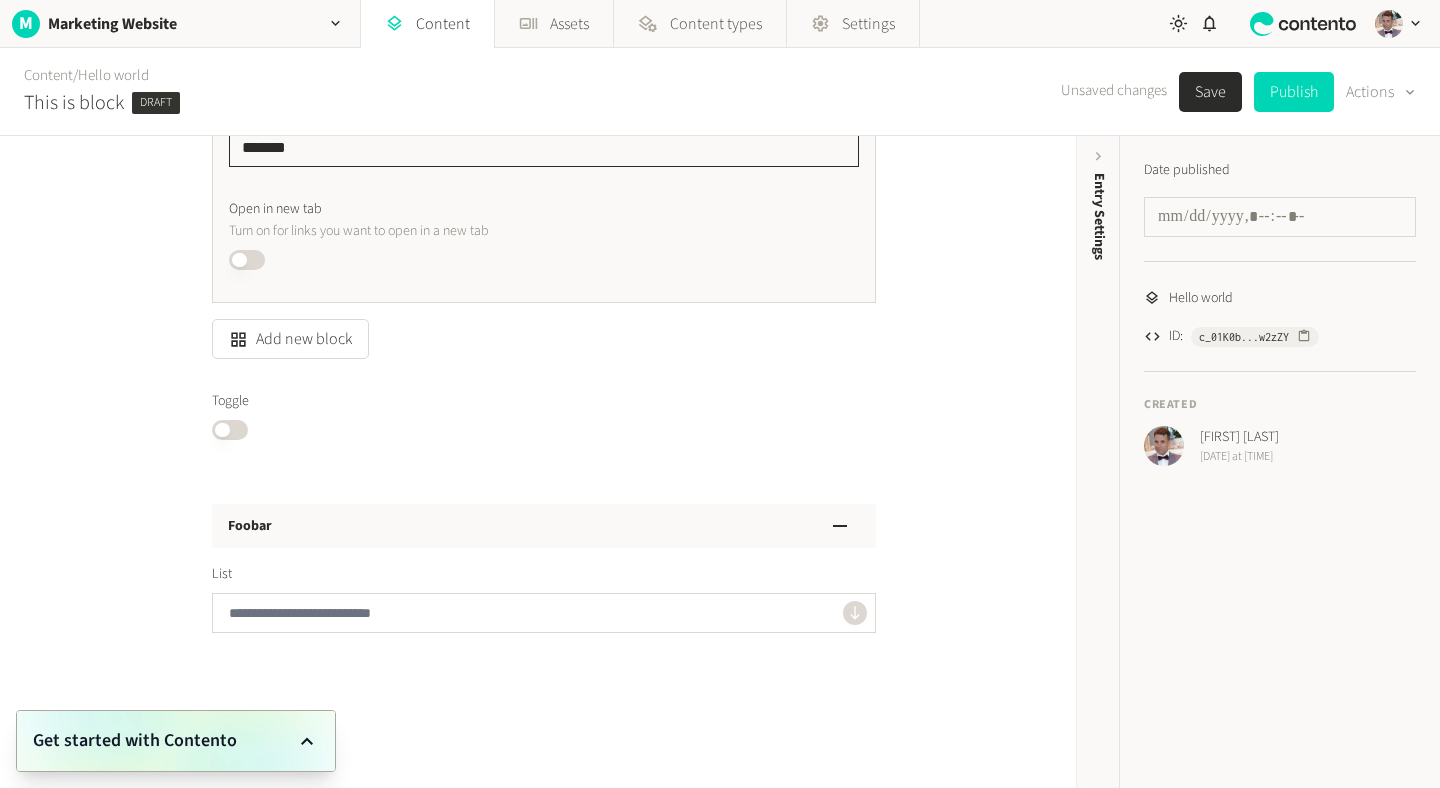 scroll, scrollTop: 431, scrollLeft: 0, axis: vertical 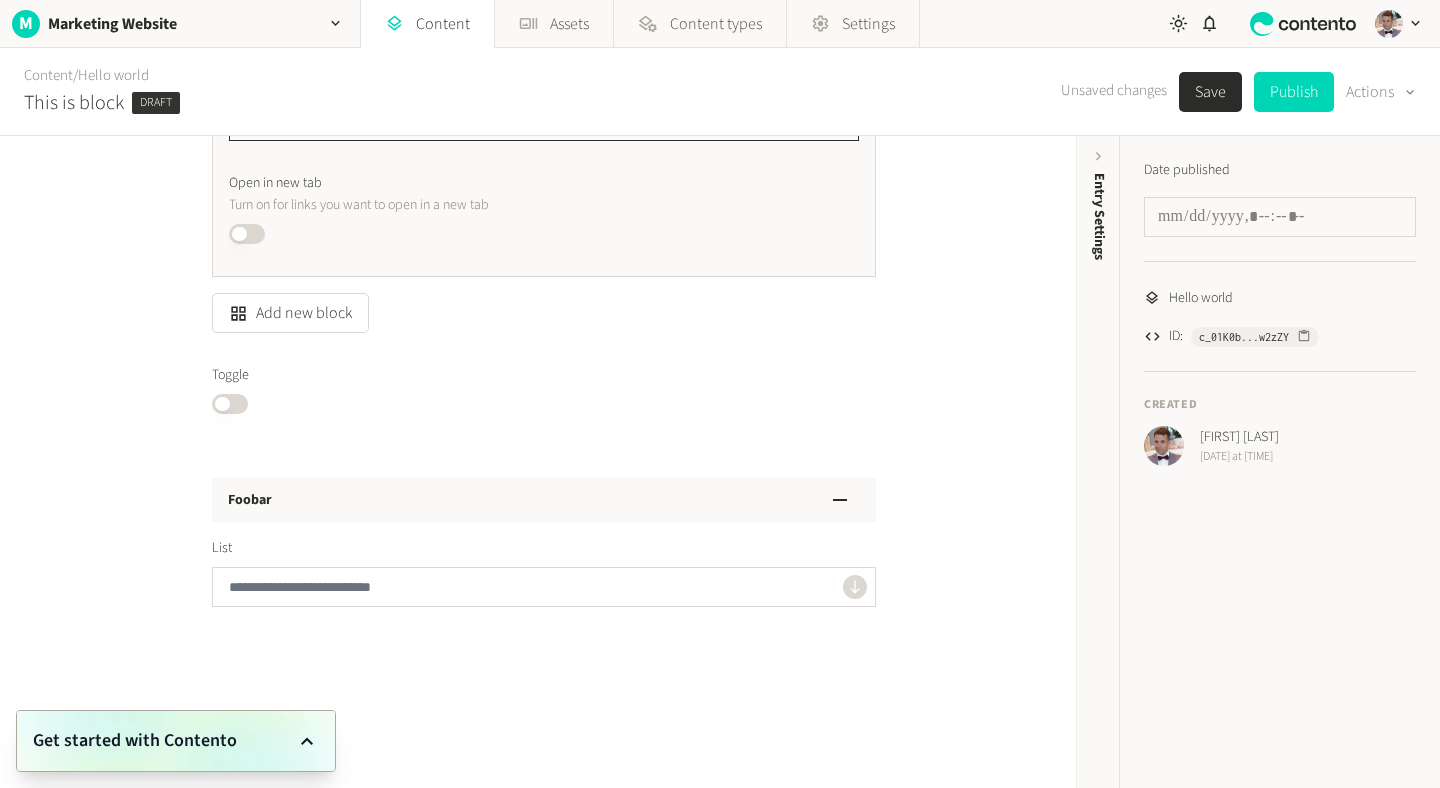 type on "*******" 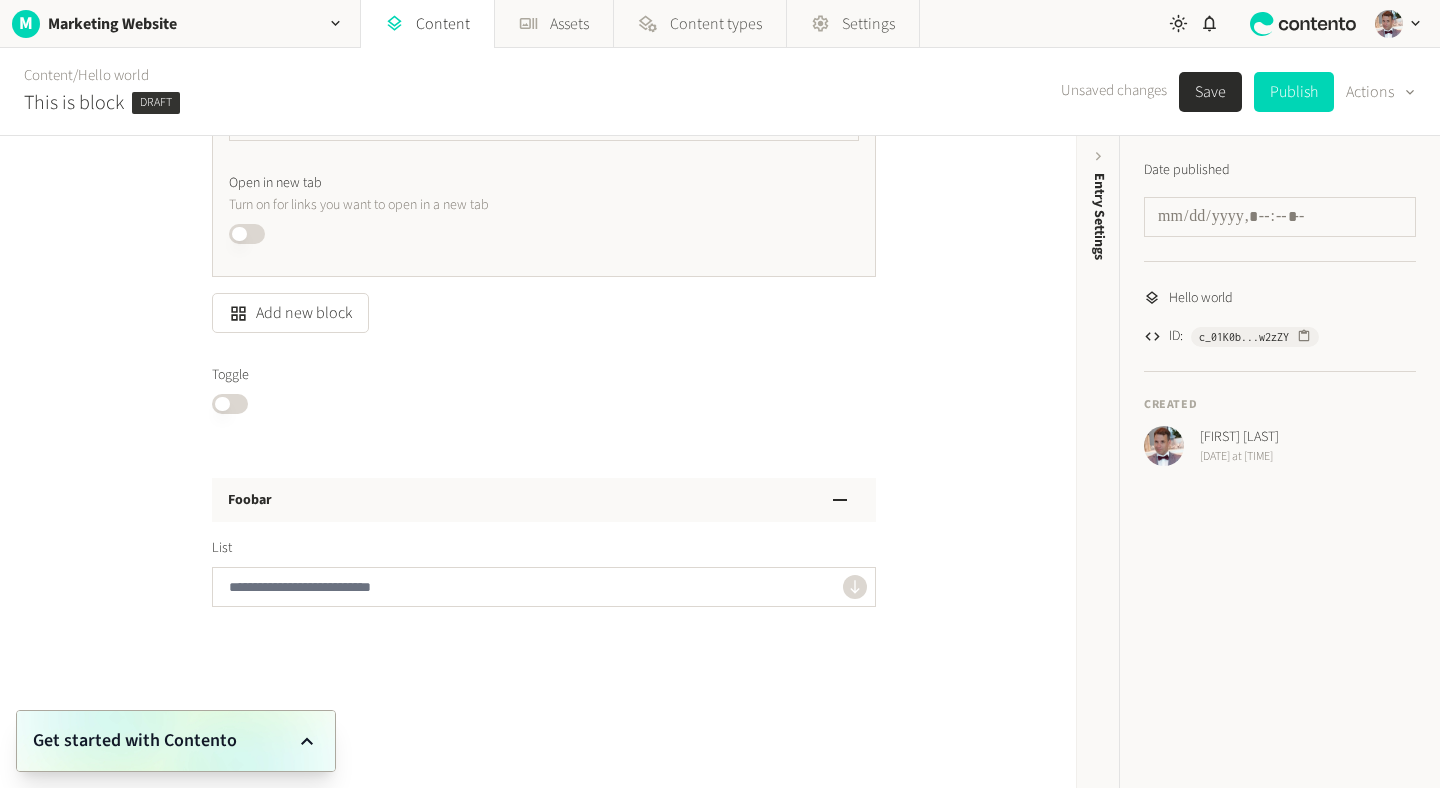 click on "Published" 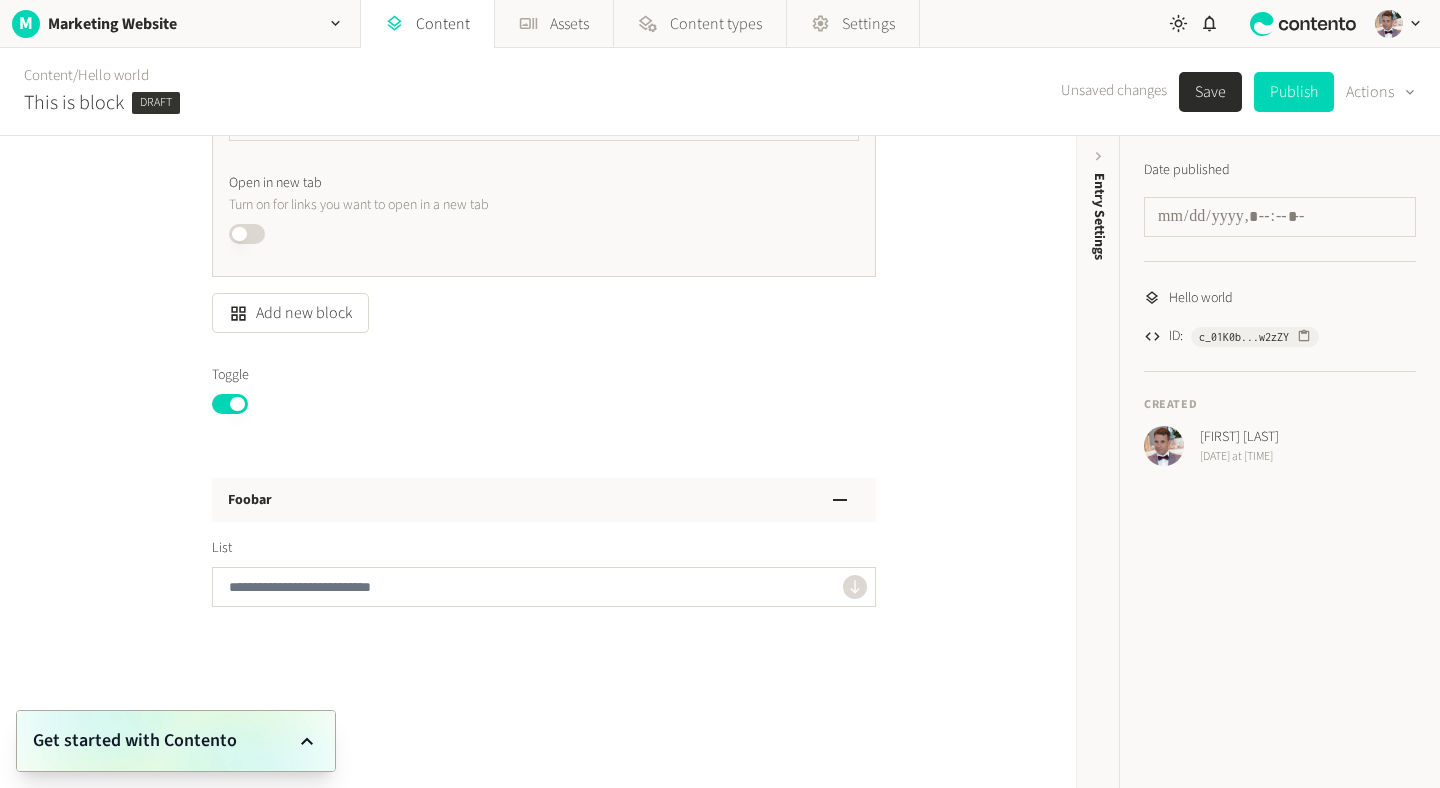 click 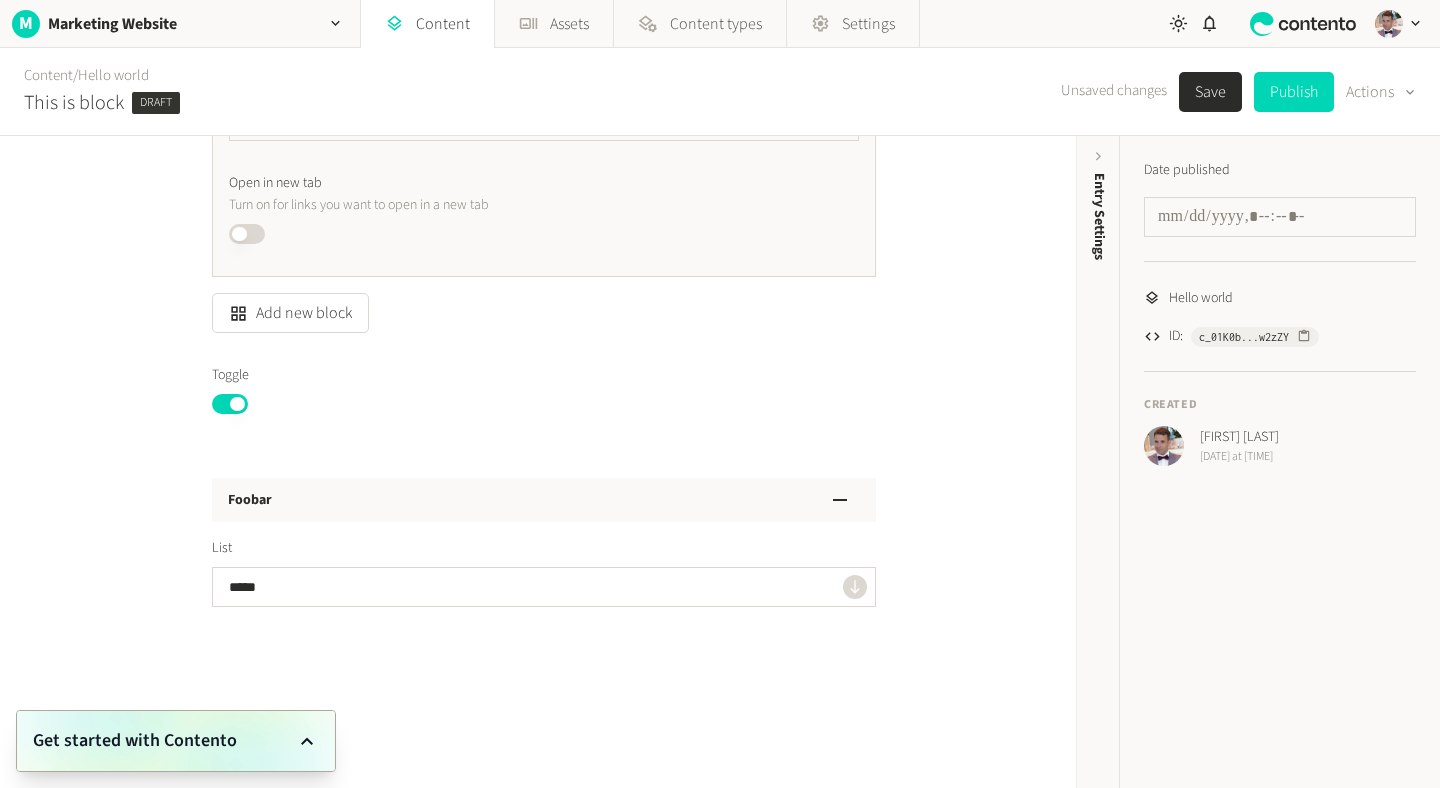 type on "*****" 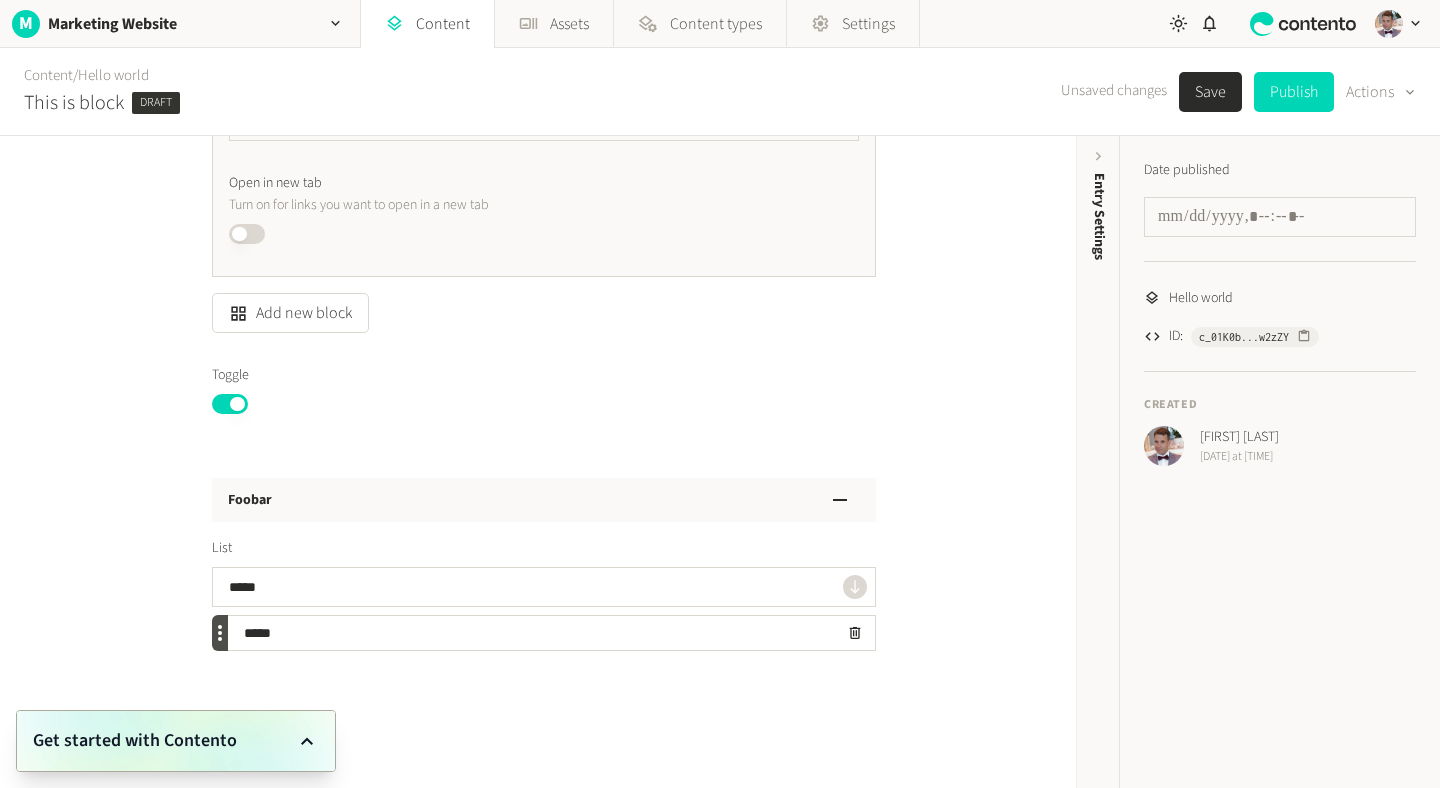 scroll, scrollTop: 0, scrollLeft: 0, axis: both 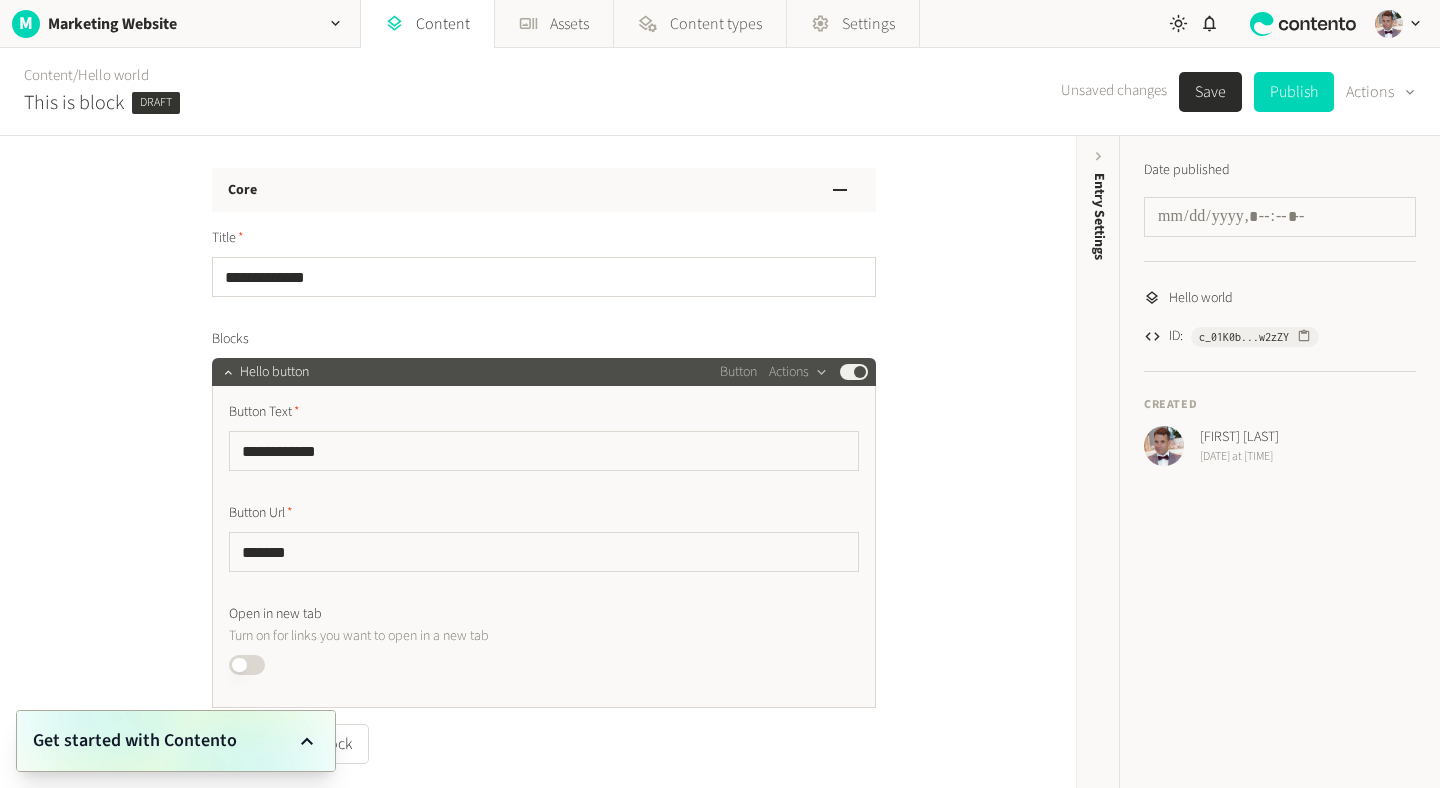 type on "*****" 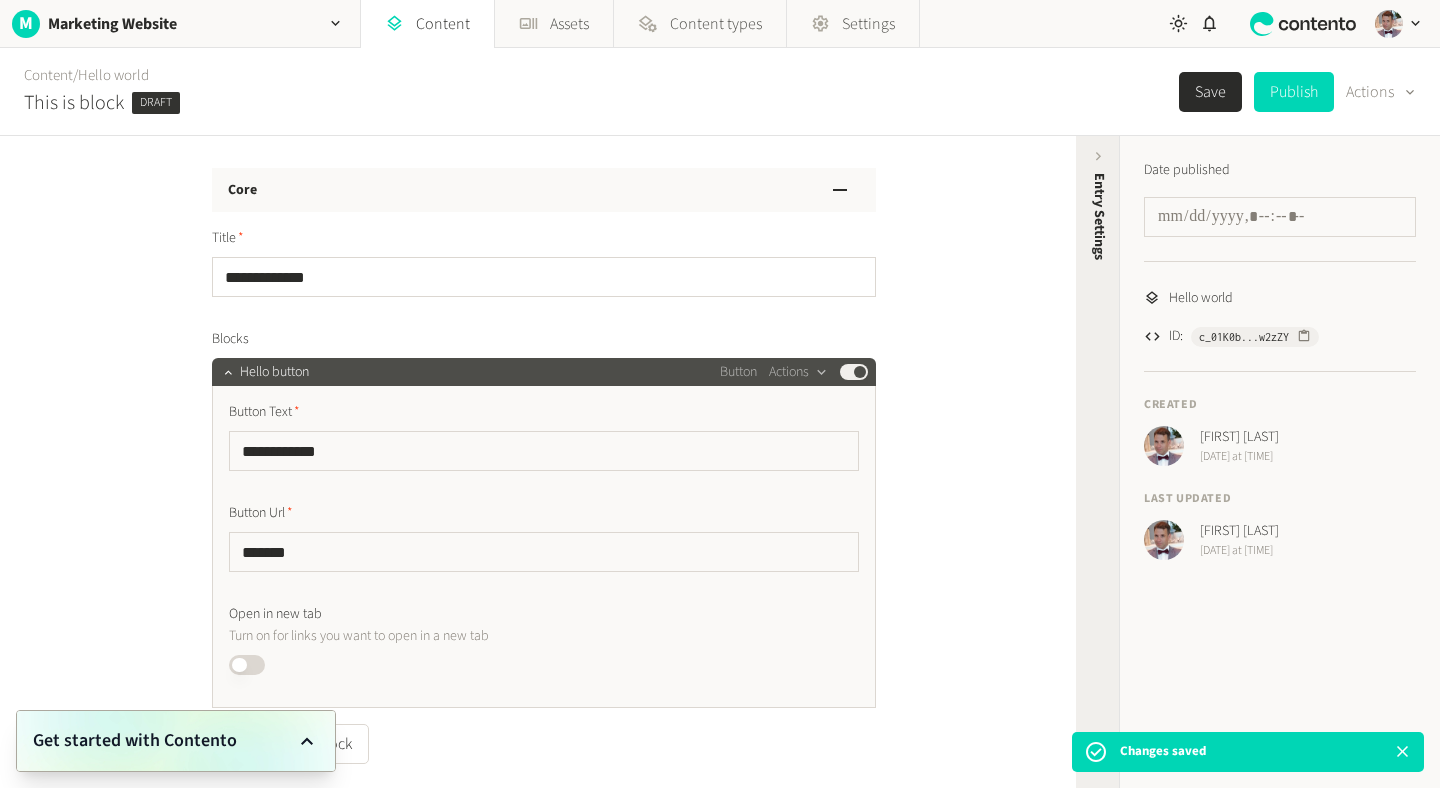 click on "Entry Settings" 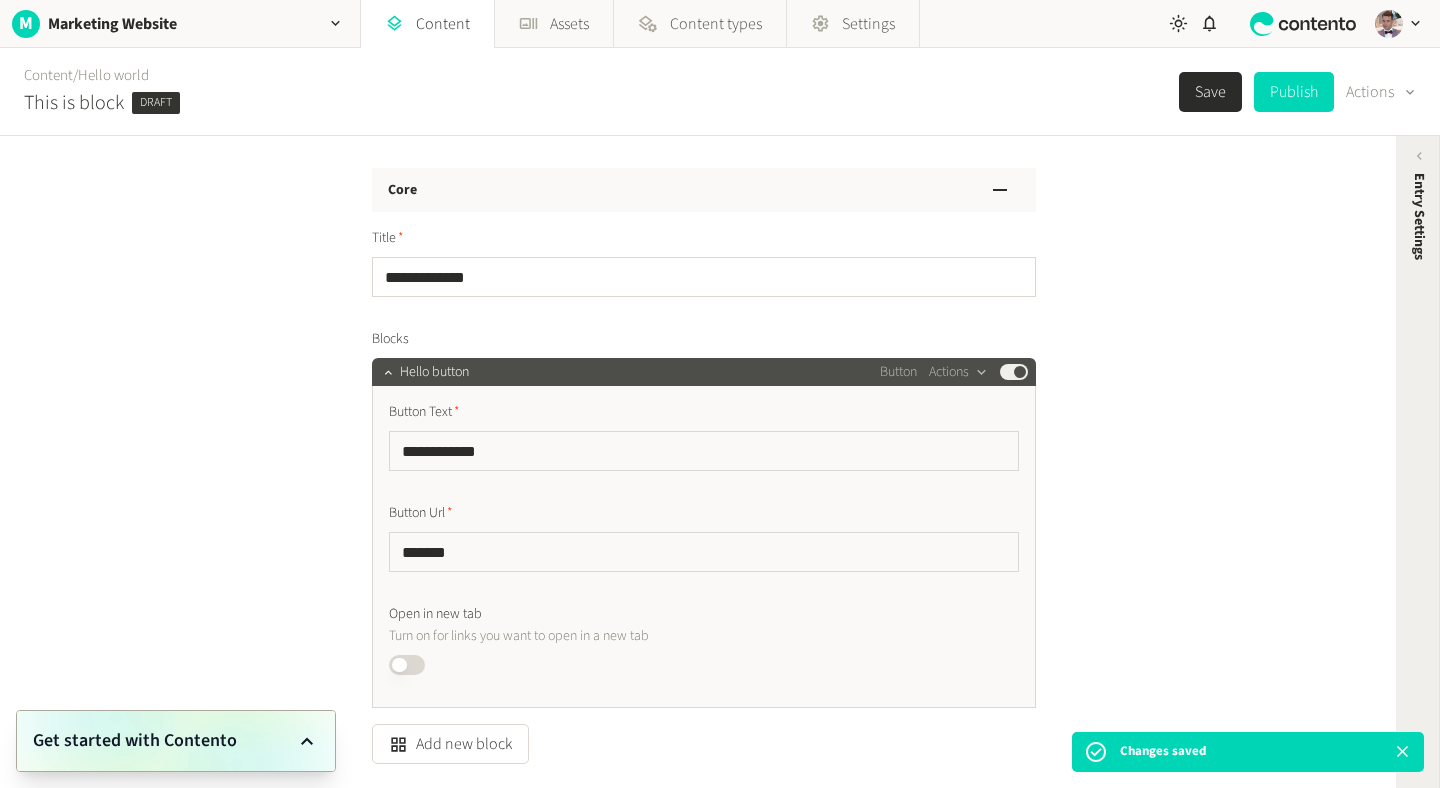 click on "Entry Settings" 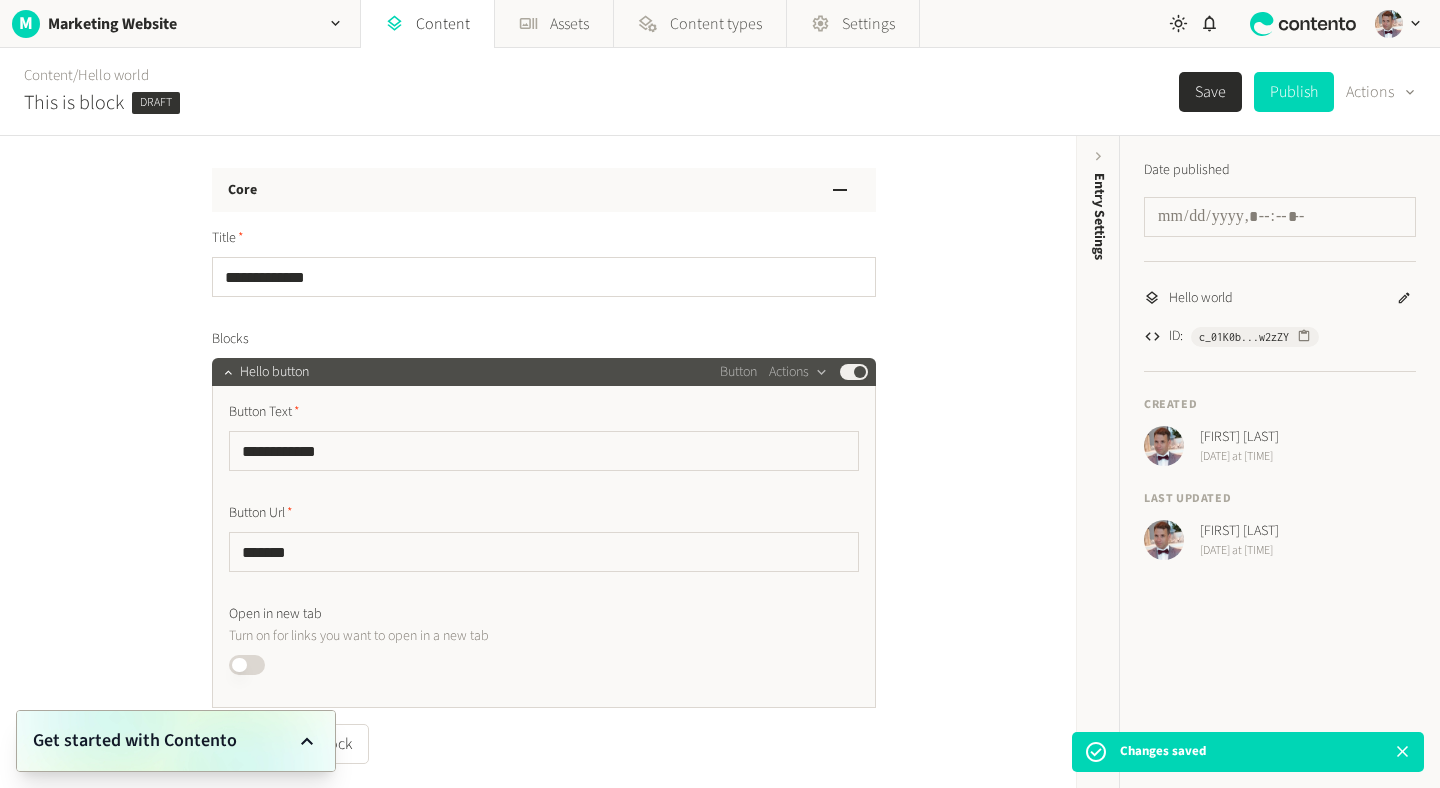 click 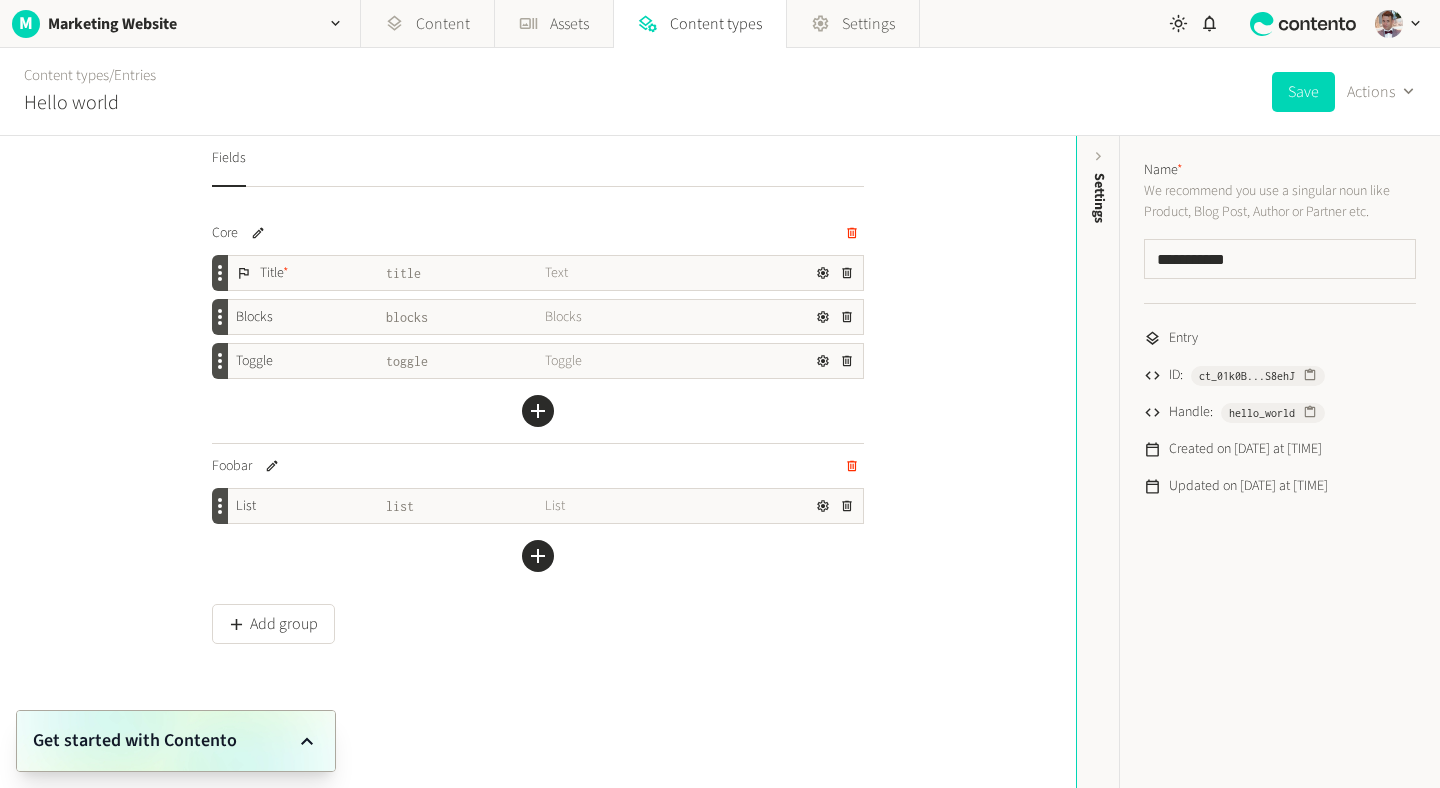 scroll, scrollTop: 0, scrollLeft: 0, axis: both 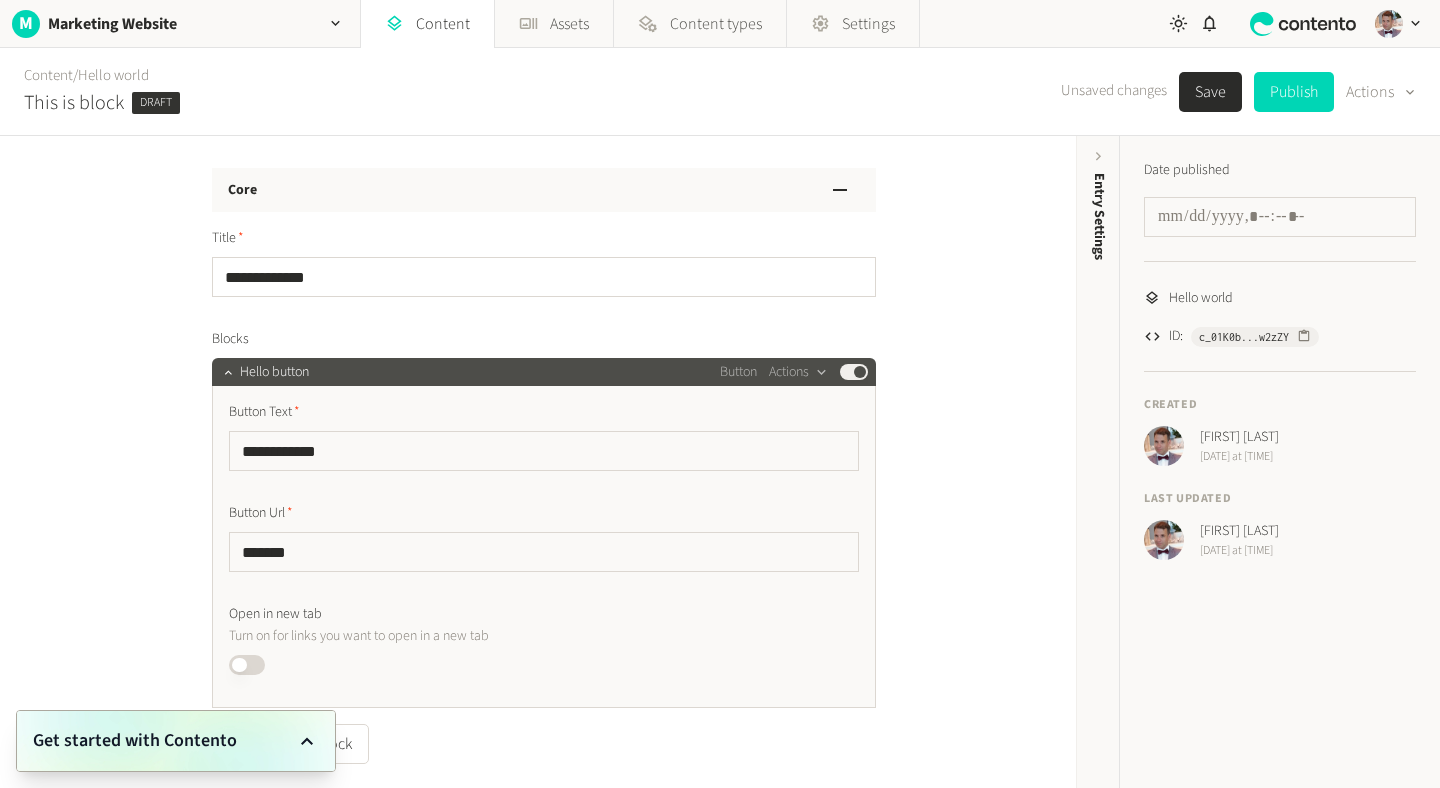 click on "Save" 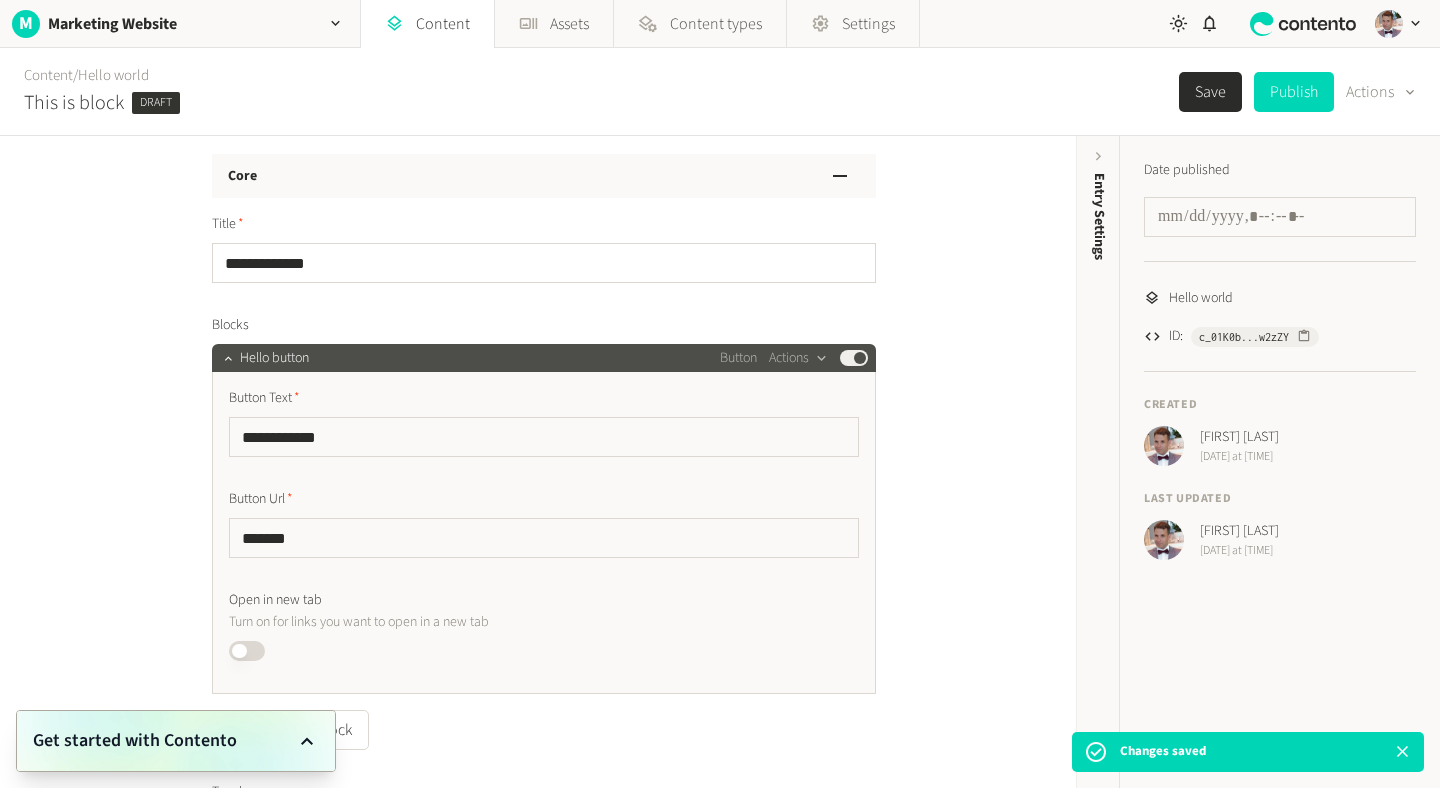 scroll, scrollTop: 0, scrollLeft: 0, axis: both 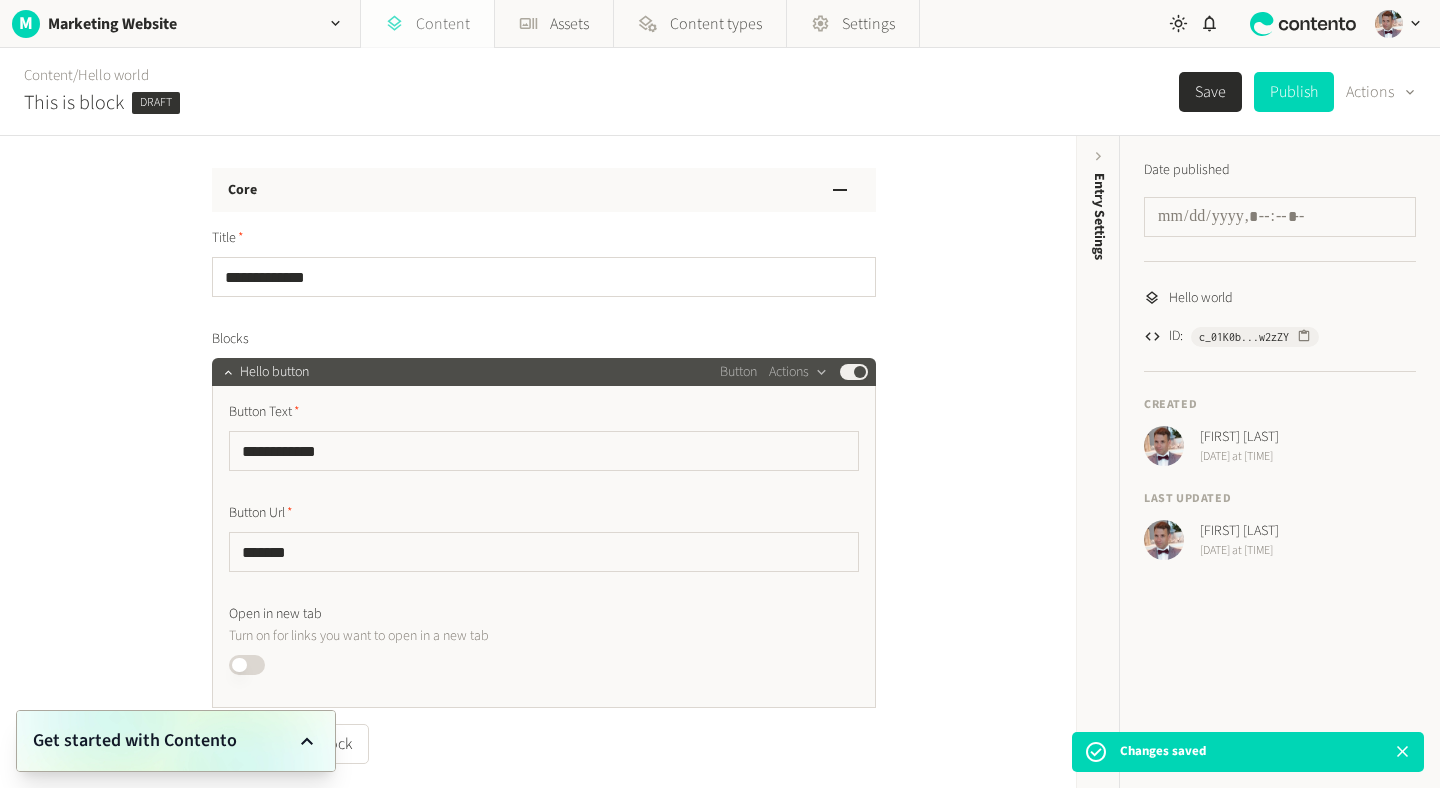 click on "Content" 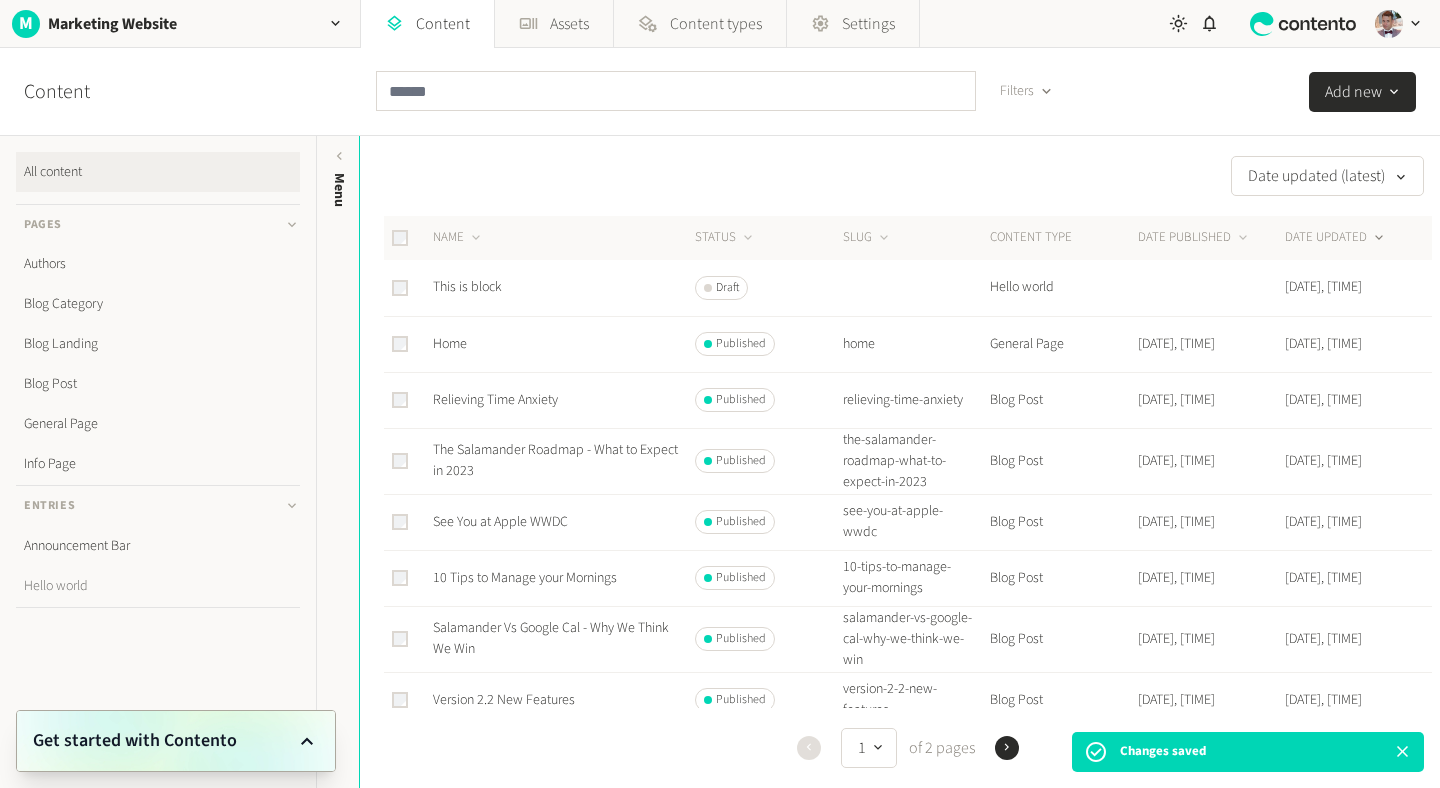 click on "Hello world" 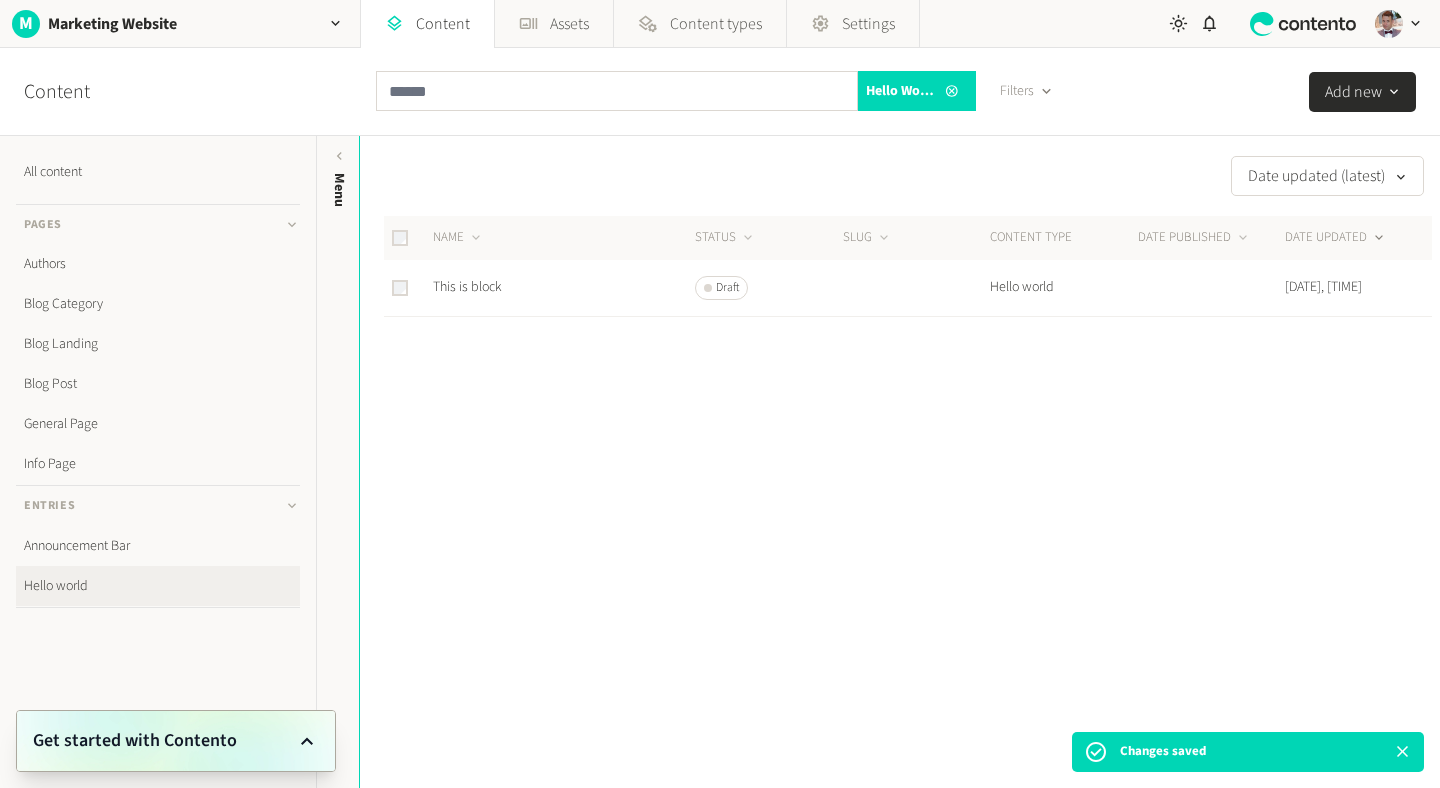click on "Draft" 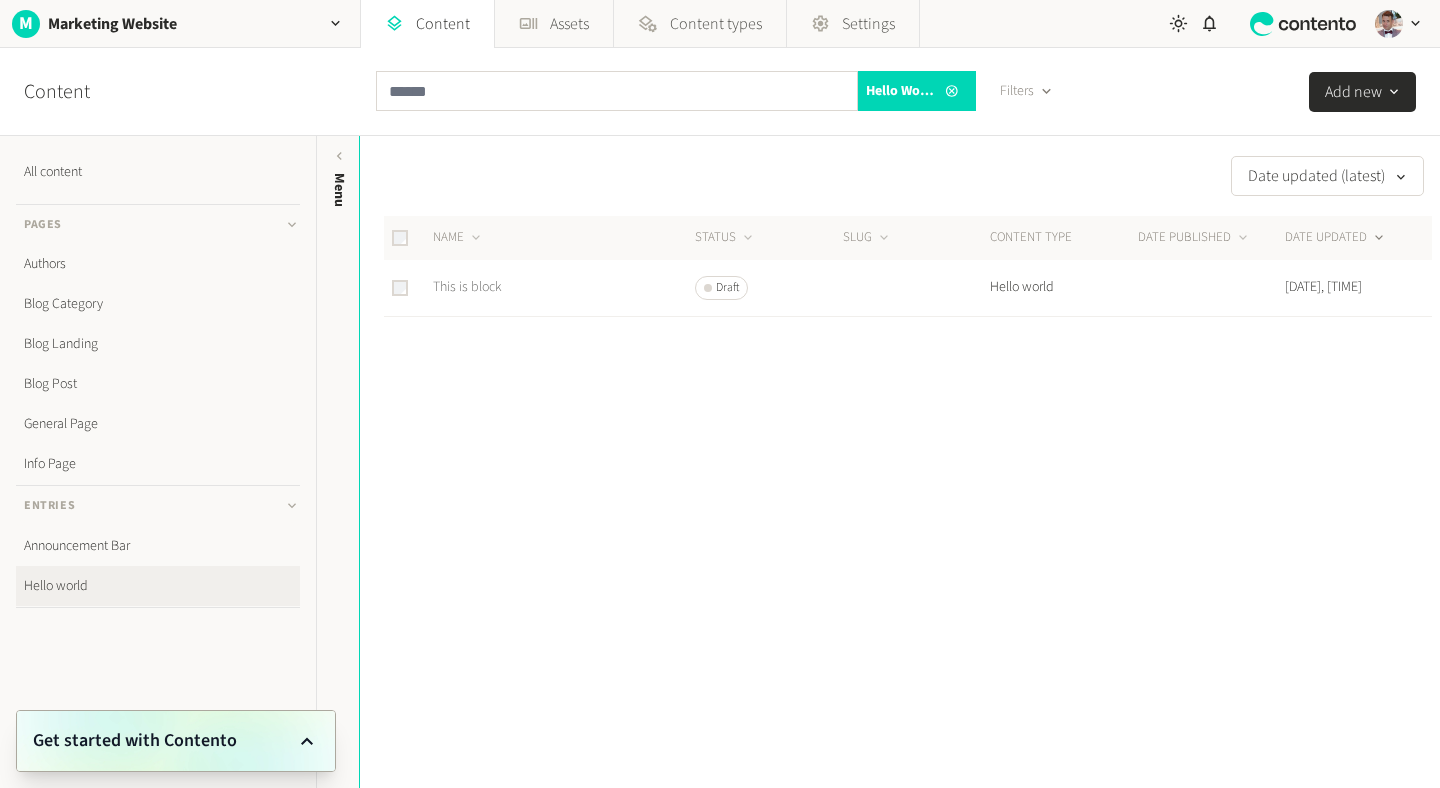click on "This is block" 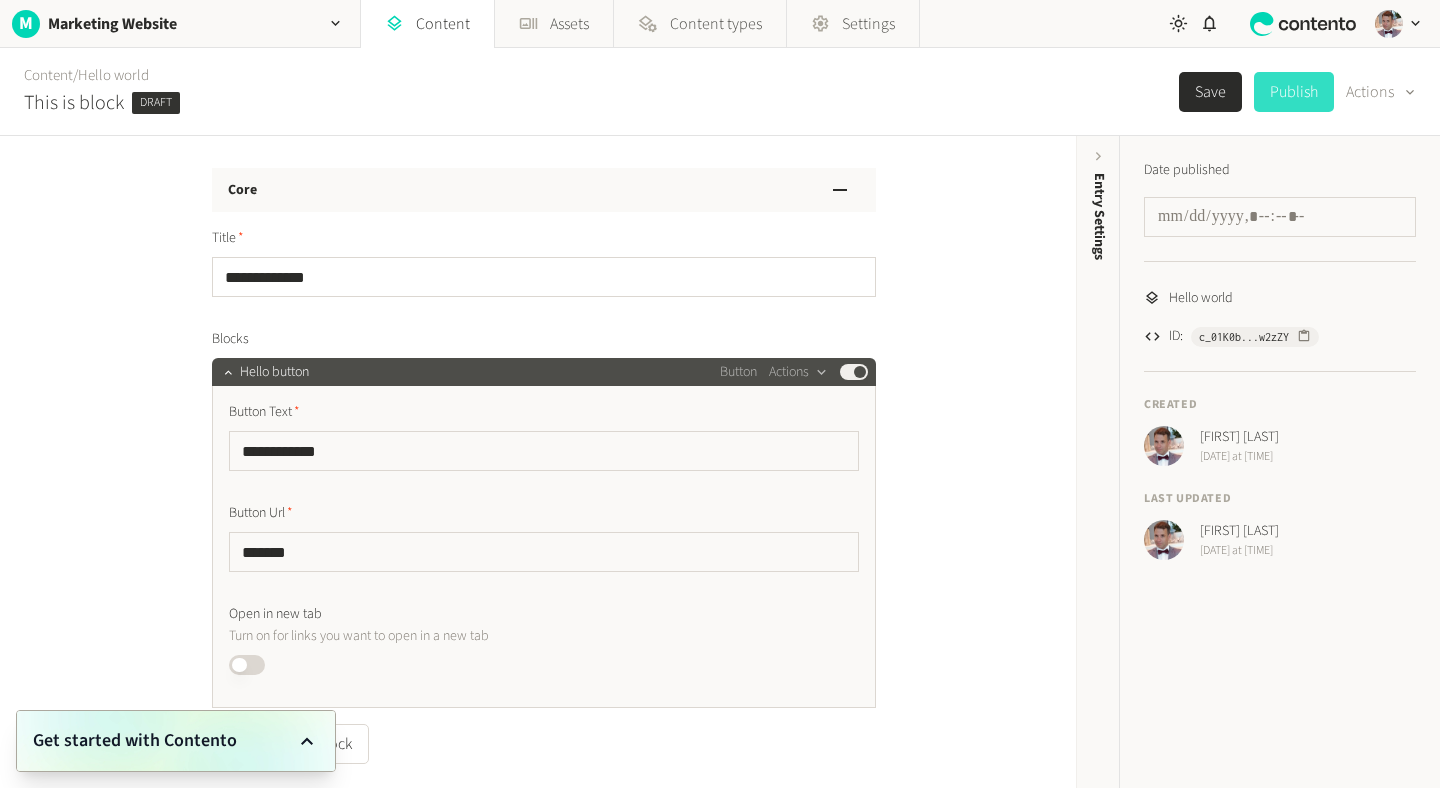 click on "Publish" 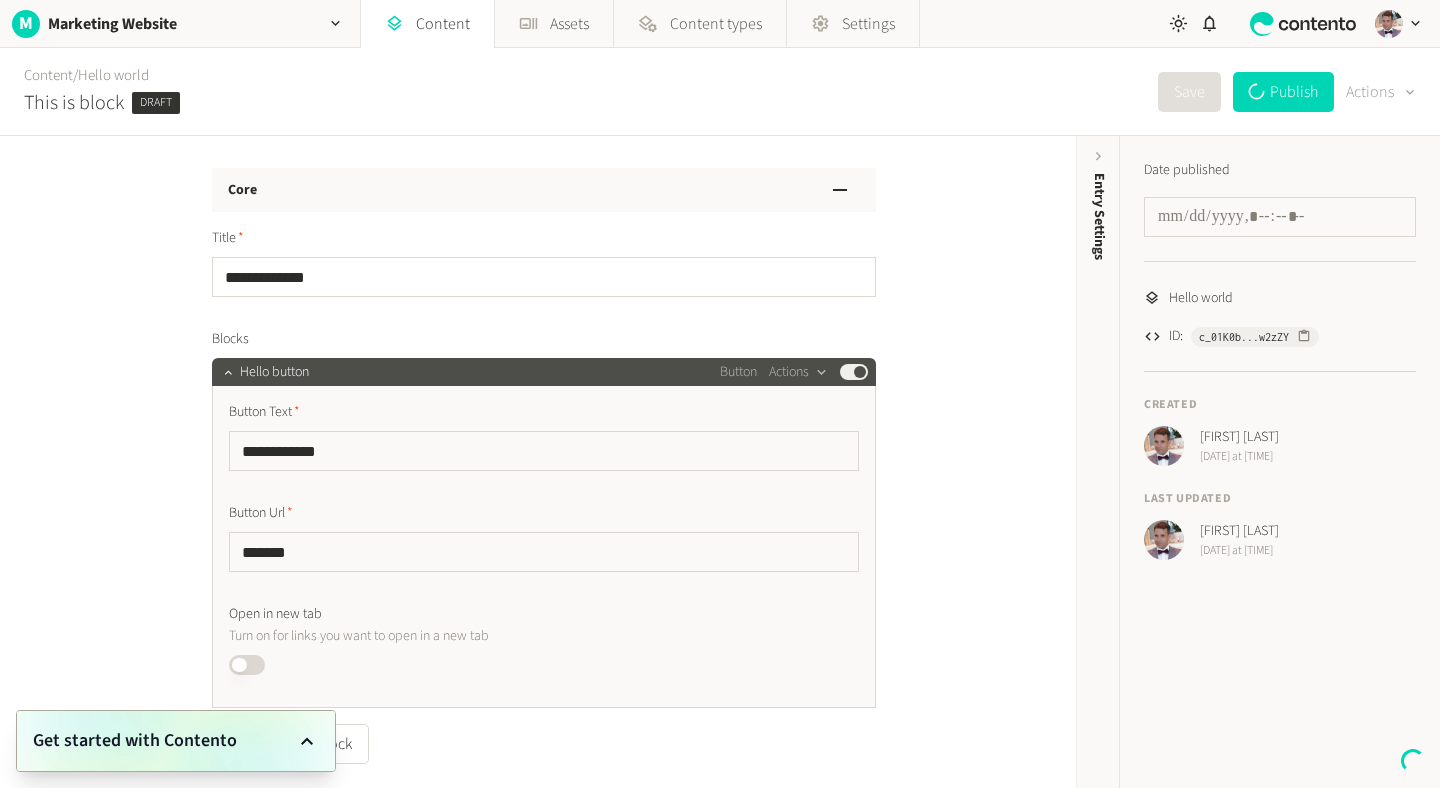 type on "**********" 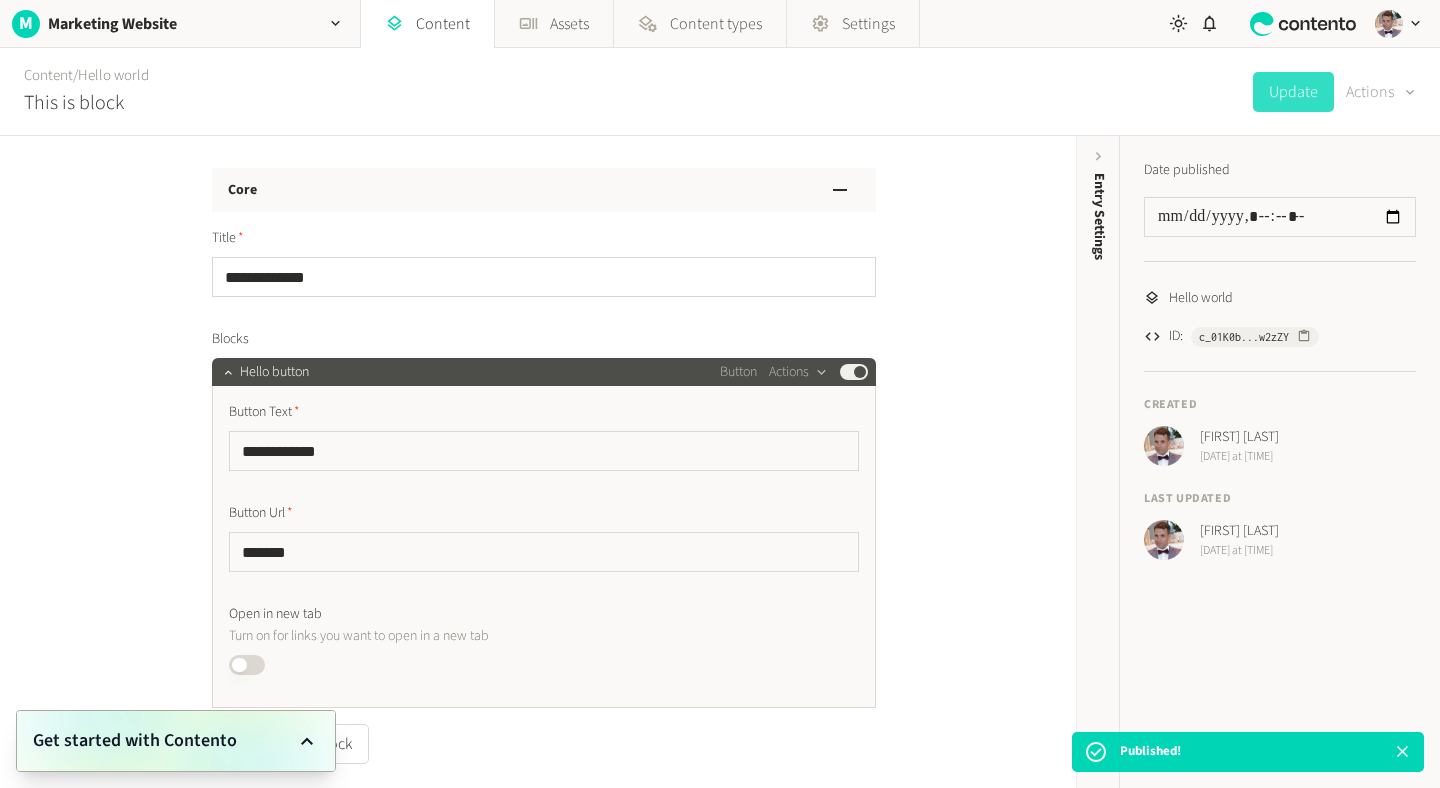 click on "Actions" 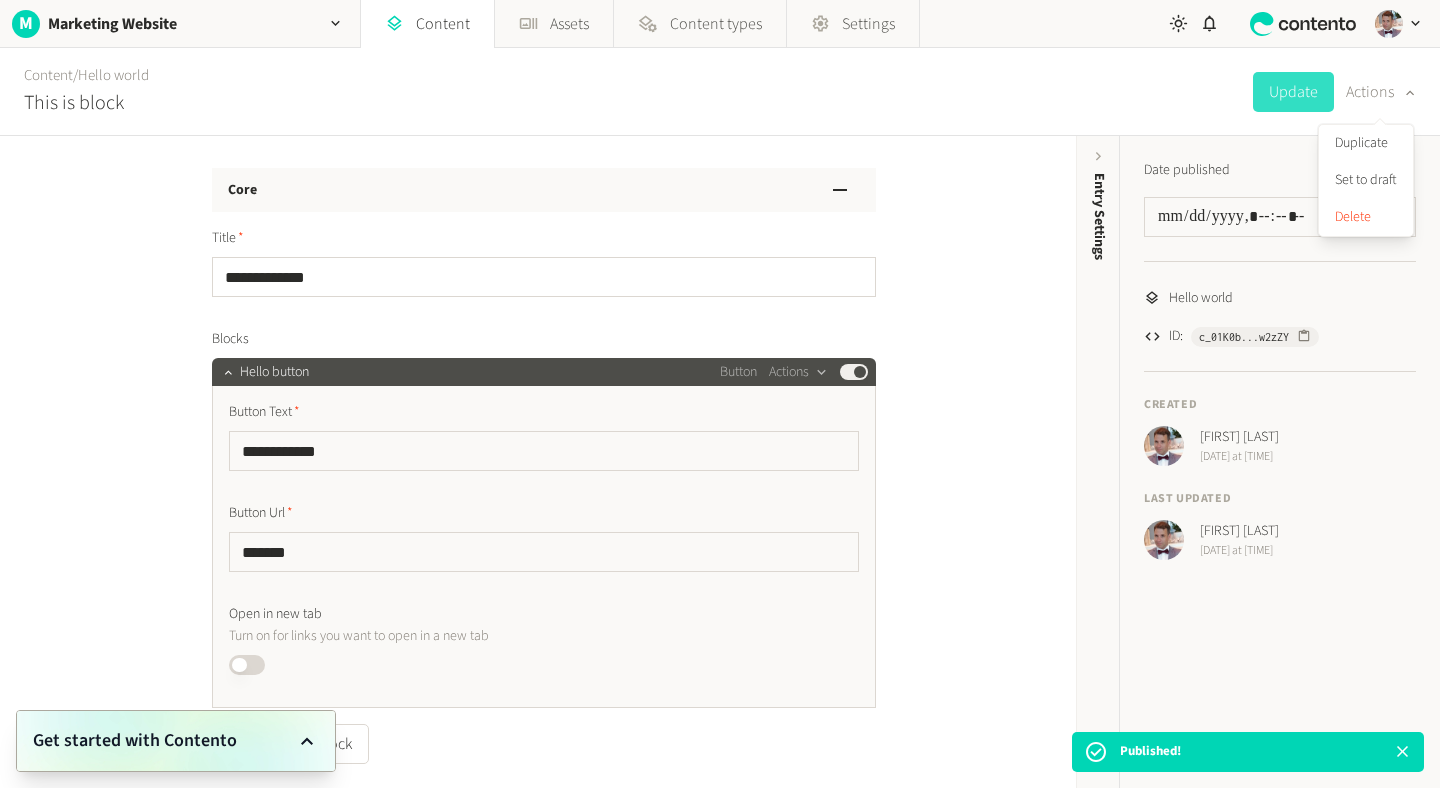 click on "Content   /  Hello world This is block  Update   Actions" 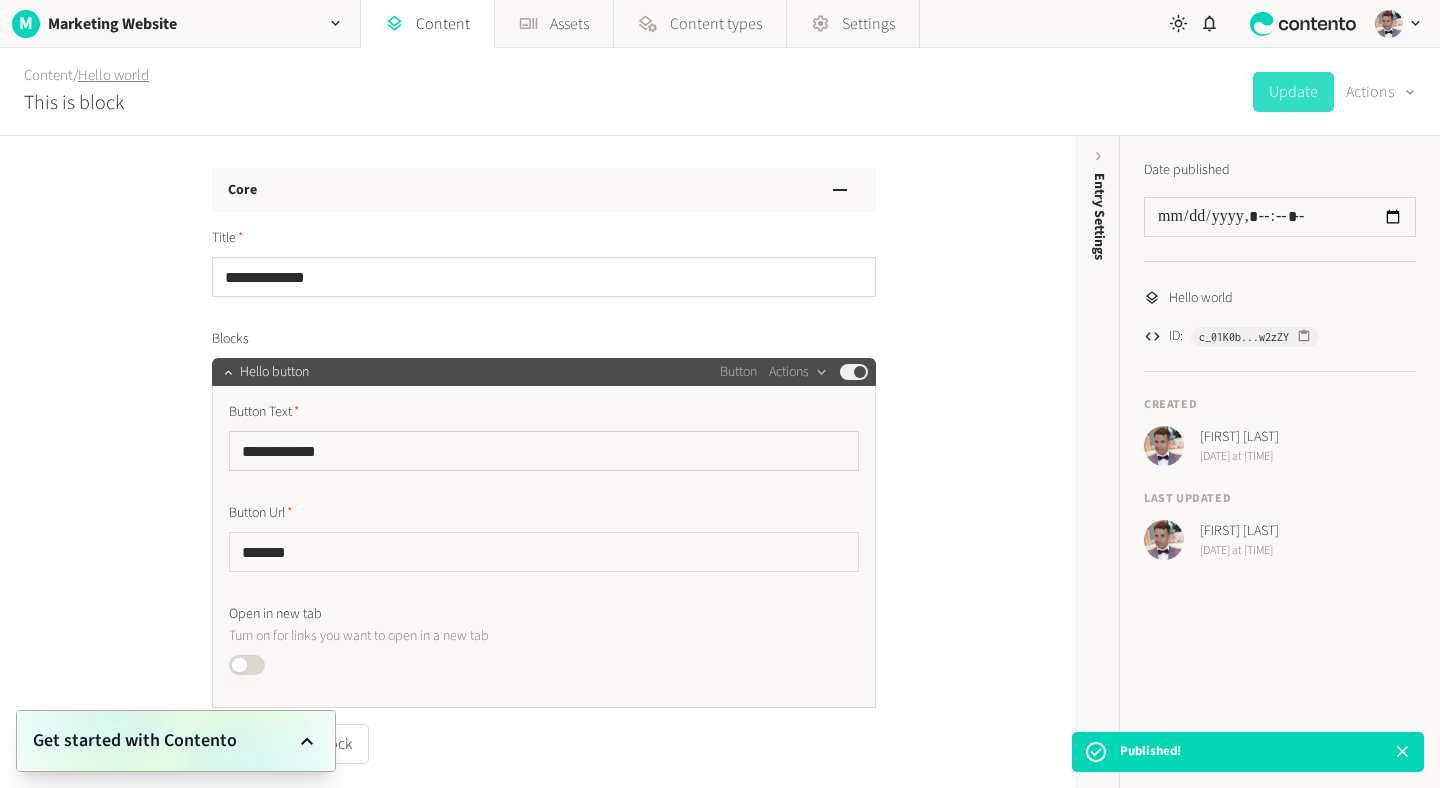 click on "Hello world" 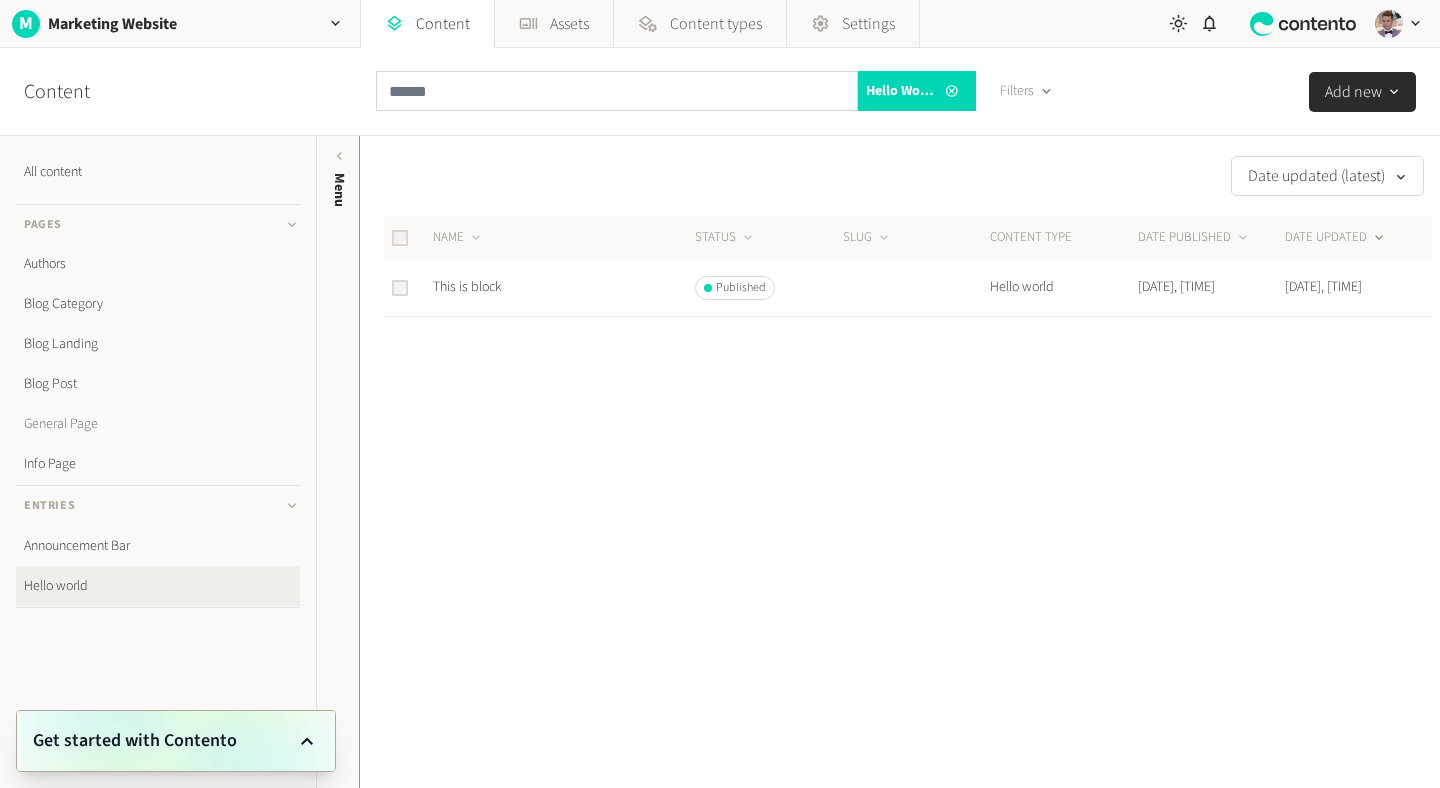 click on "General Page" 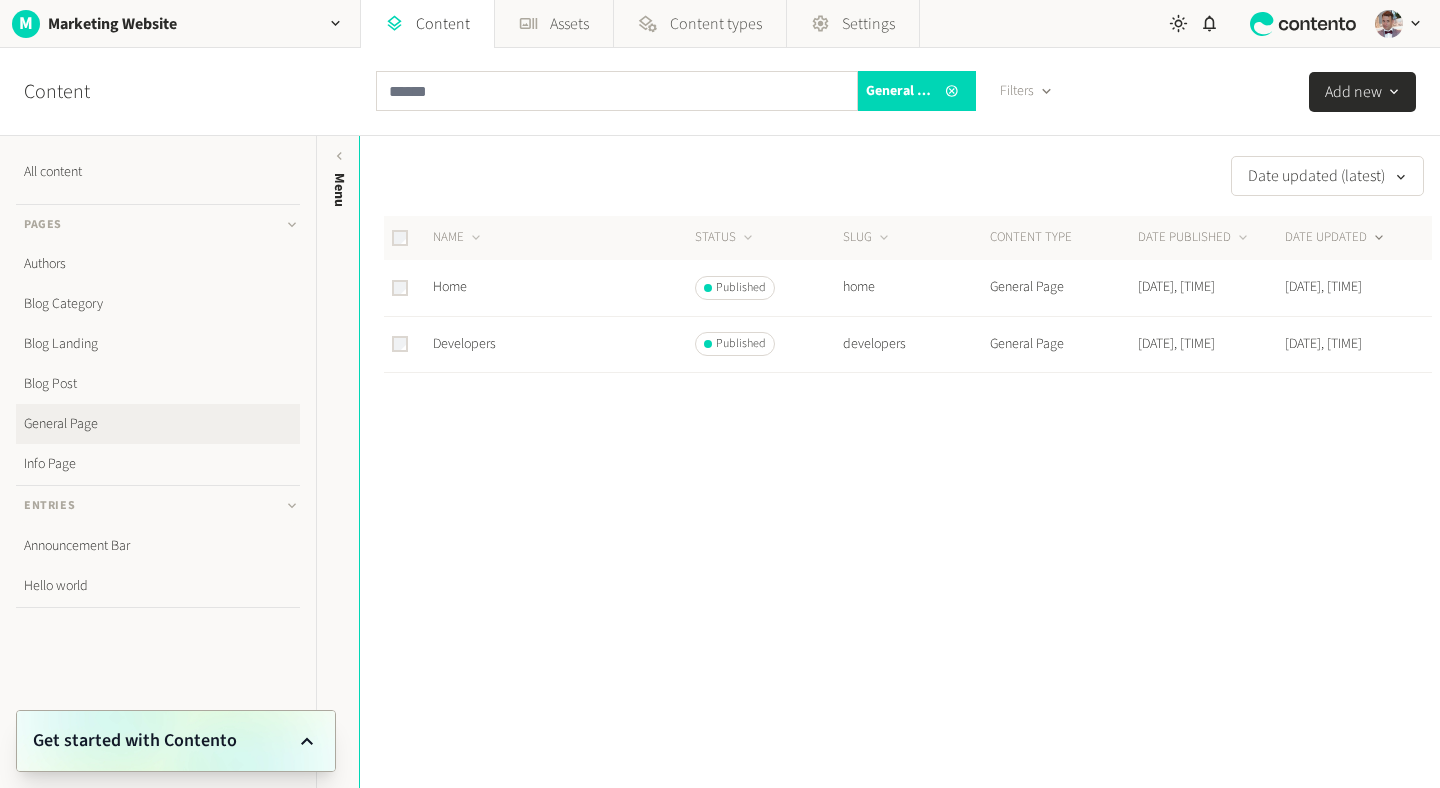click 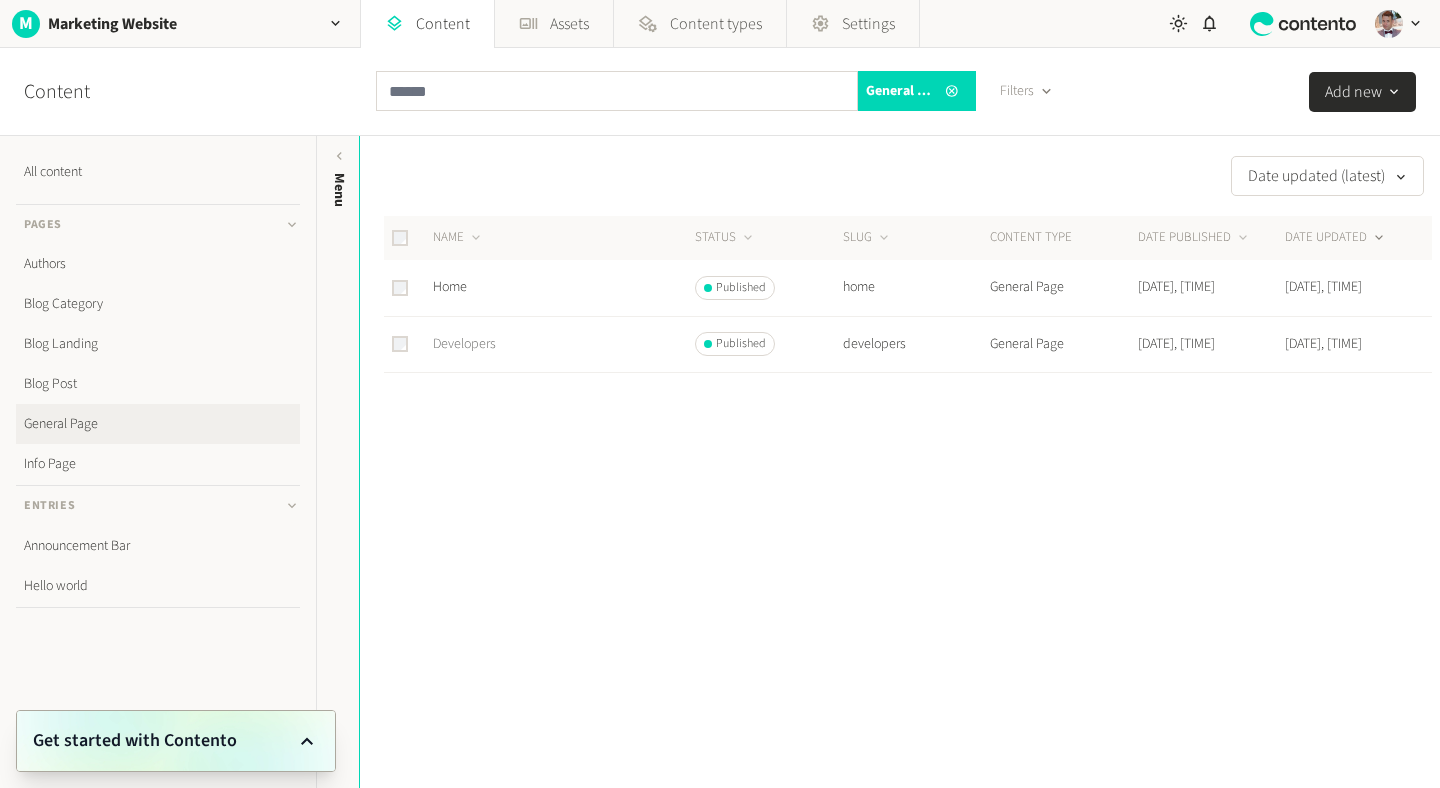 click on "Developers" 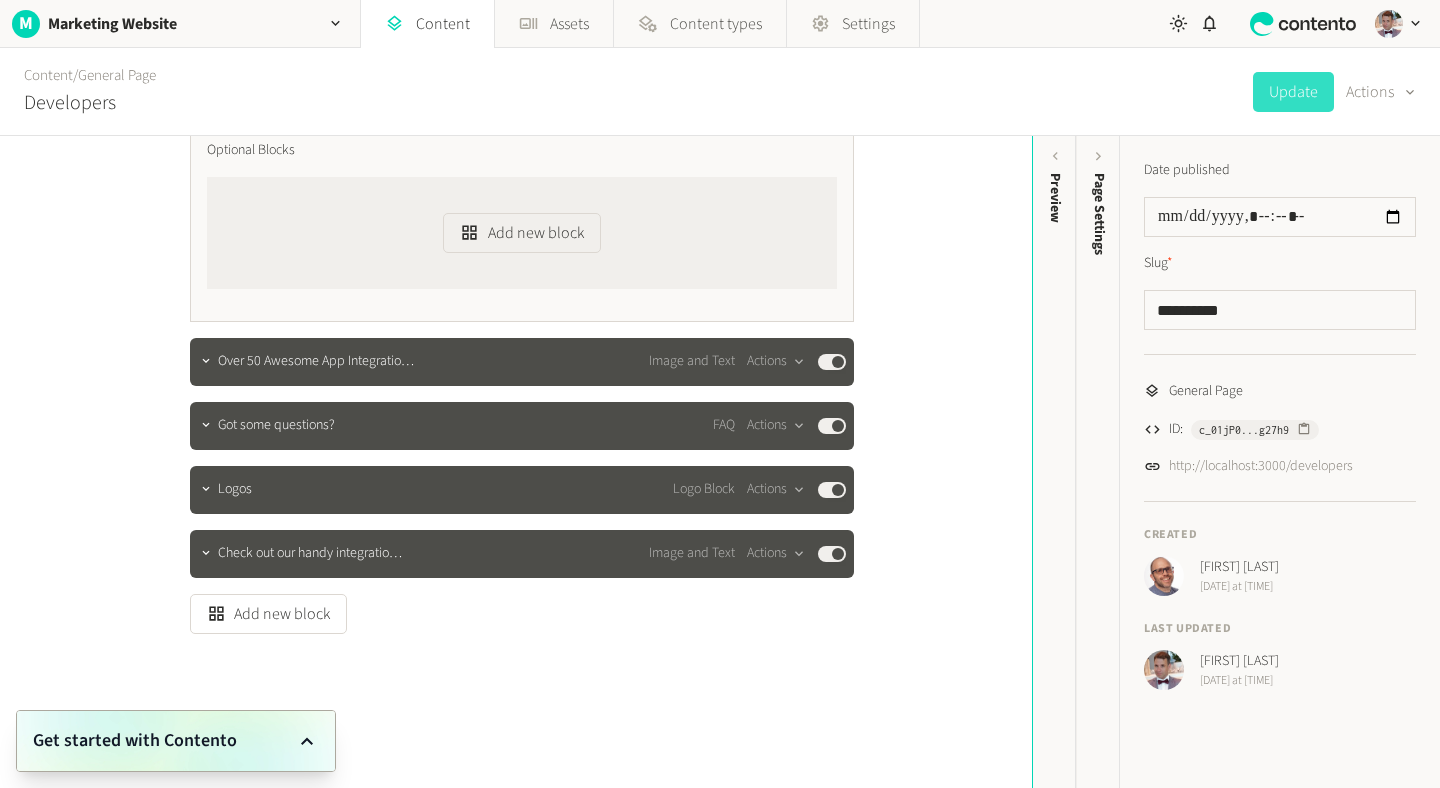 scroll, scrollTop: 804, scrollLeft: 0, axis: vertical 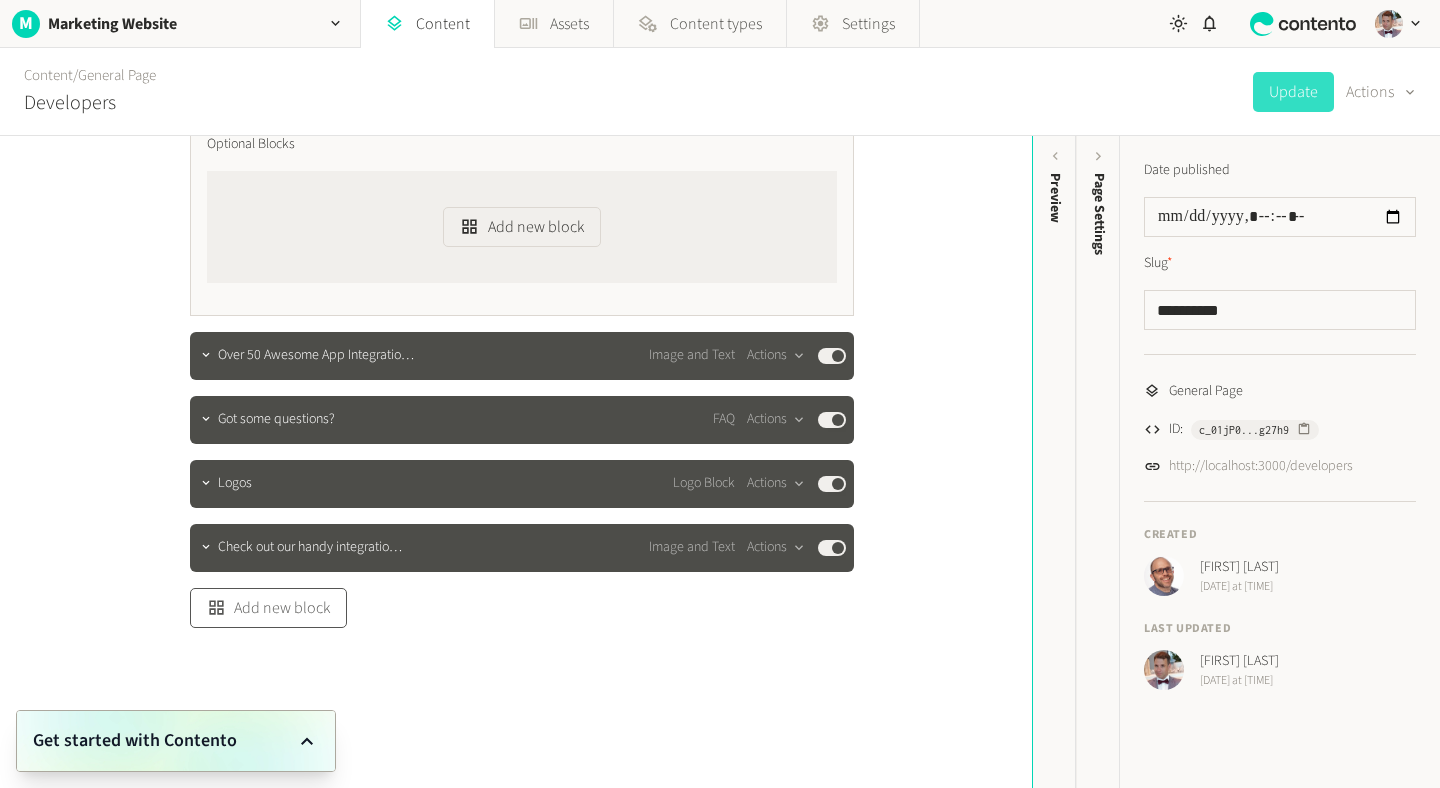 click on "Add new block" 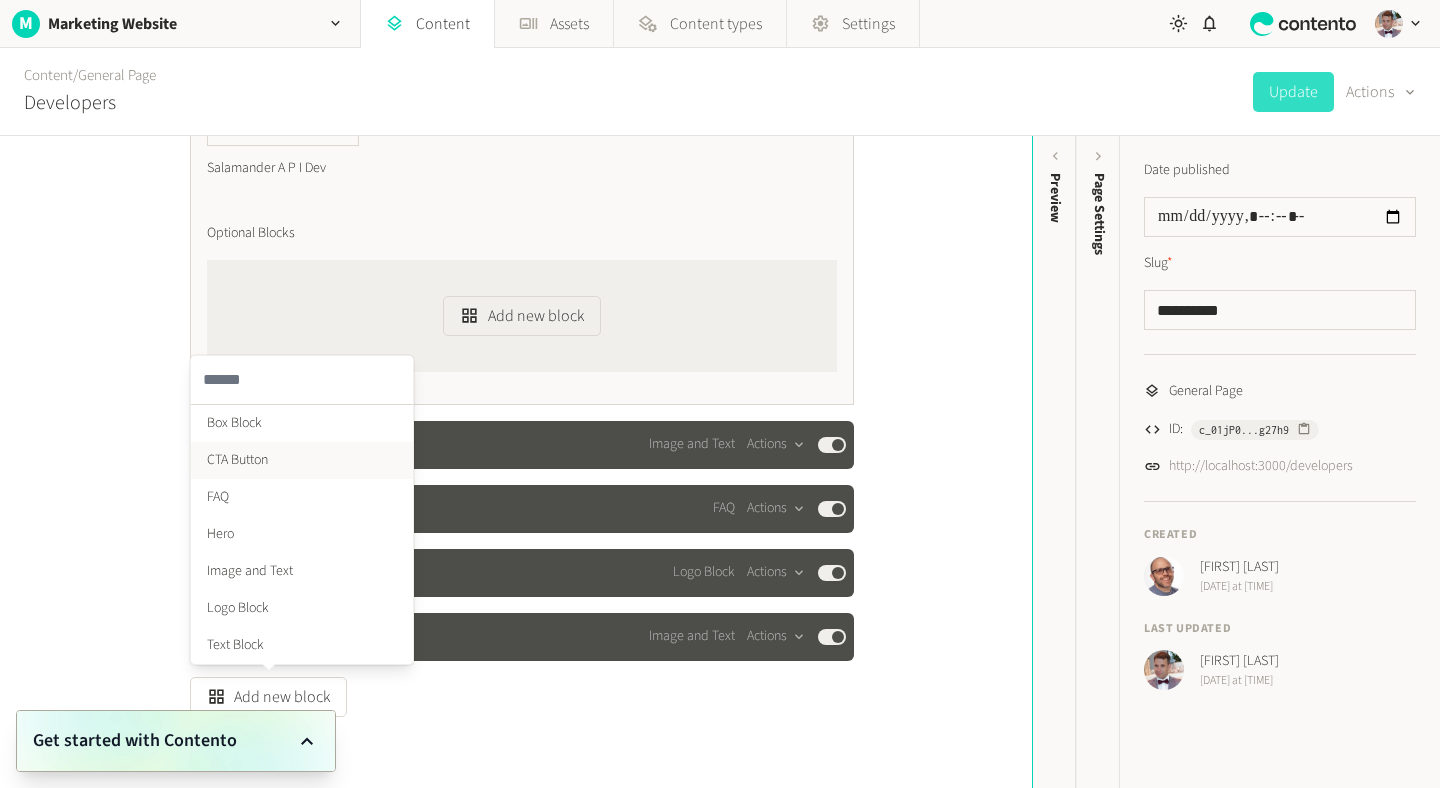 scroll, scrollTop: 804, scrollLeft: 0, axis: vertical 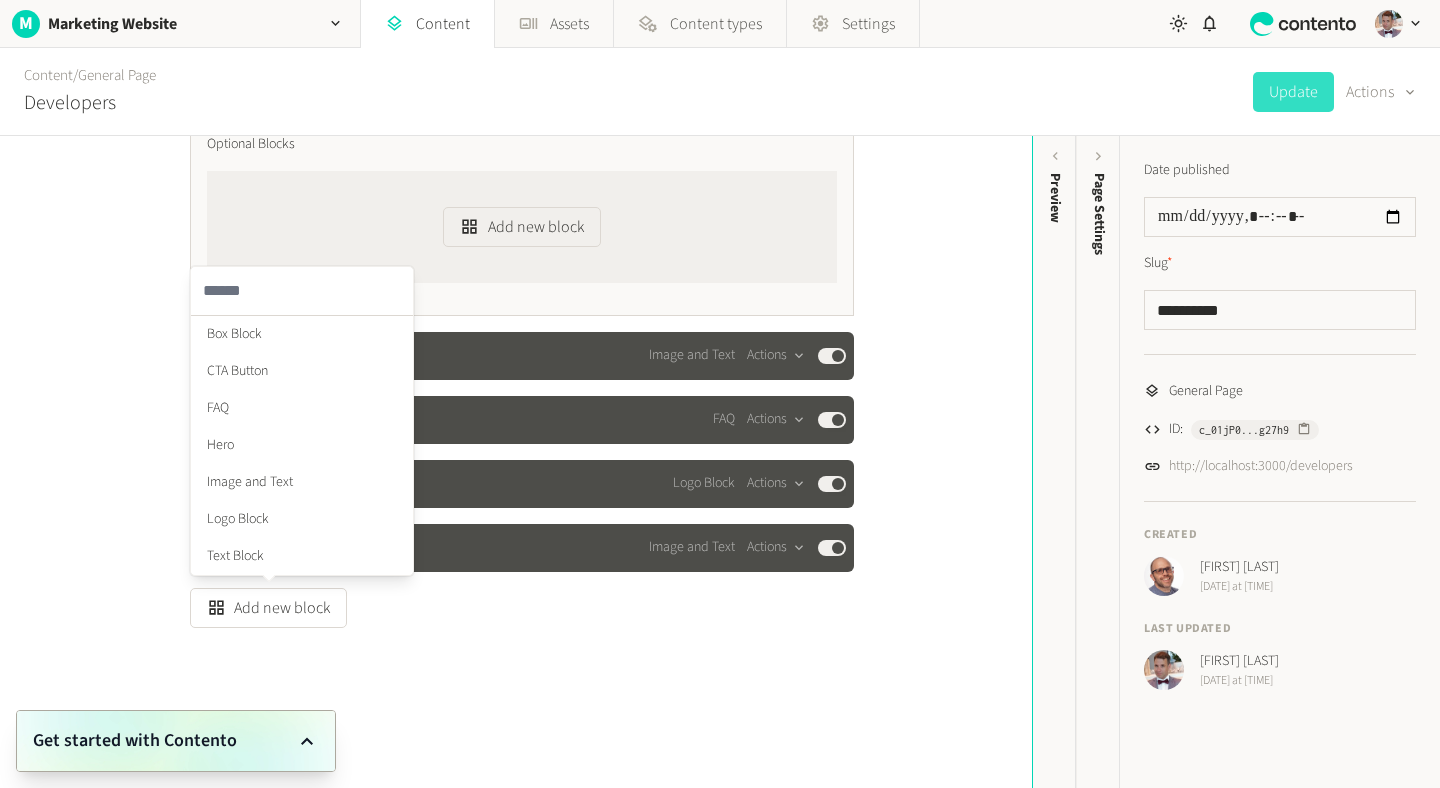 click on "**********" 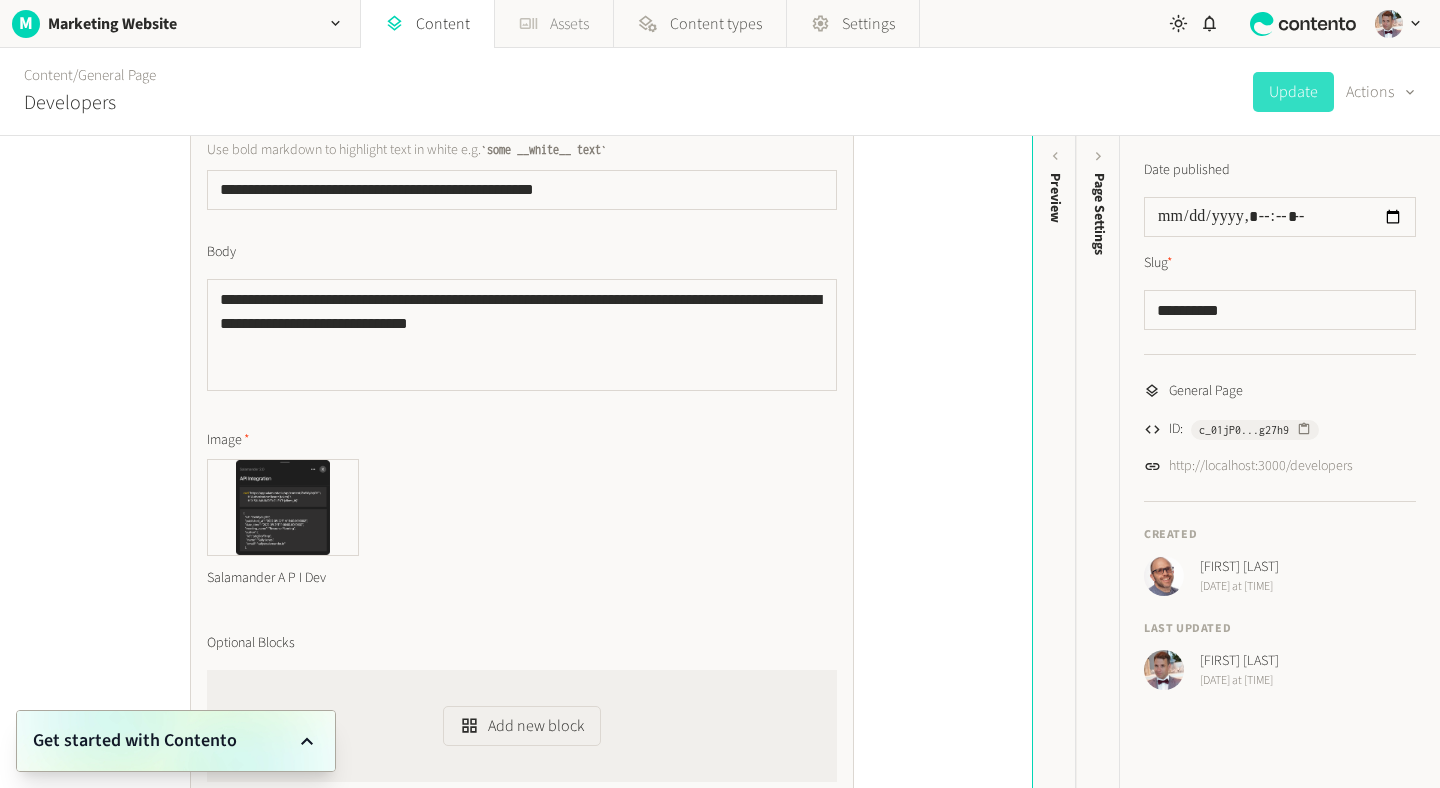scroll, scrollTop: 305, scrollLeft: 0, axis: vertical 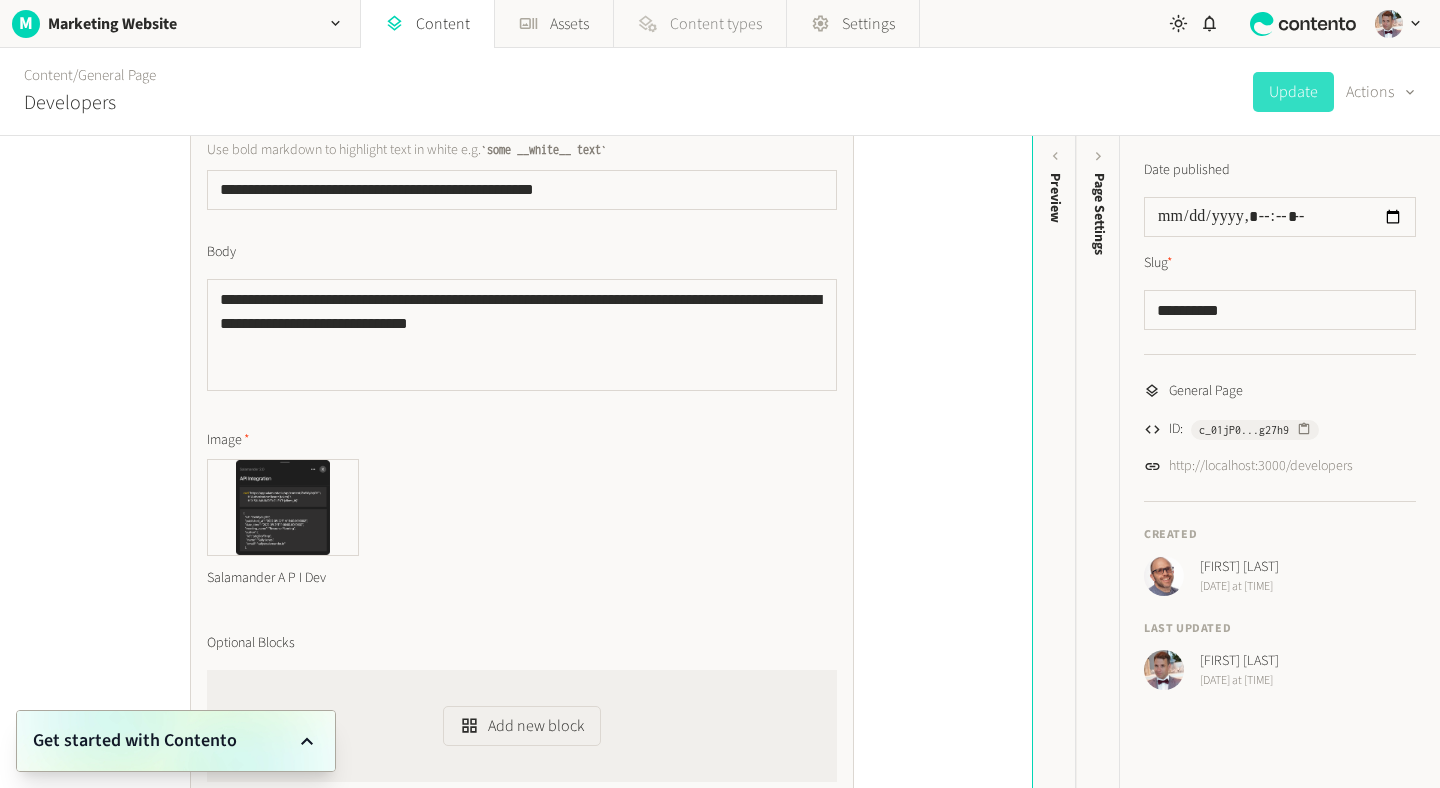 click on "Content types" 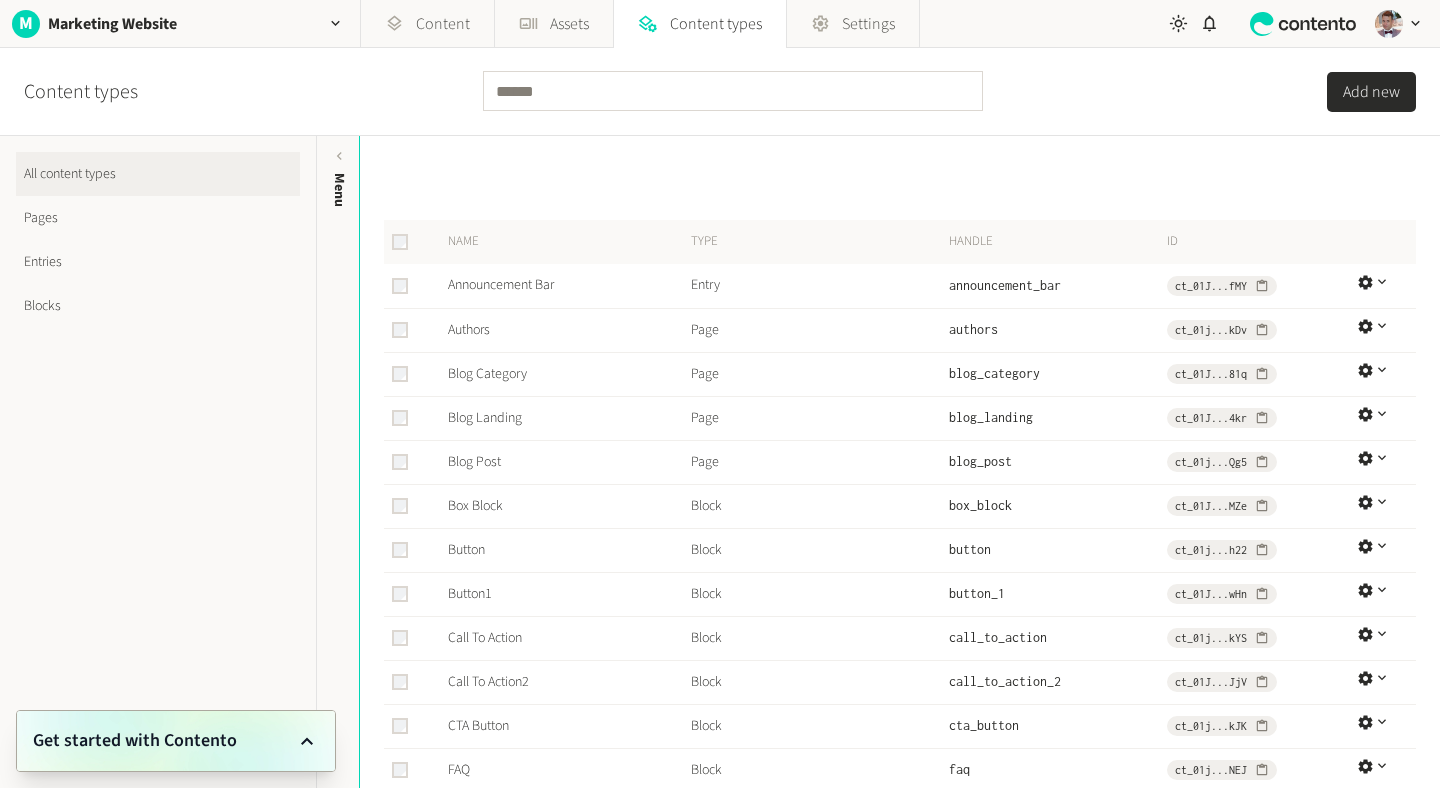 click on "Blocks" 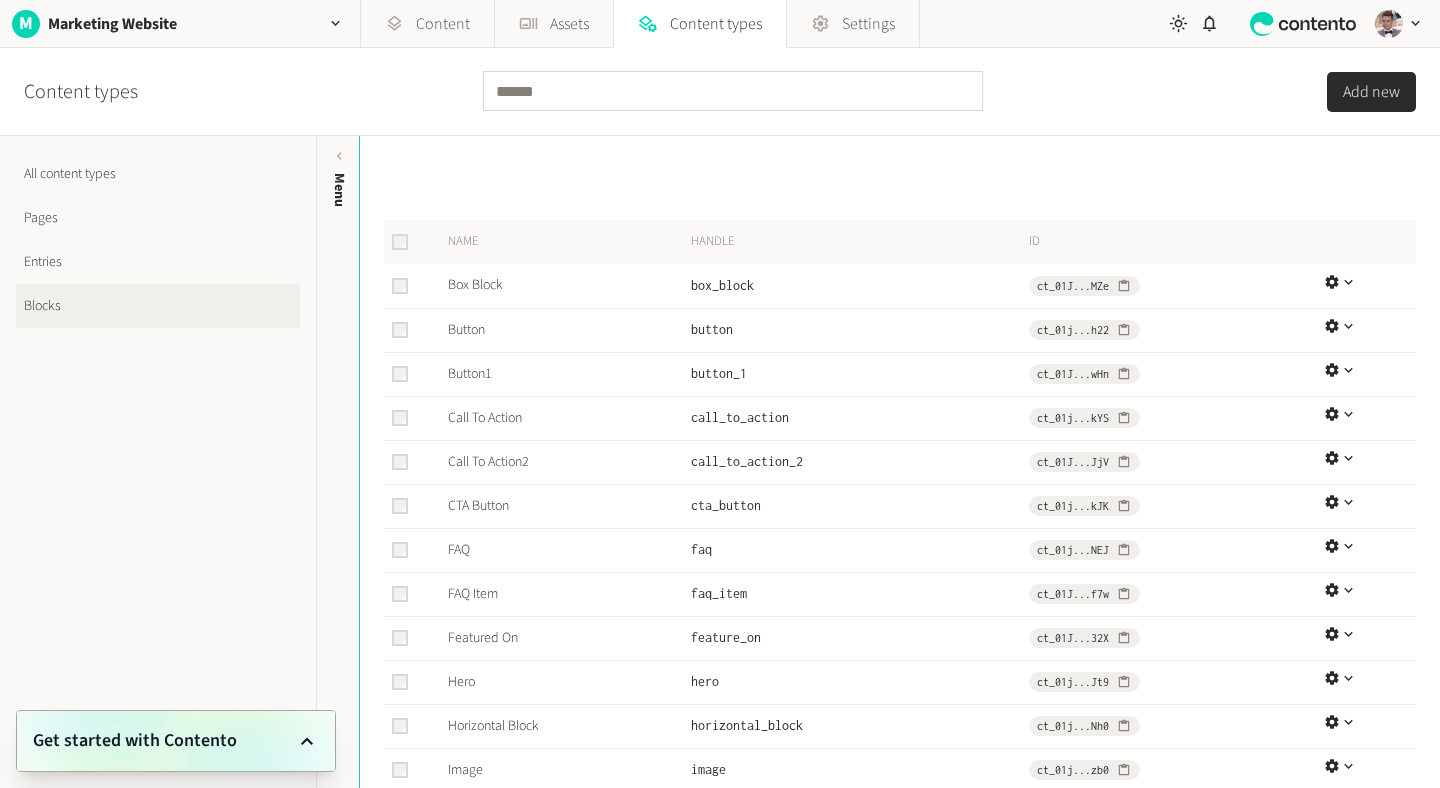 click on "Entries" 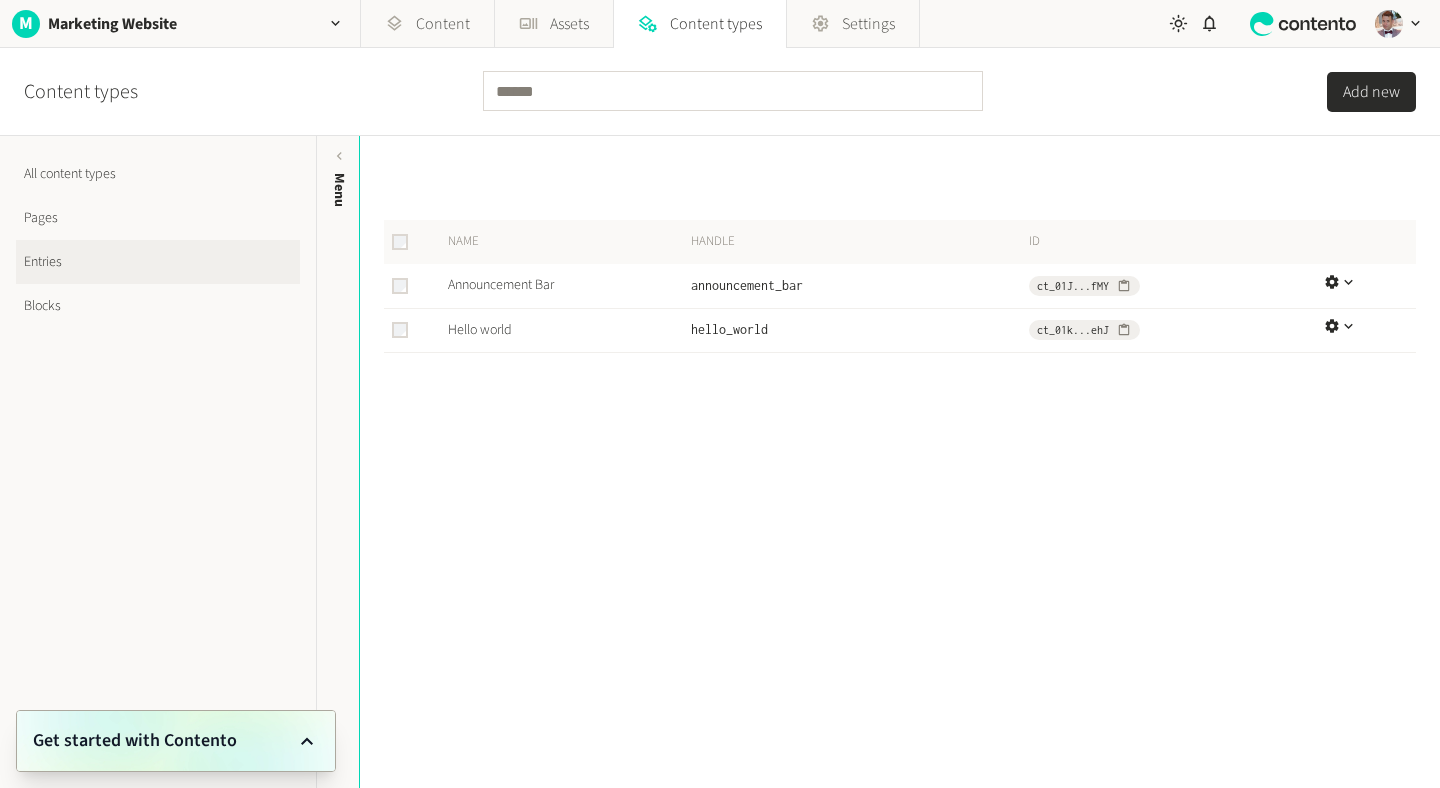 click on "Blocks" 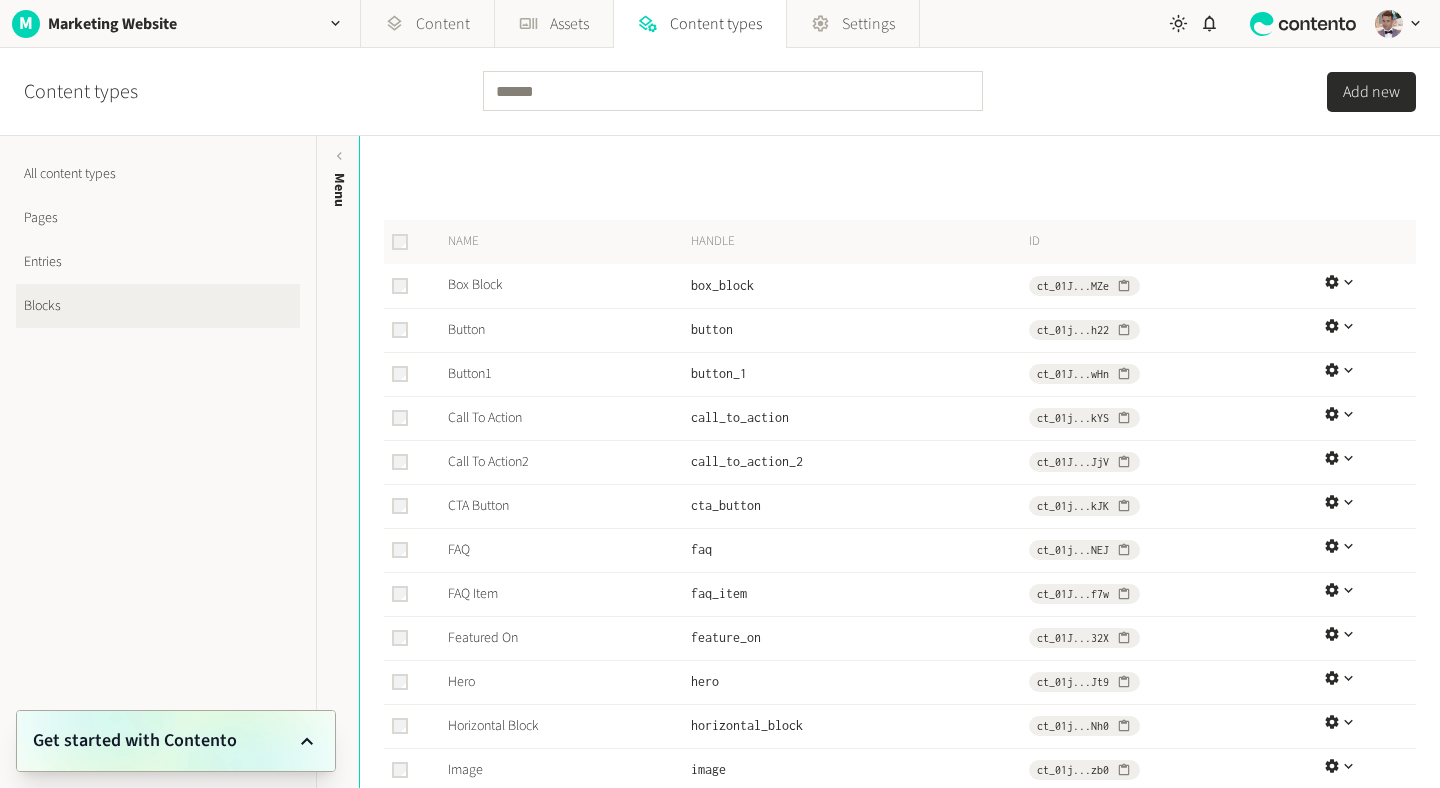 click on "Add new" 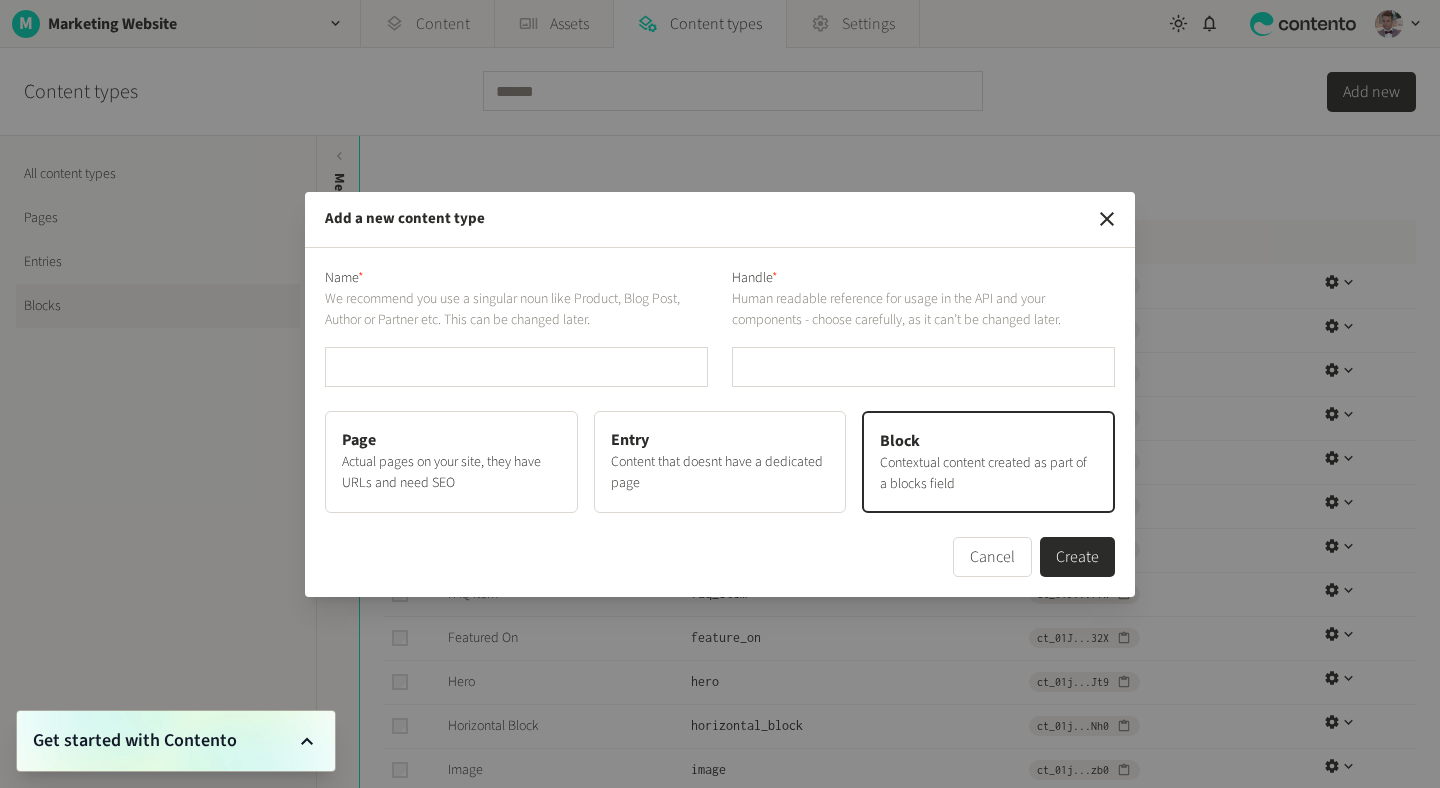 type on "*" 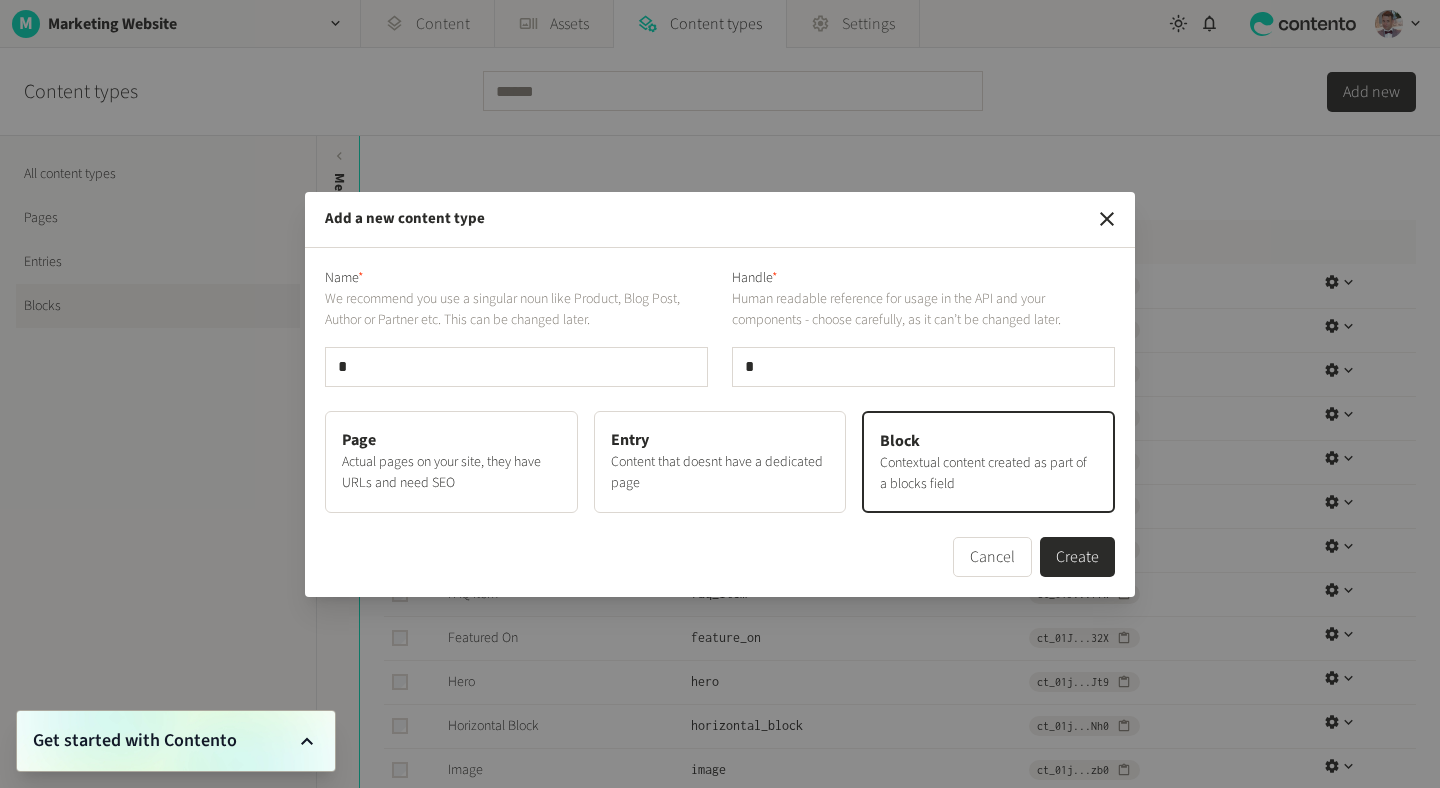 type on "**" 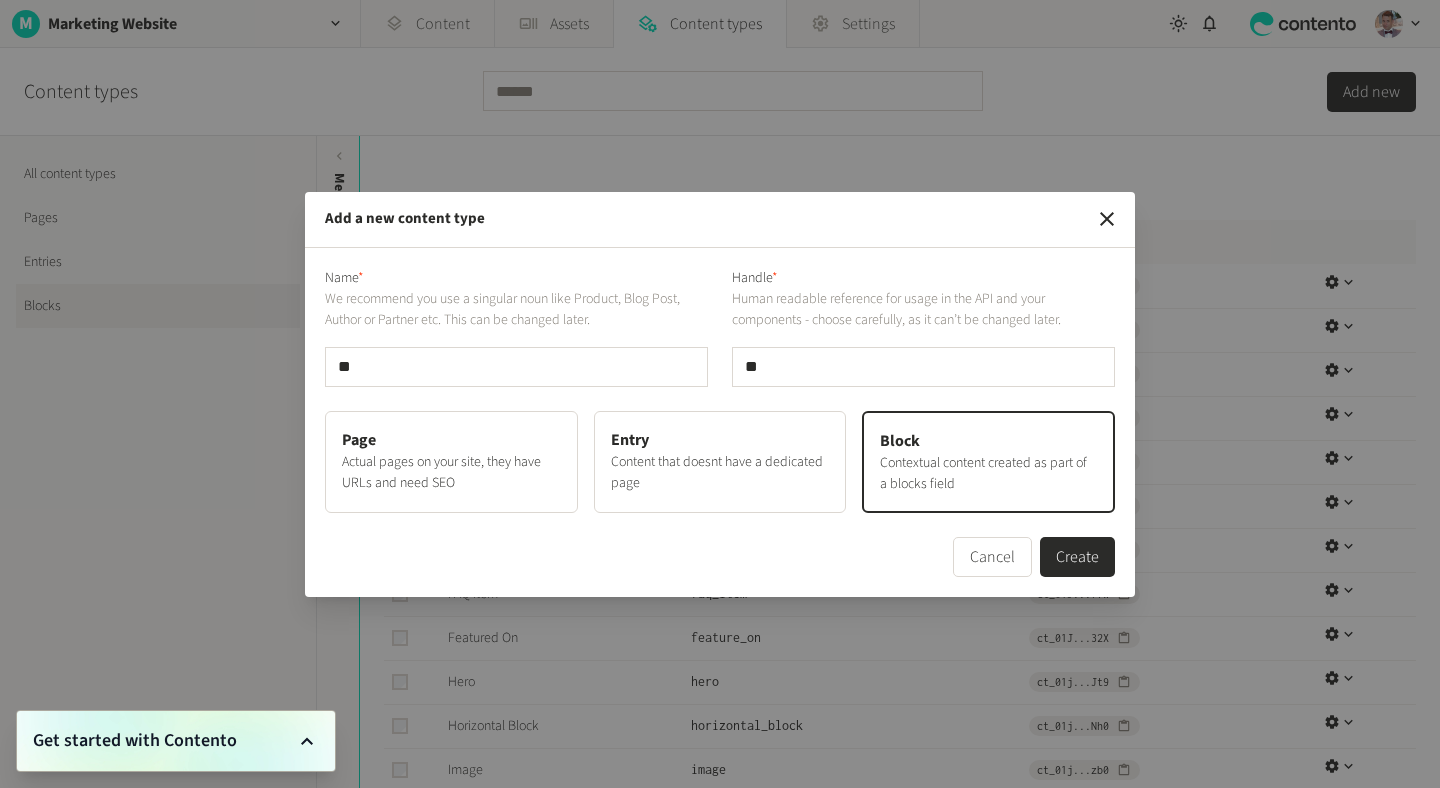 type on "***" 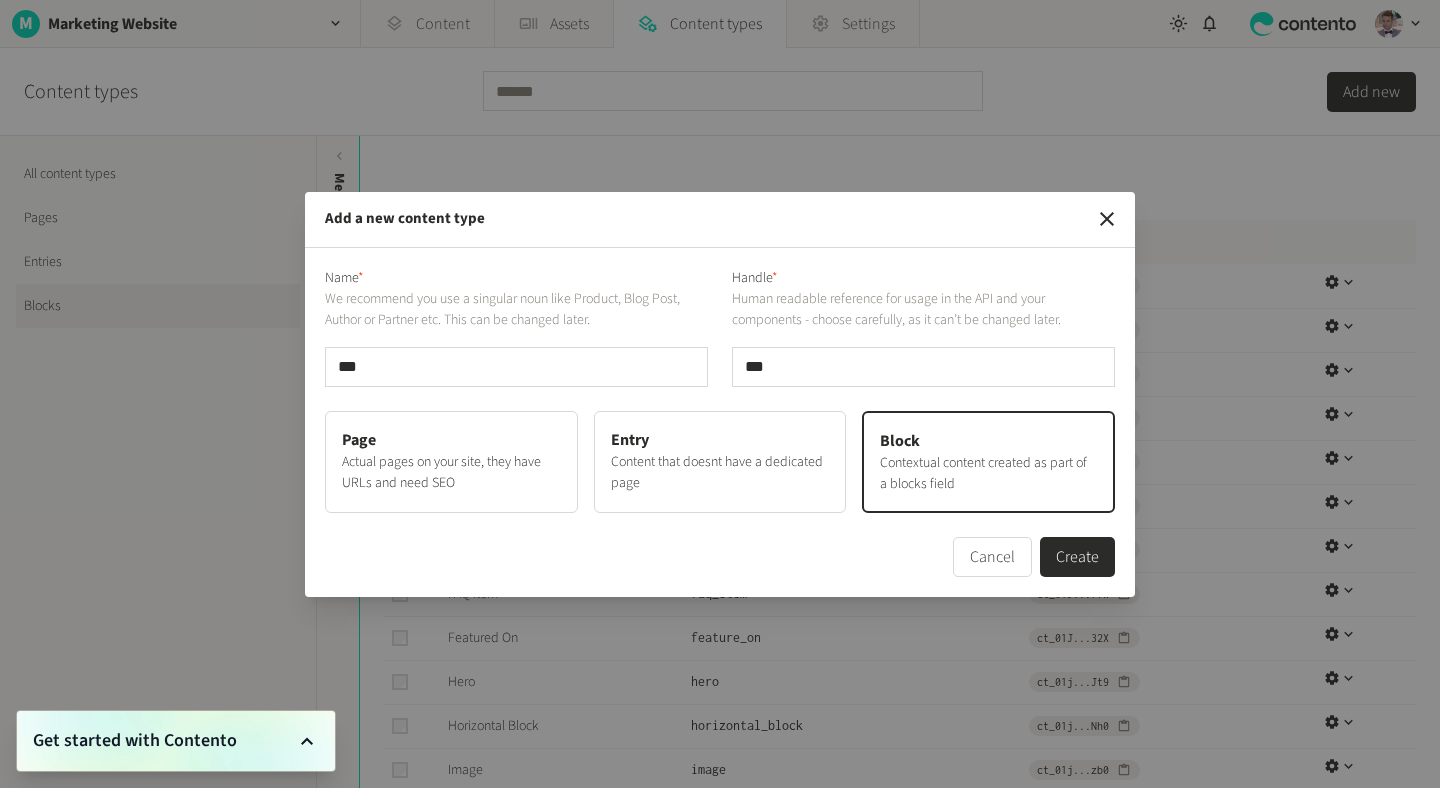 type on "****" 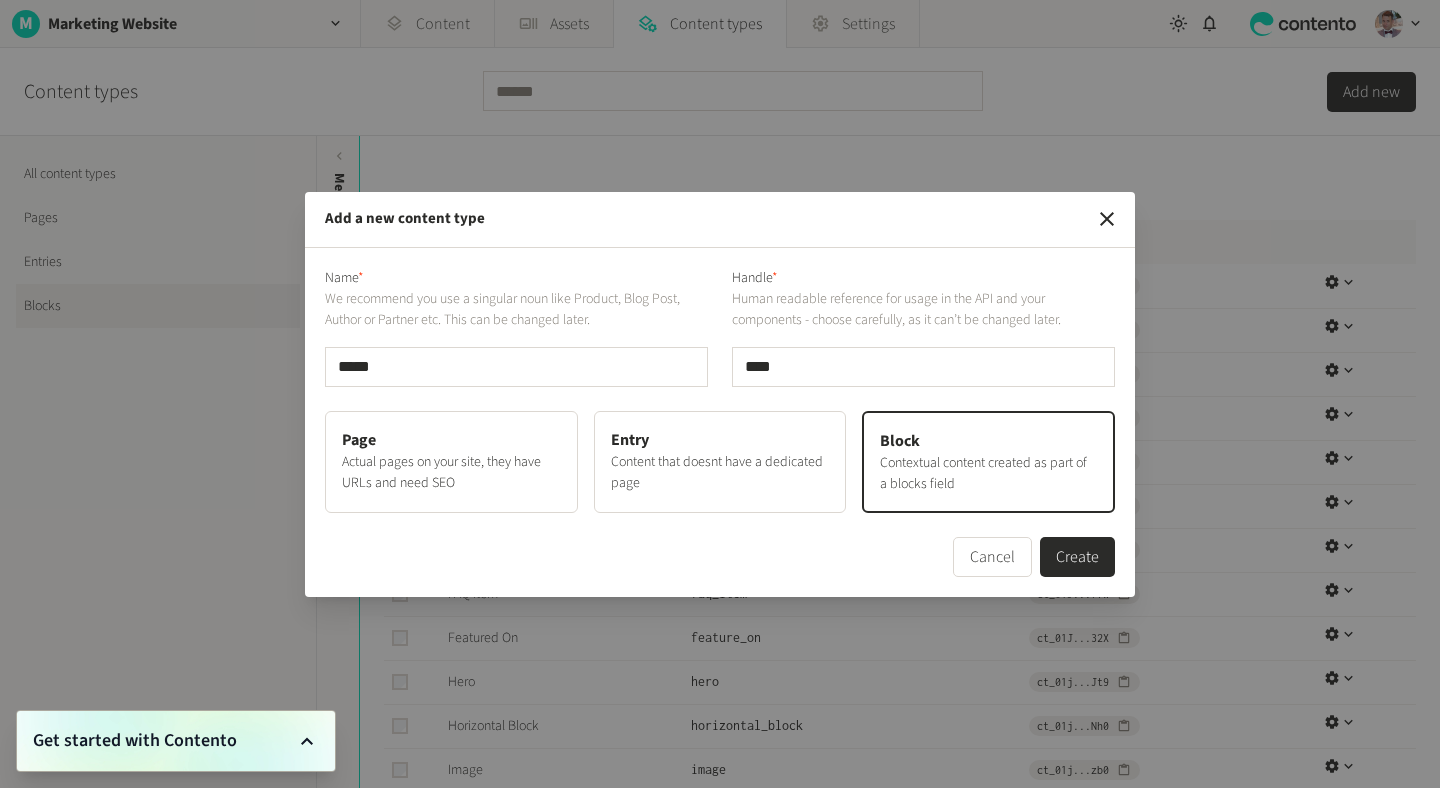 type on "******" 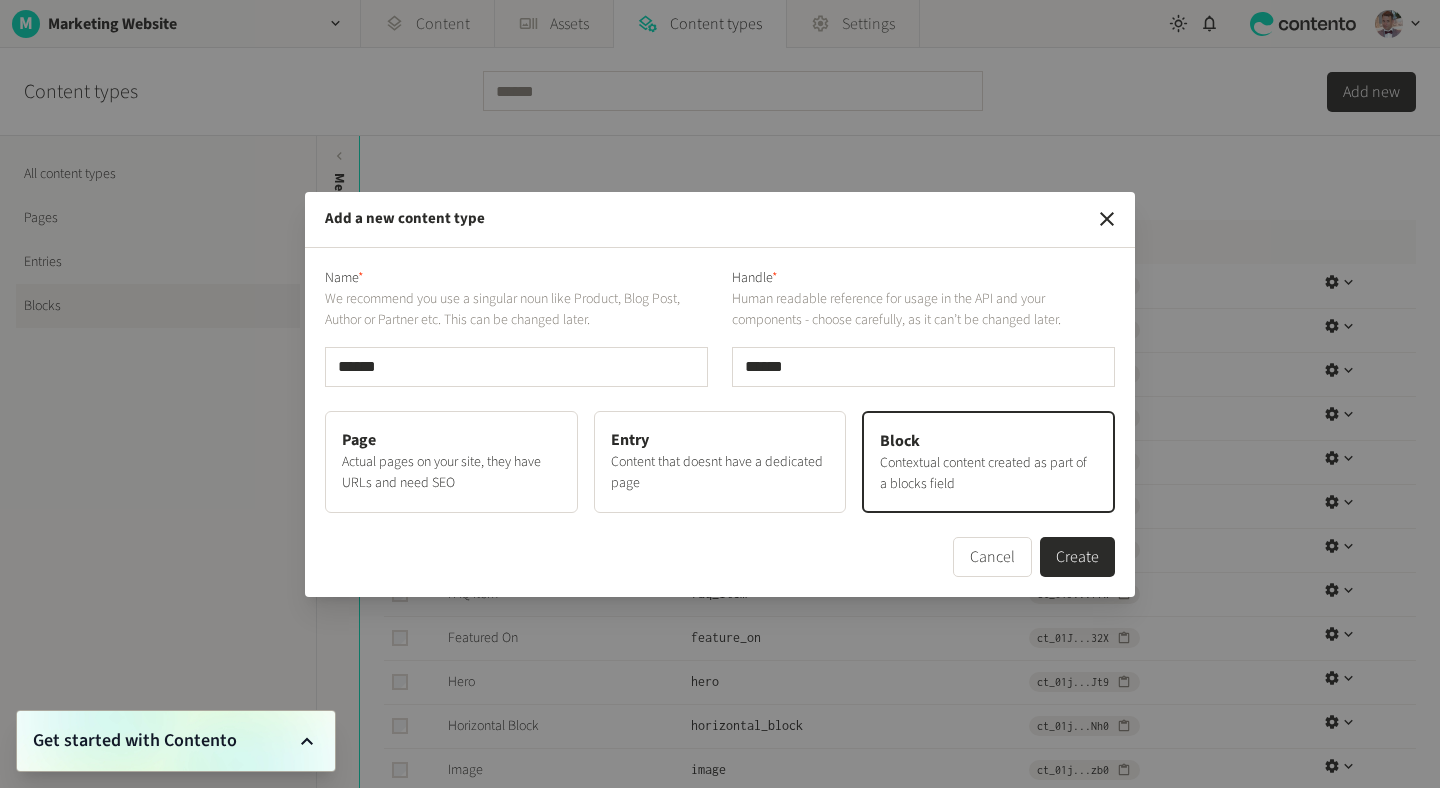 type on "*******" 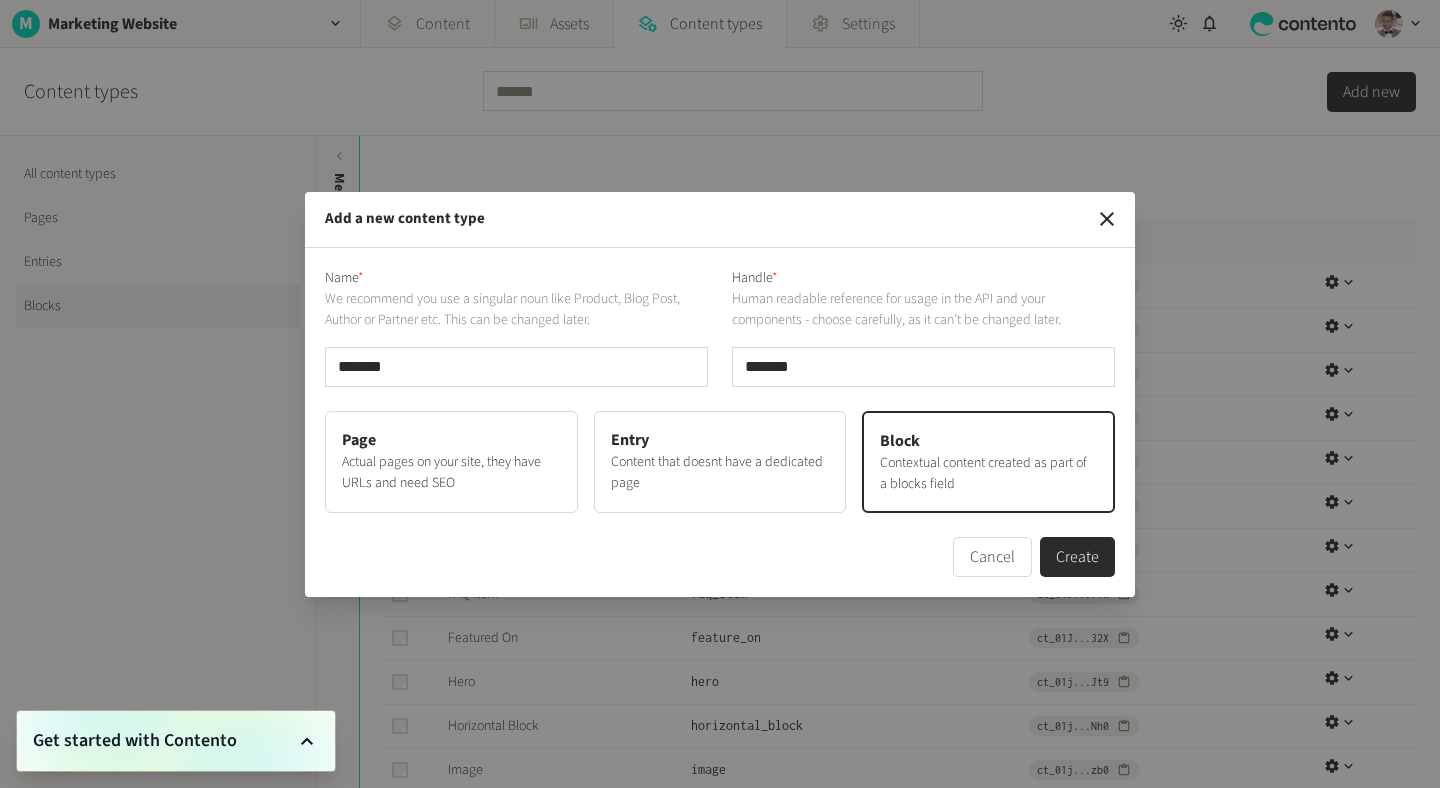 type on "********" 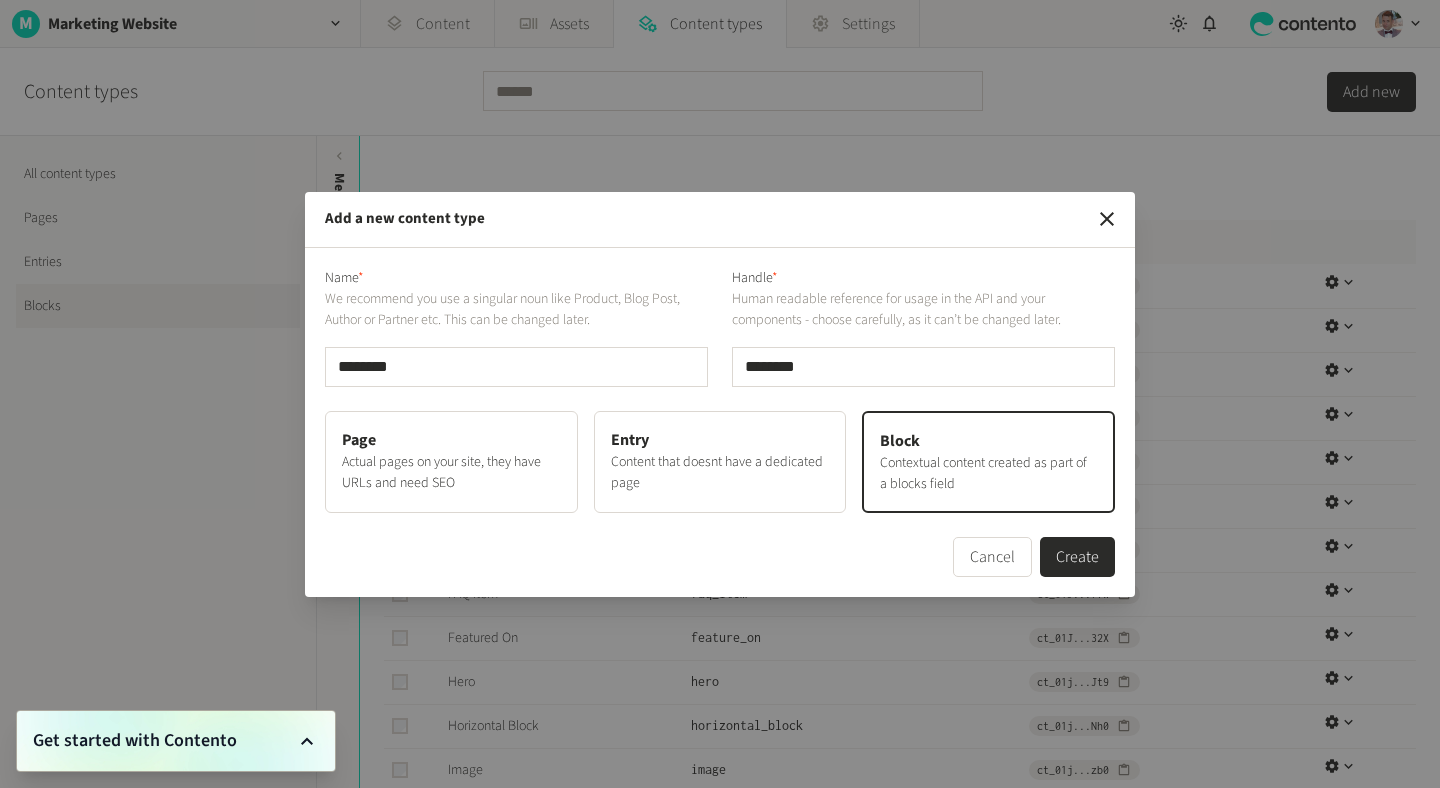 type on "*********" 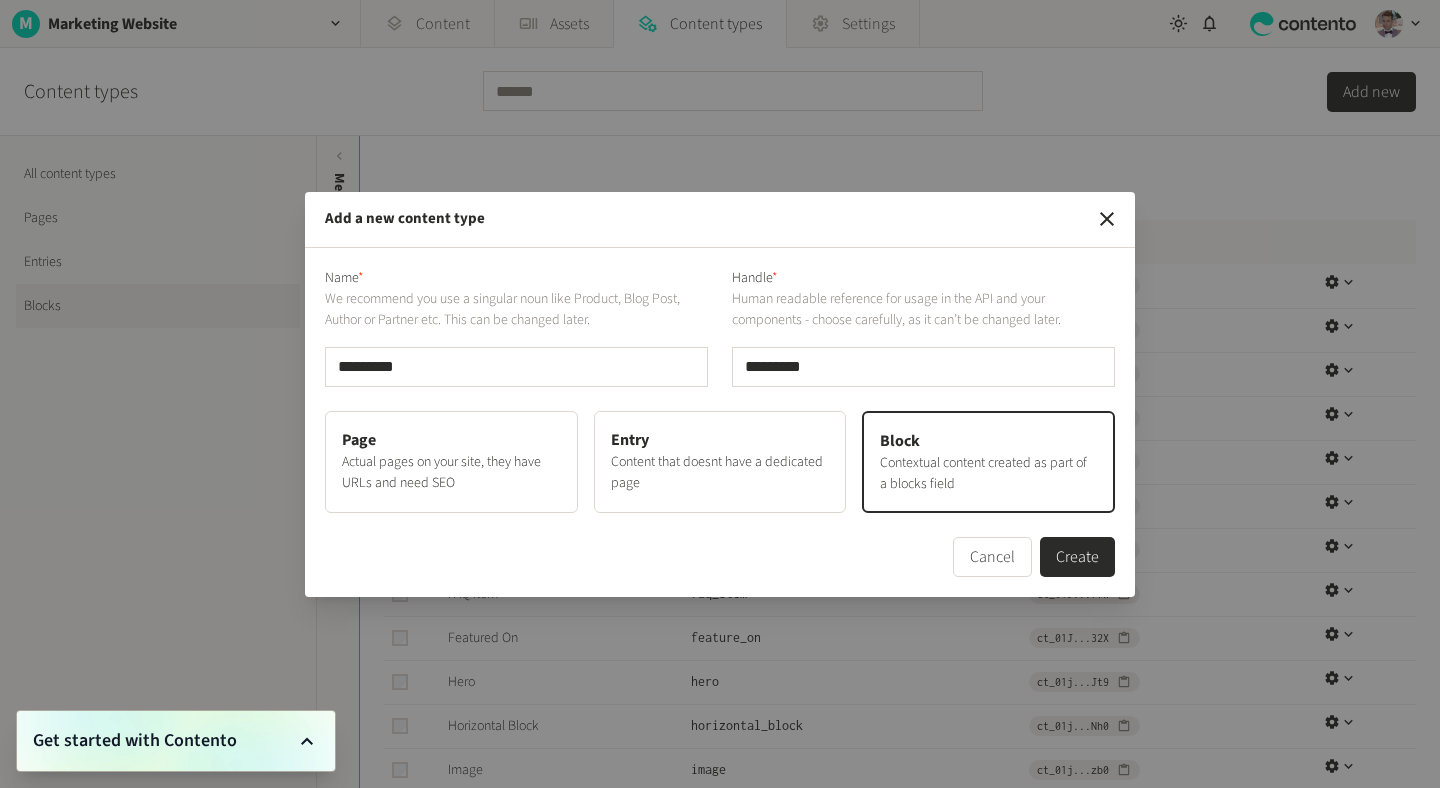 type on "**********" 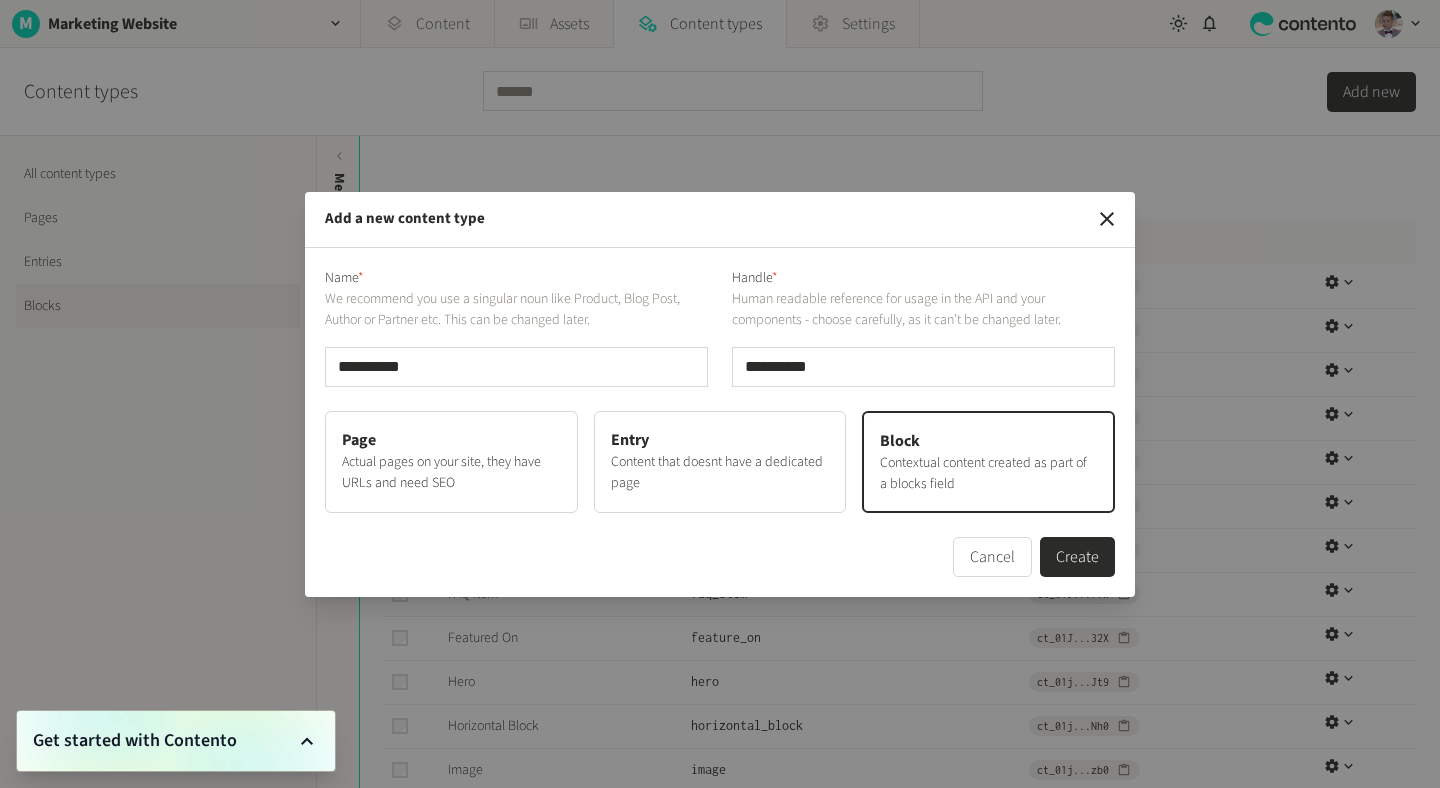 type on "**********" 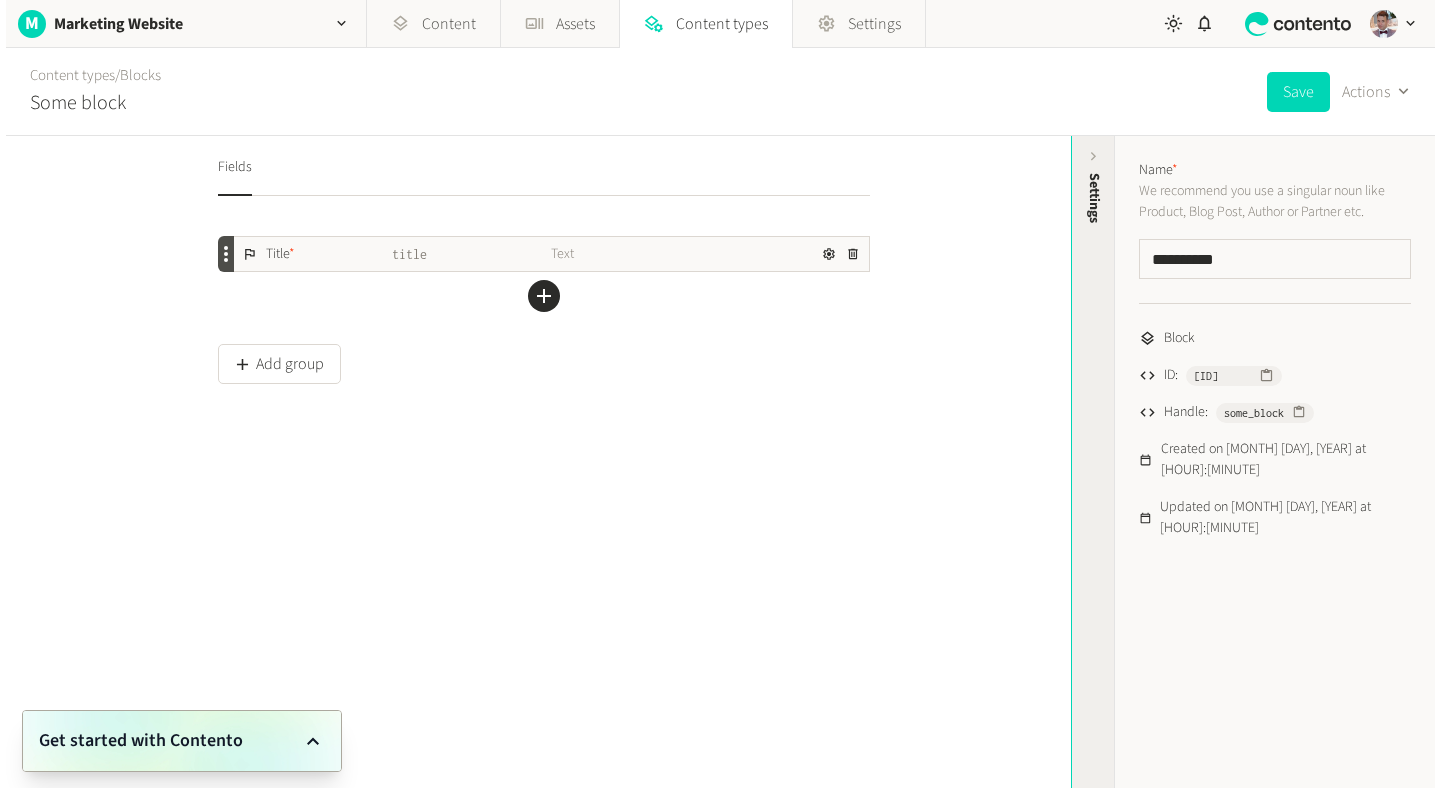 scroll, scrollTop: 0, scrollLeft: 0, axis: both 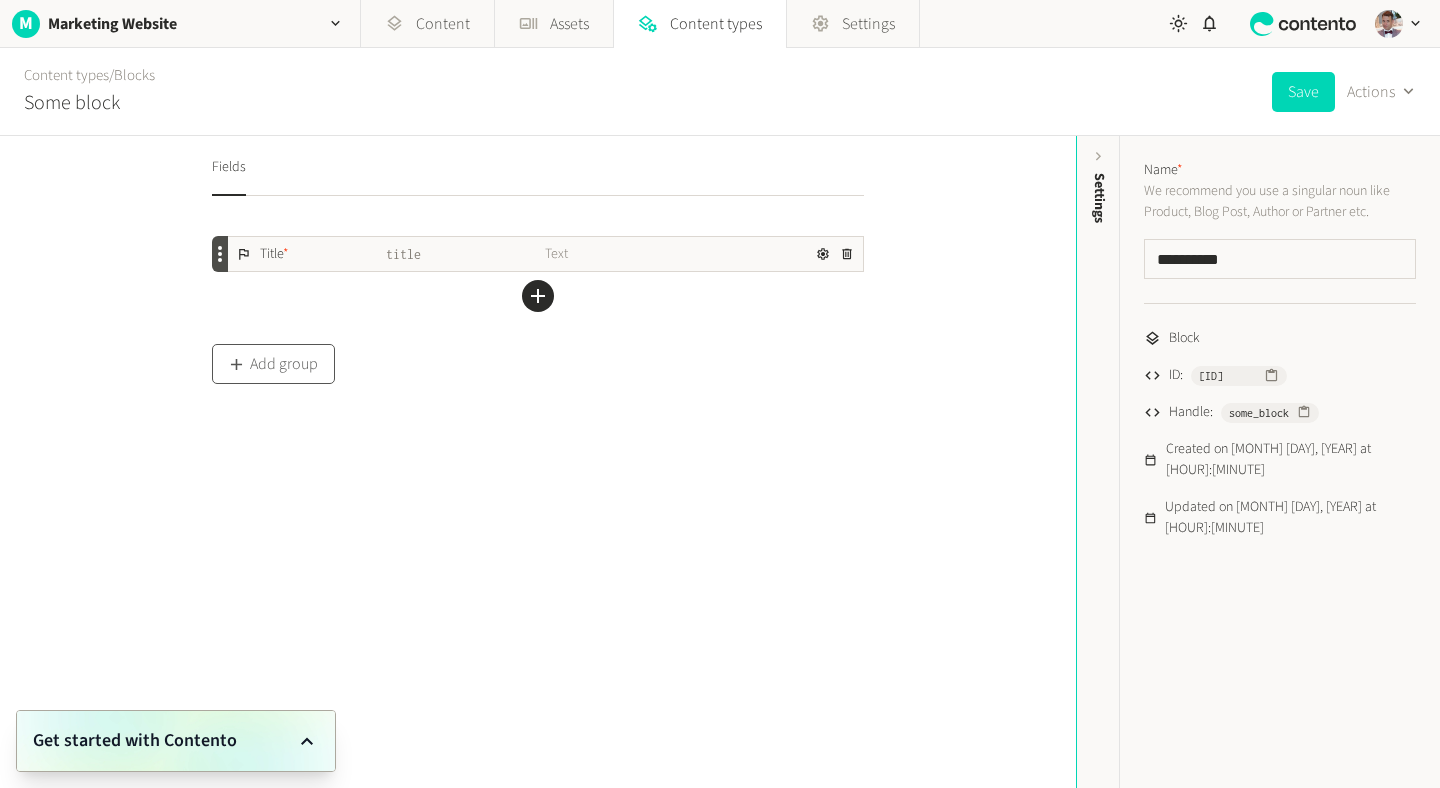 click on "Add group" 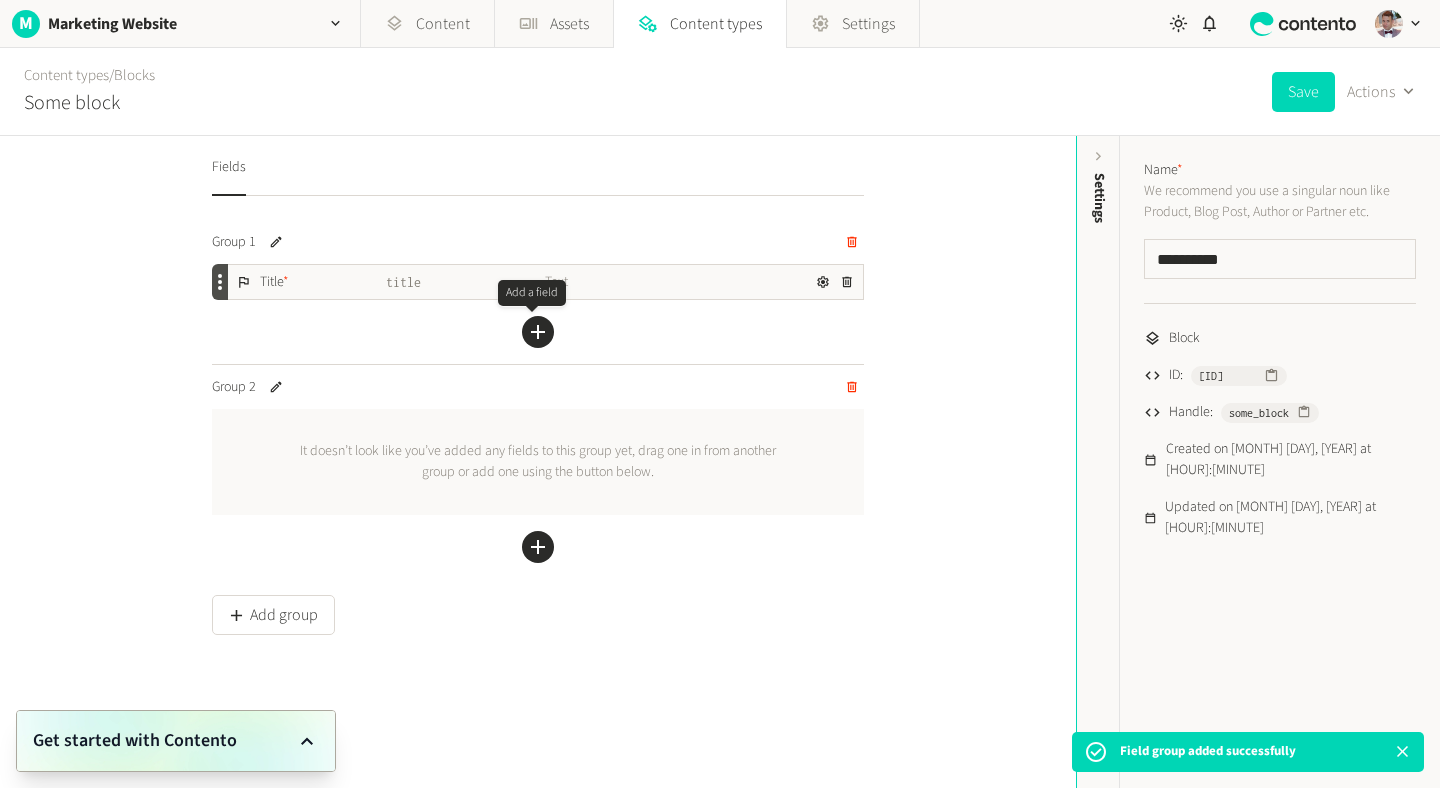 click 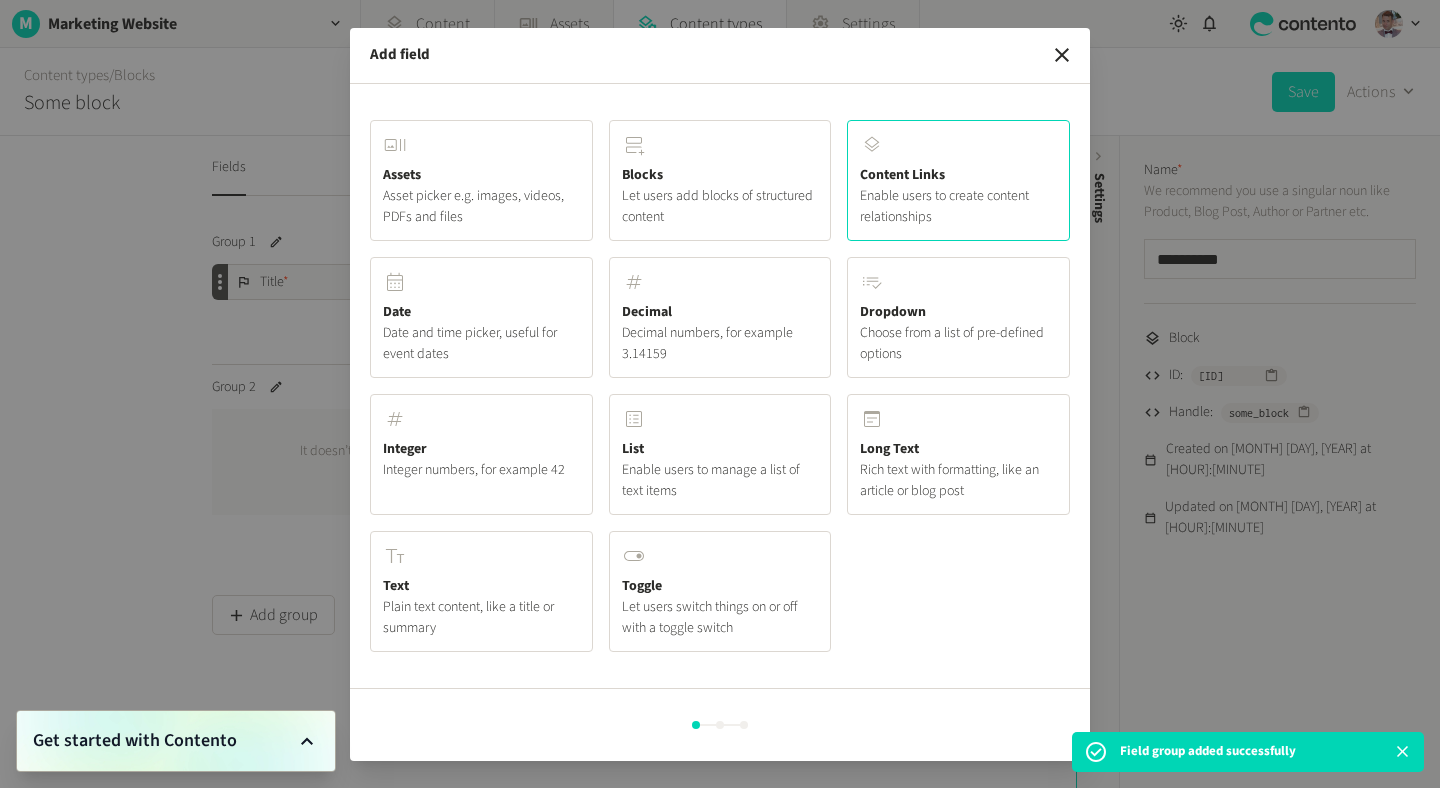 click on "Enable users to create content relationships" at bounding box center (958, 207) 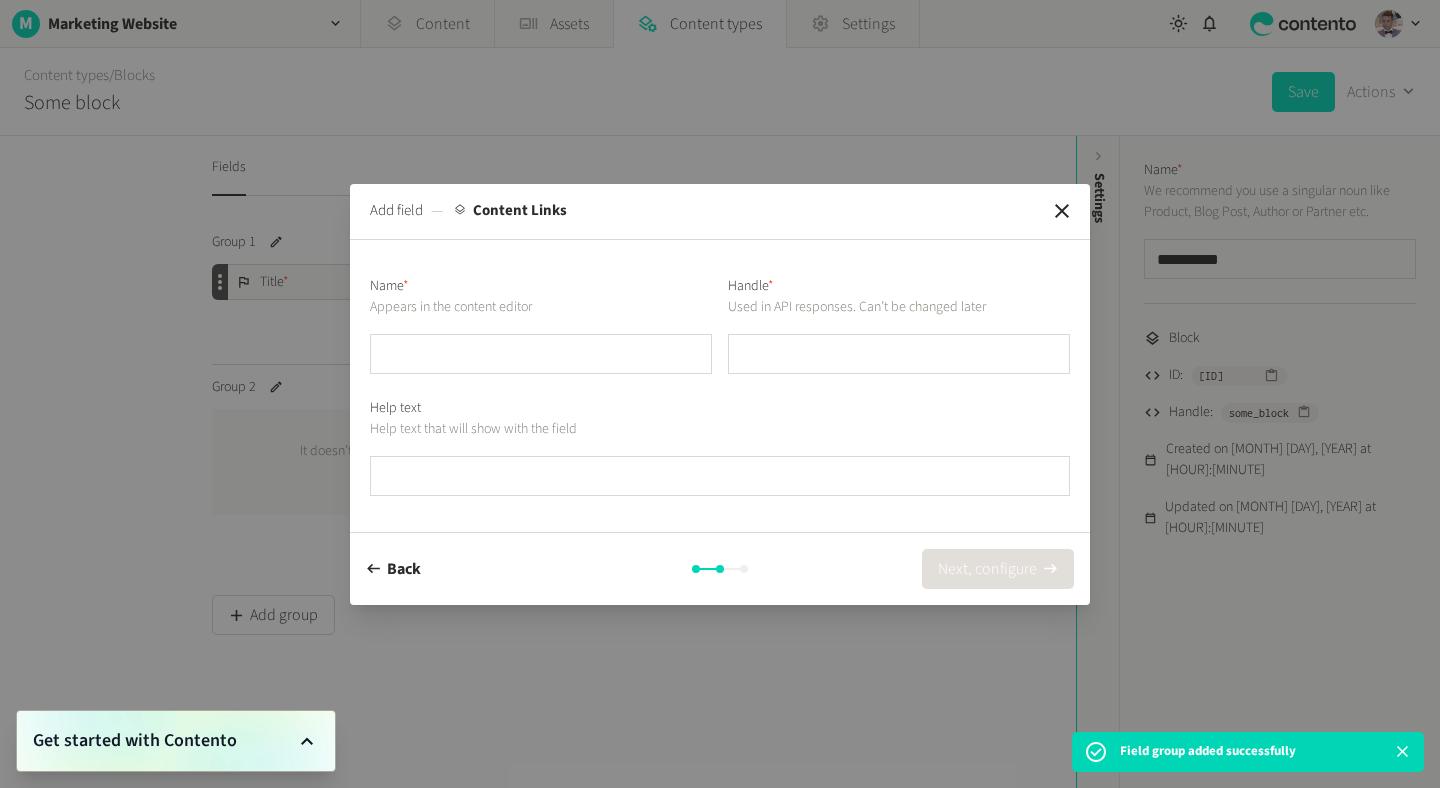 type on "*" 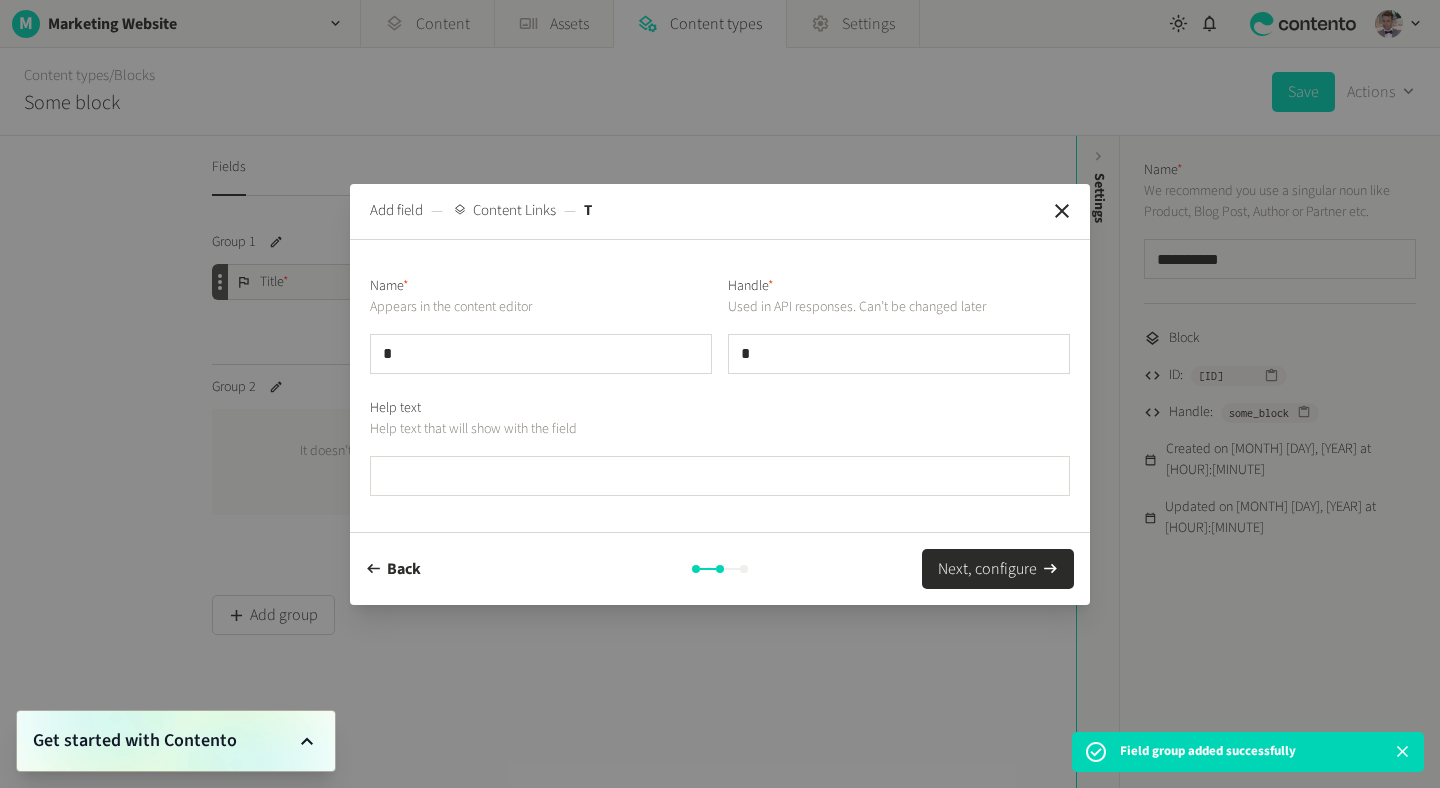 type on "**" 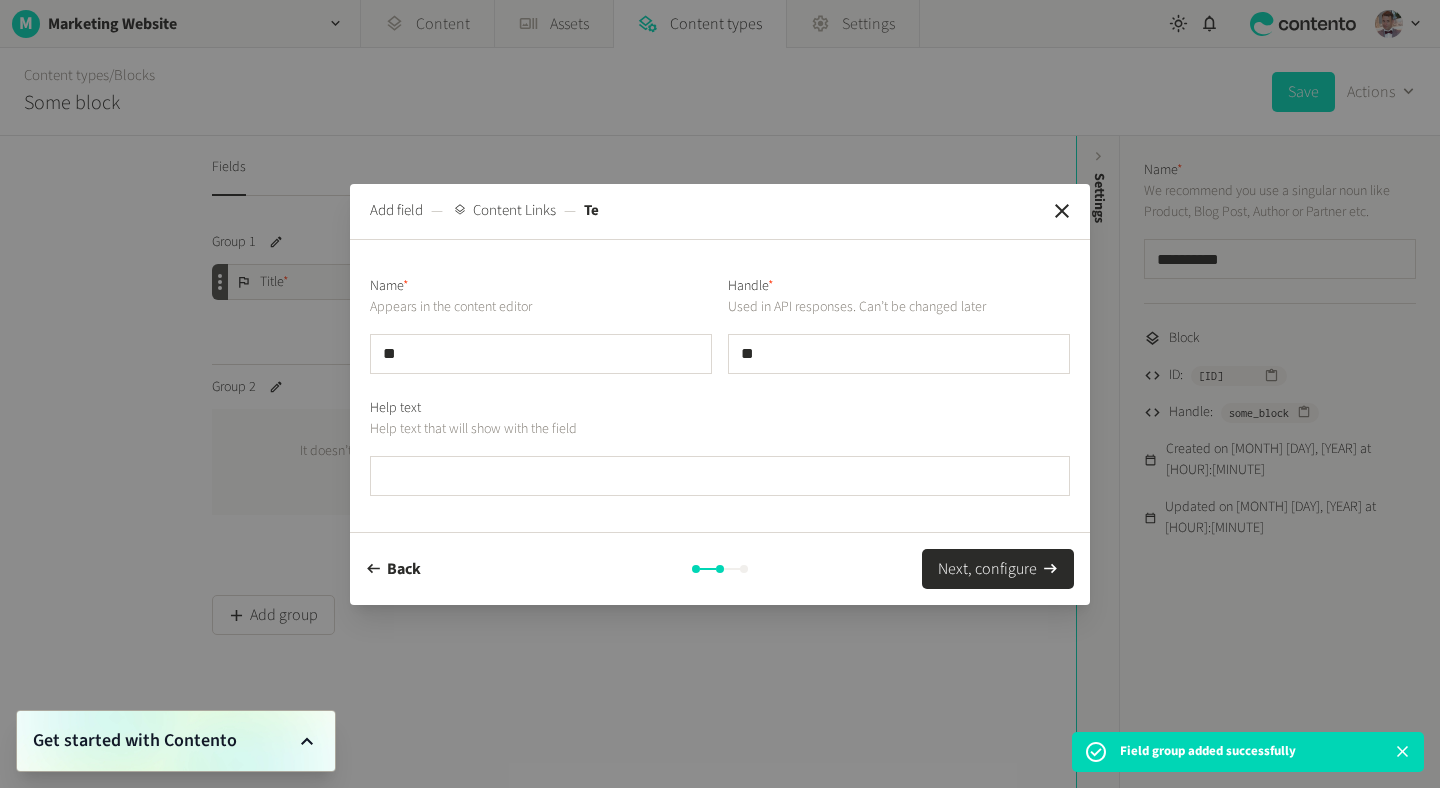 type on "***" 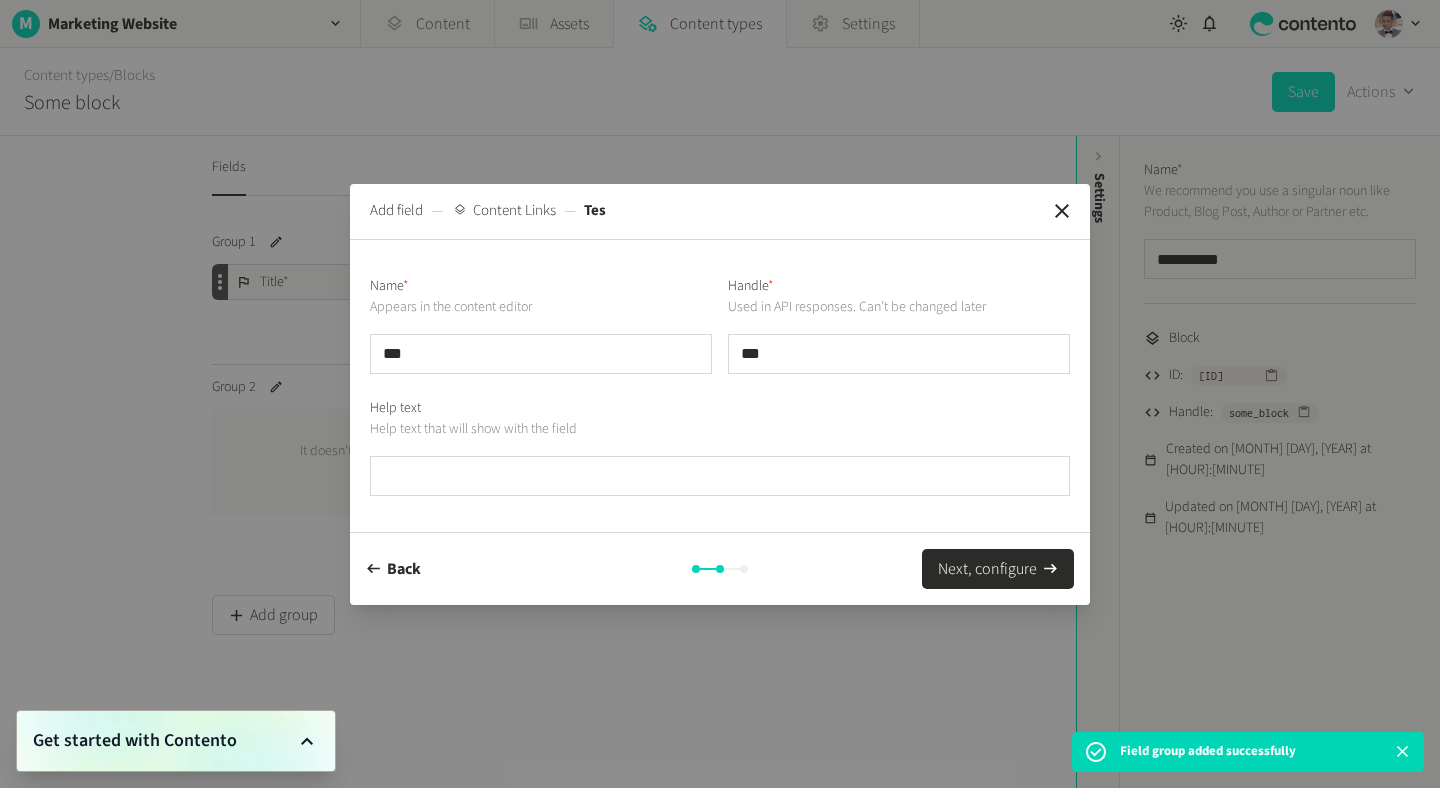 type on "****" 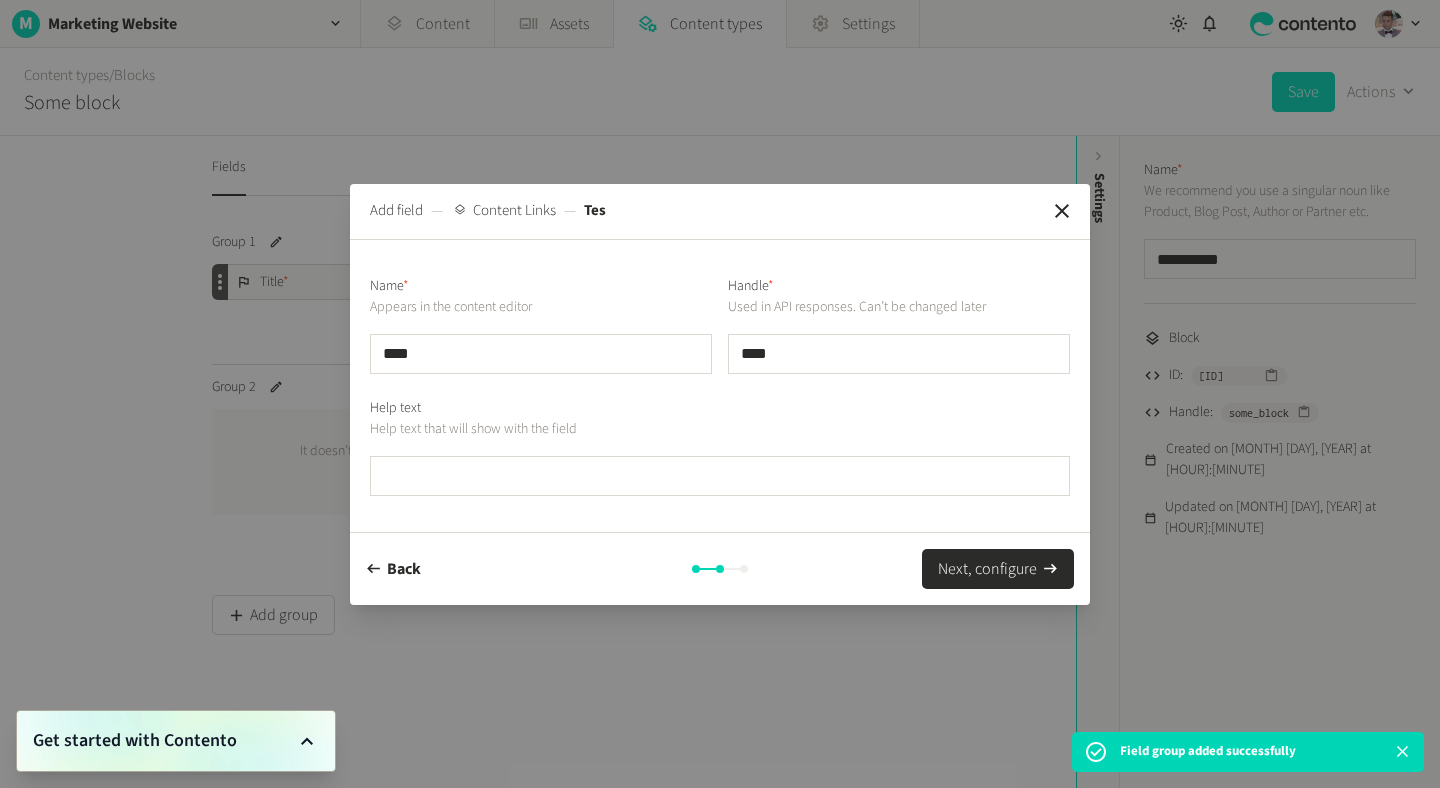 type on "*****" 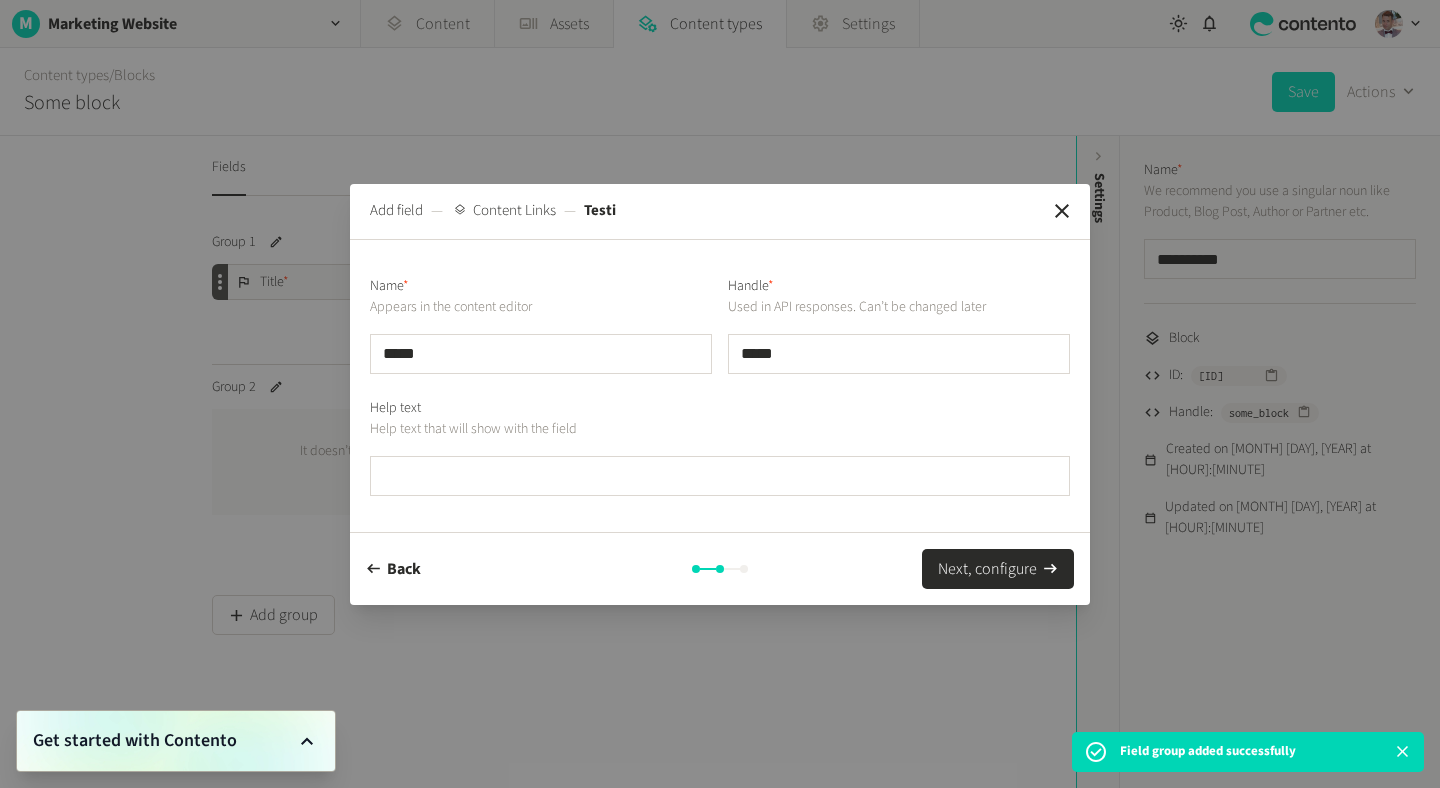 type on "******" 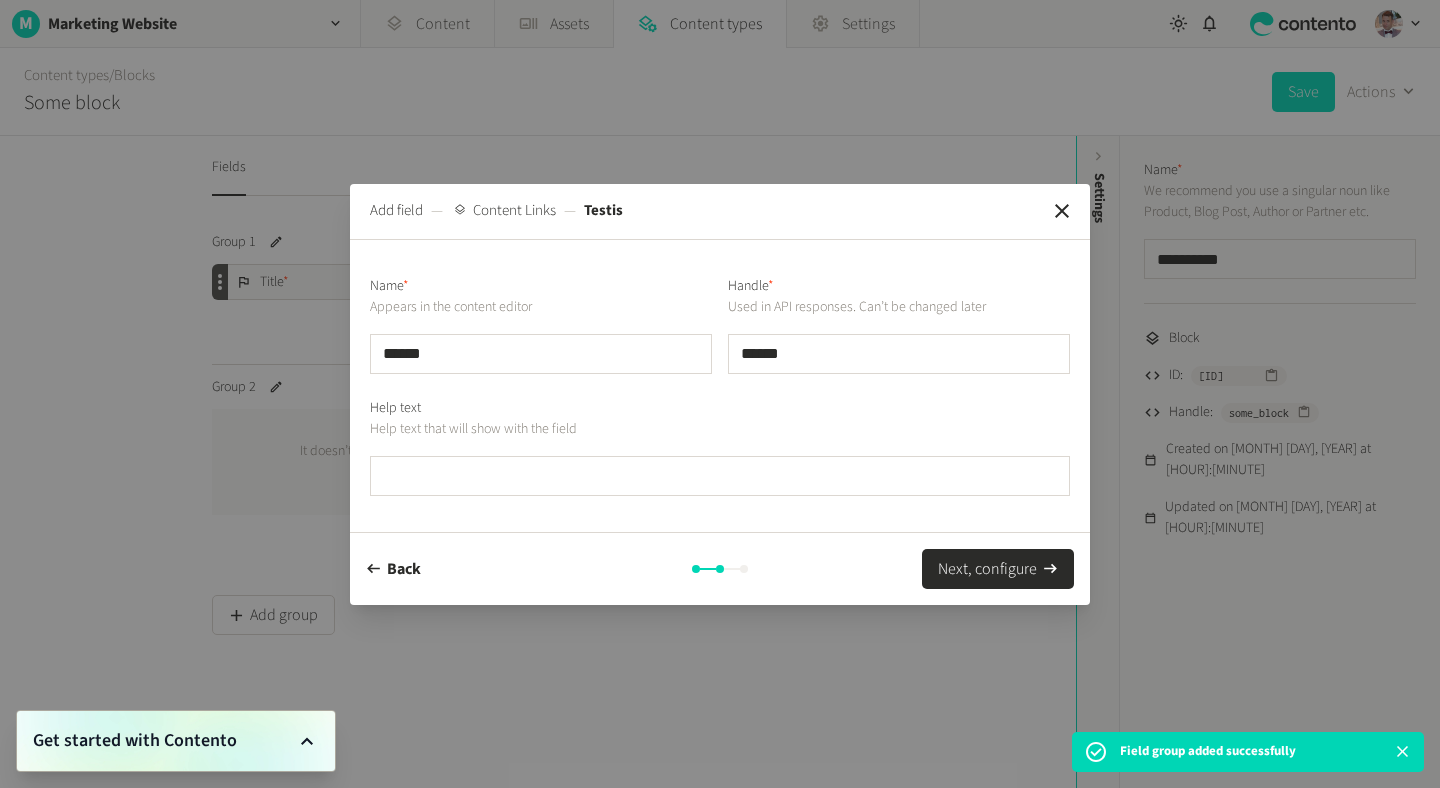 type on "*****" 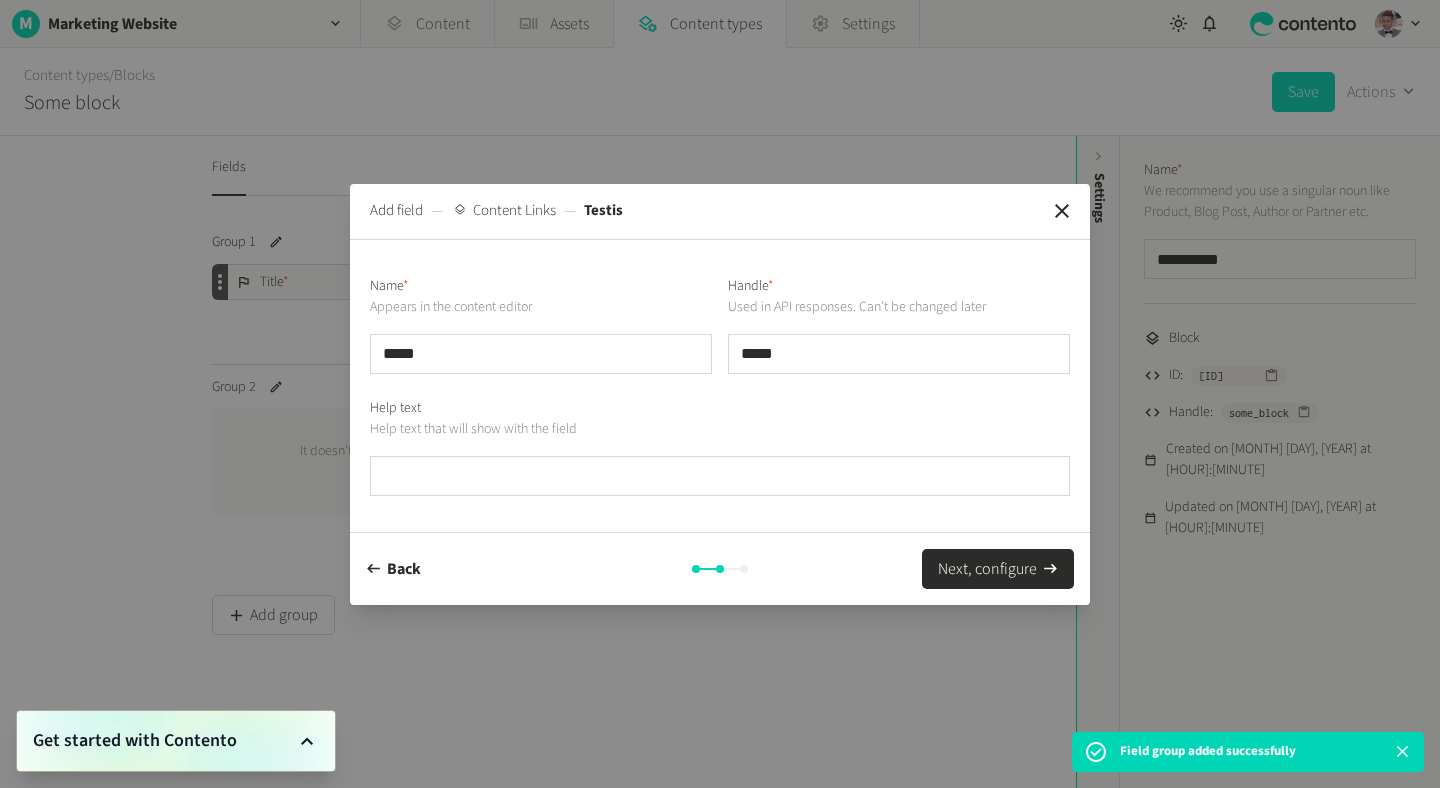 type on "****" 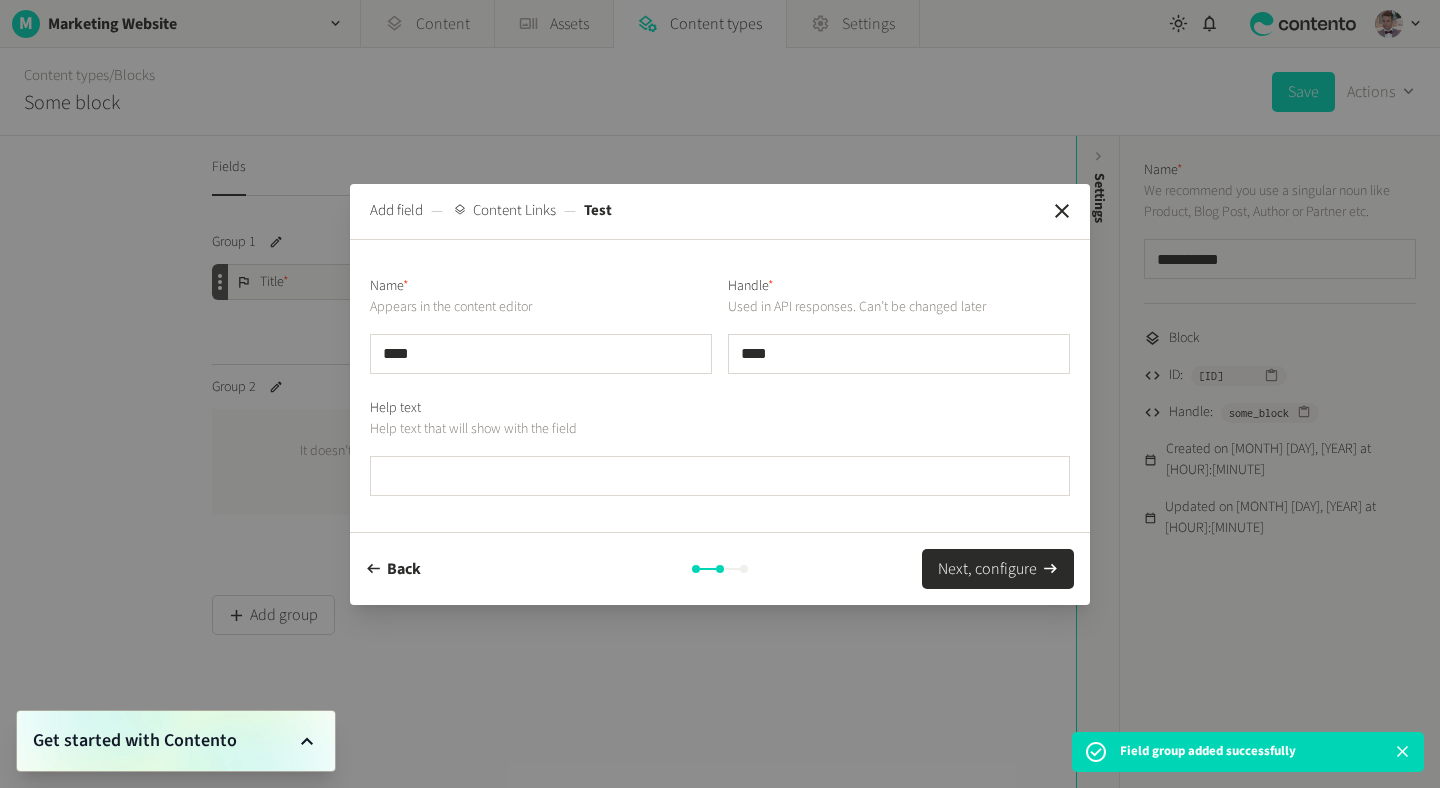 type on "***" 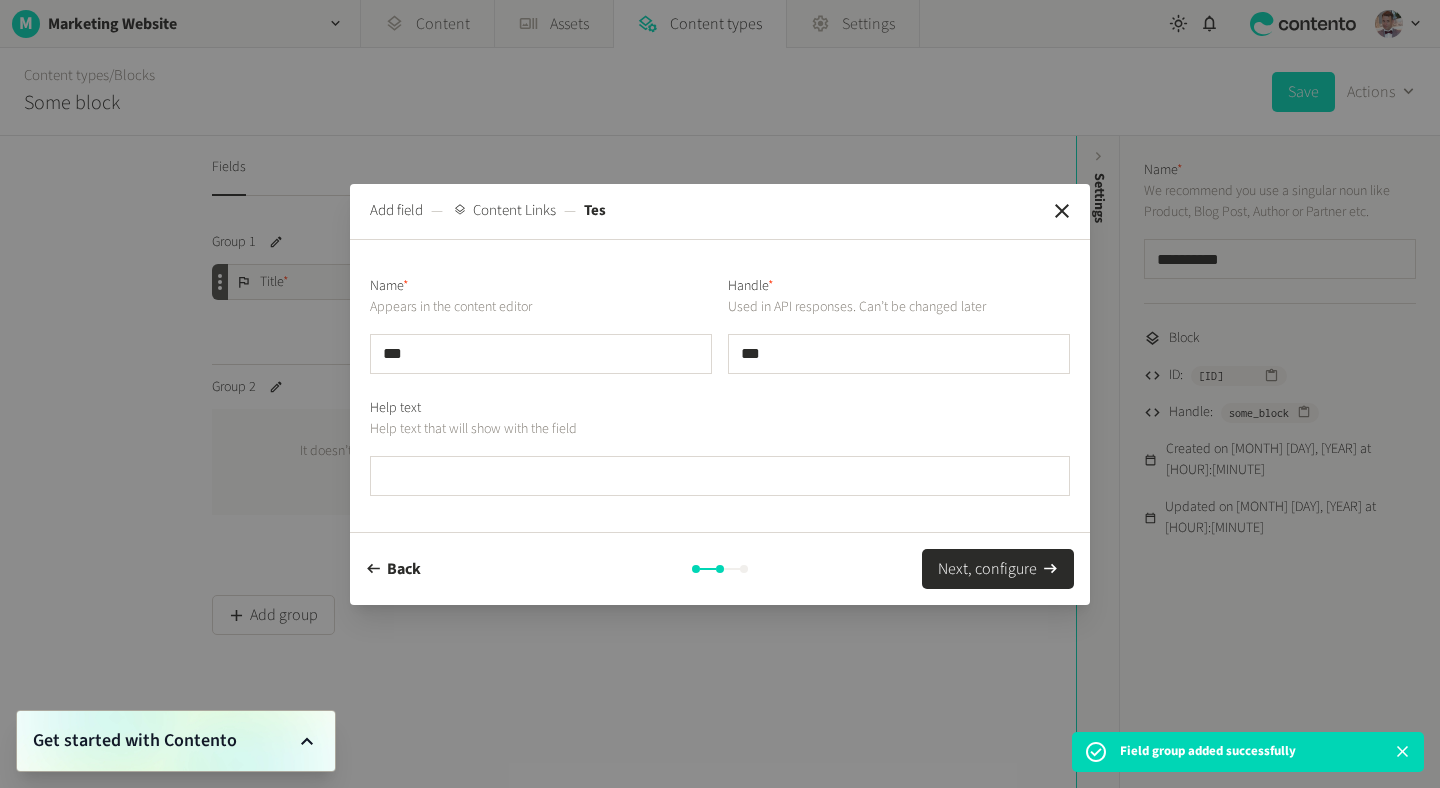 type on "****" 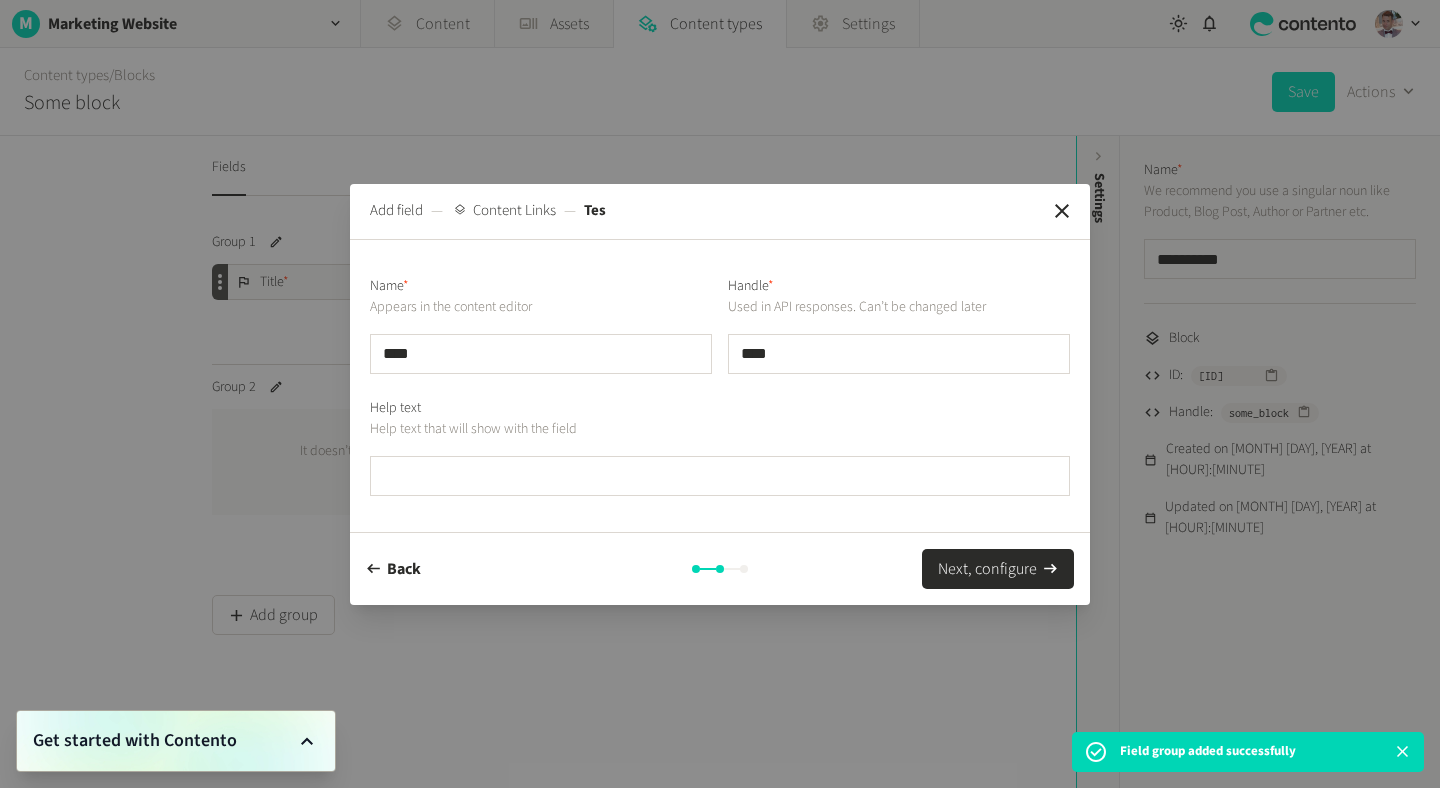 type on "*****" 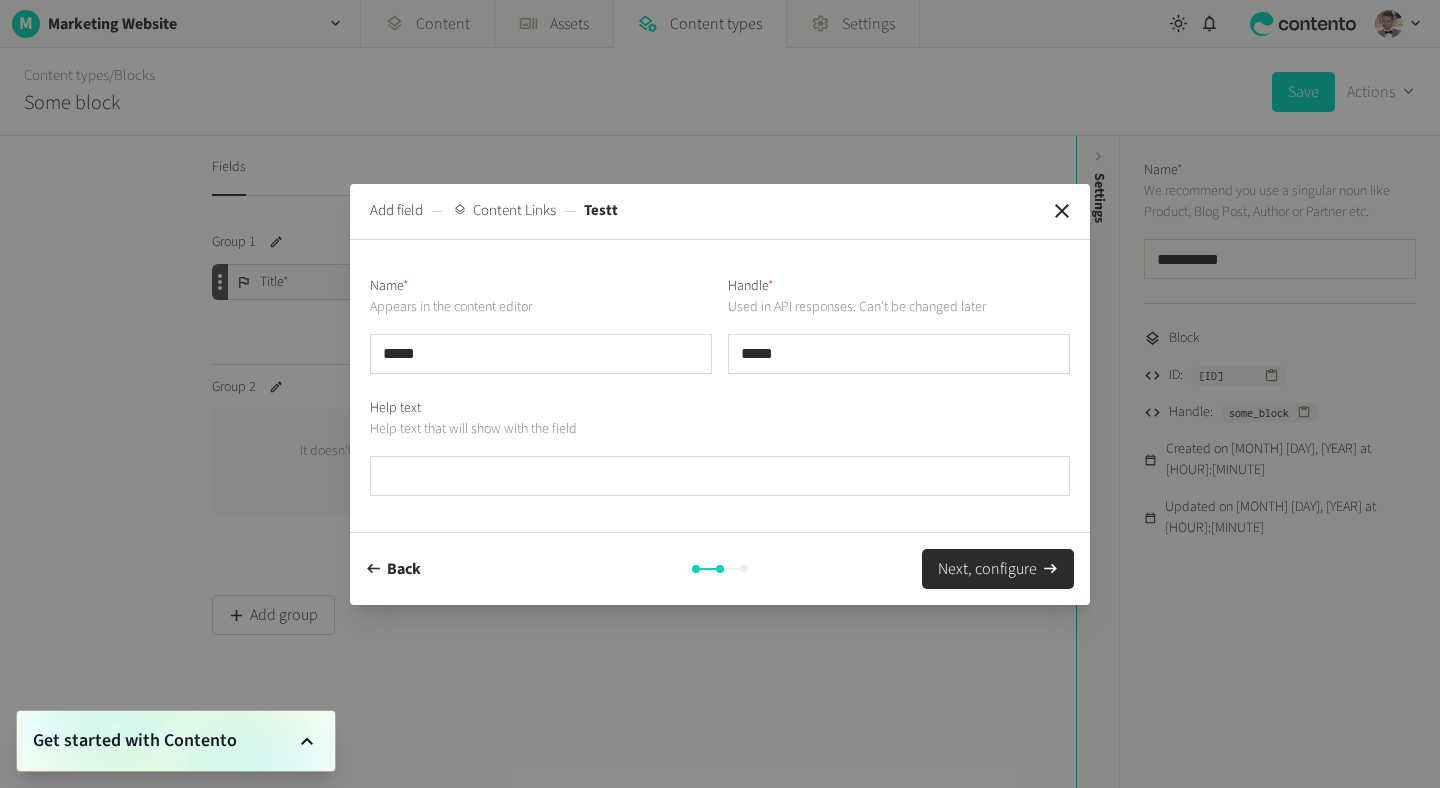 type on "******" 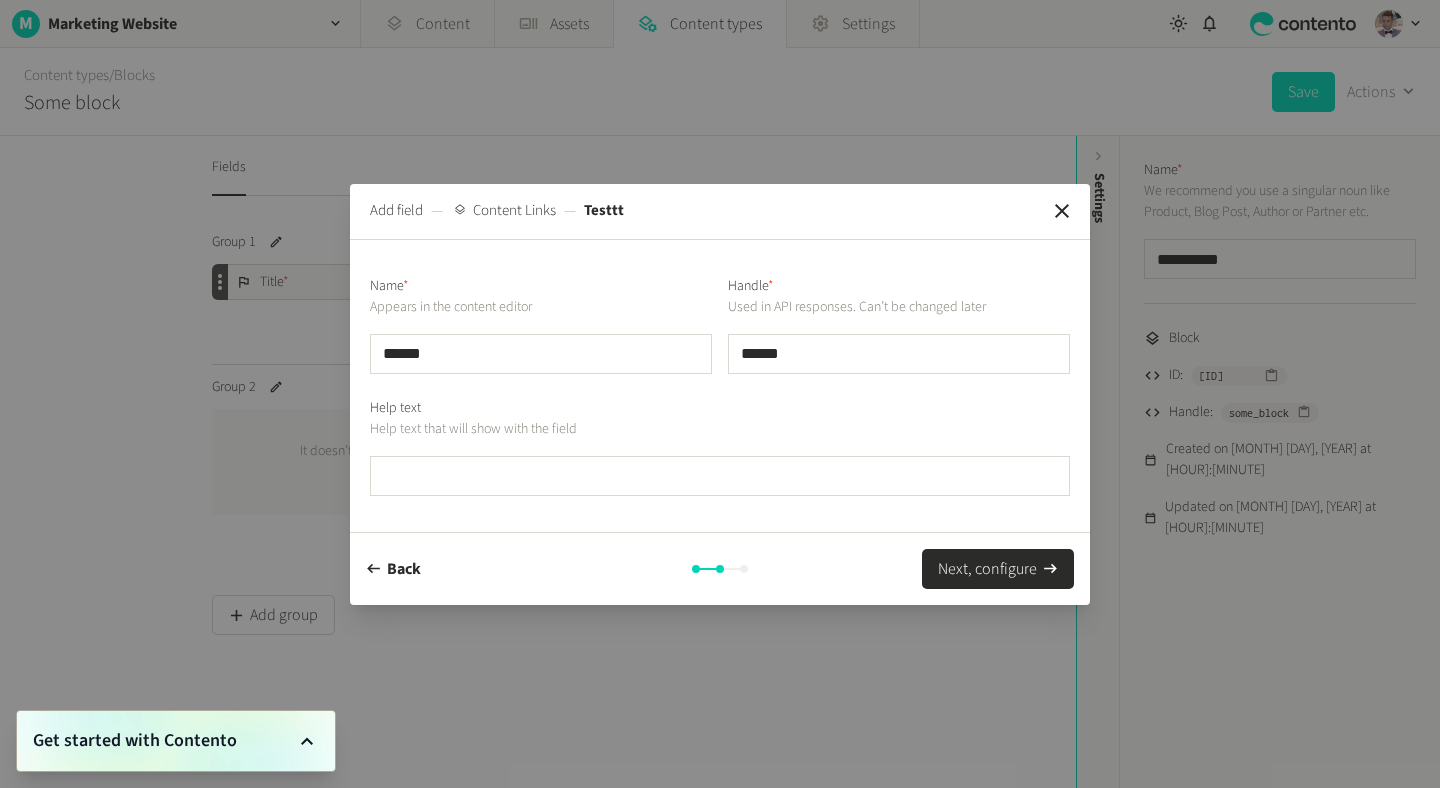 type on "******" 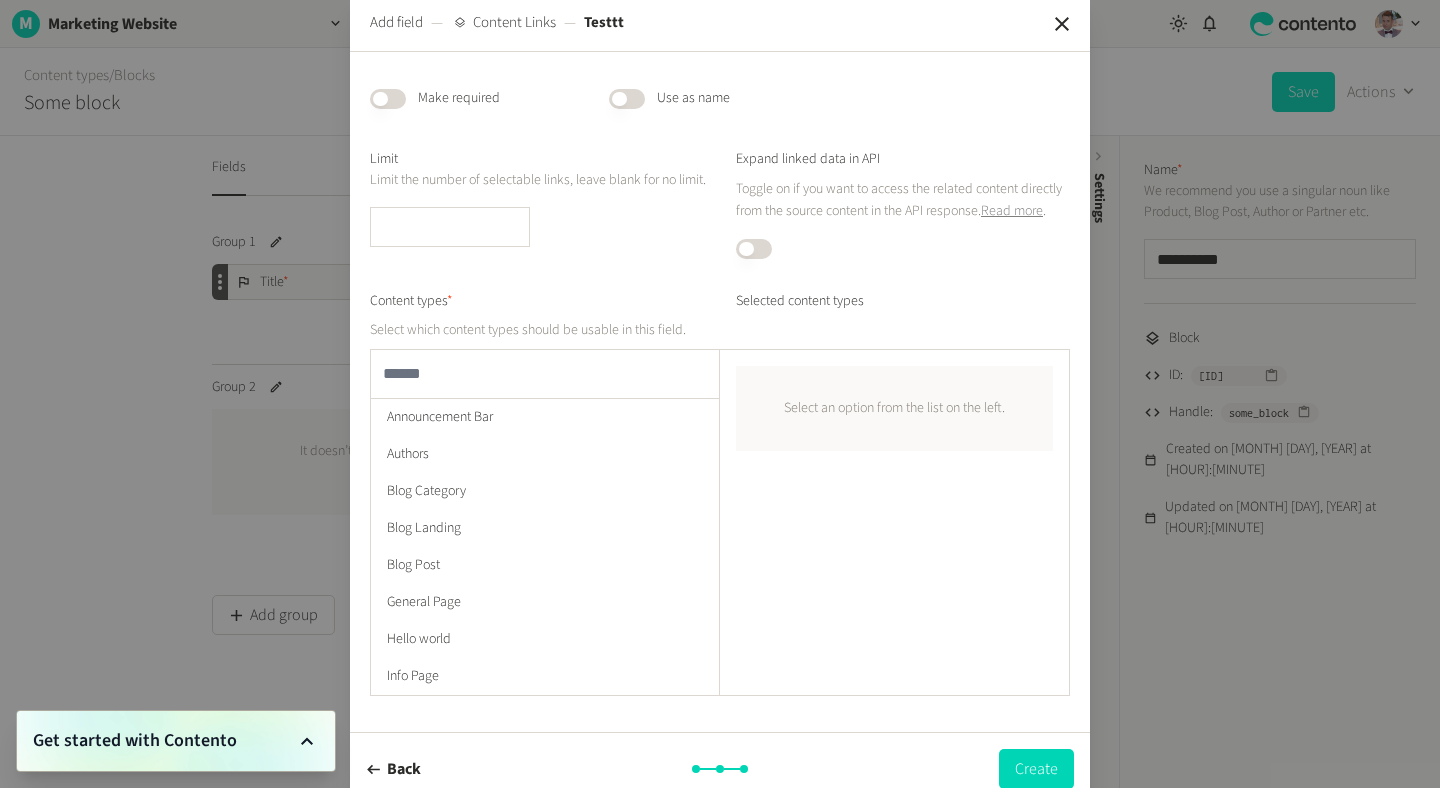 scroll, scrollTop: 75, scrollLeft: 0, axis: vertical 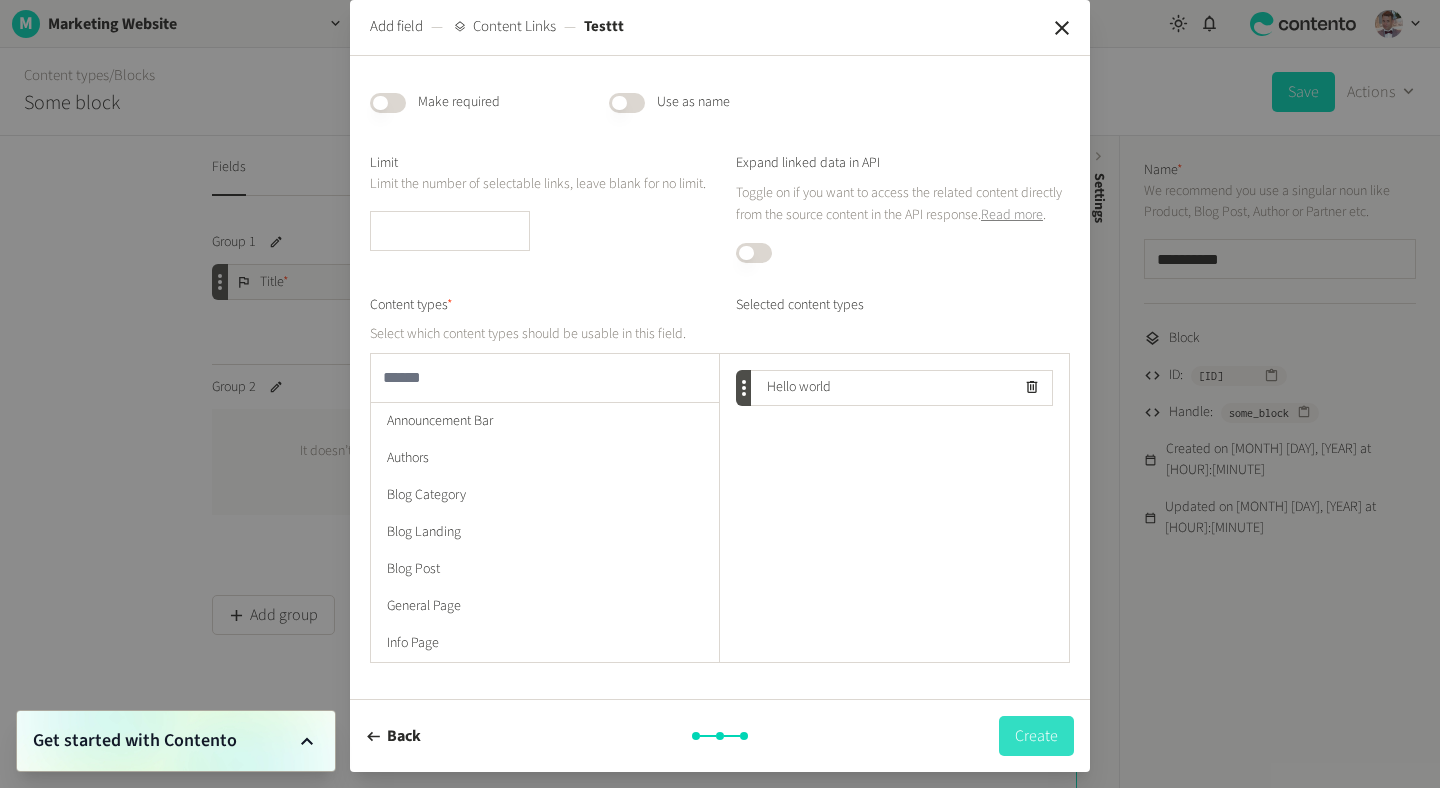 click on "Create" at bounding box center (1036, 736) 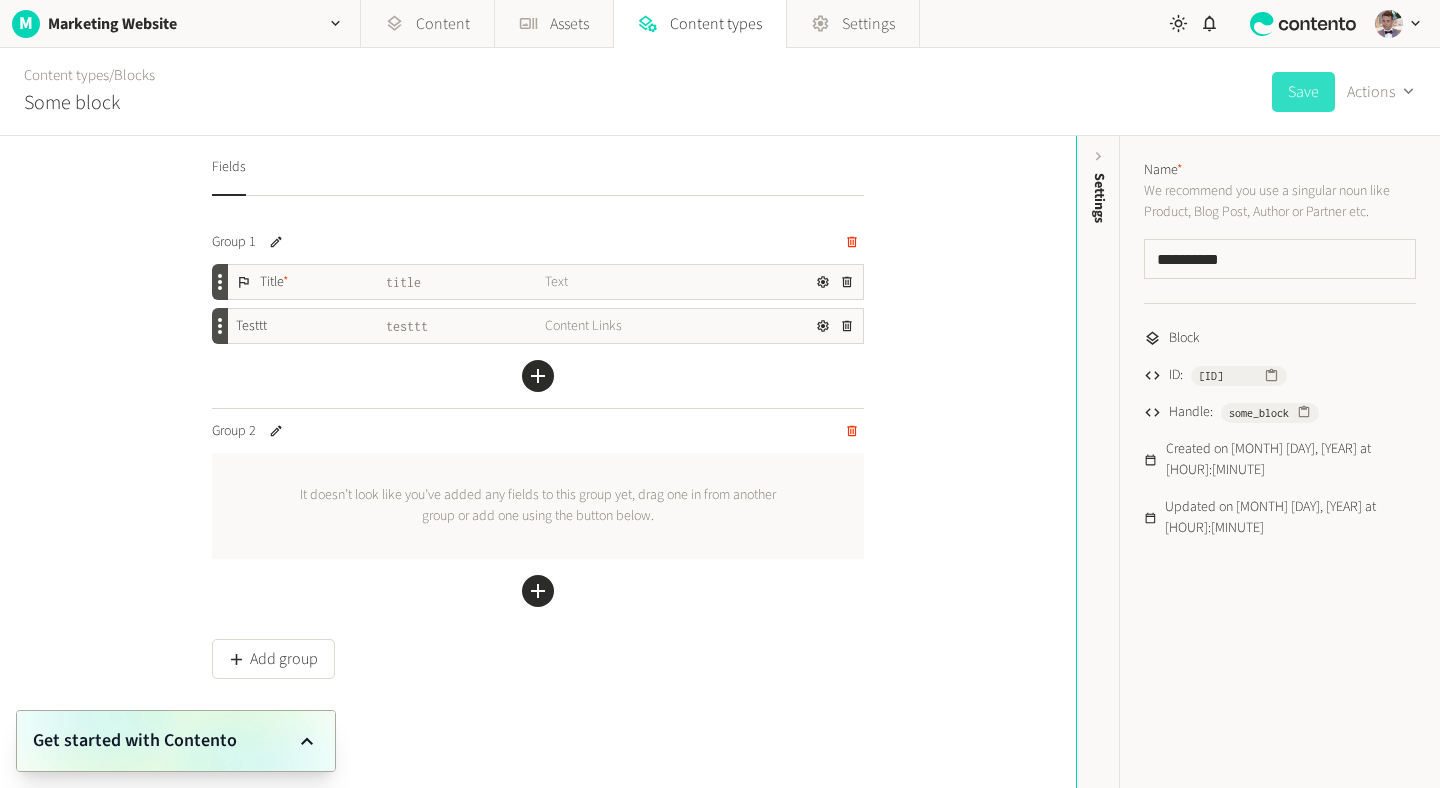 click on "Save" 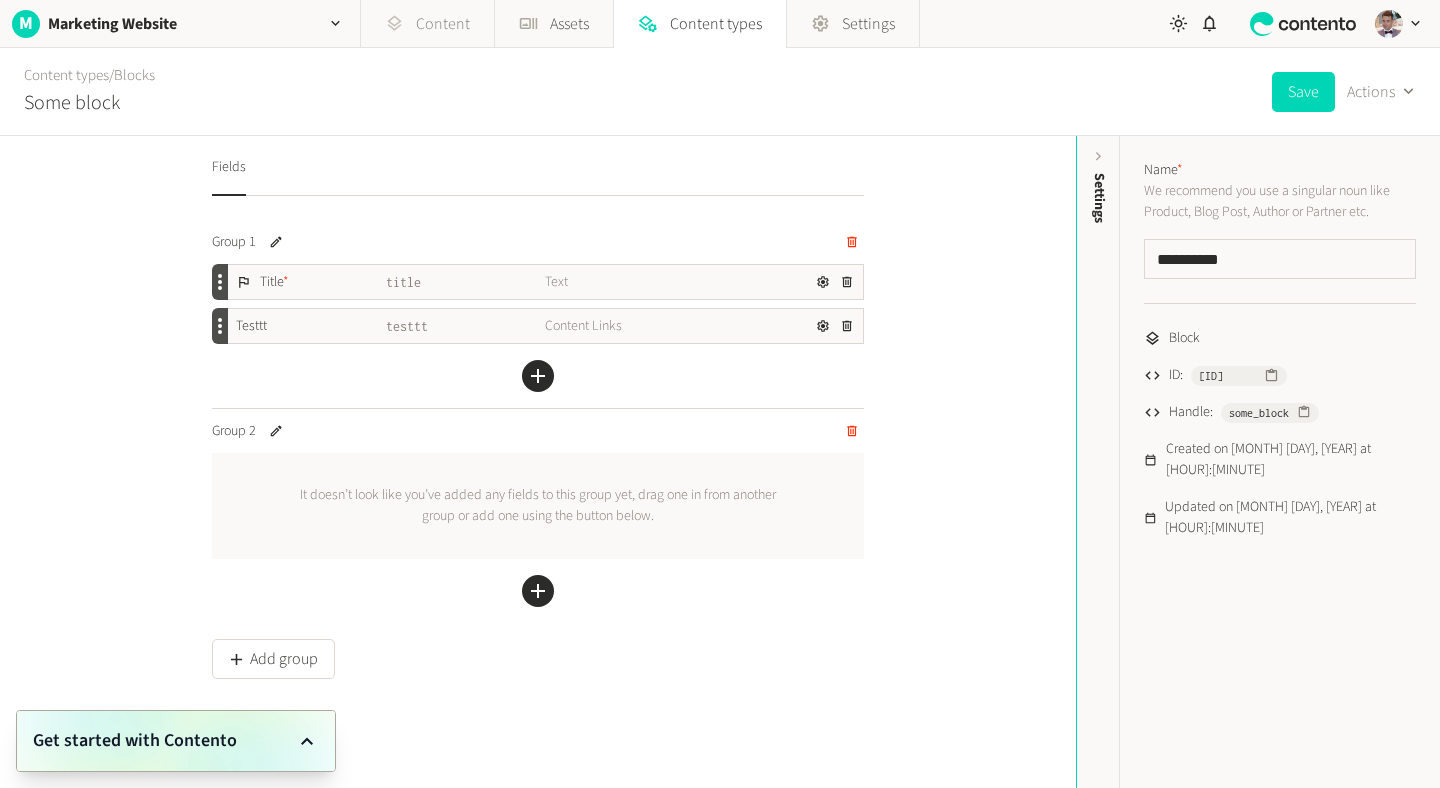 click on "Content" 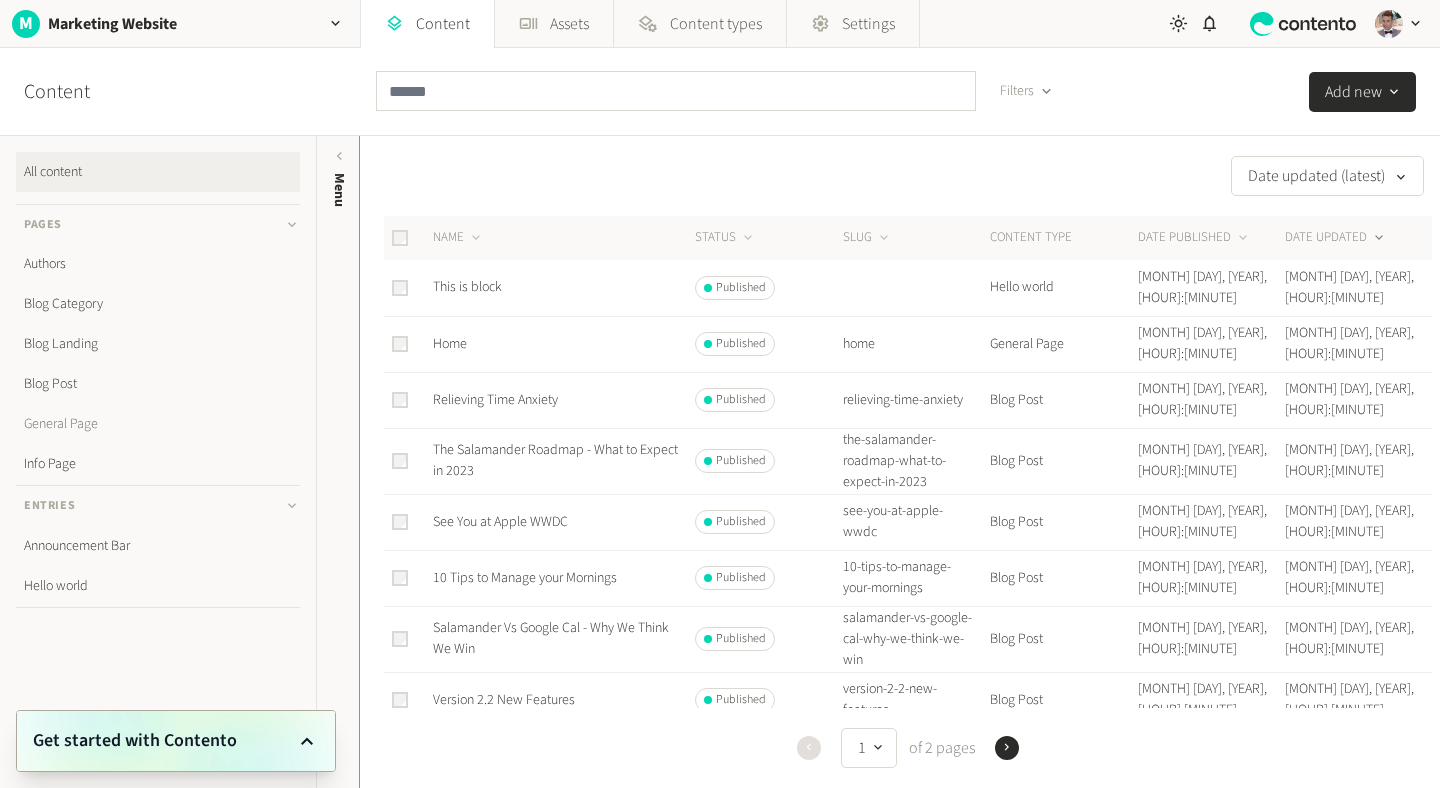 click on "General Page" 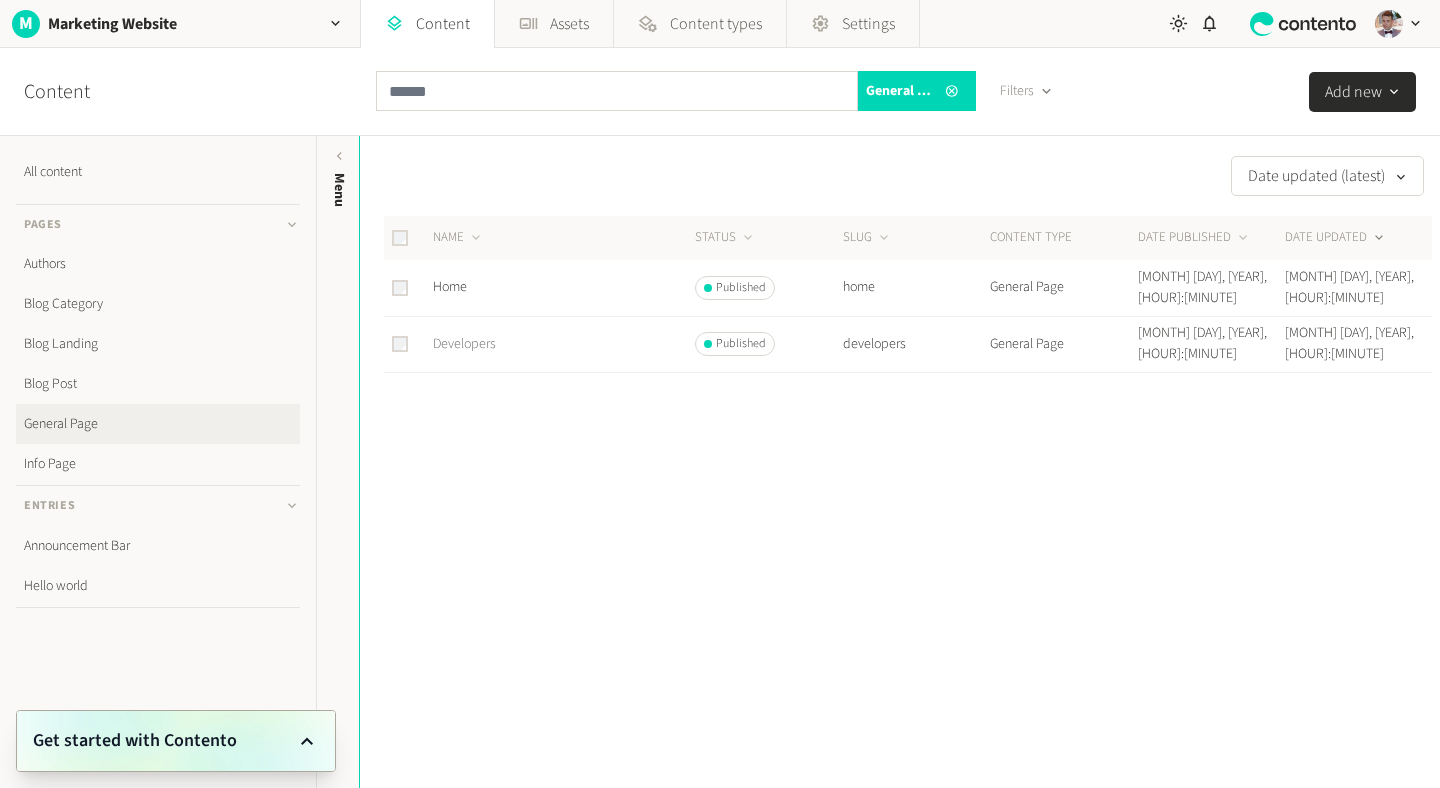 click on "Developers" 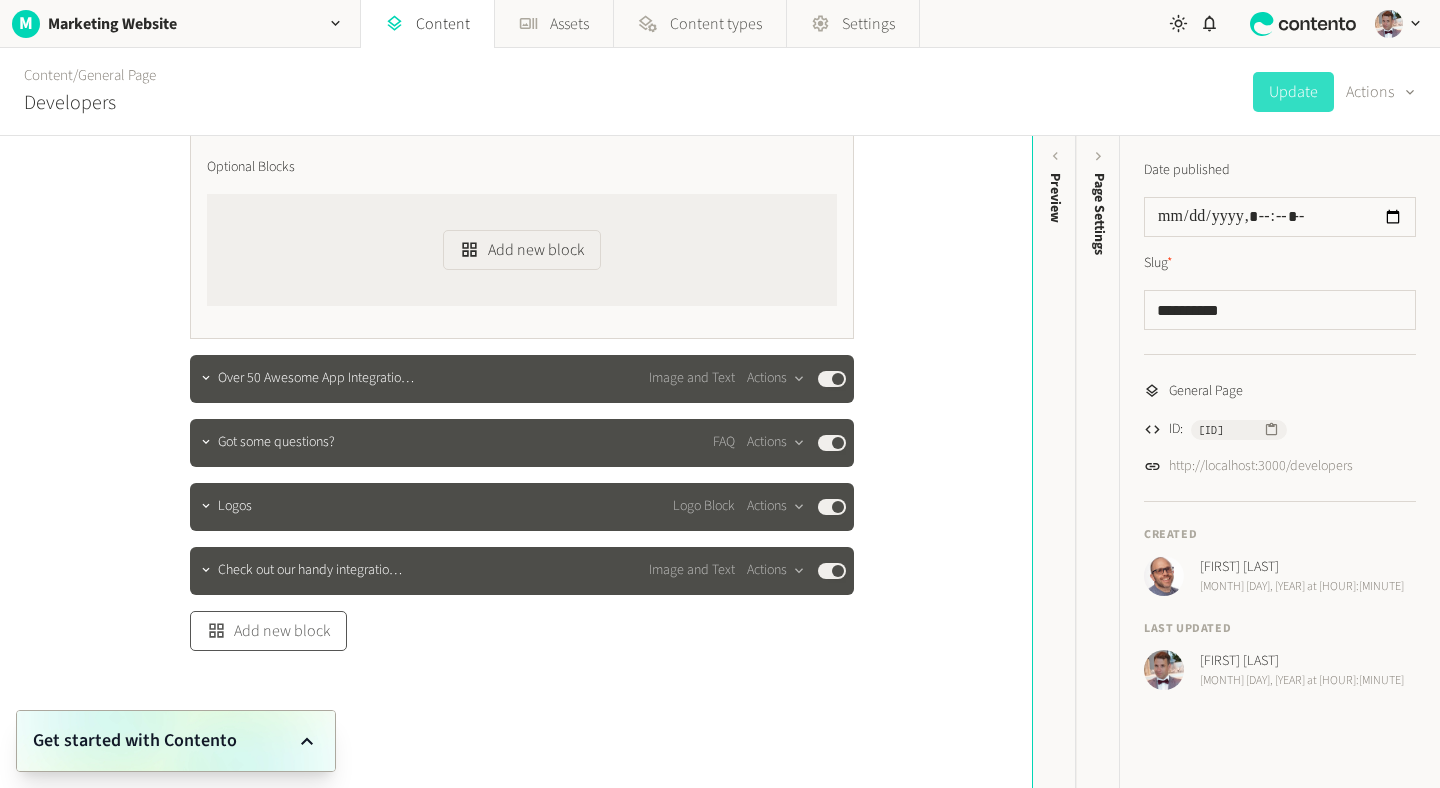 scroll, scrollTop: 804, scrollLeft: 0, axis: vertical 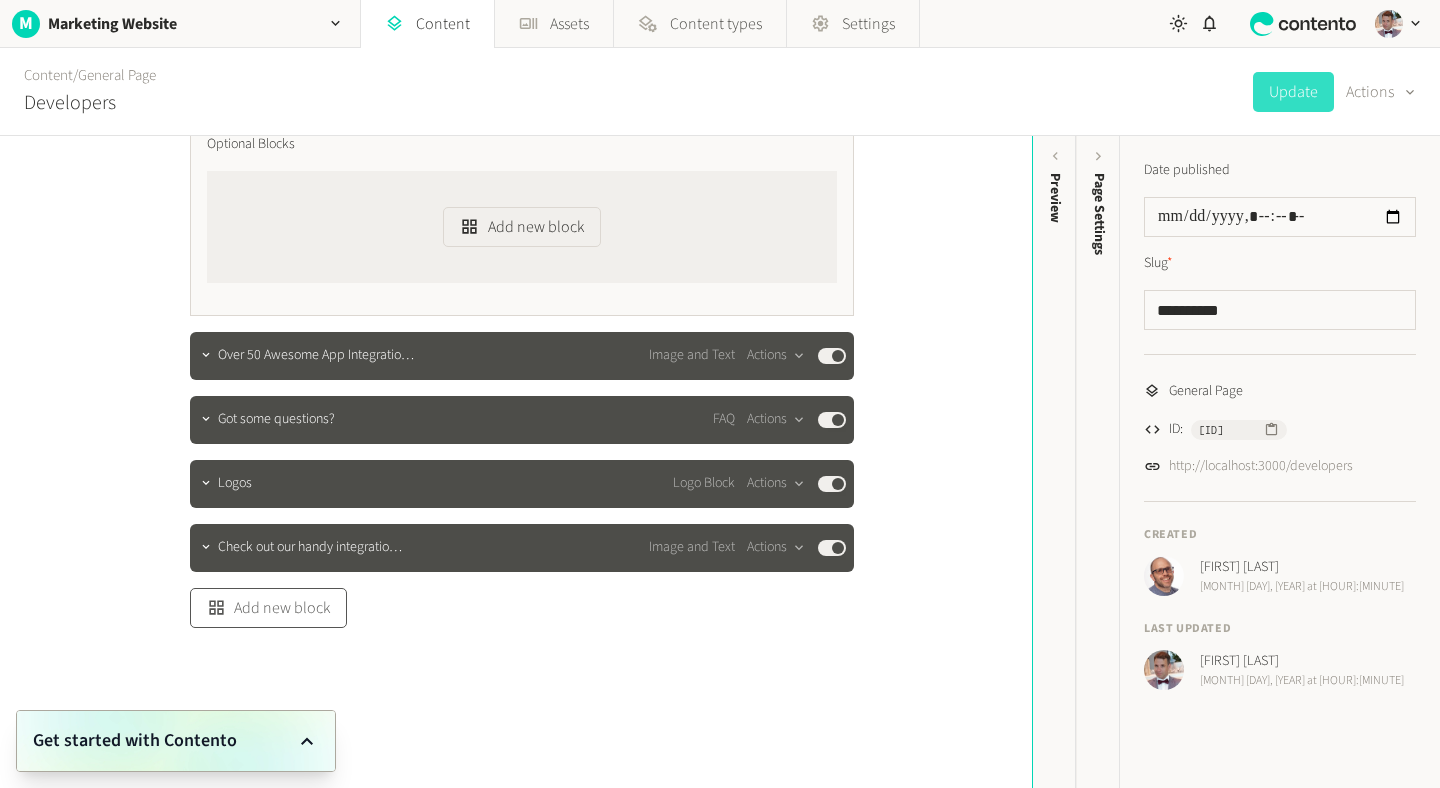 click on "Add new block" 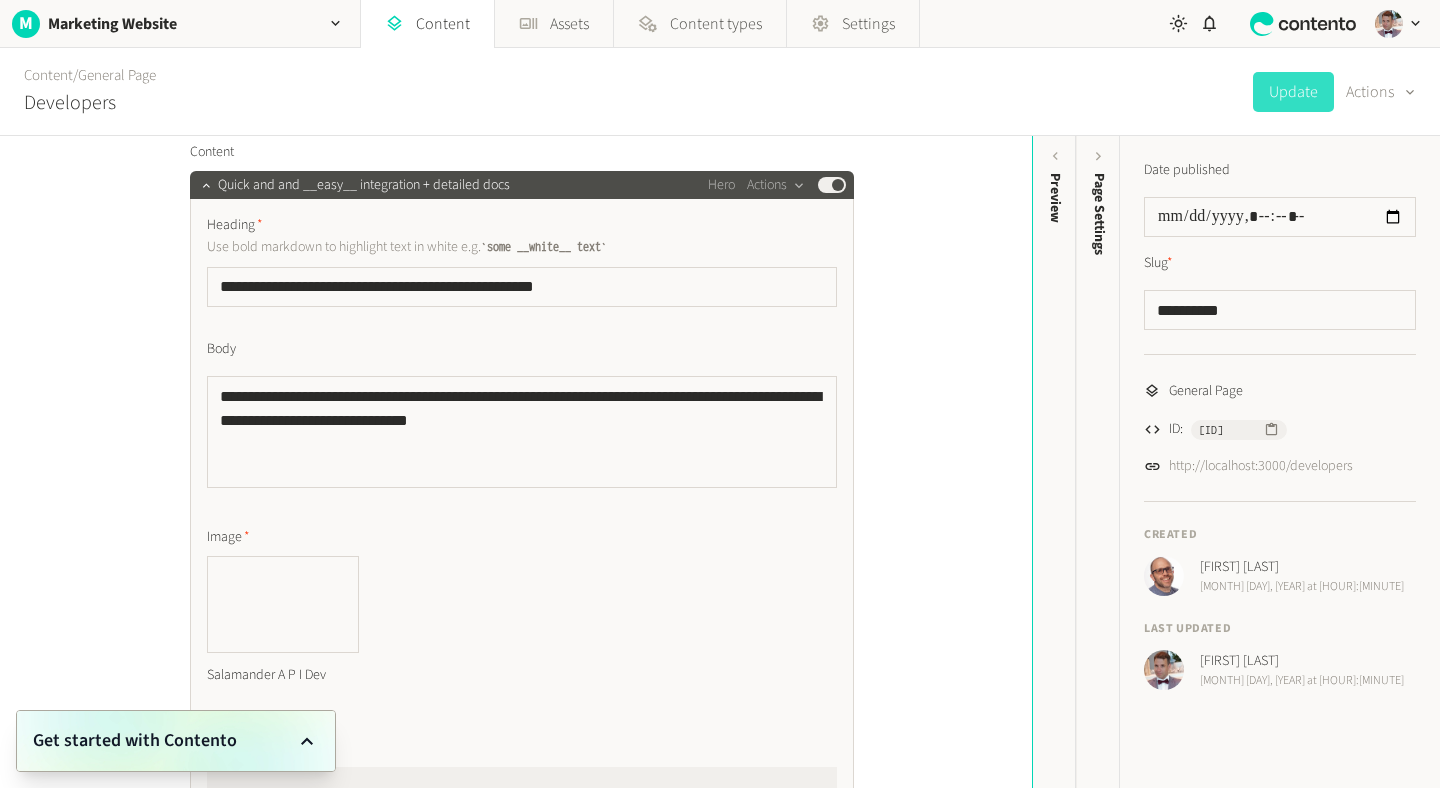 scroll, scrollTop: 0, scrollLeft: 0, axis: both 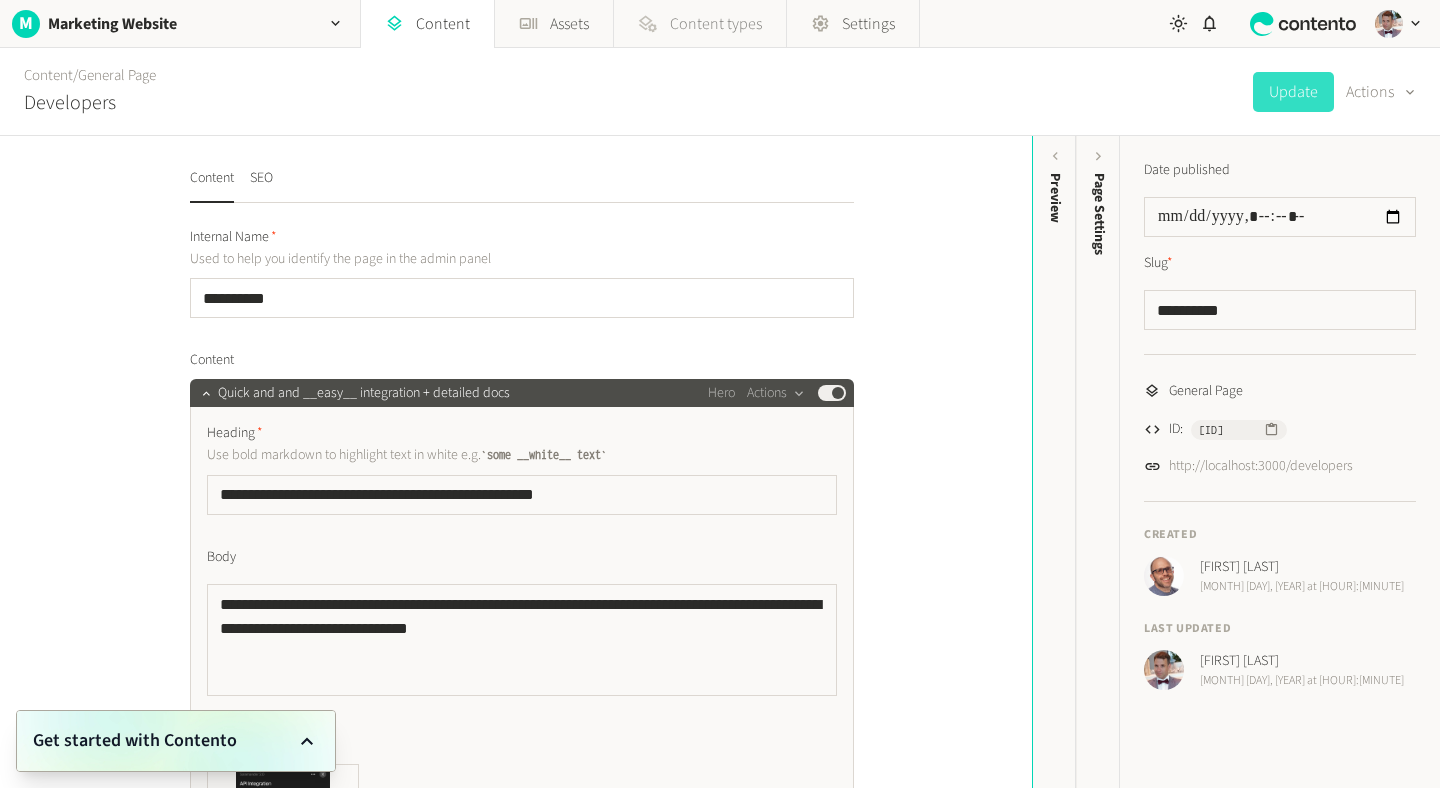 click on "Content types" 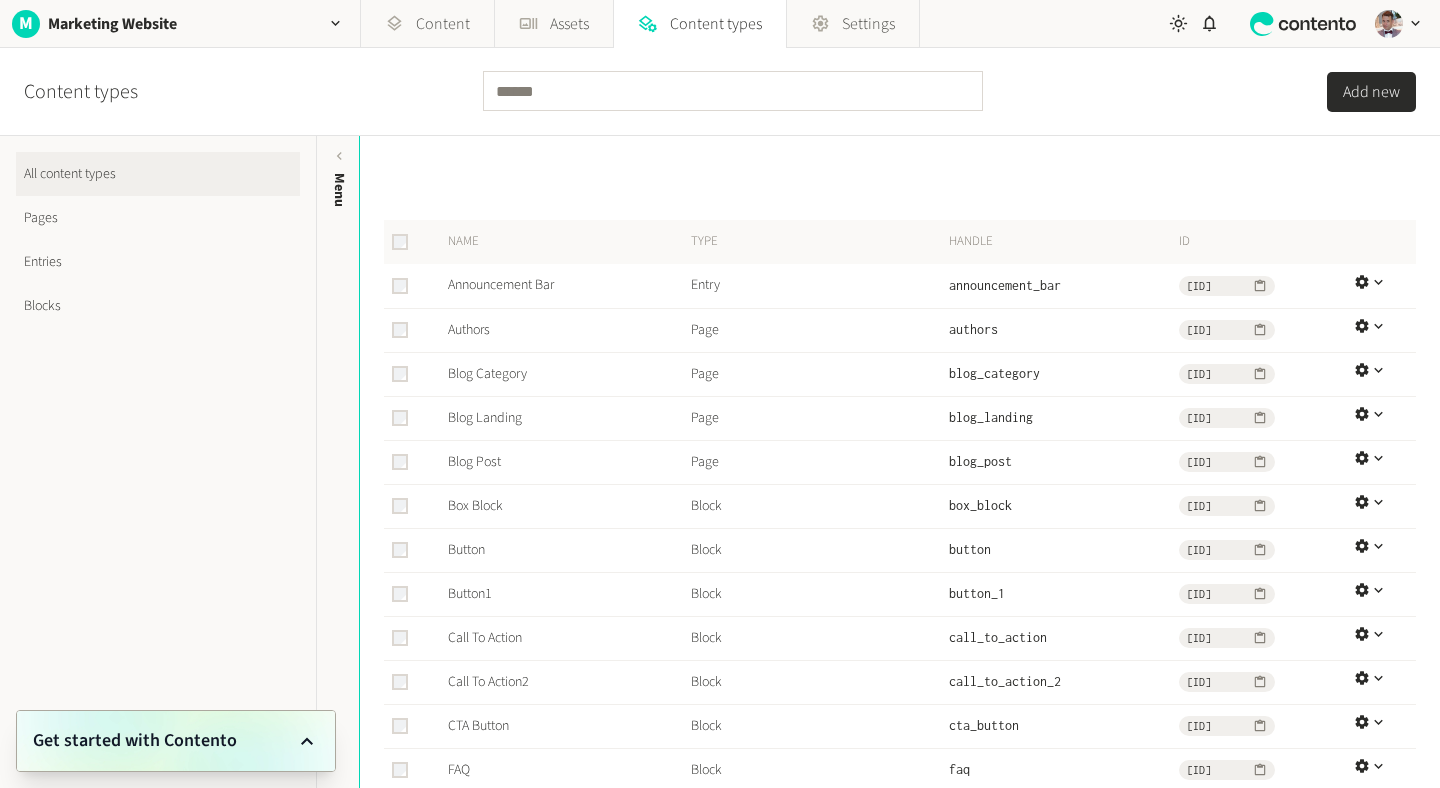 click on "Pages" 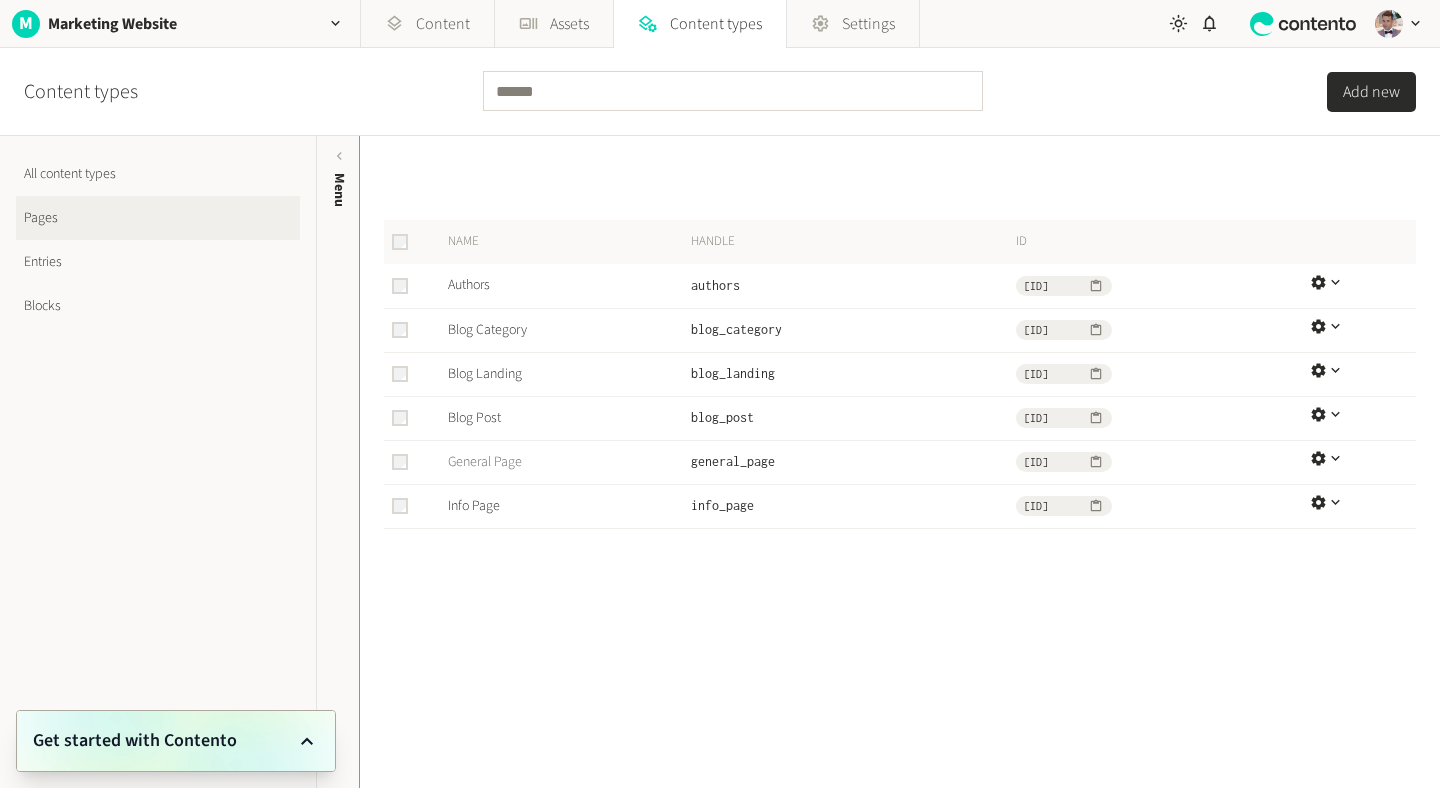 click on "General Page" 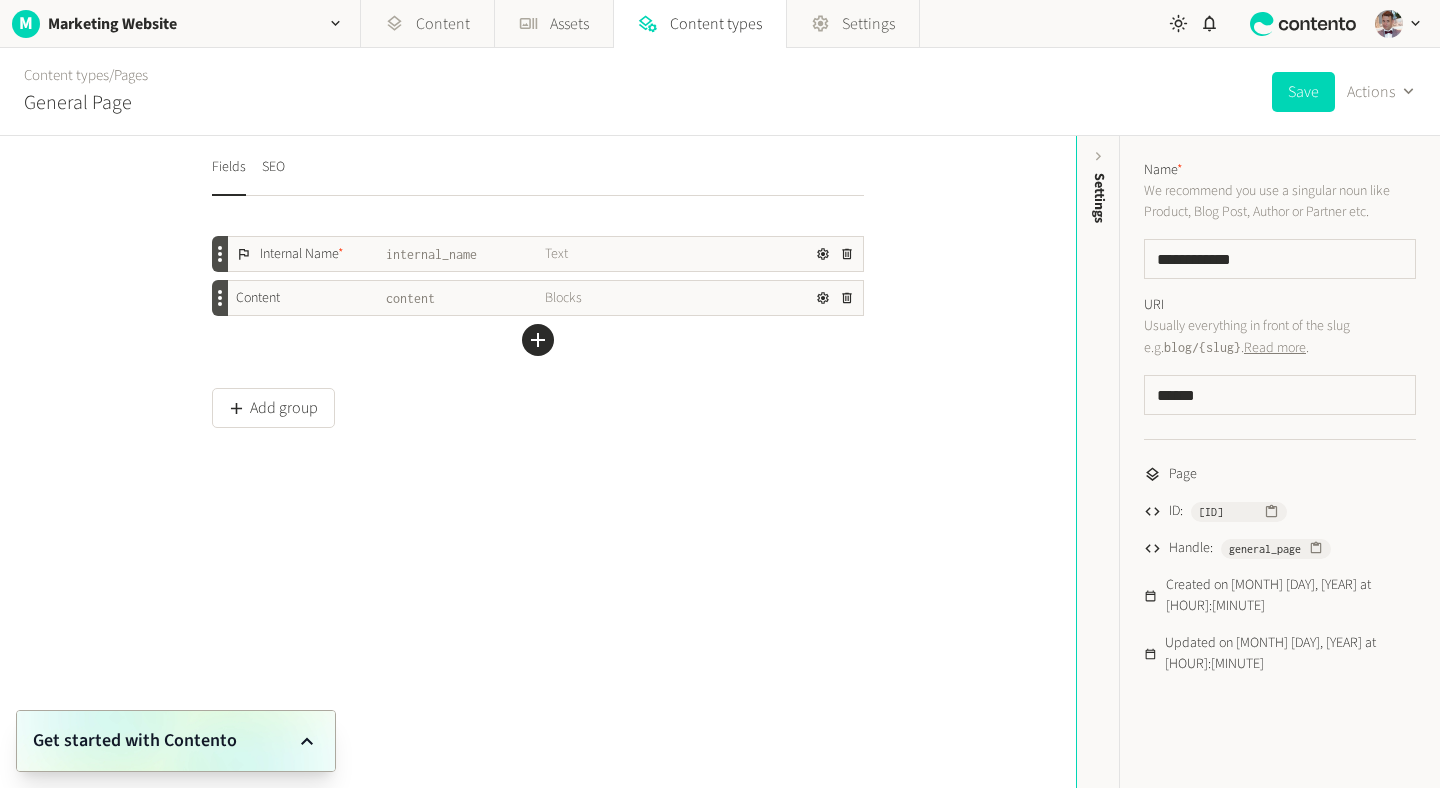 click on "Internal Name  * internal_name Text Content  content Blocks Add a field  Add group" 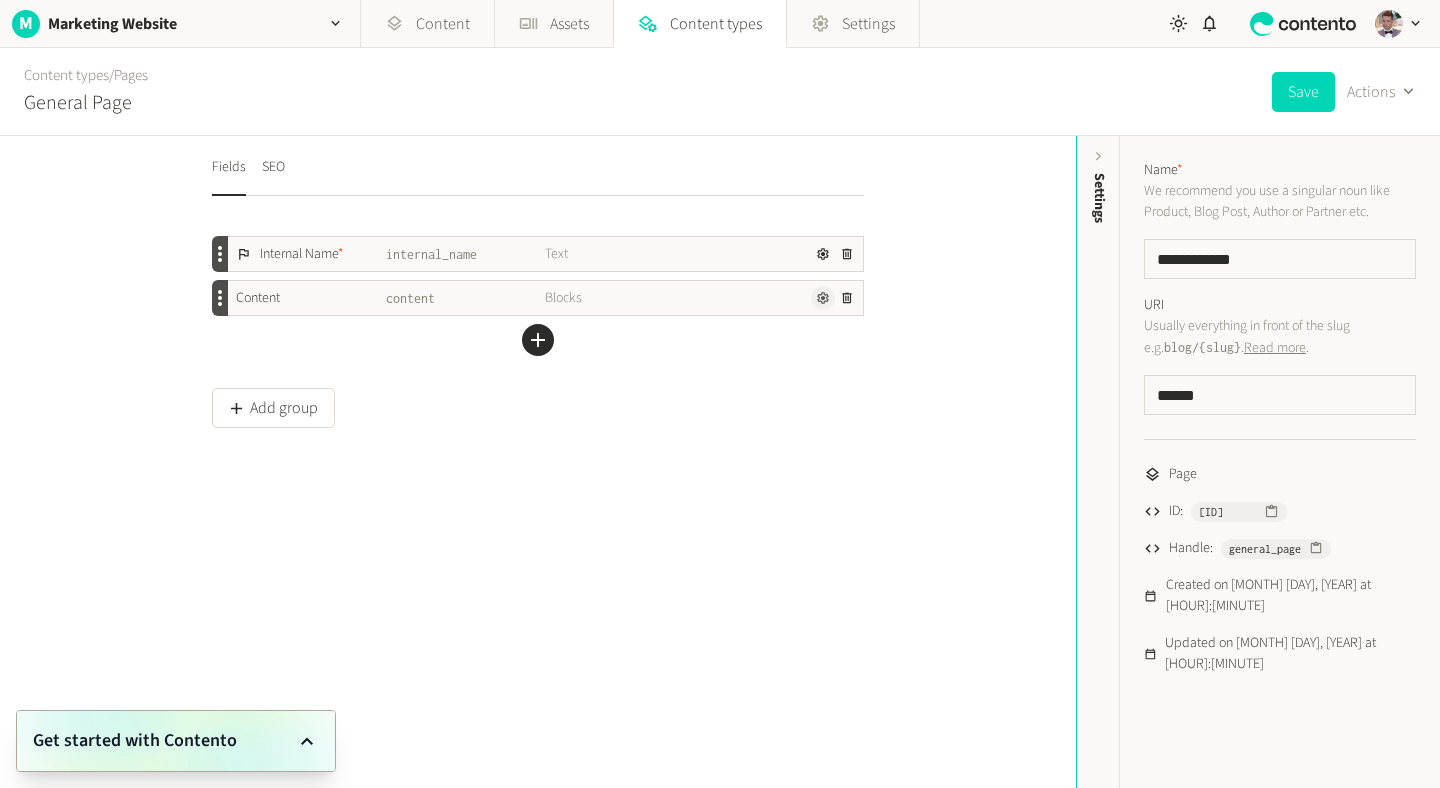 click 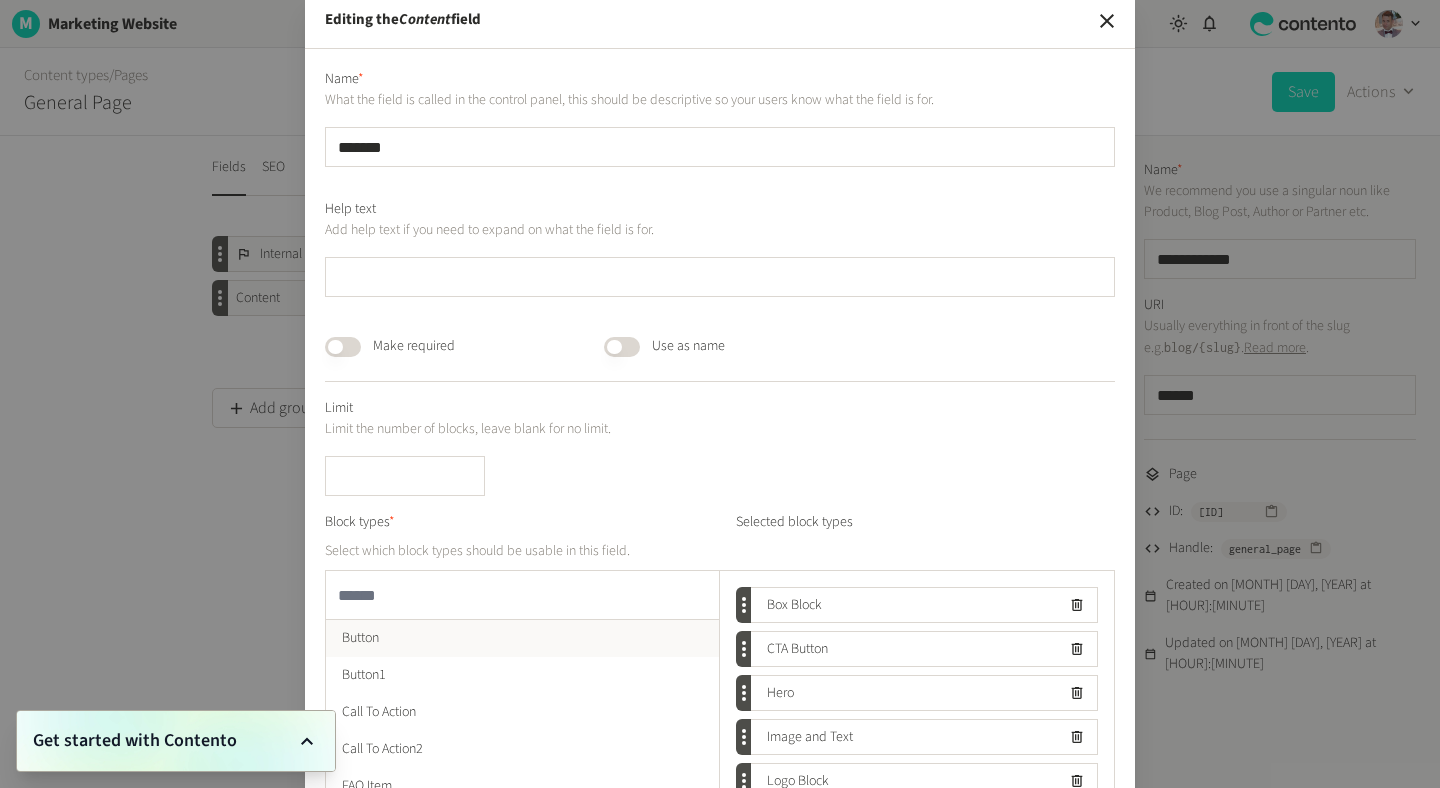 scroll, scrollTop: 268, scrollLeft: 0, axis: vertical 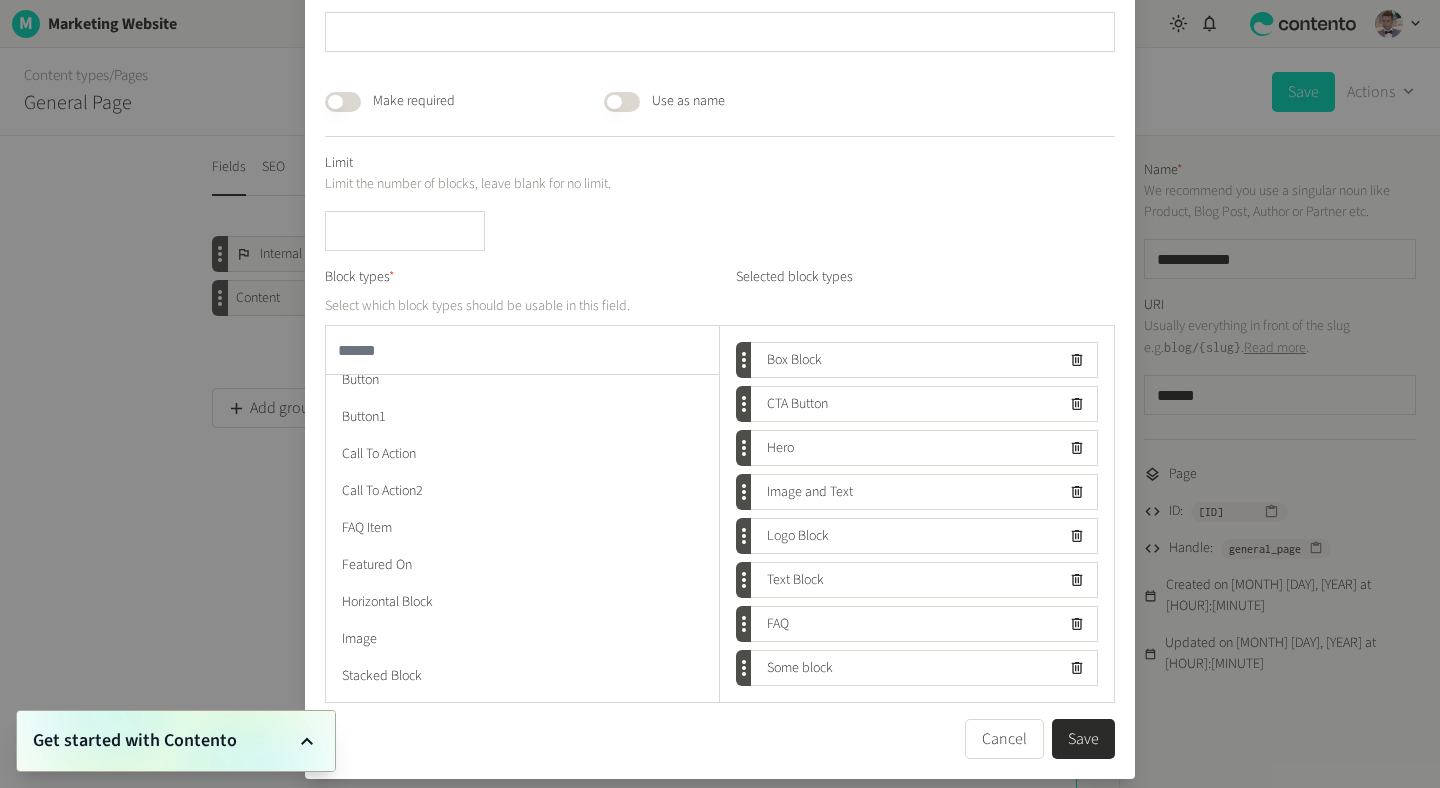 click on "Save" at bounding box center [1083, 739] 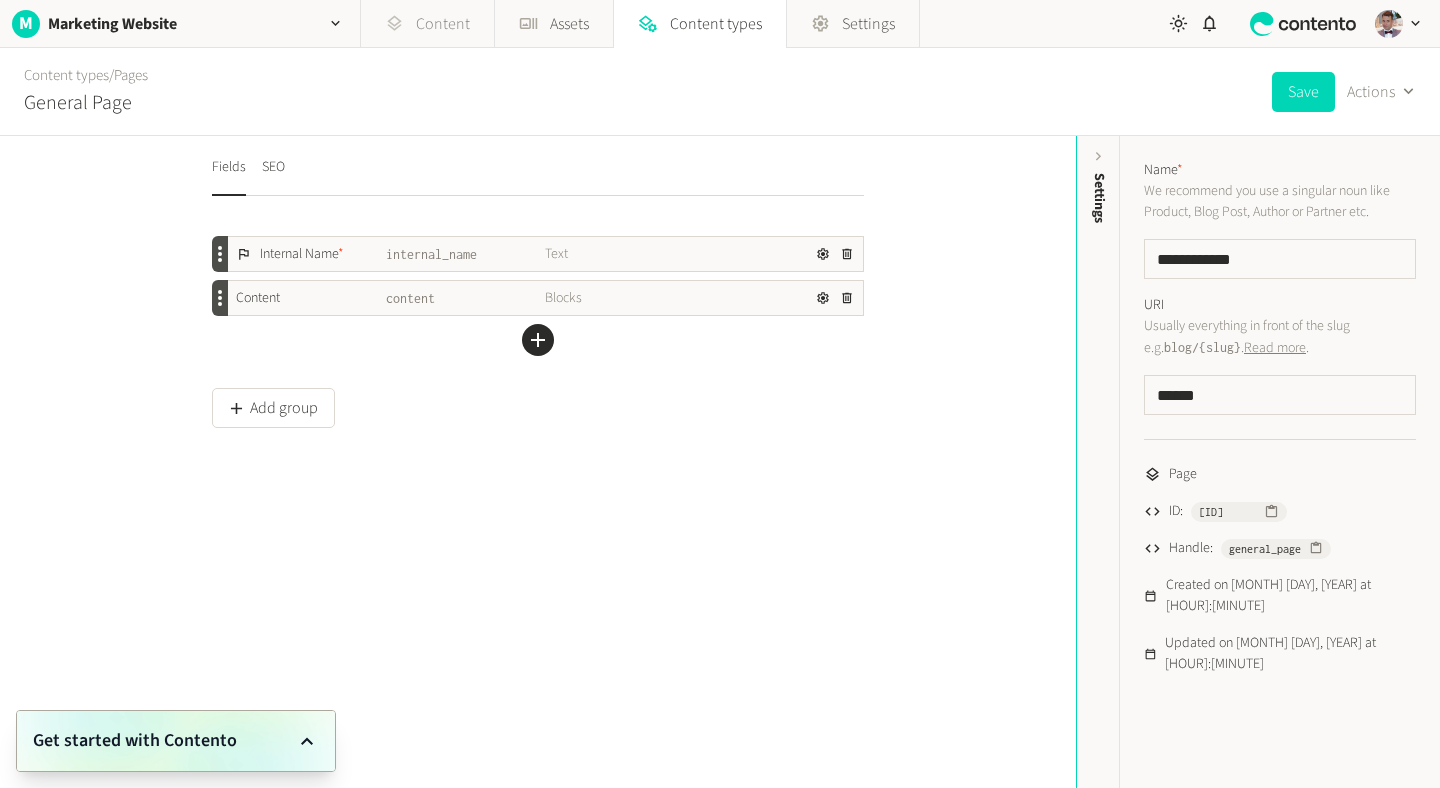 click on "Content" 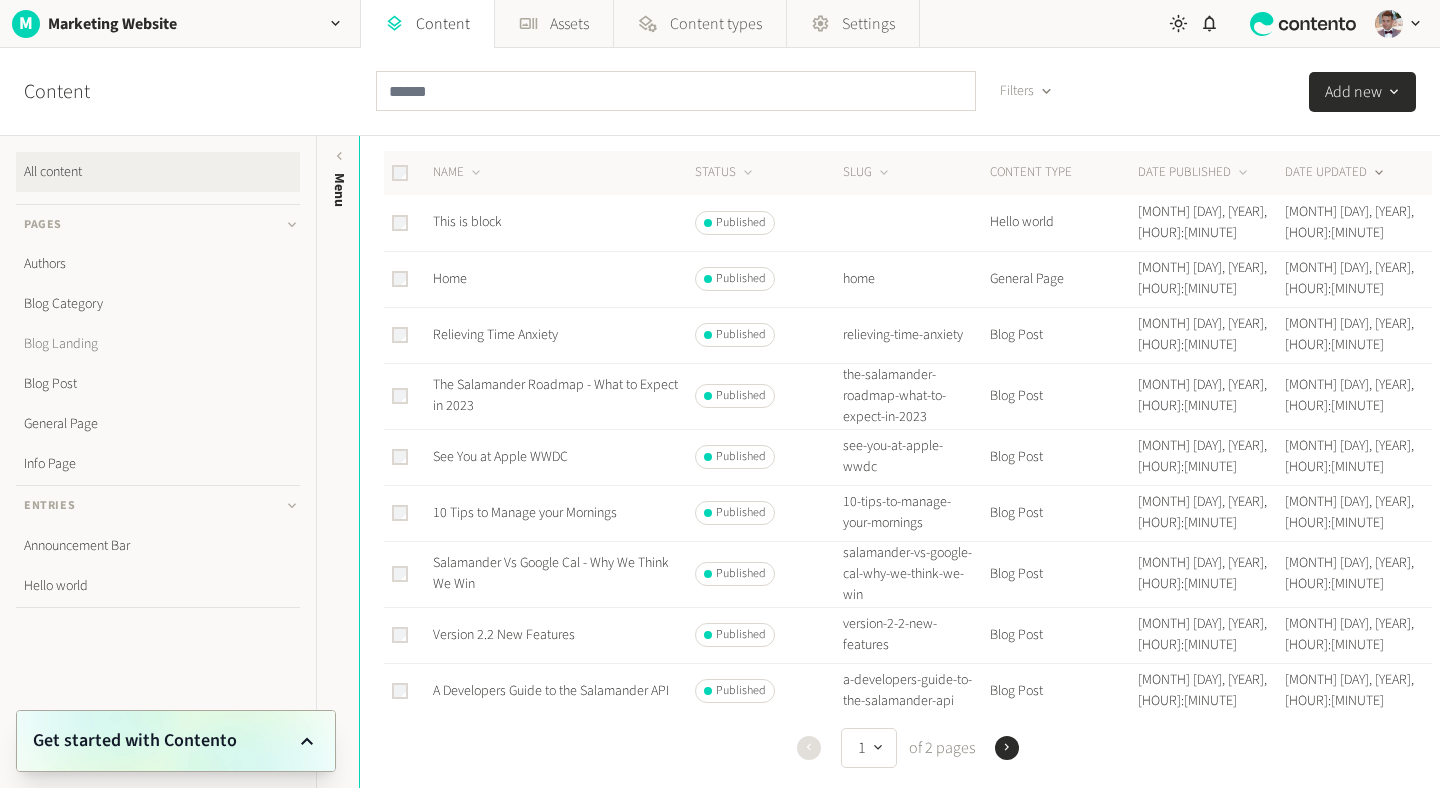 scroll, scrollTop: 0, scrollLeft: 0, axis: both 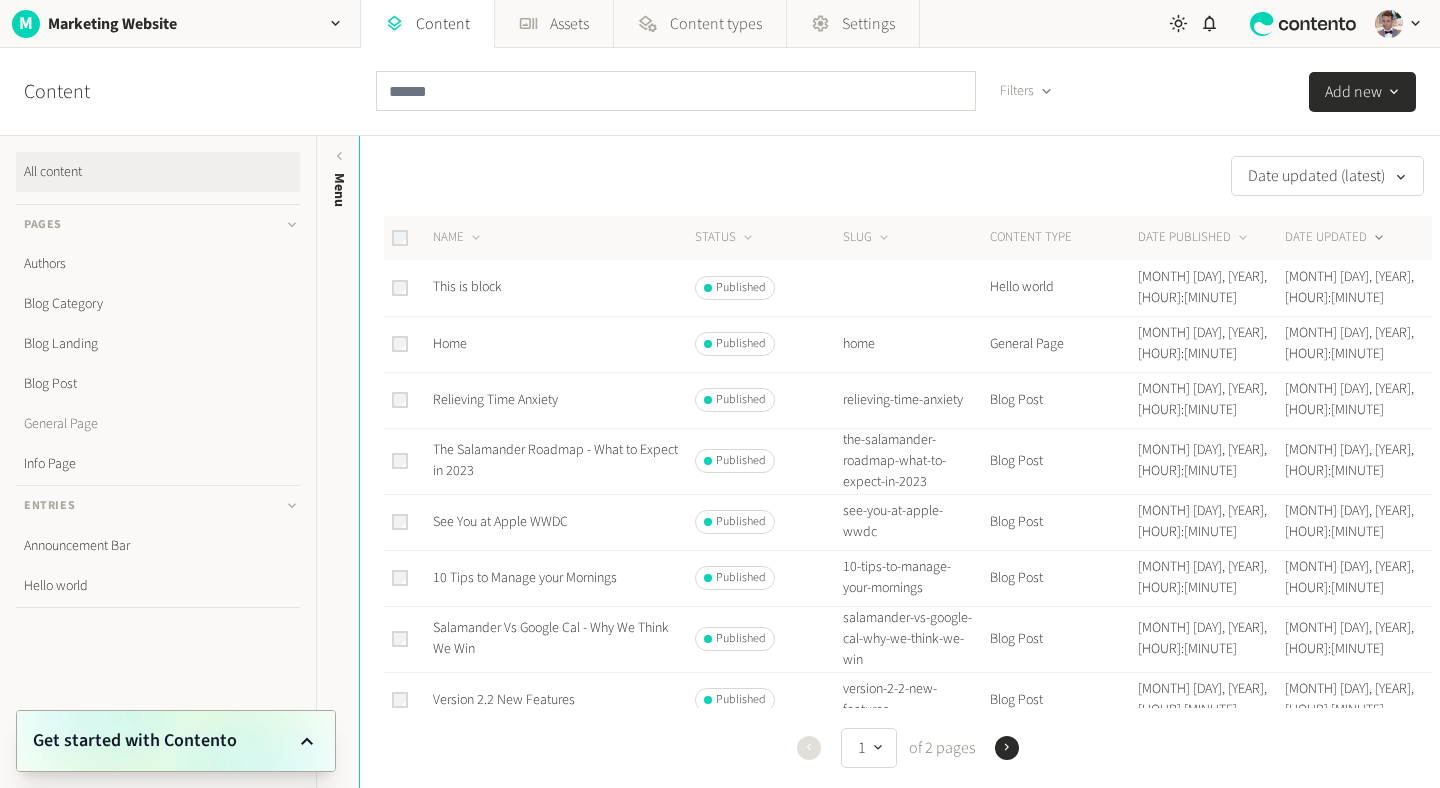 click on "General Page" 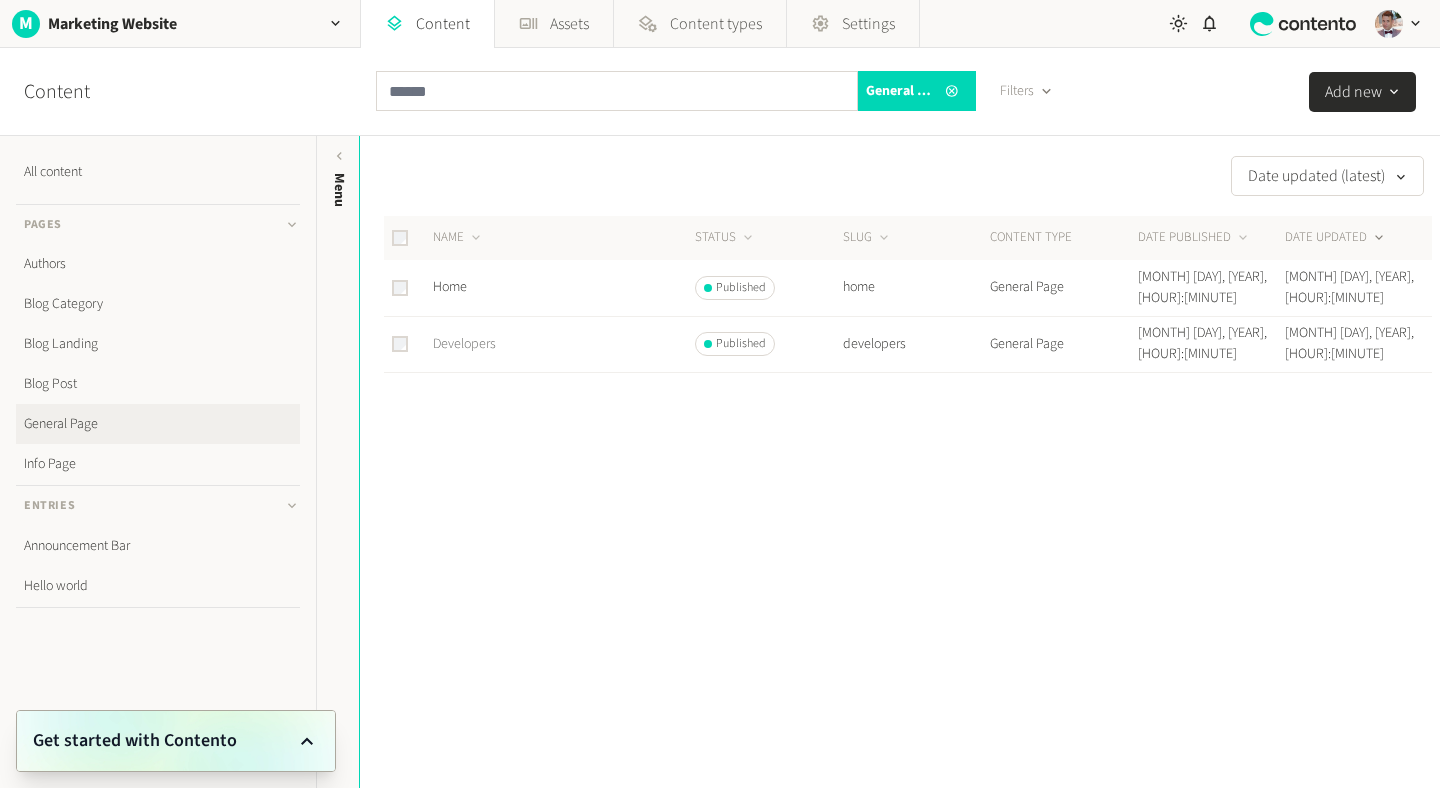 click on "Developers" 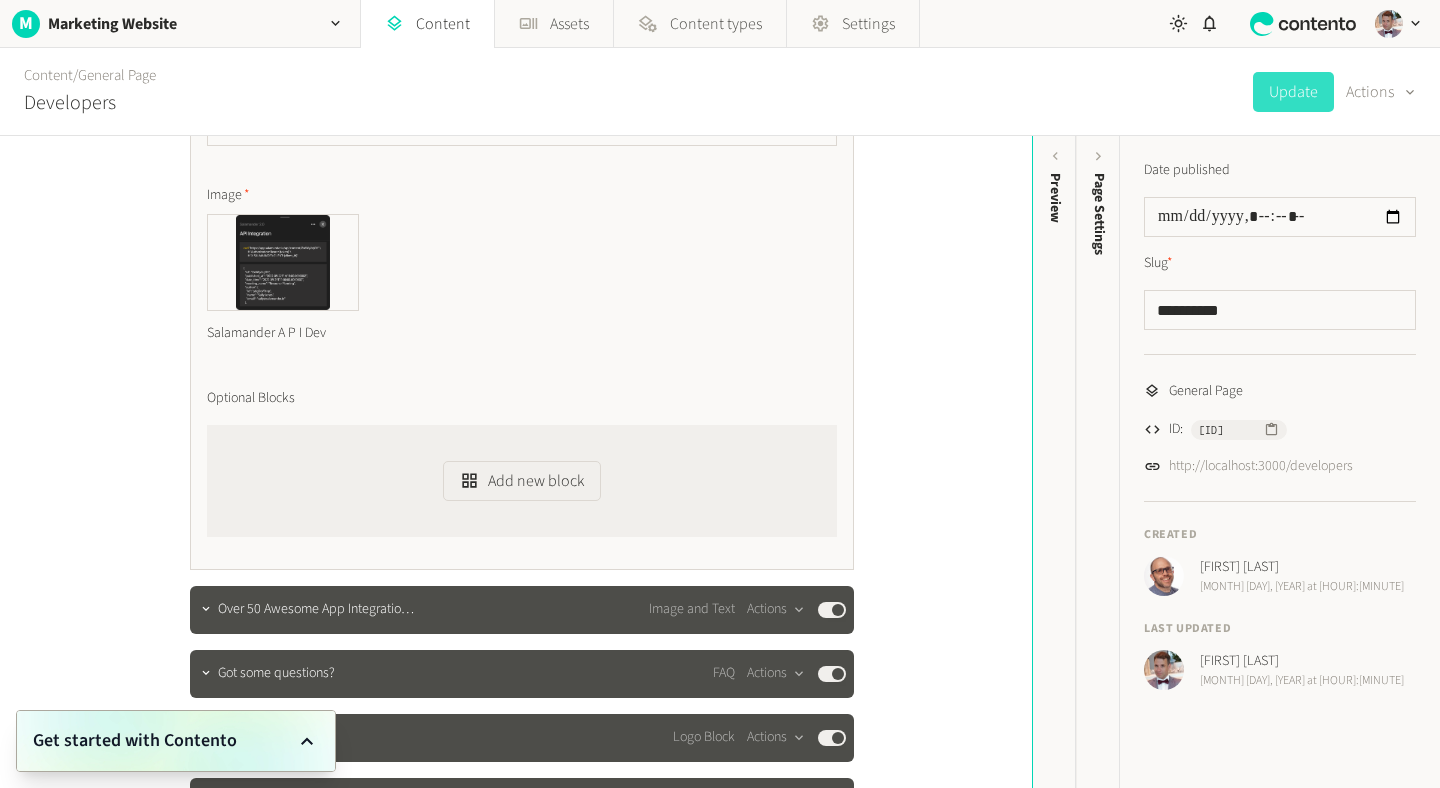 scroll, scrollTop: 804, scrollLeft: 0, axis: vertical 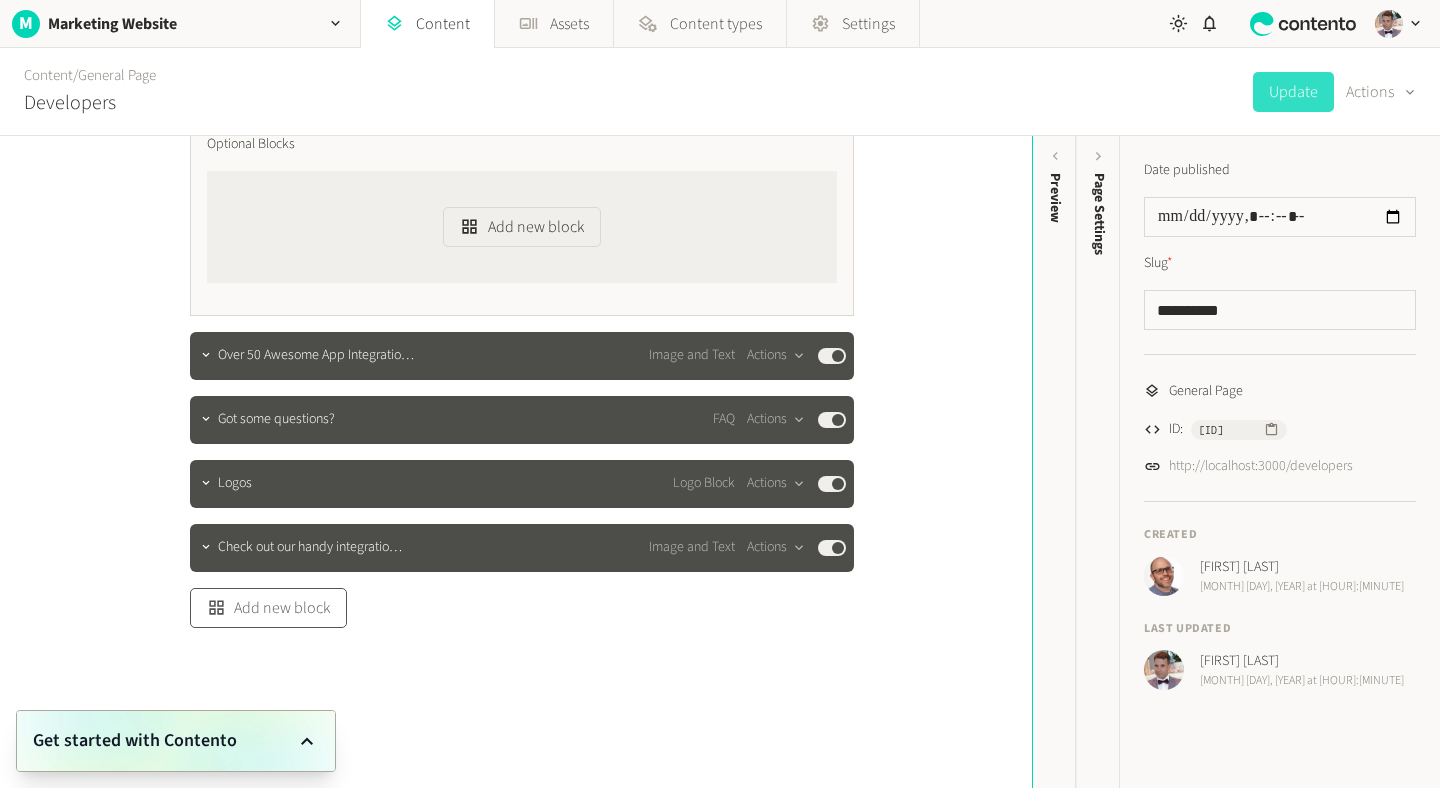 click on "Add new block" 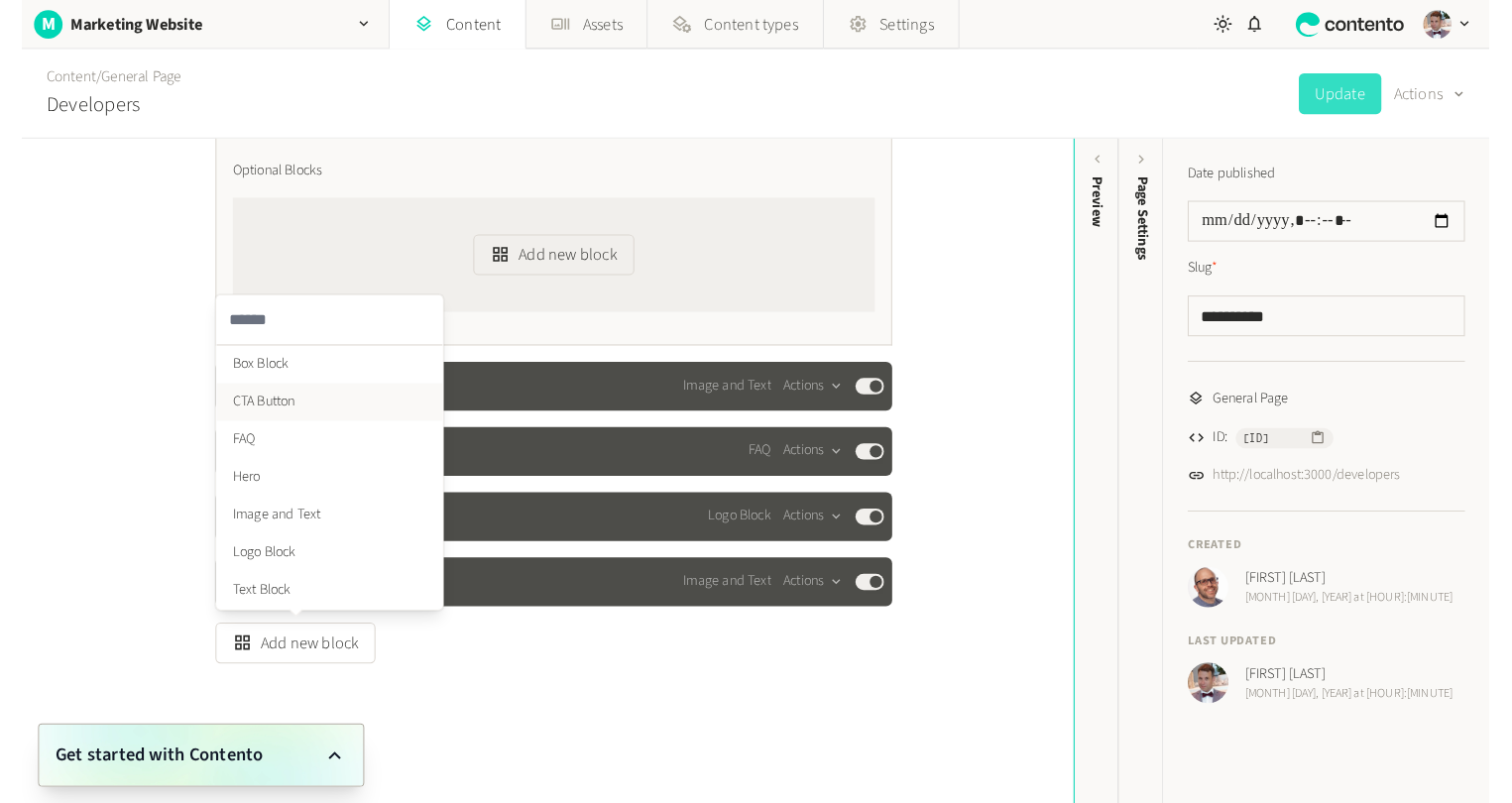 scroll, scrollTop: 797, scrollLeft: 0, axis: vertical 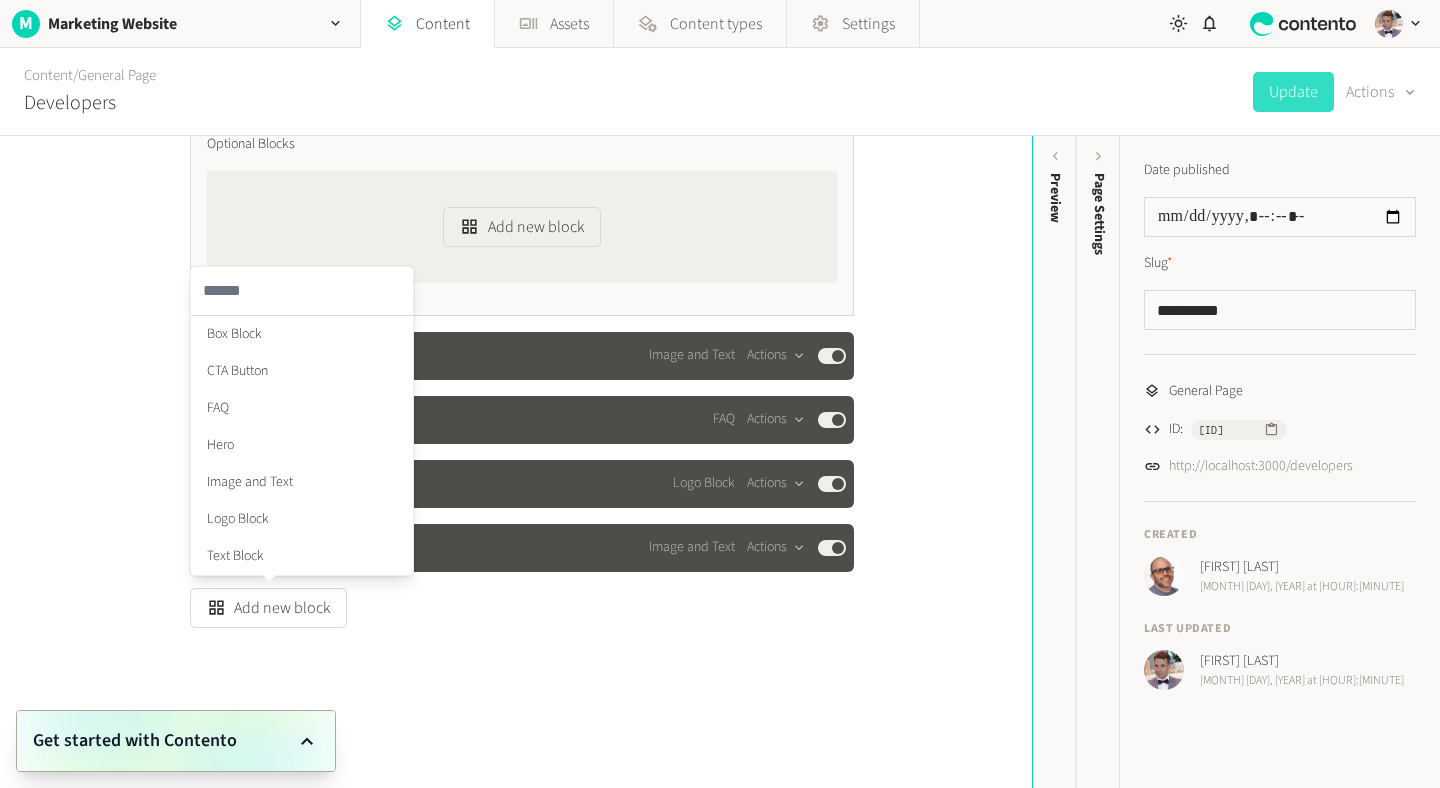 click on "**********" 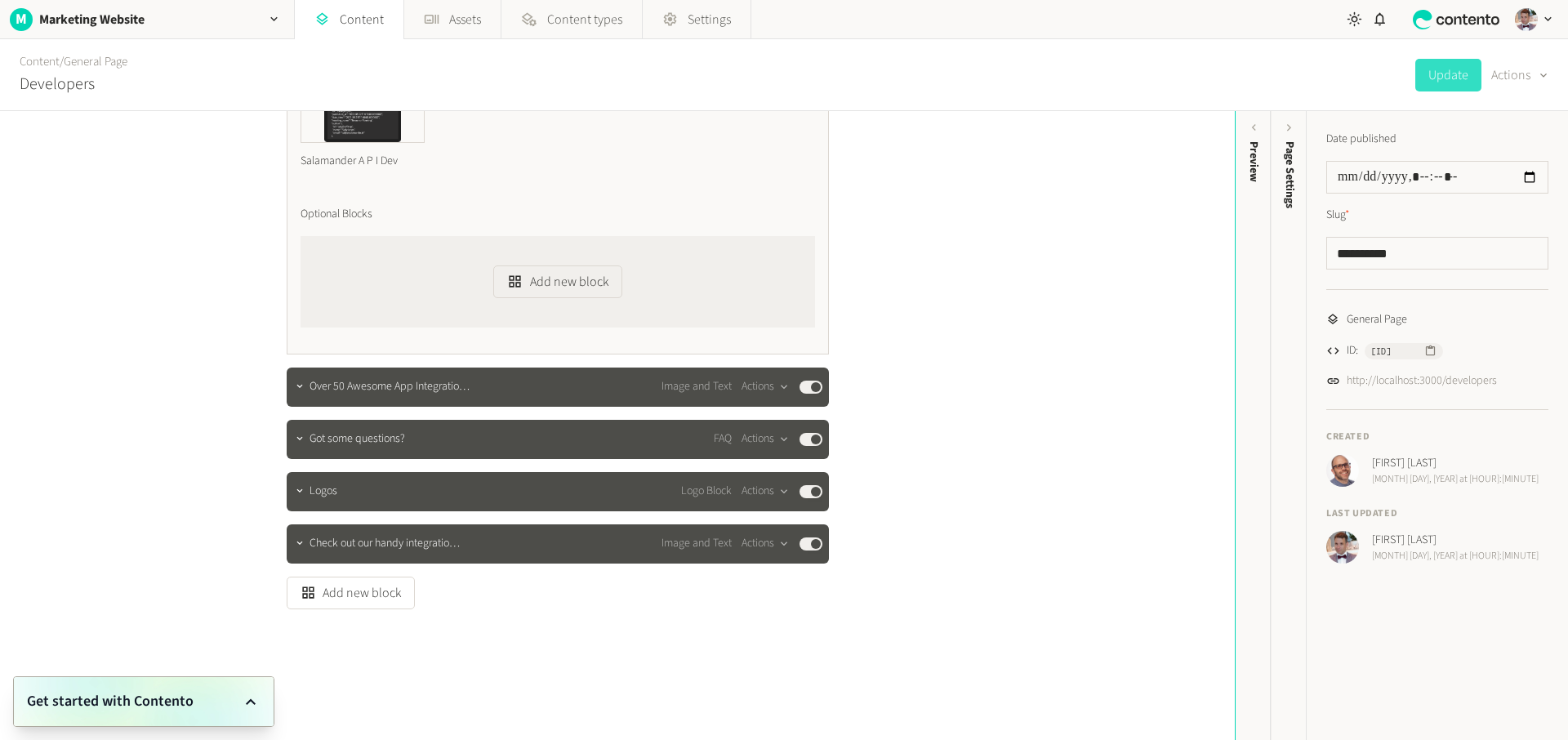 scroll, scrollTop: 560, scrollLeft: 0, axis: vertical 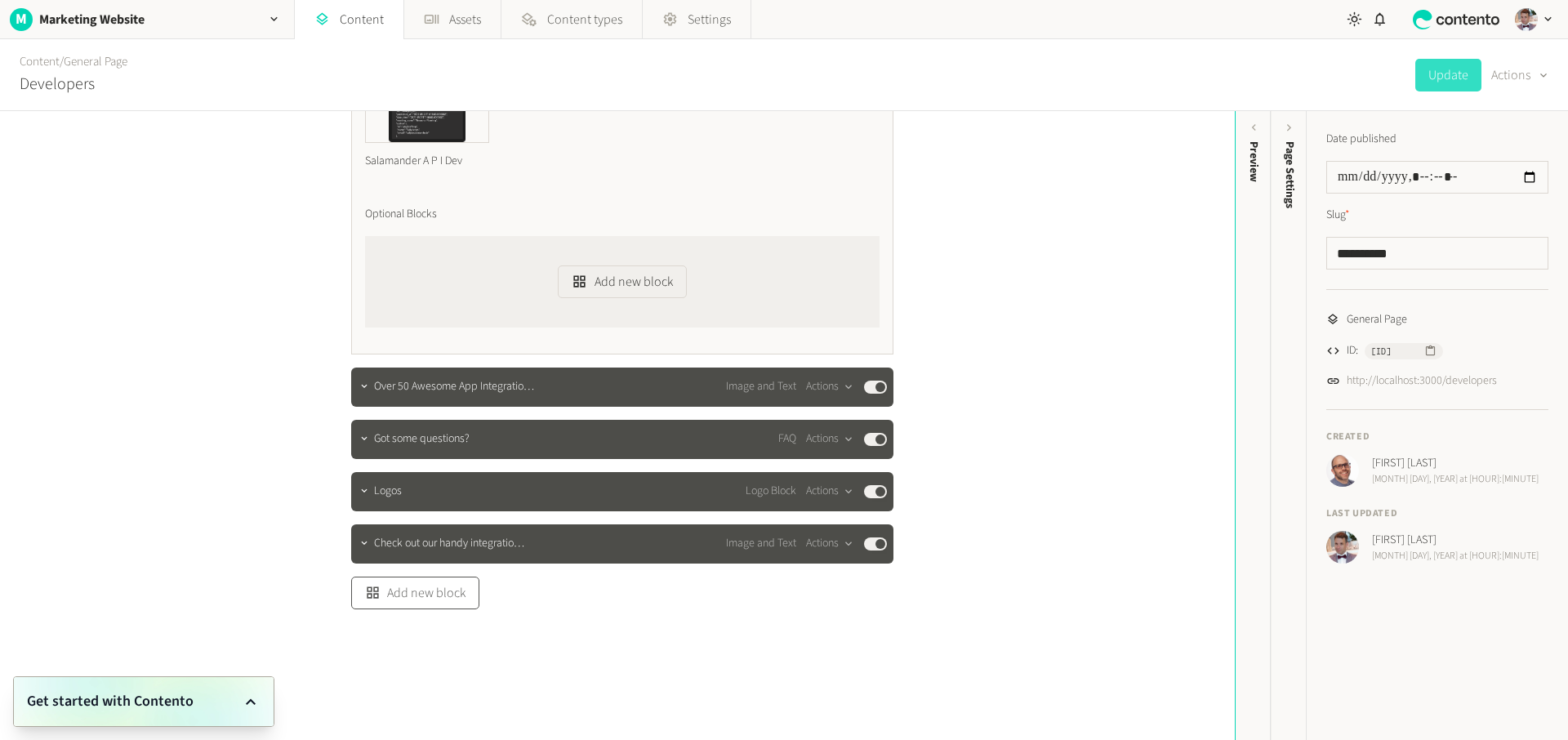 click on "Add new block" 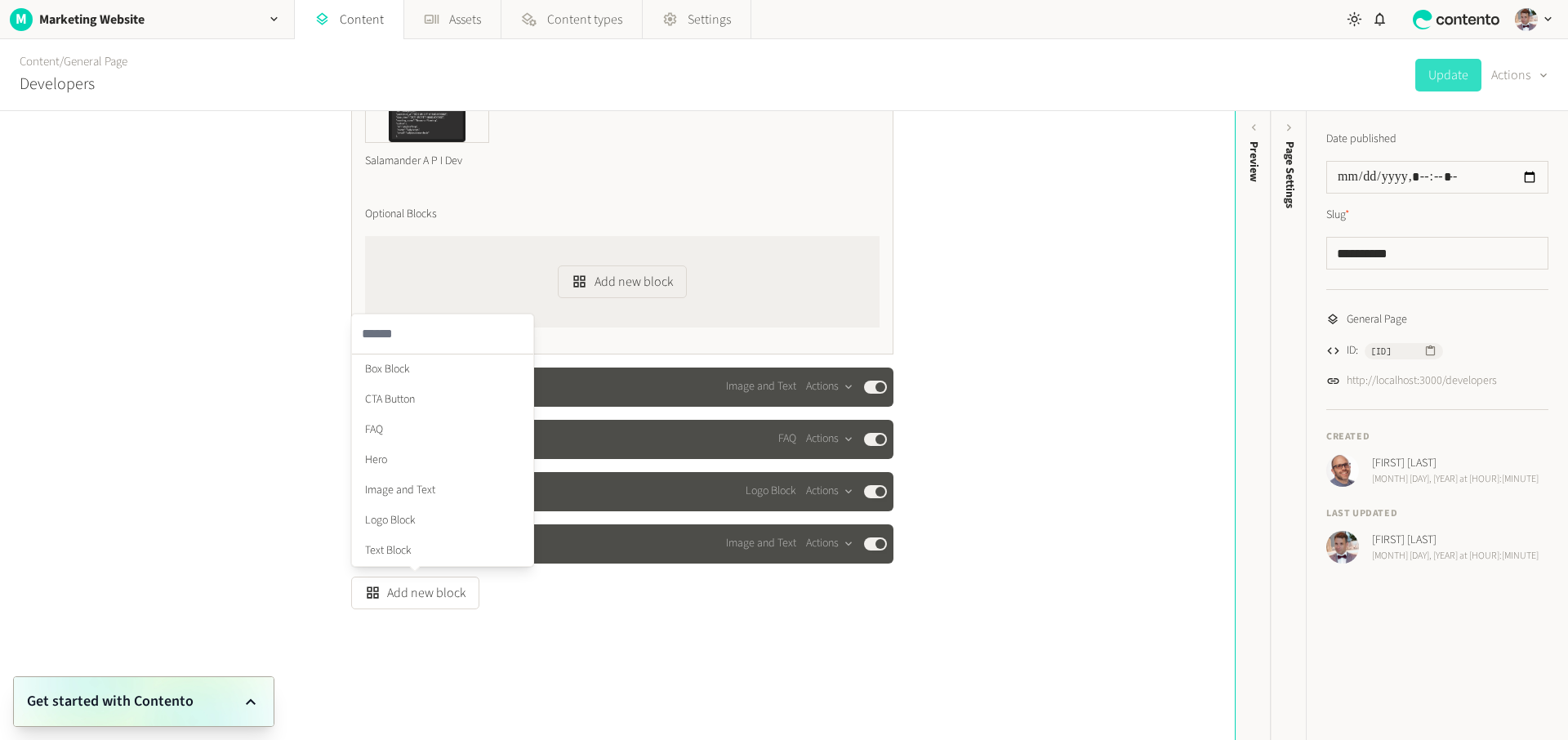 click on "**********" 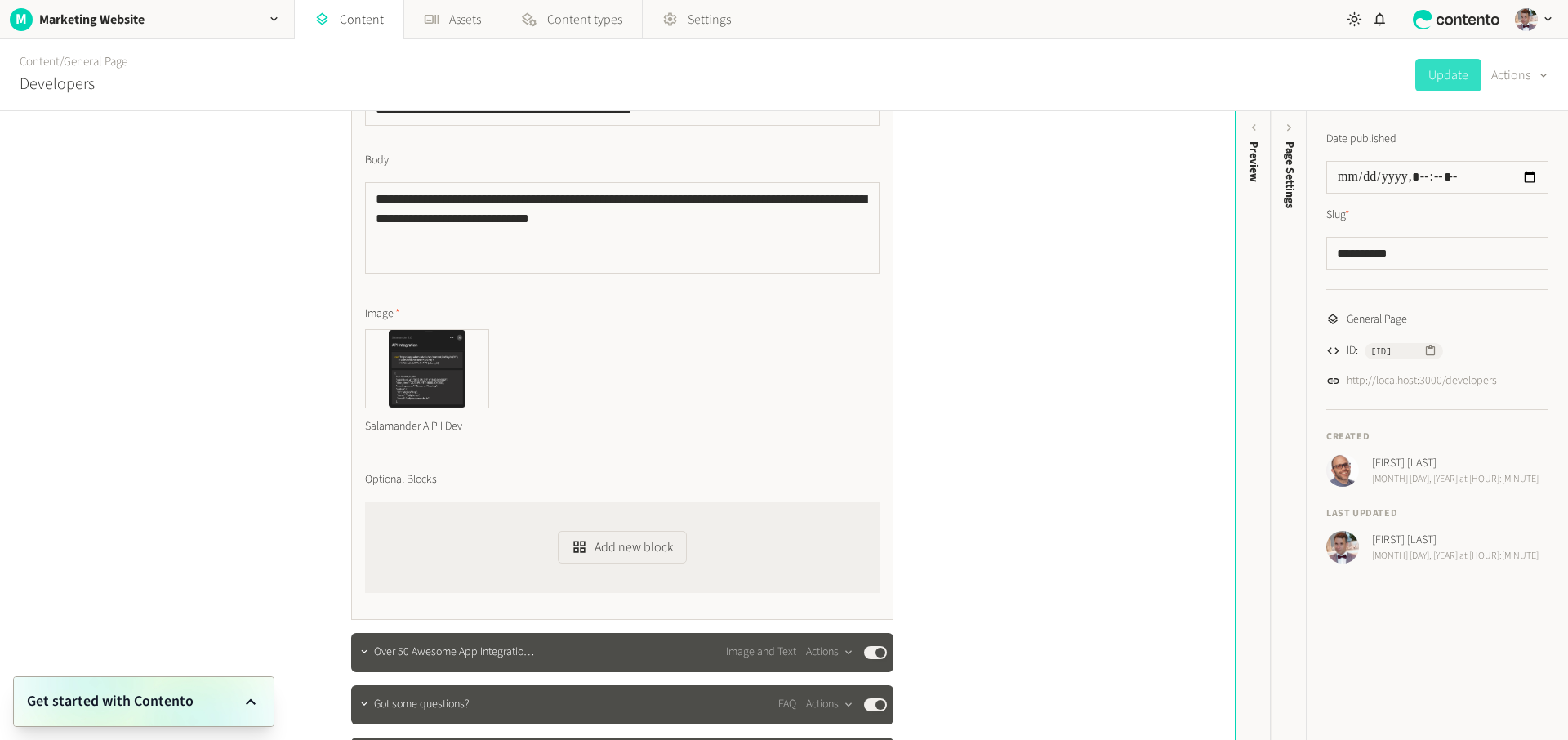 scroll, scrollTop: 0, scrollLeft: 0, axis: both 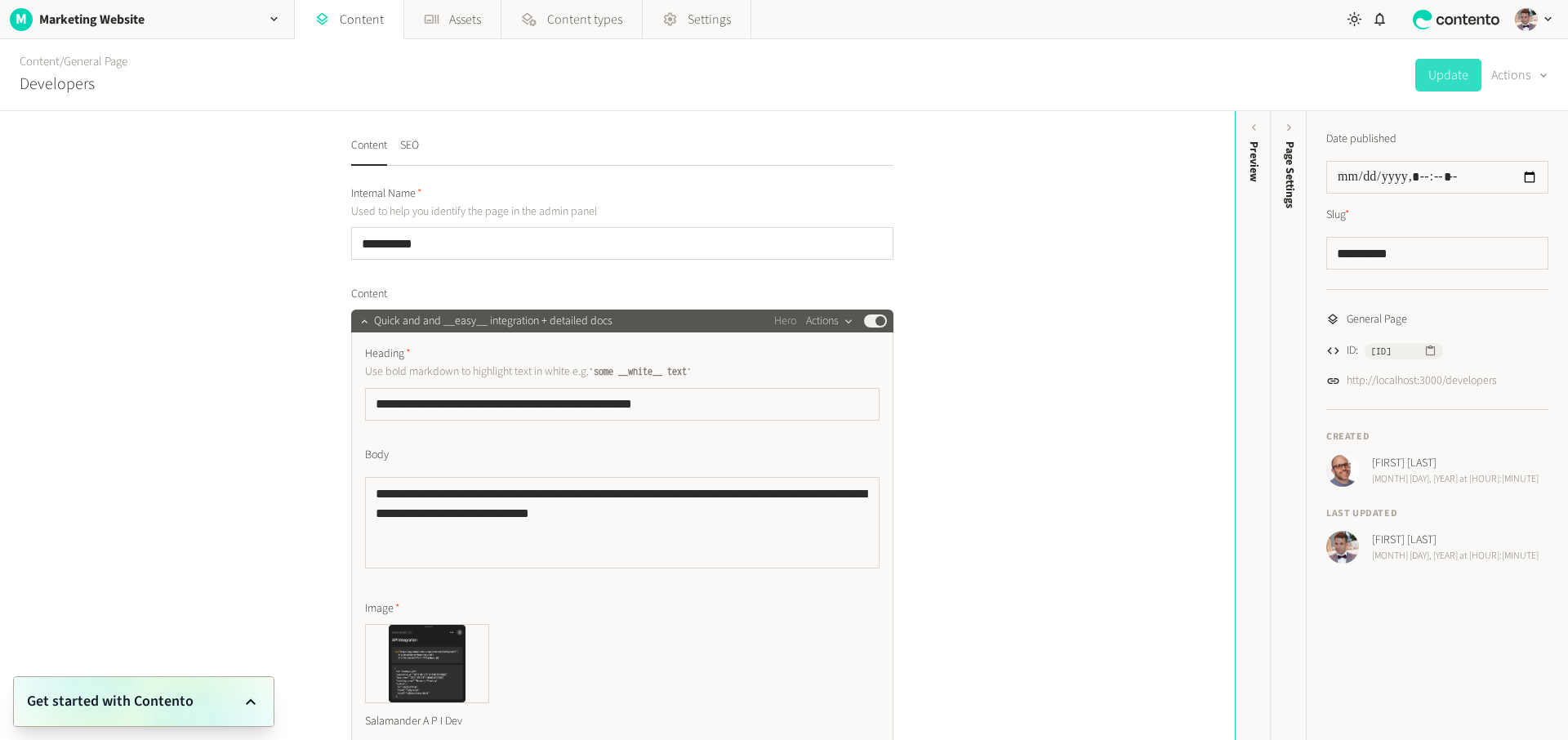 click on "Actions" 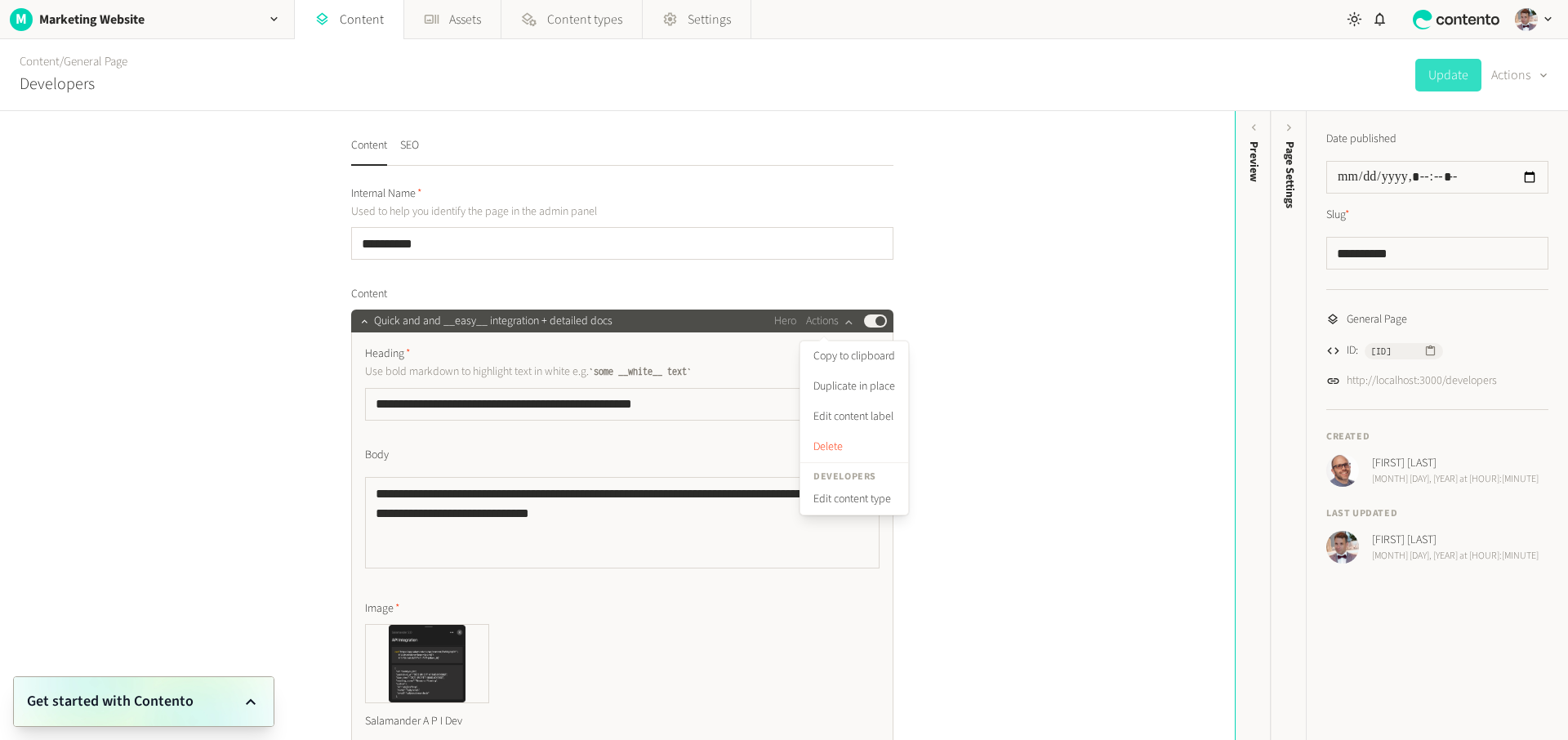 click on "**********" 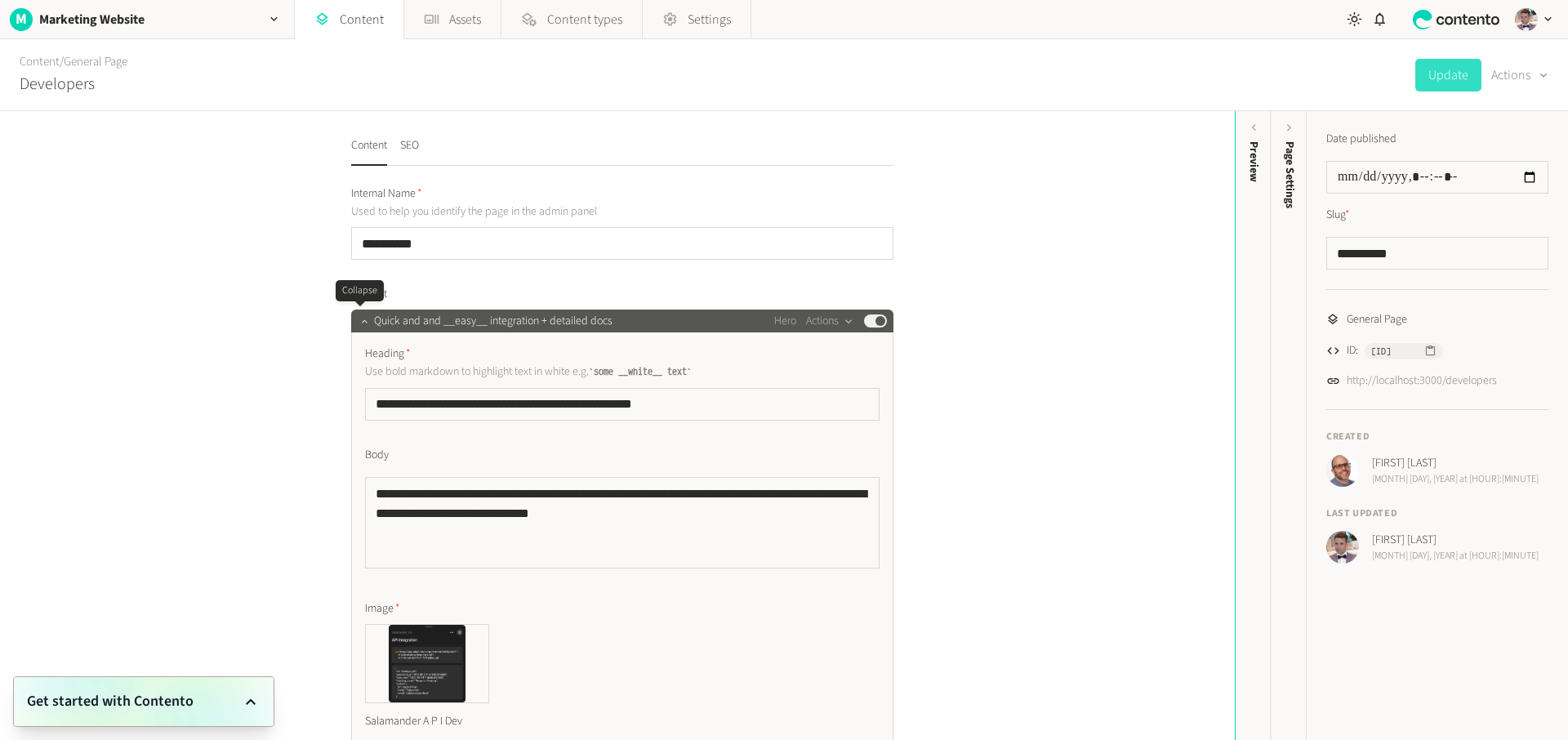 click 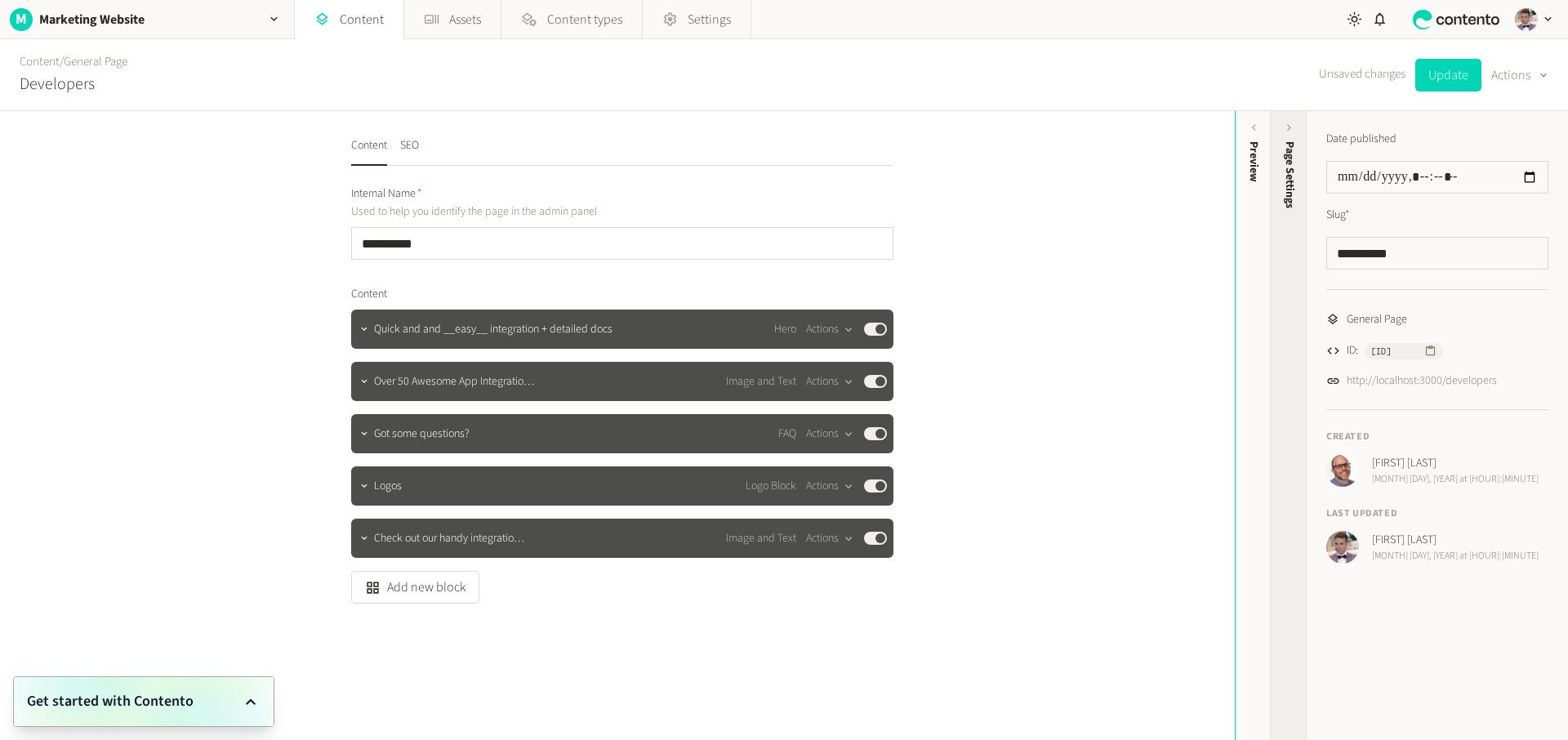 click on "Page Settings" 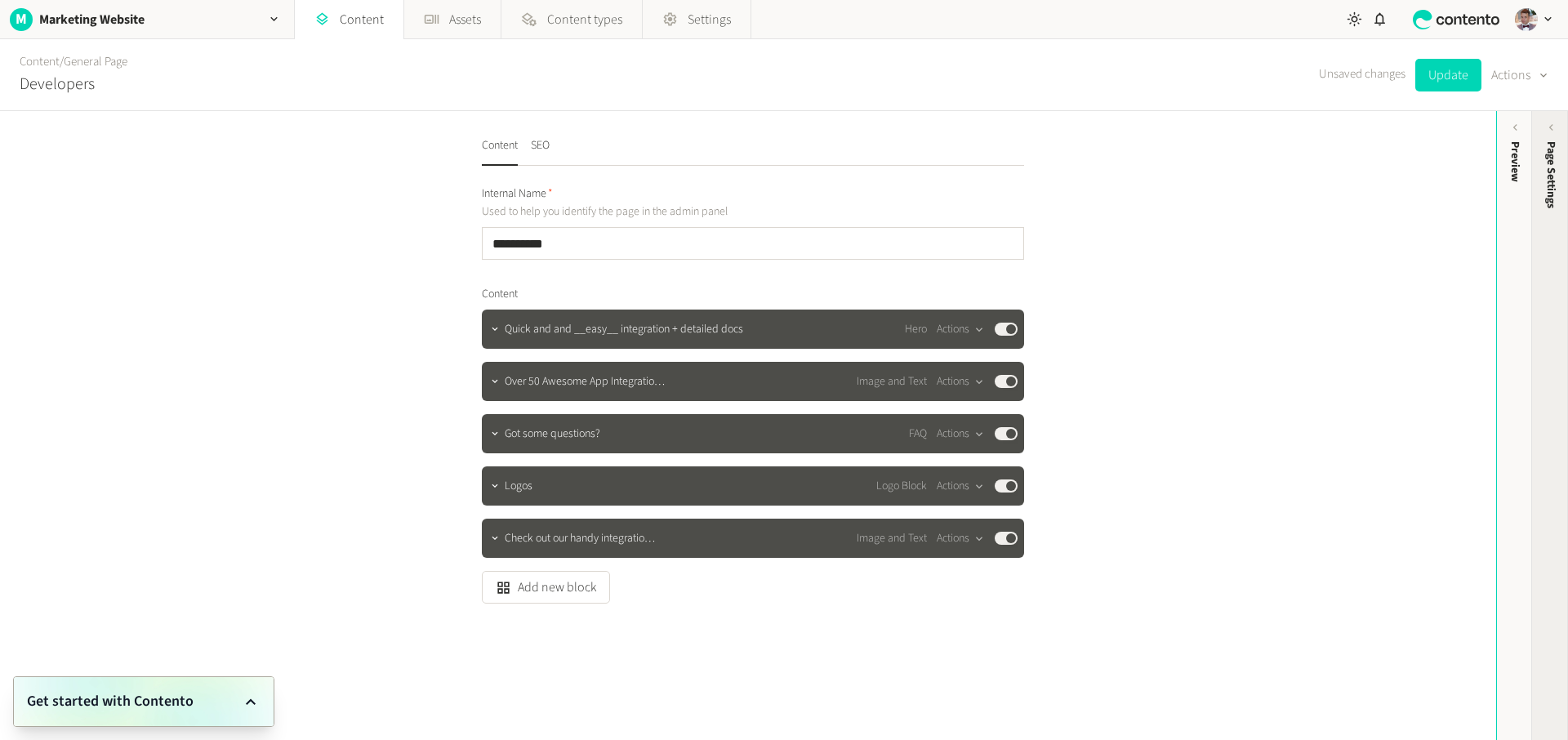 click on "Page Settings" 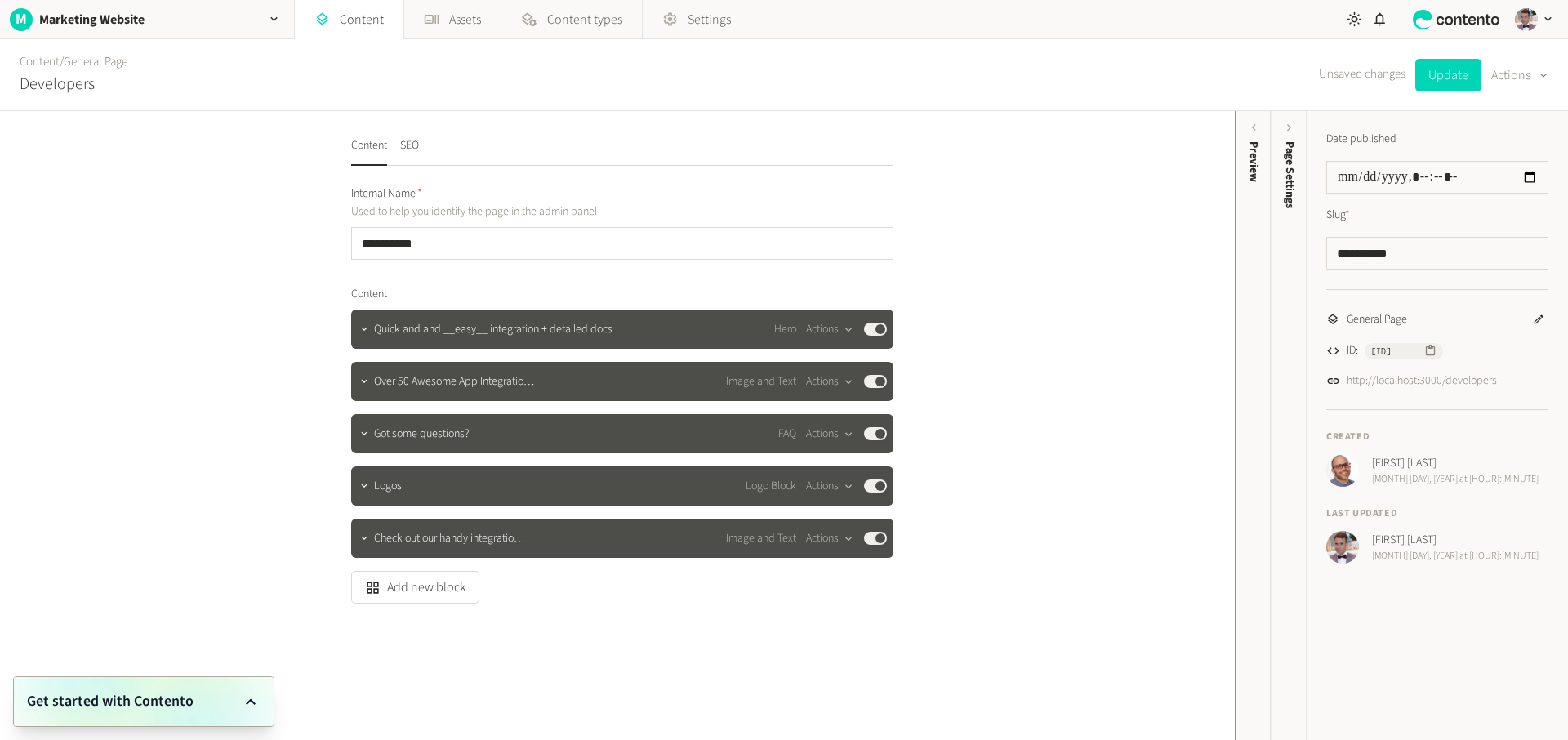 click 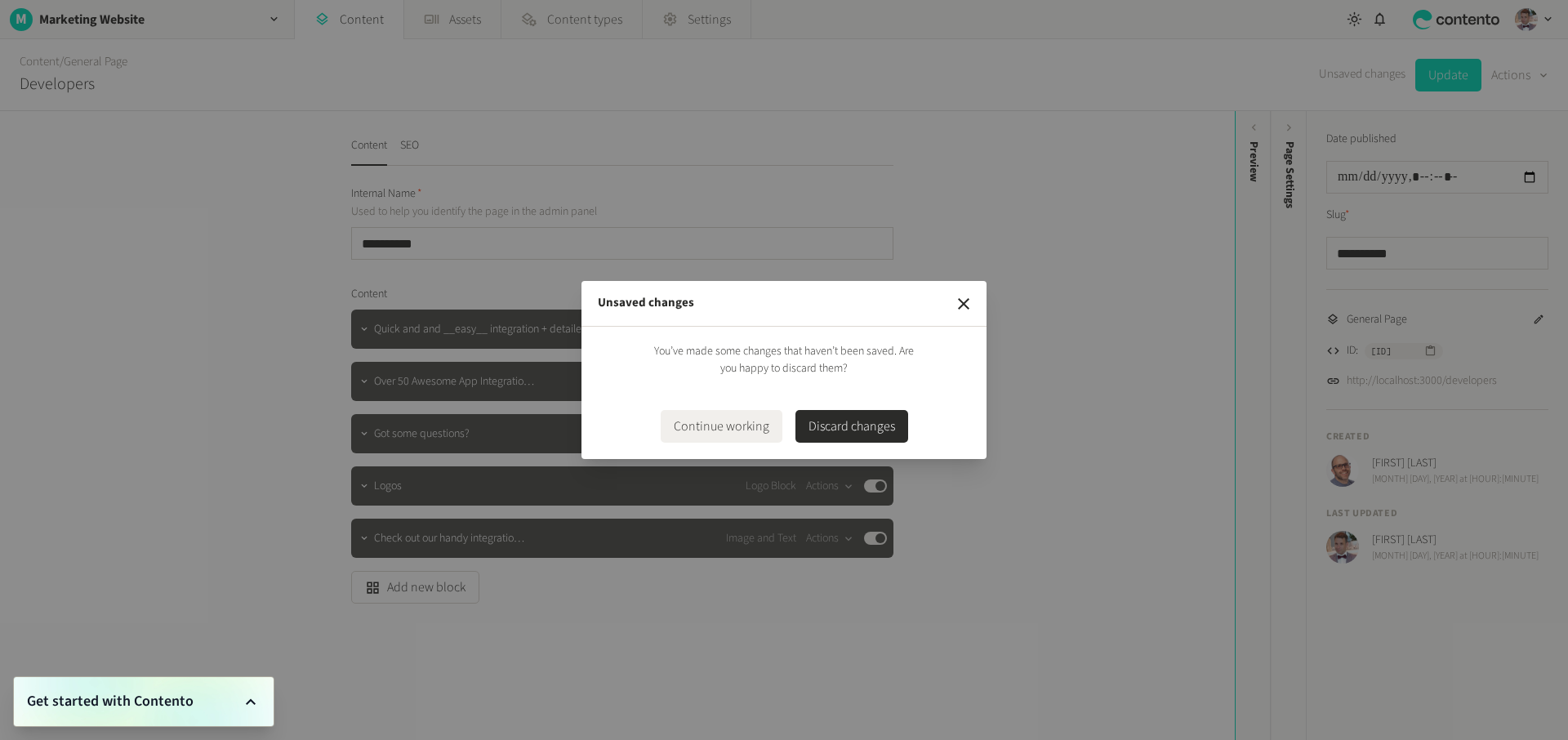 type 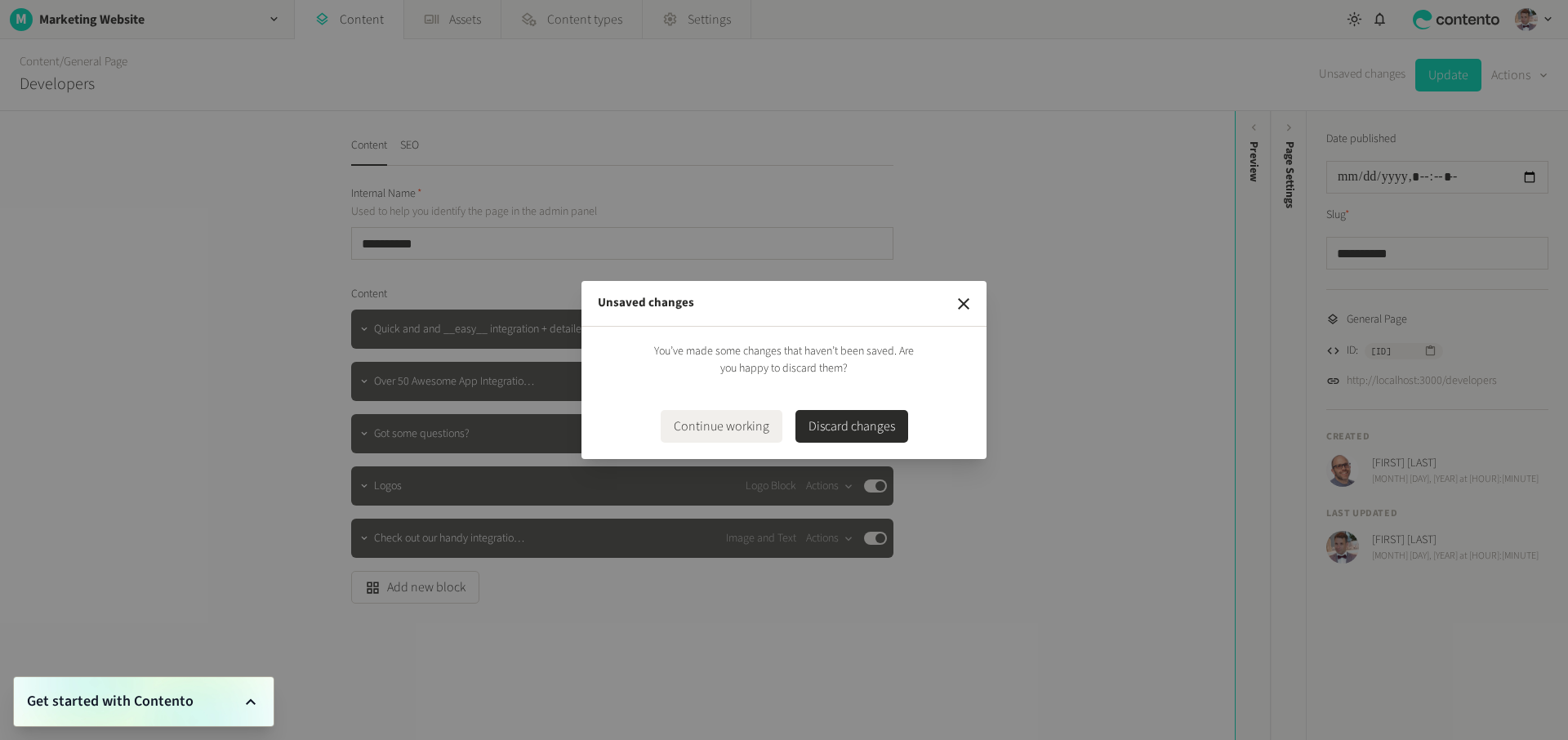 click on "Discard changes" at bounding box center (852, 426) 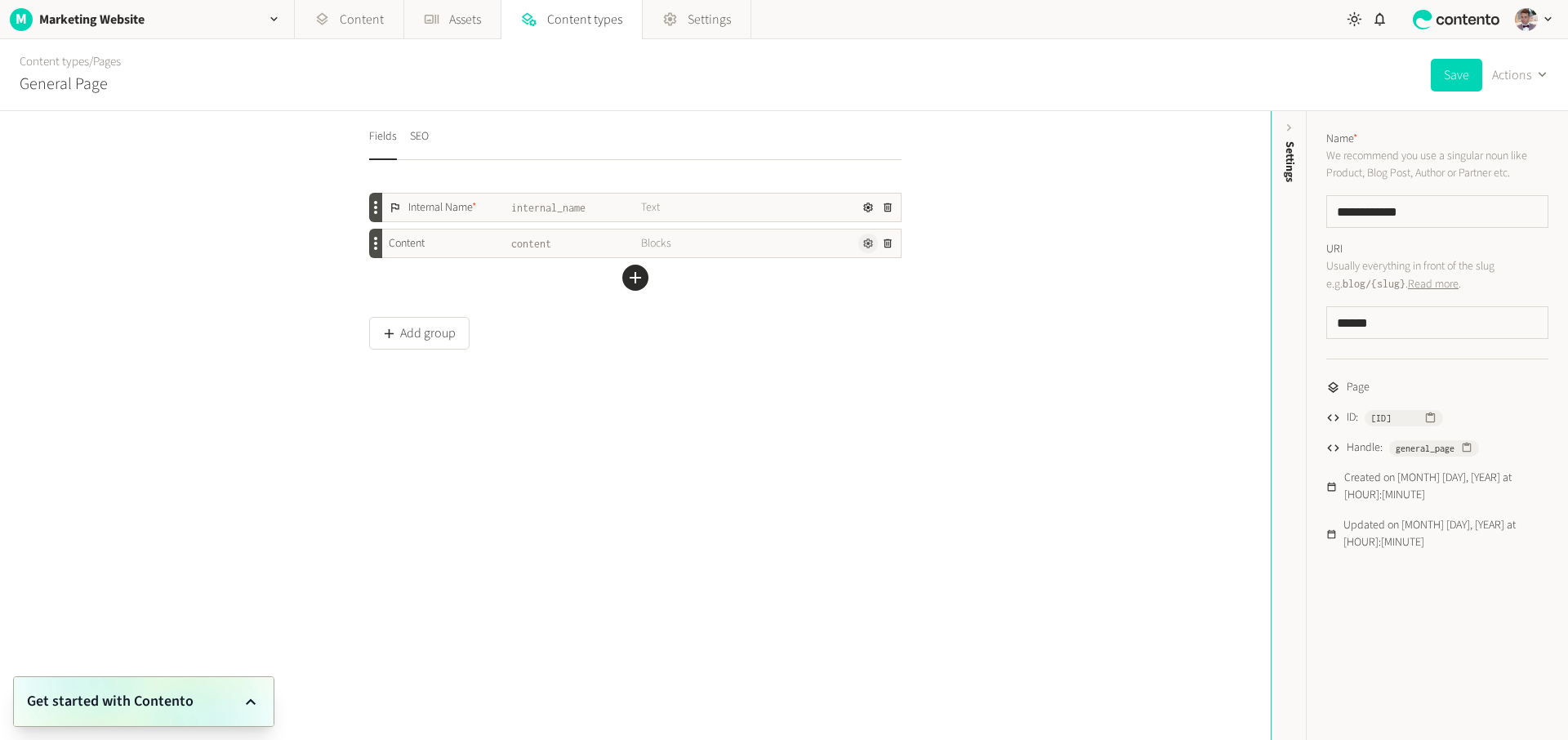 click 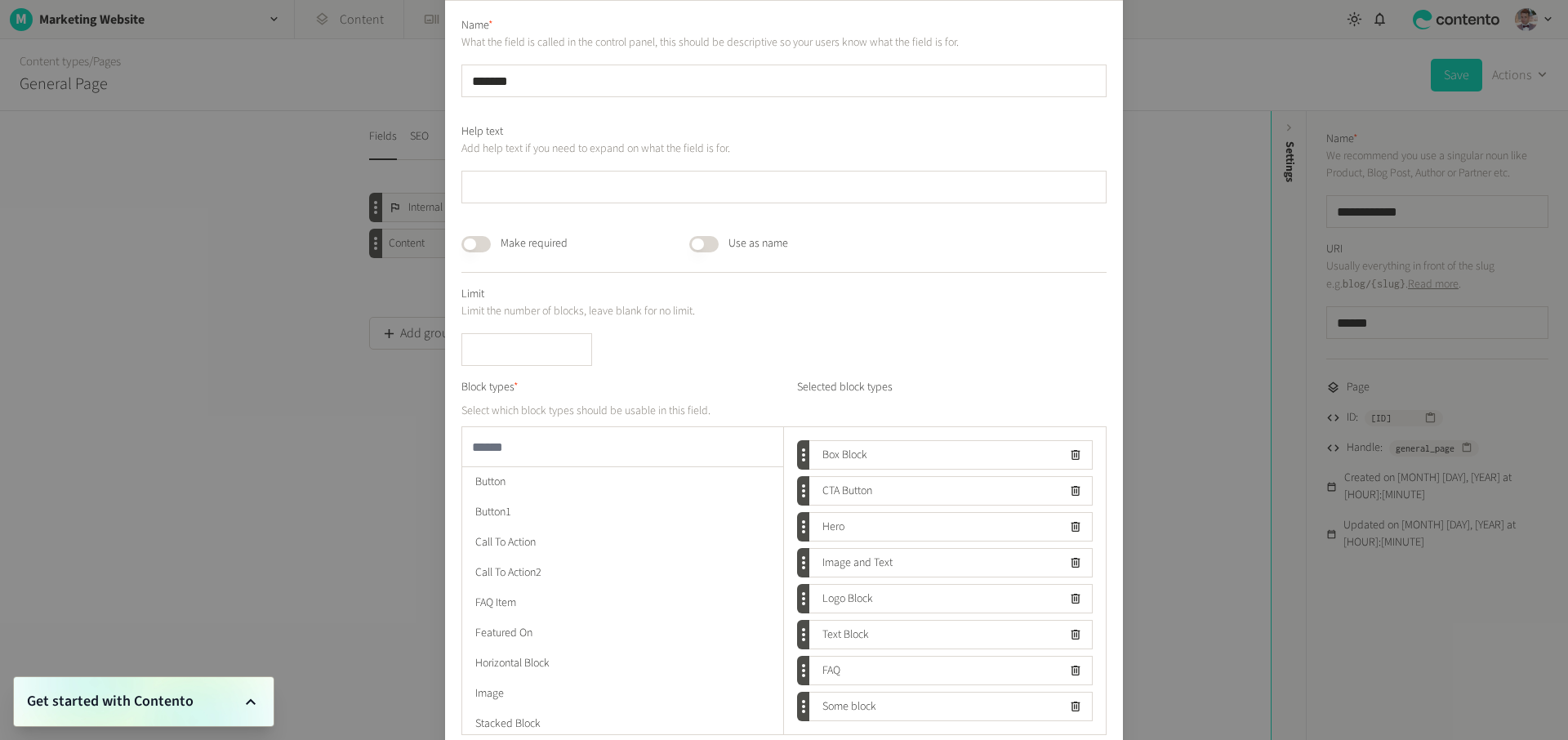 scroll, scrollTop: 128, scrollLeft: 0, axis: vertical 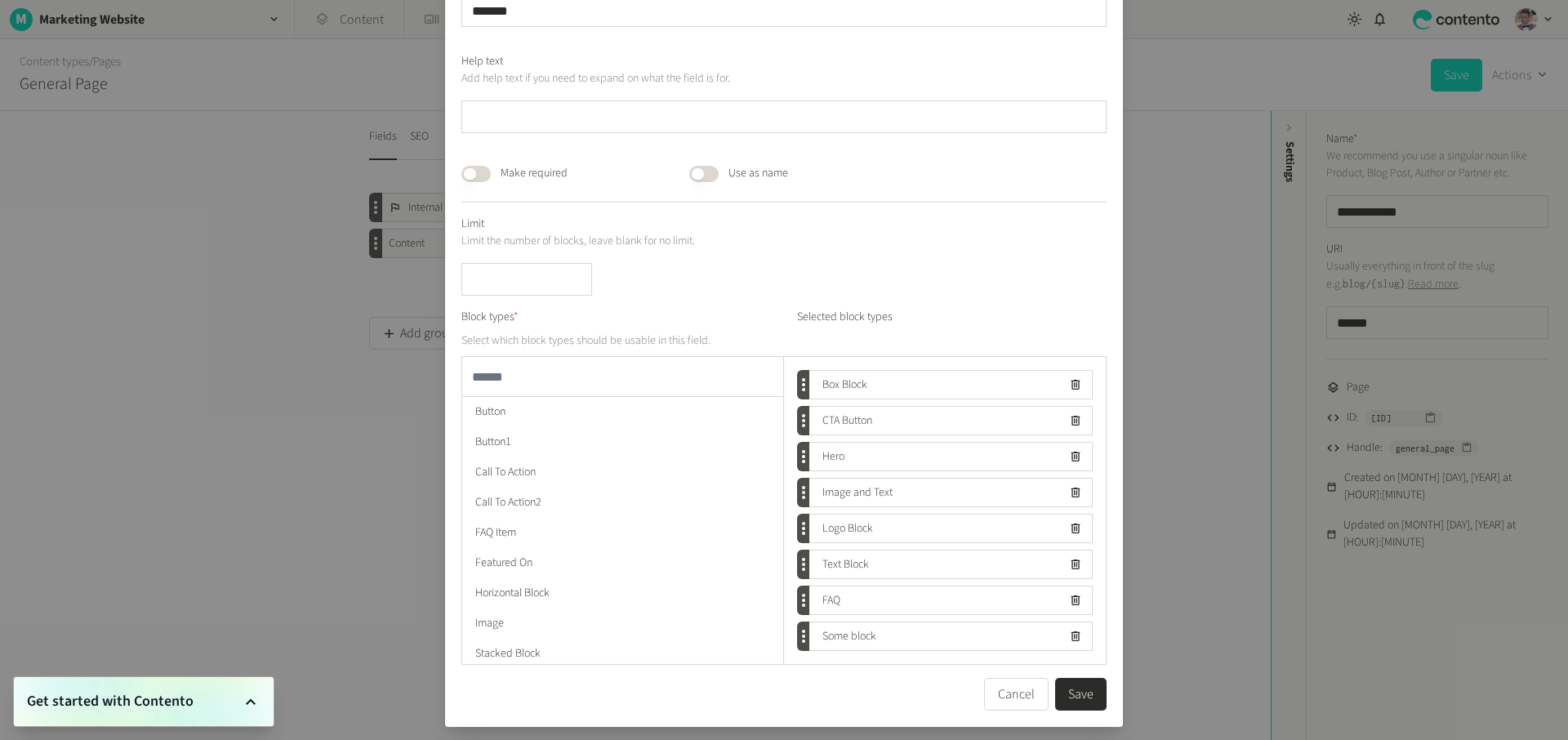 click on "Save" at bounding box center [1080, 694] 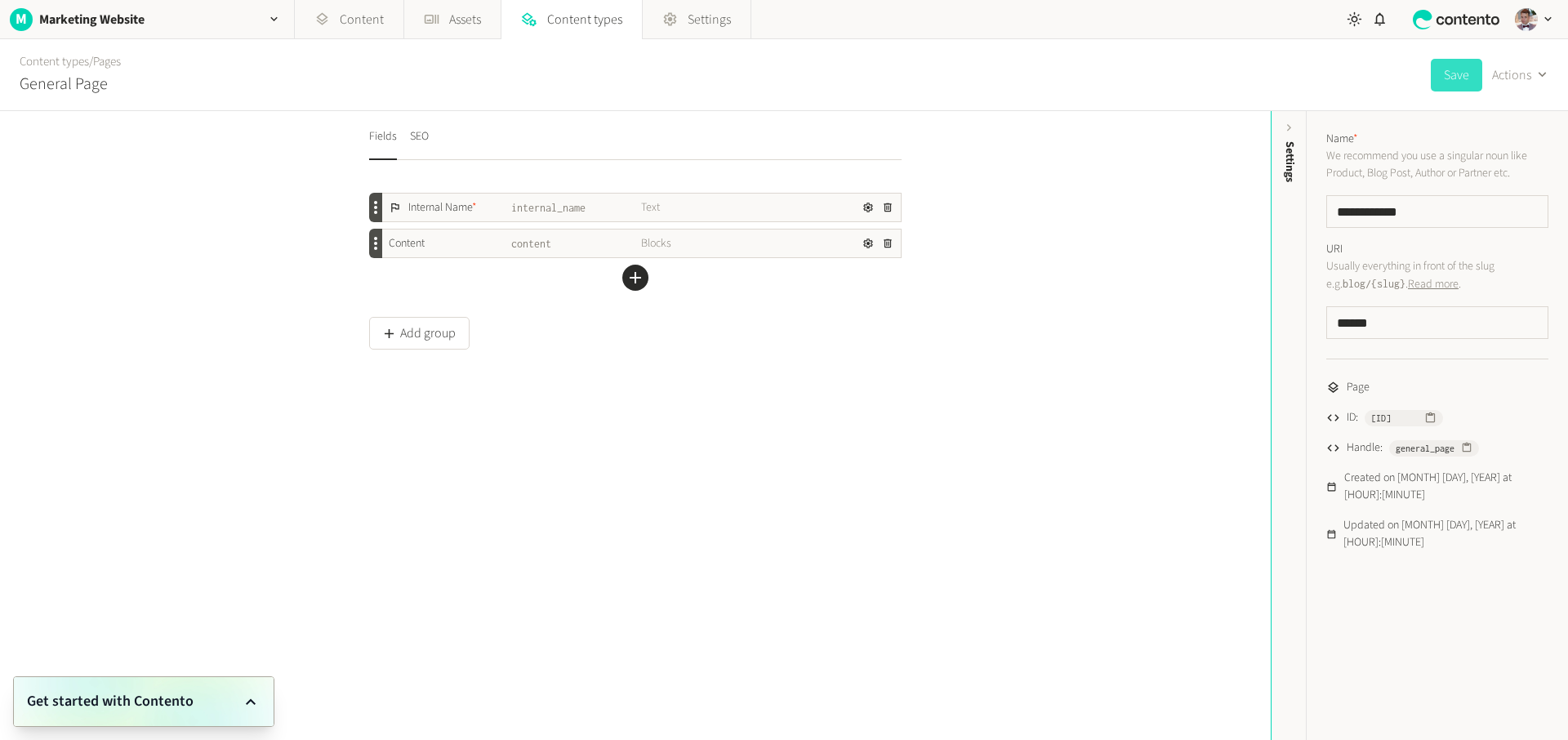 click on "Save" 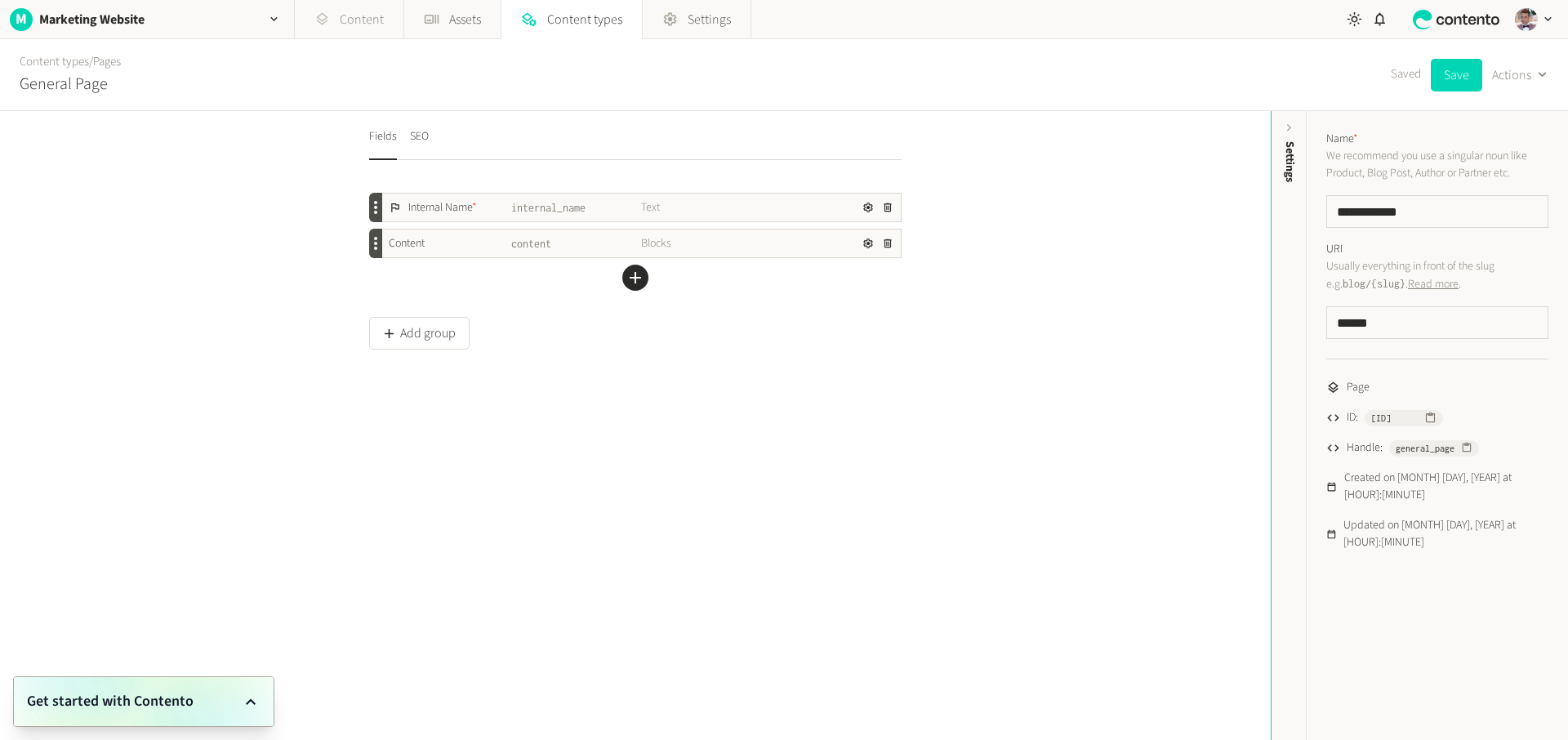click on "Content" 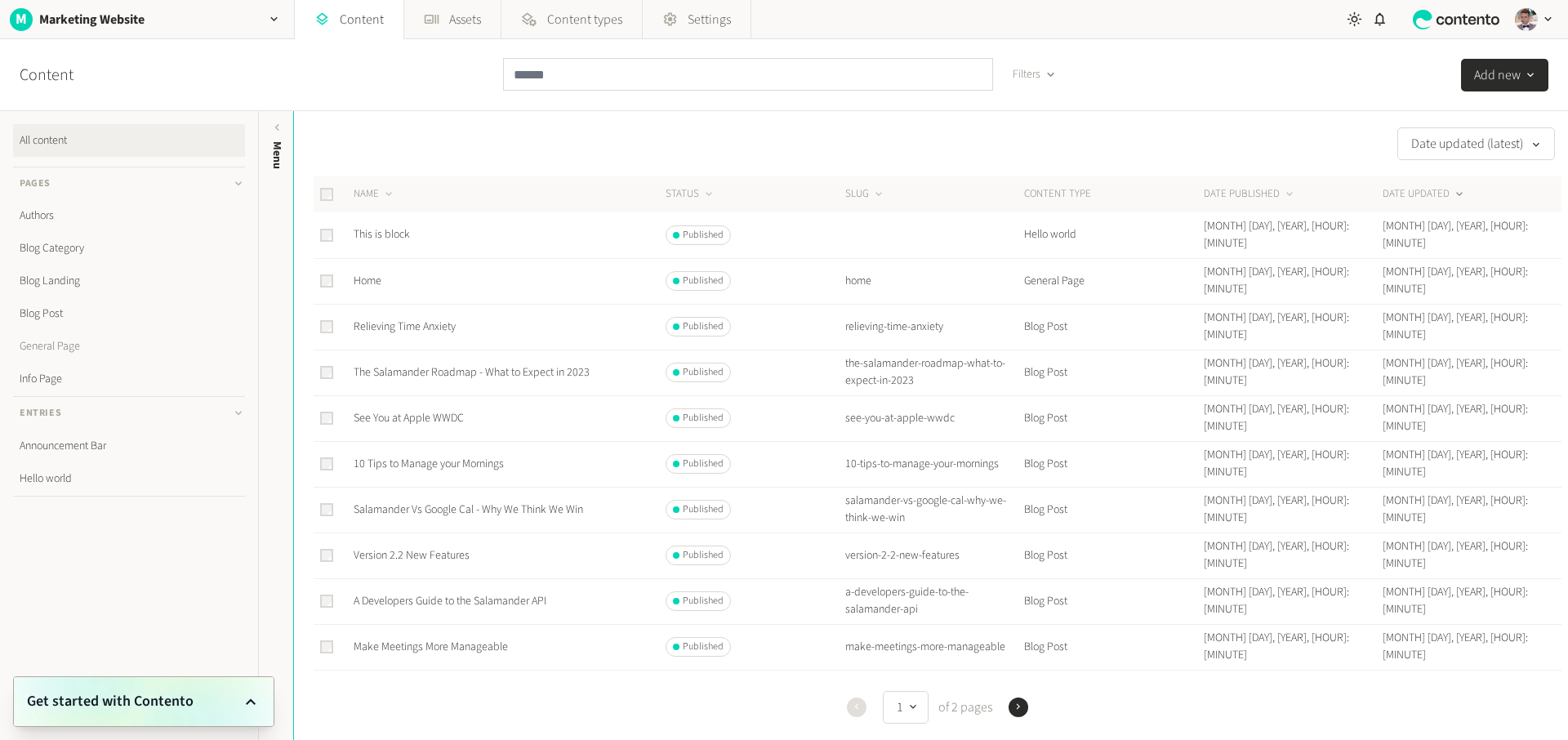 click on "General Page" 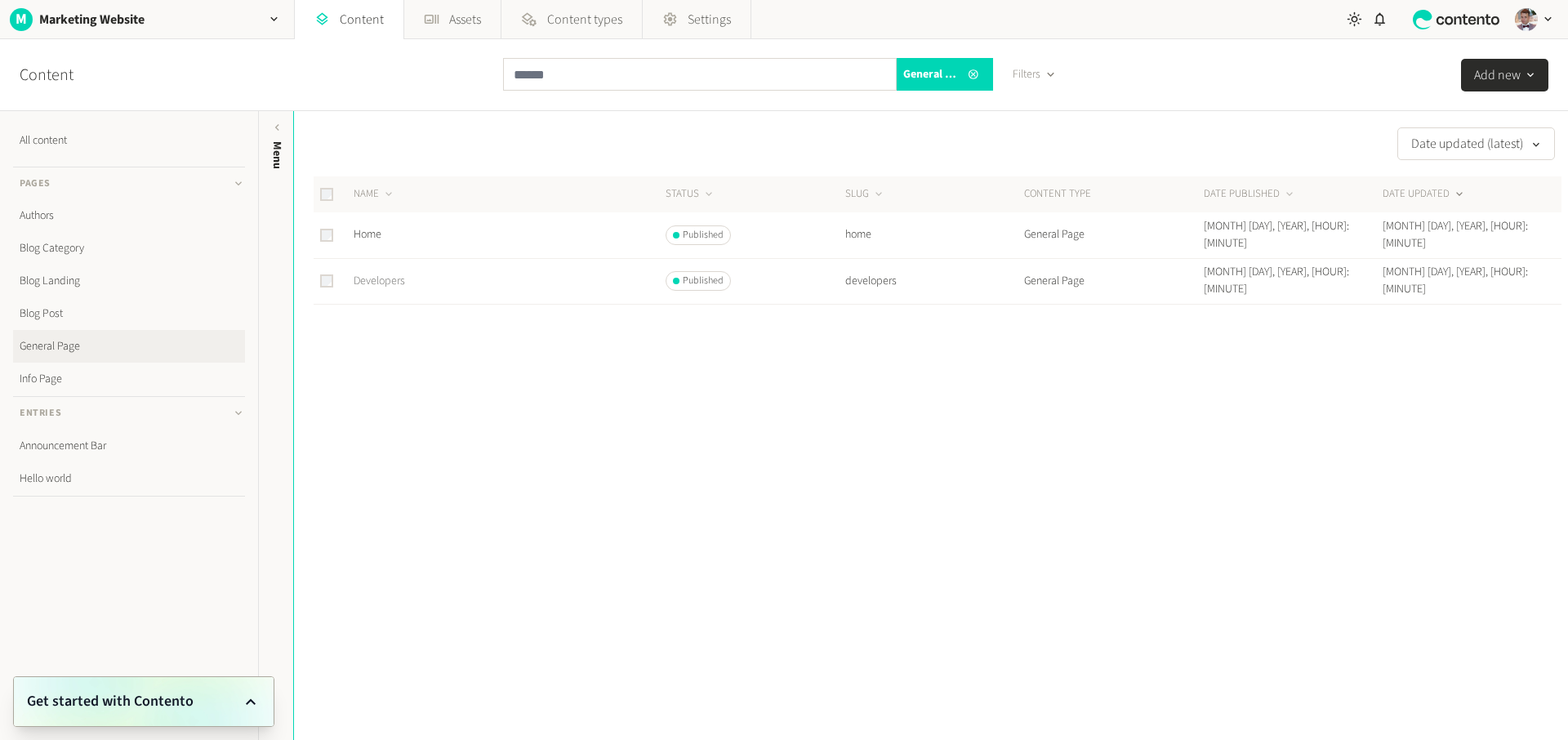 click on "Developers" 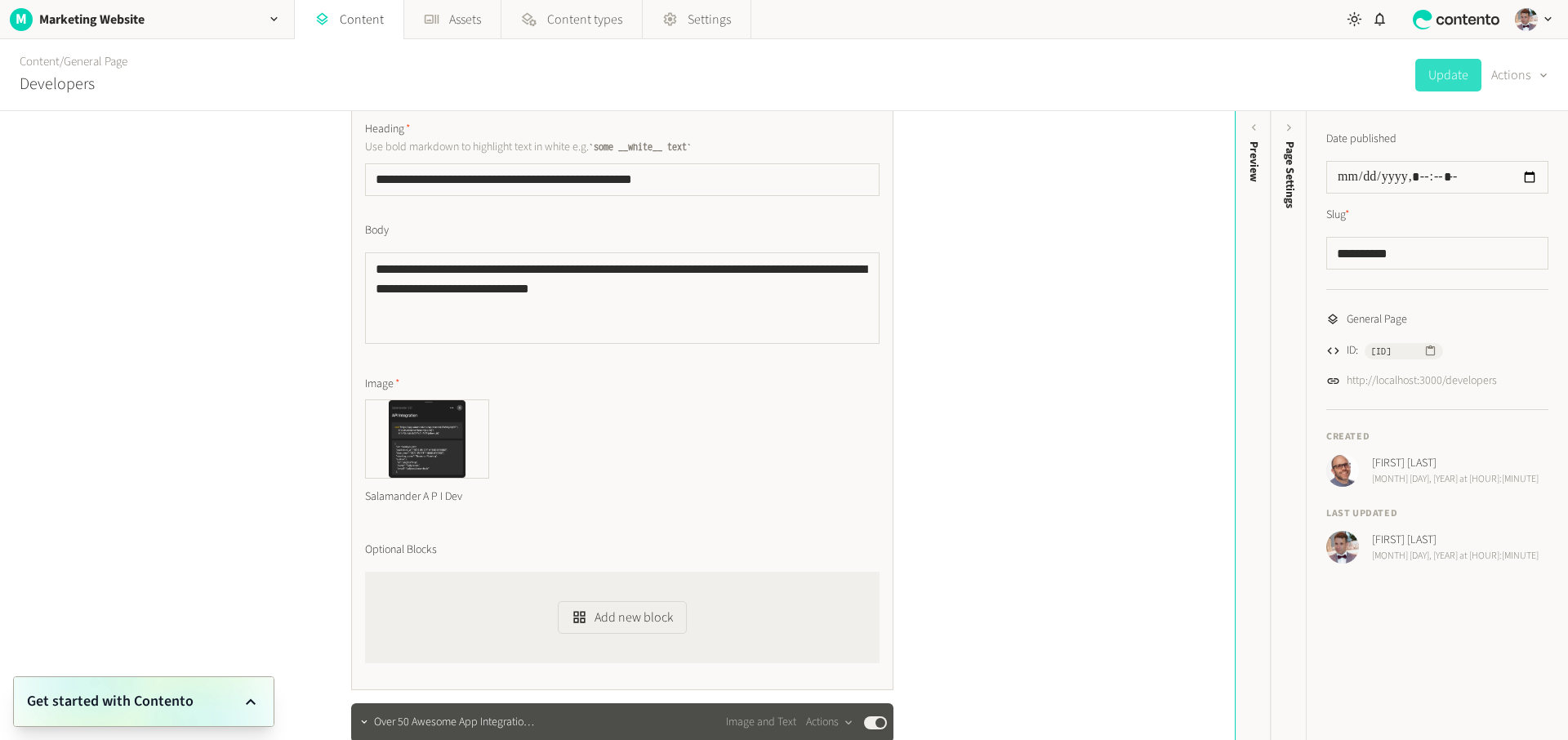 scroll, scrollTop: 560, scrollLeft: 0, axis: vertical 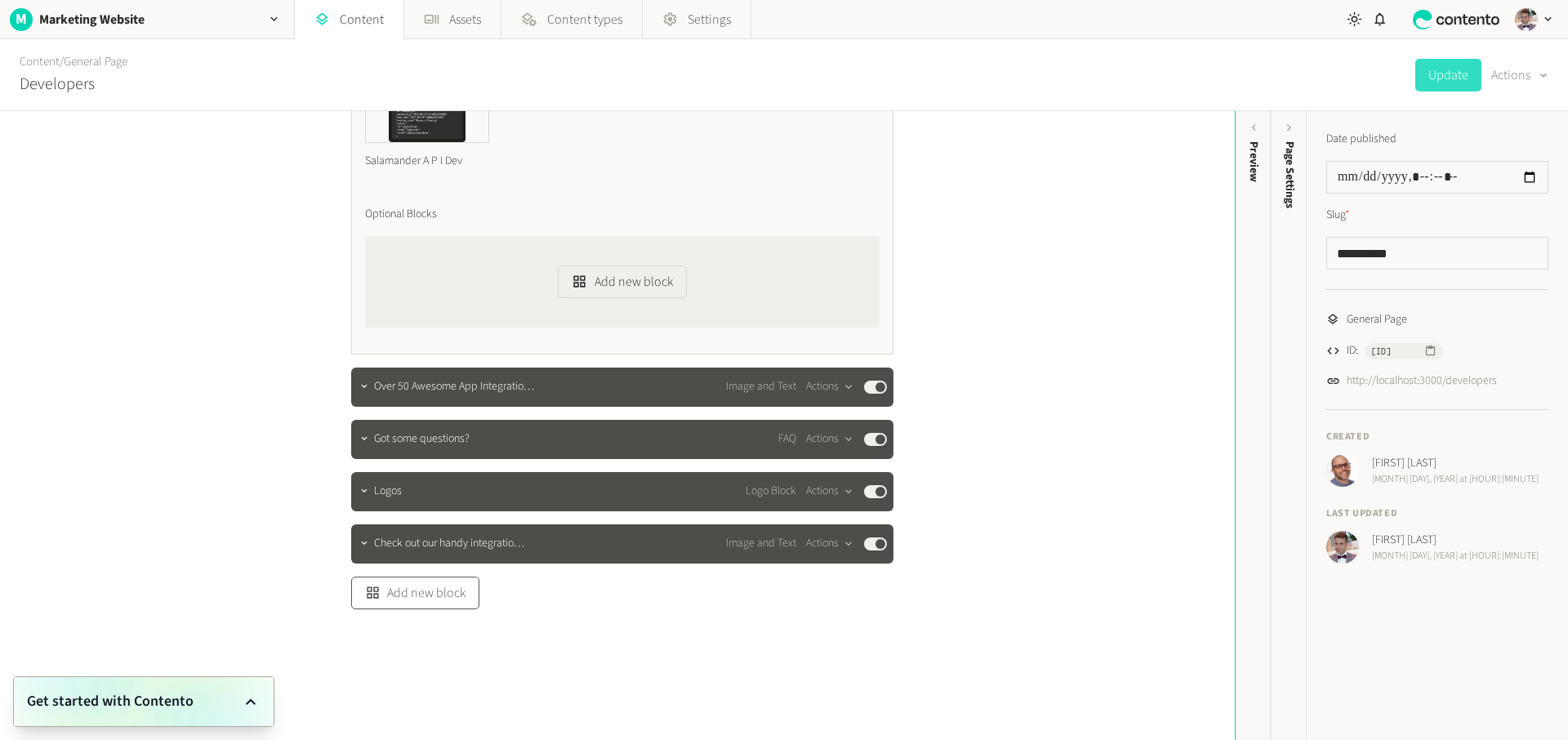 click on "Add new block" 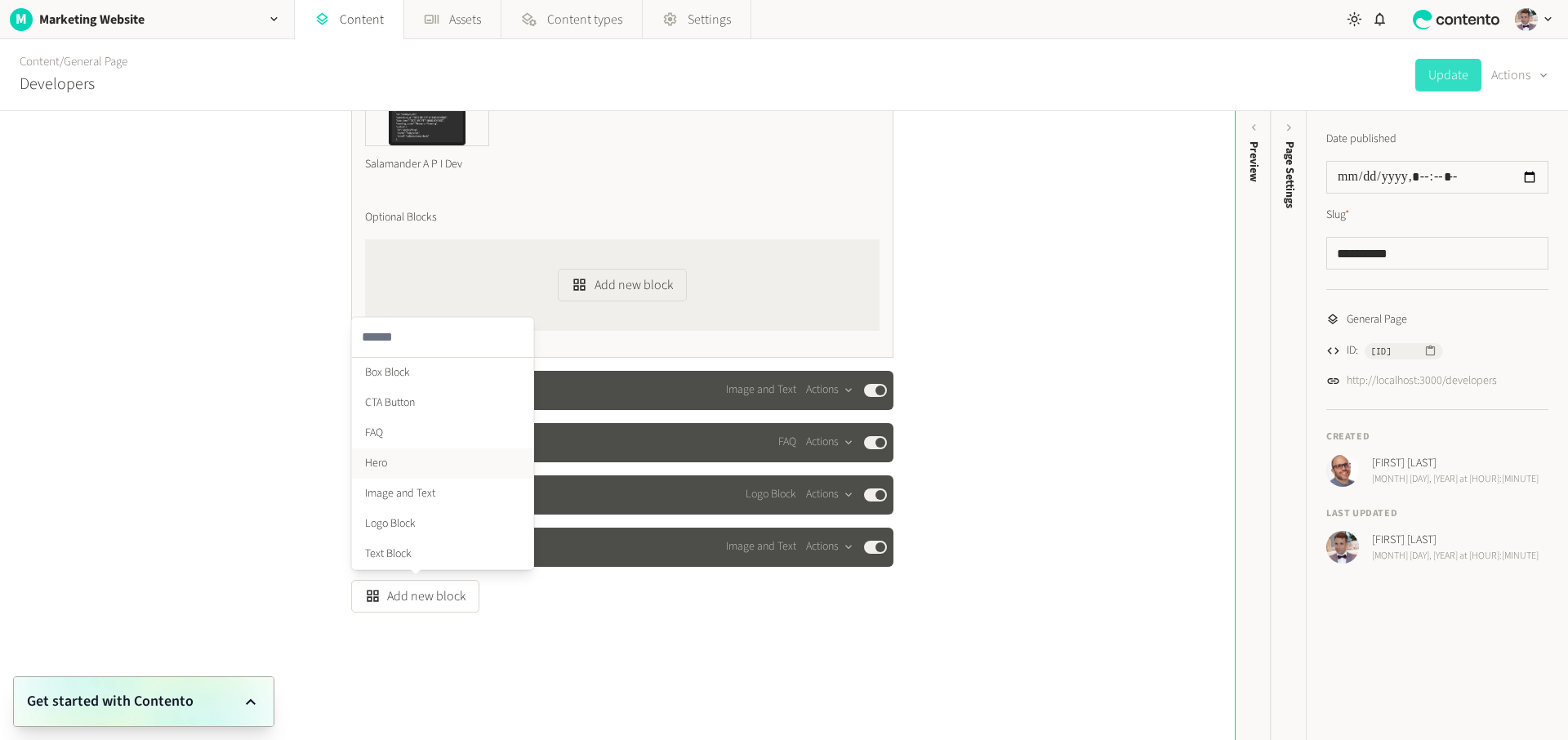 scroll, scrollTop: 554, scrollLeft: 0, axis: vertical 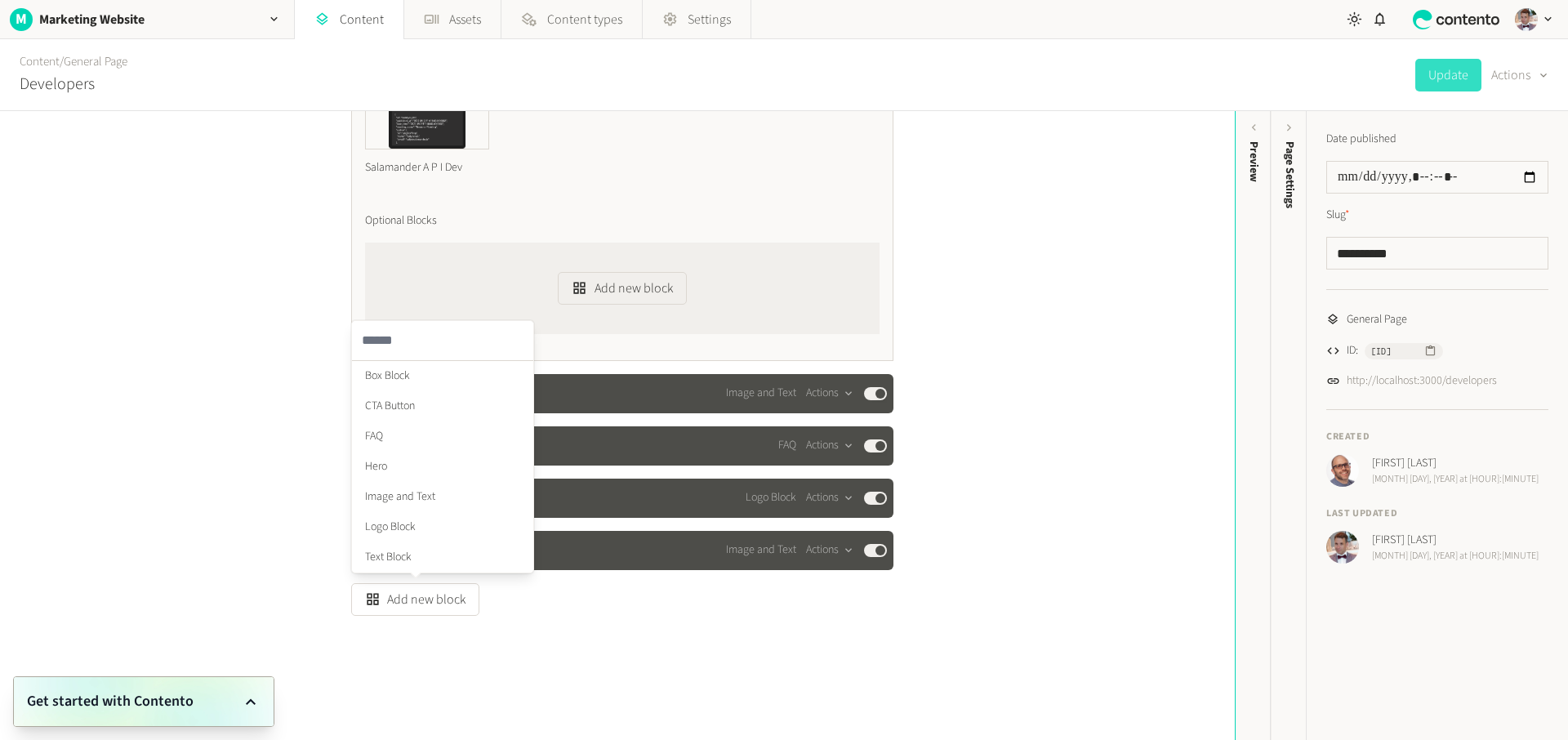 click on "**********" 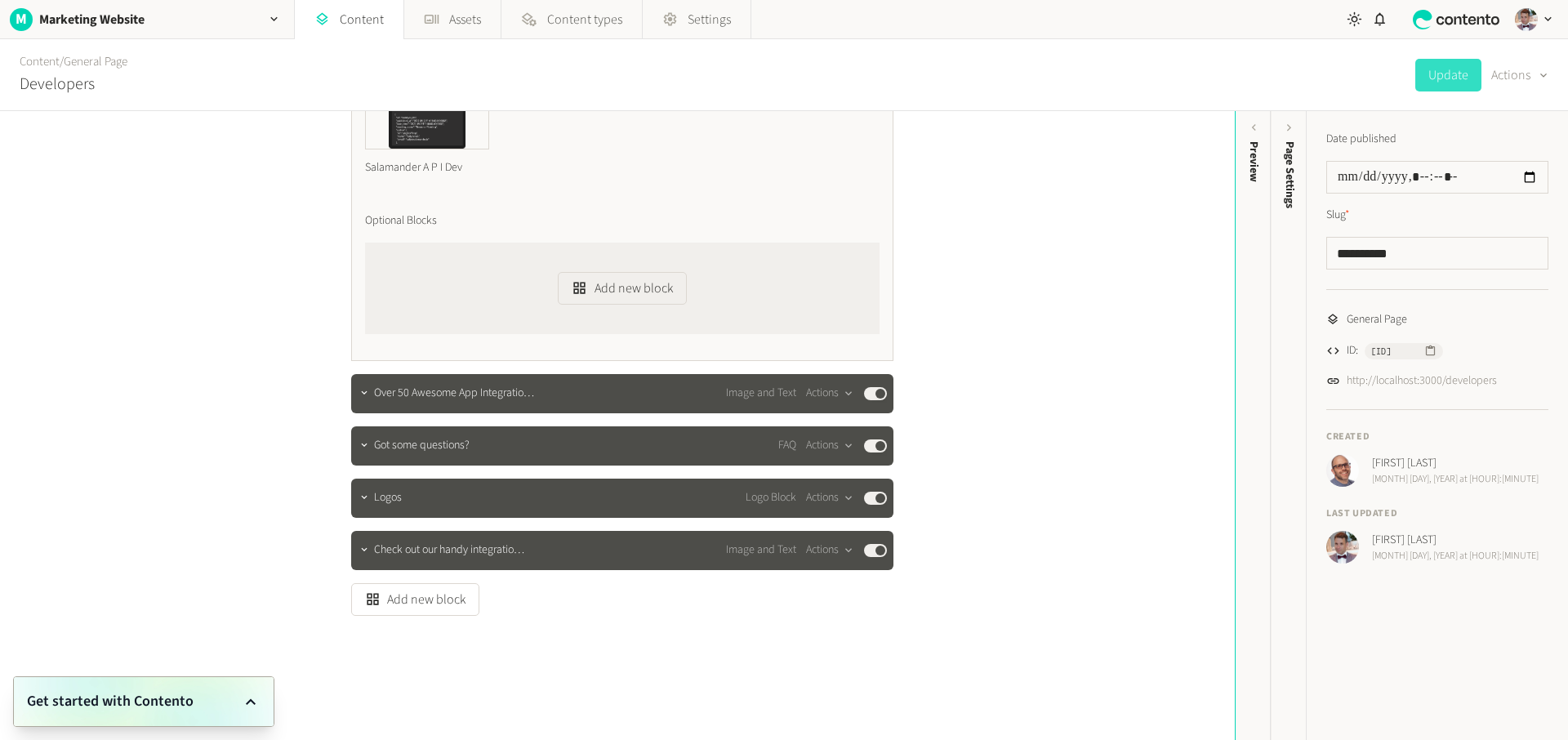 click on "**********" 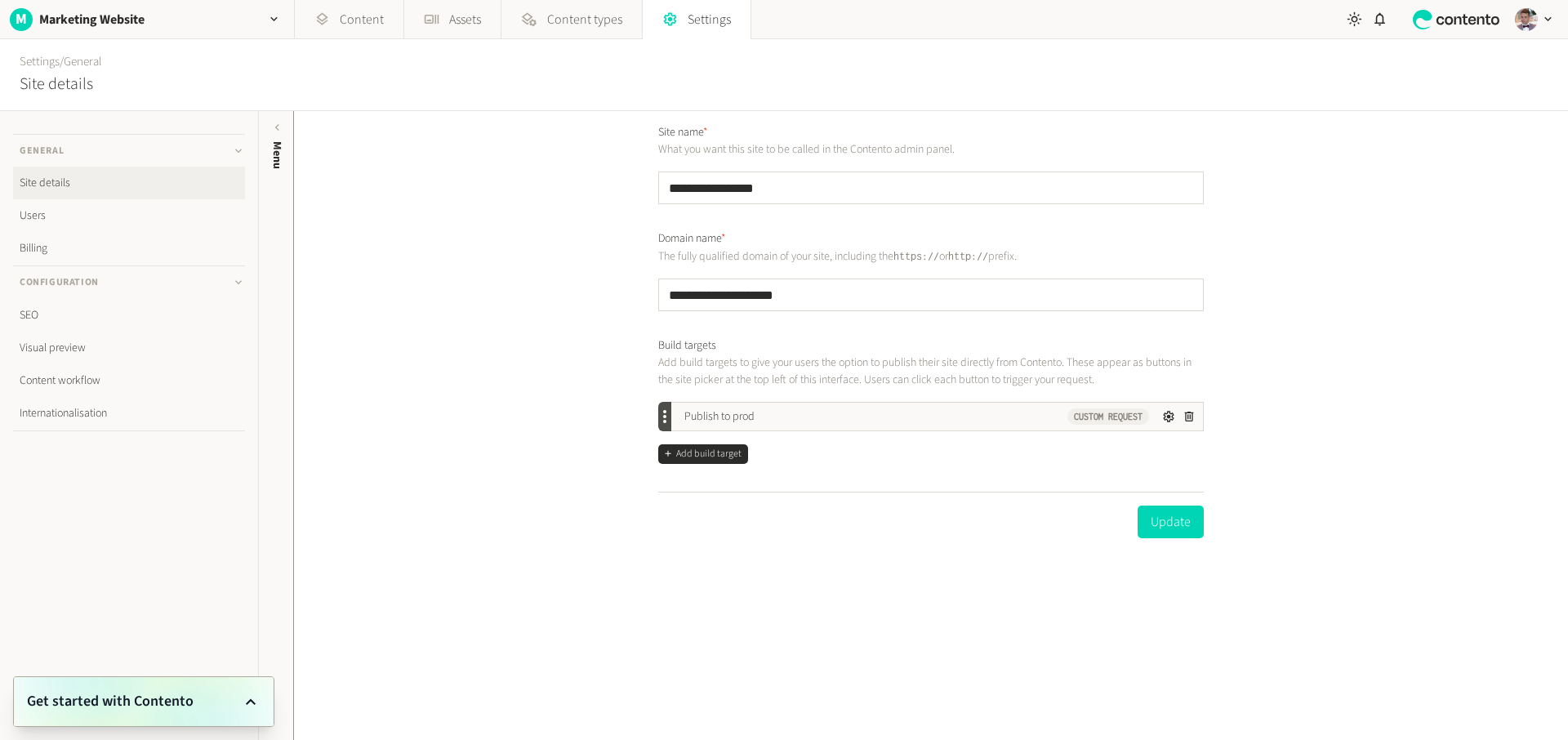 scroll, scrollTop: 0, scrollLeft: 0, axis: both 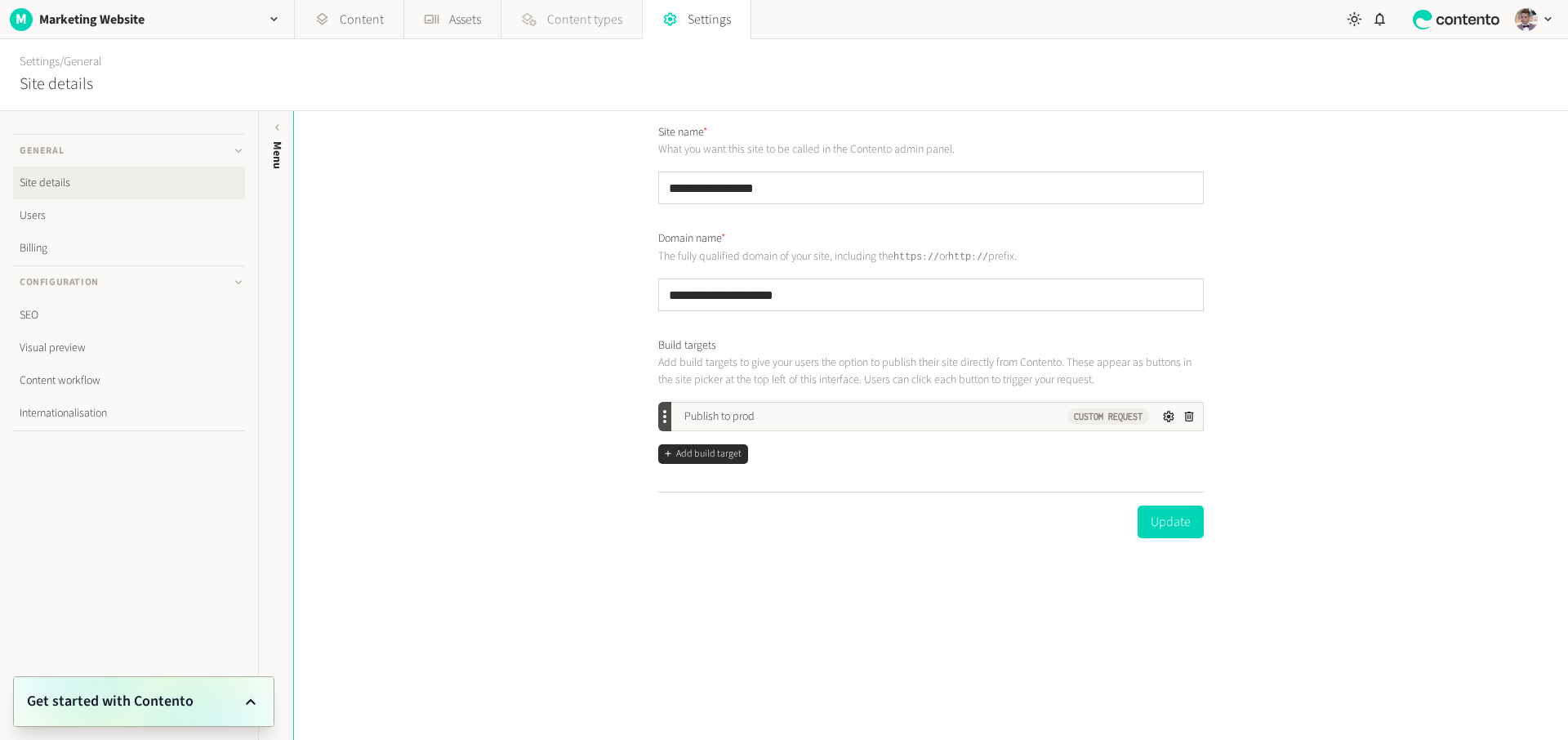 click 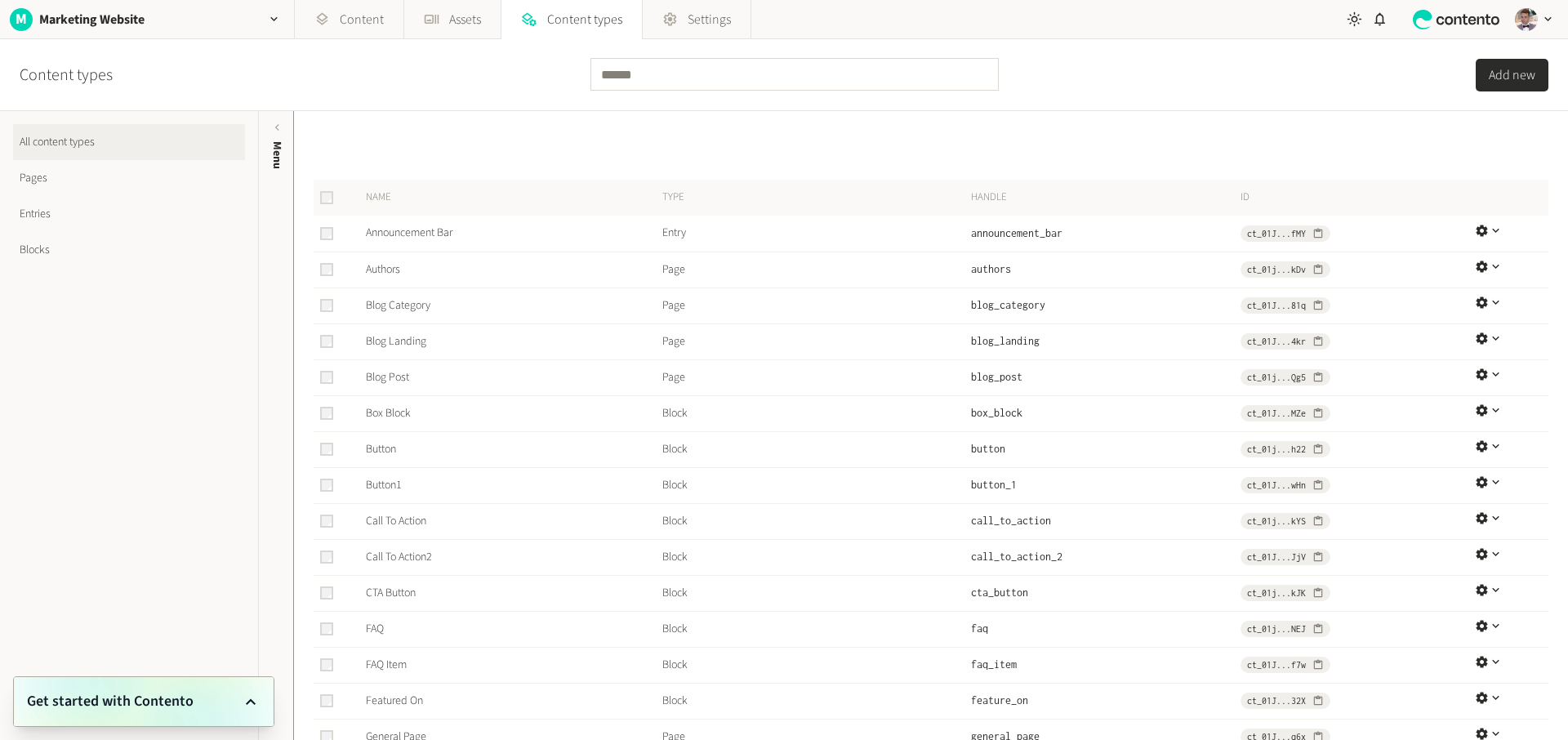 click on "Pages" 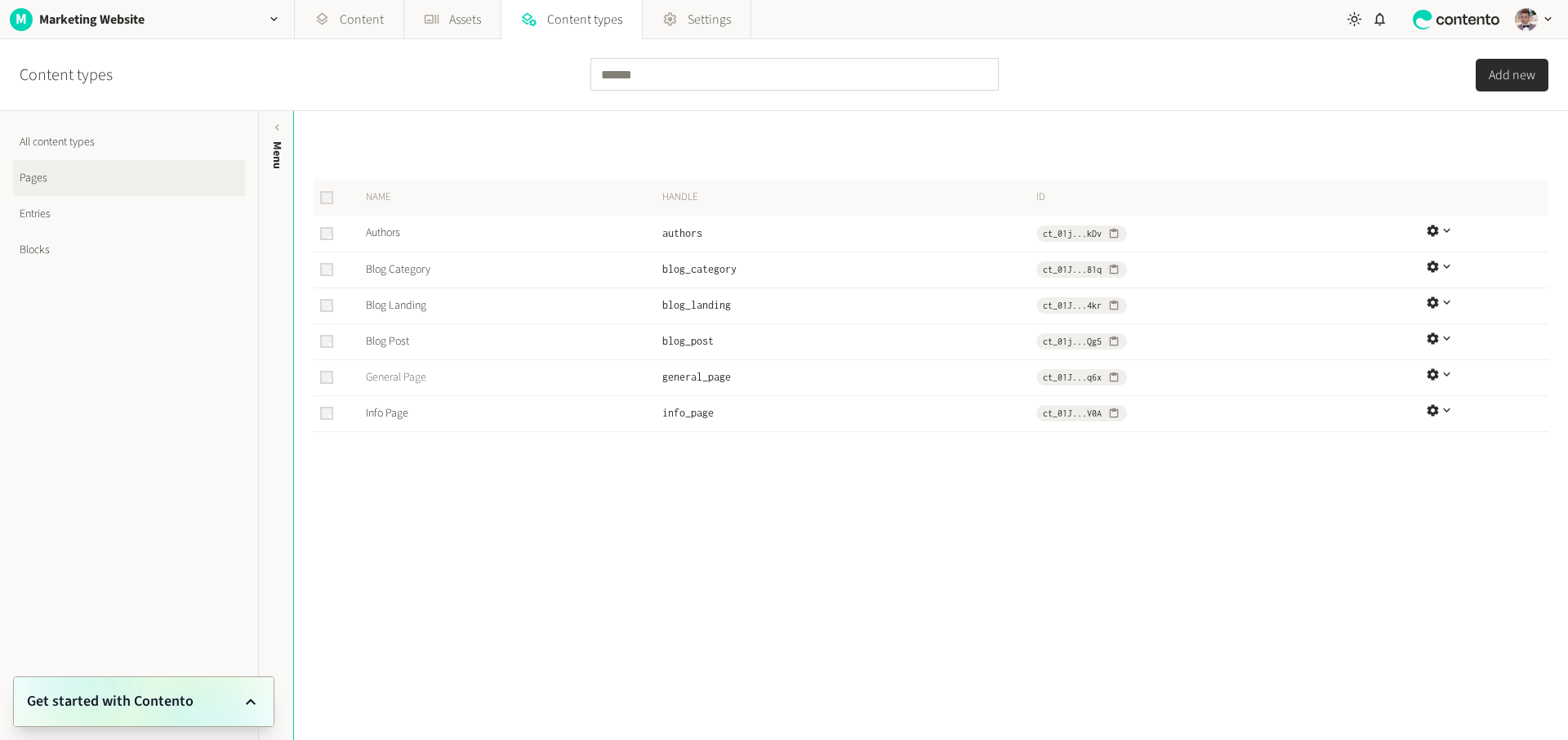click on "General Page" 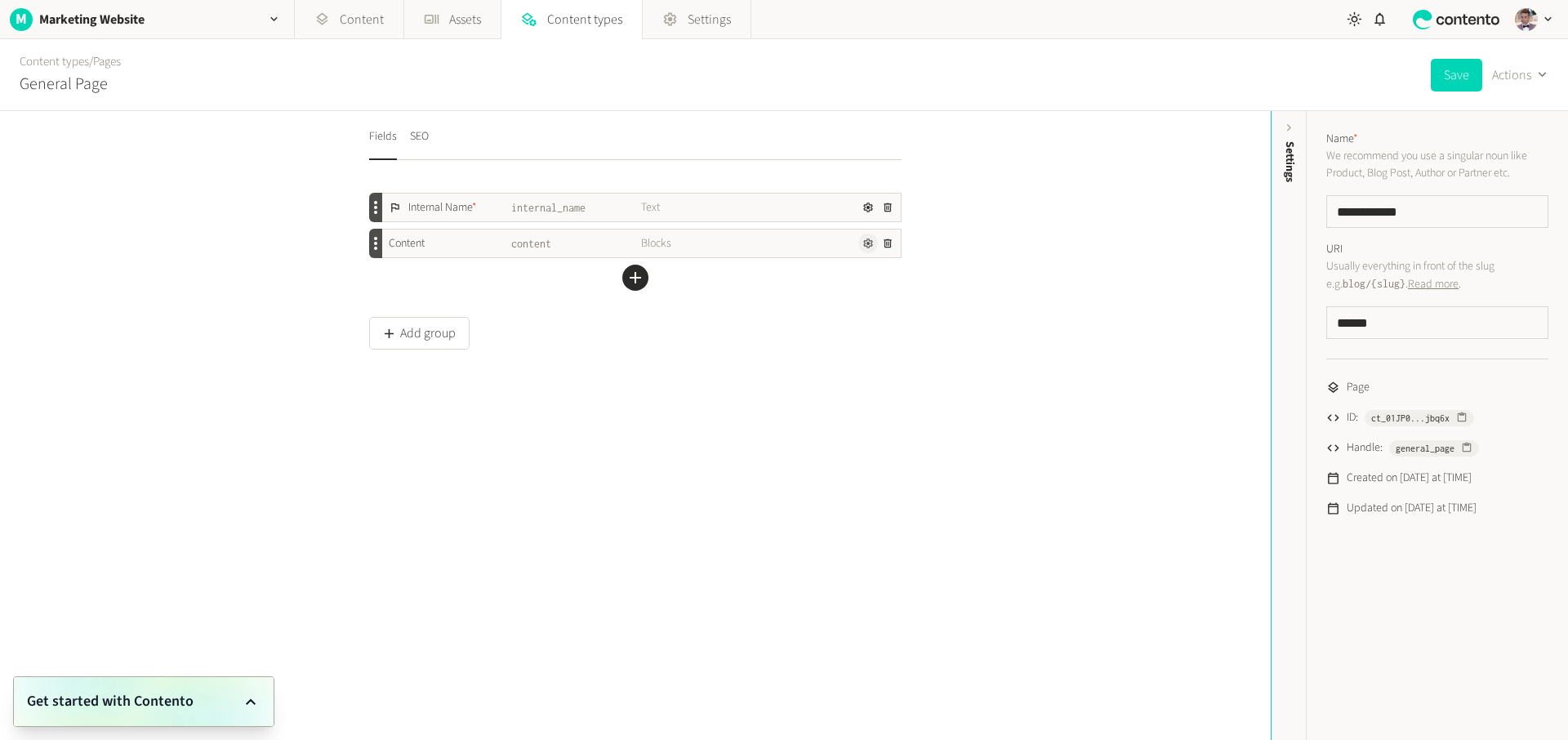 click 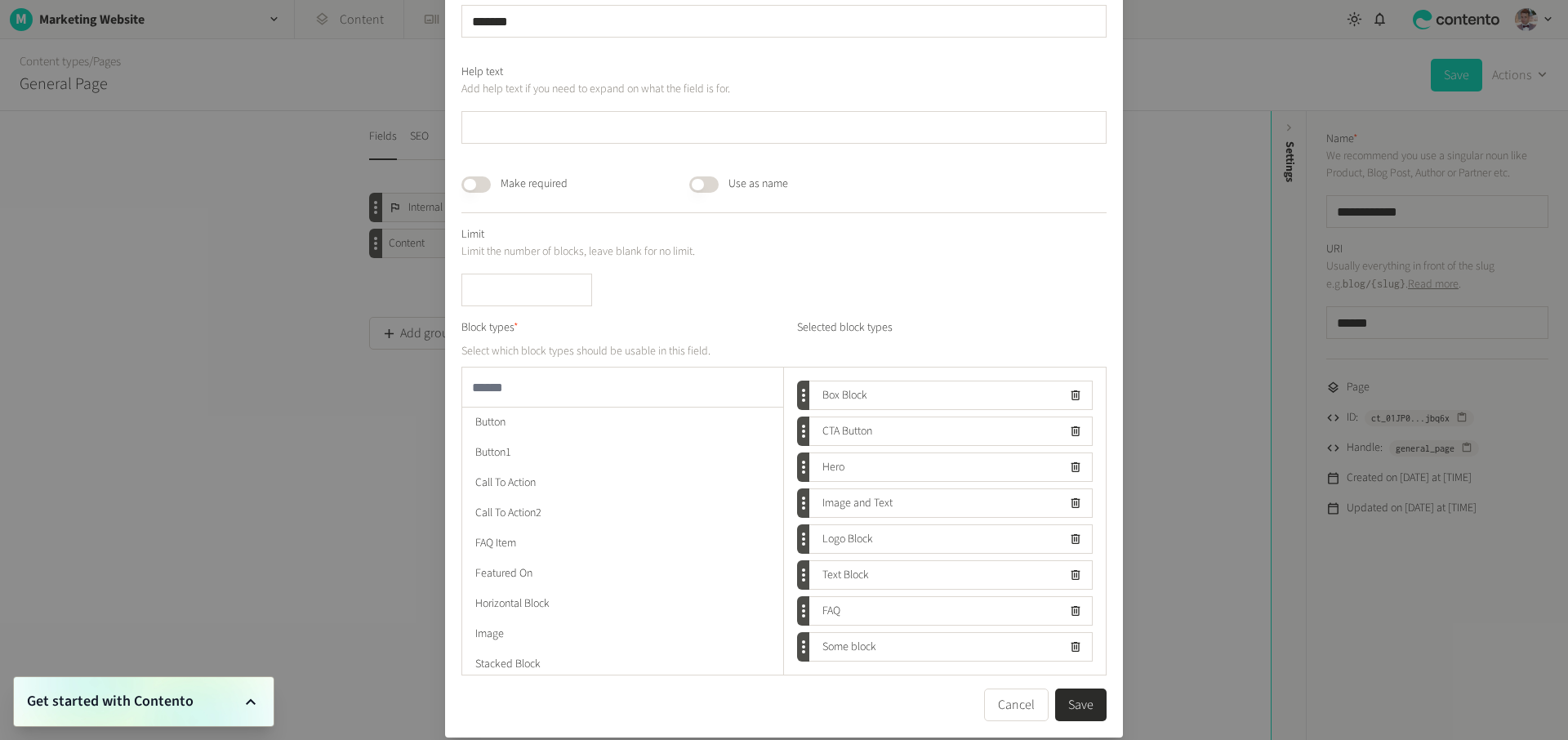 scroll, scrollTop: 128, scrollLeft: 0, axis: vertical 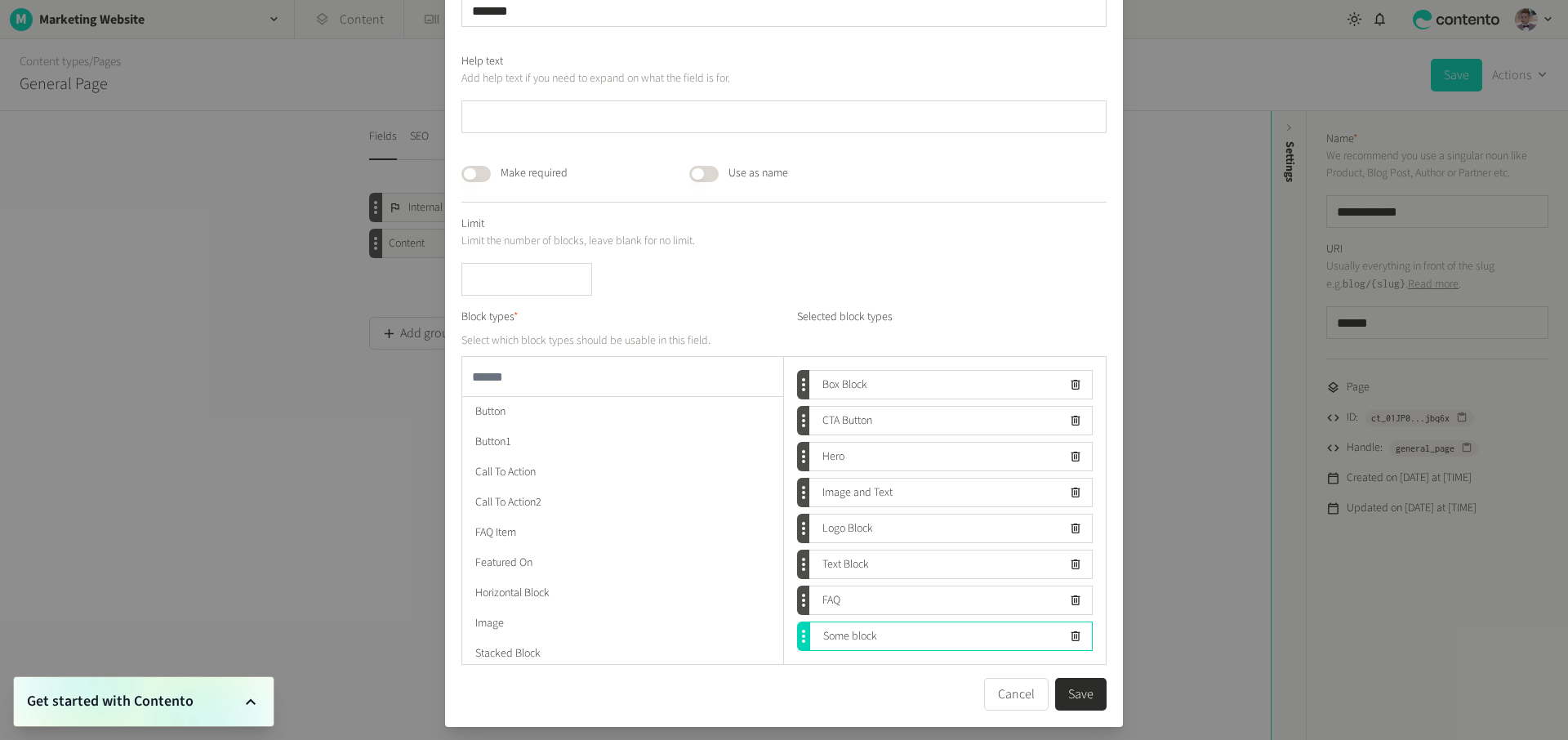 type 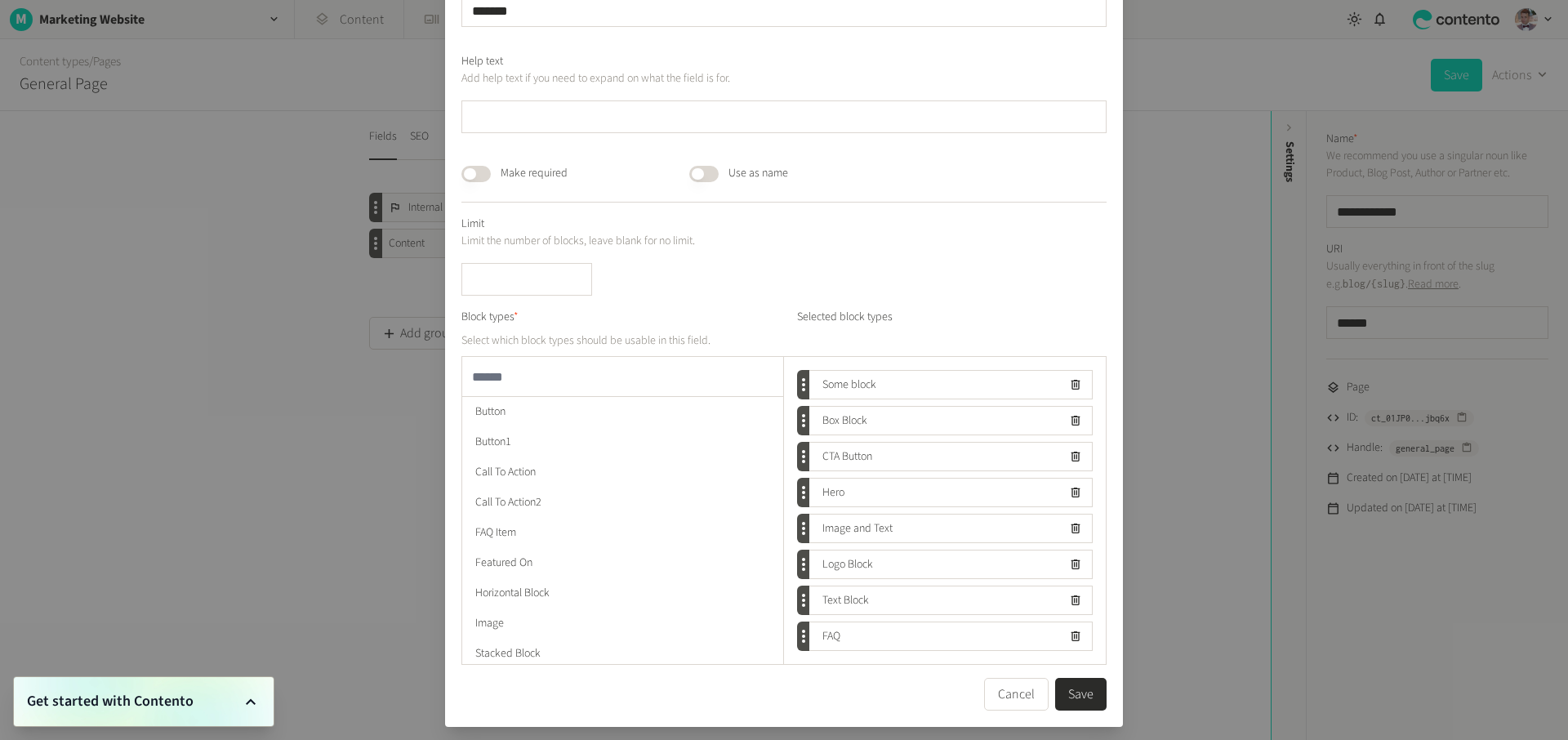 click on "Save" at bounding box center (1080, 694) 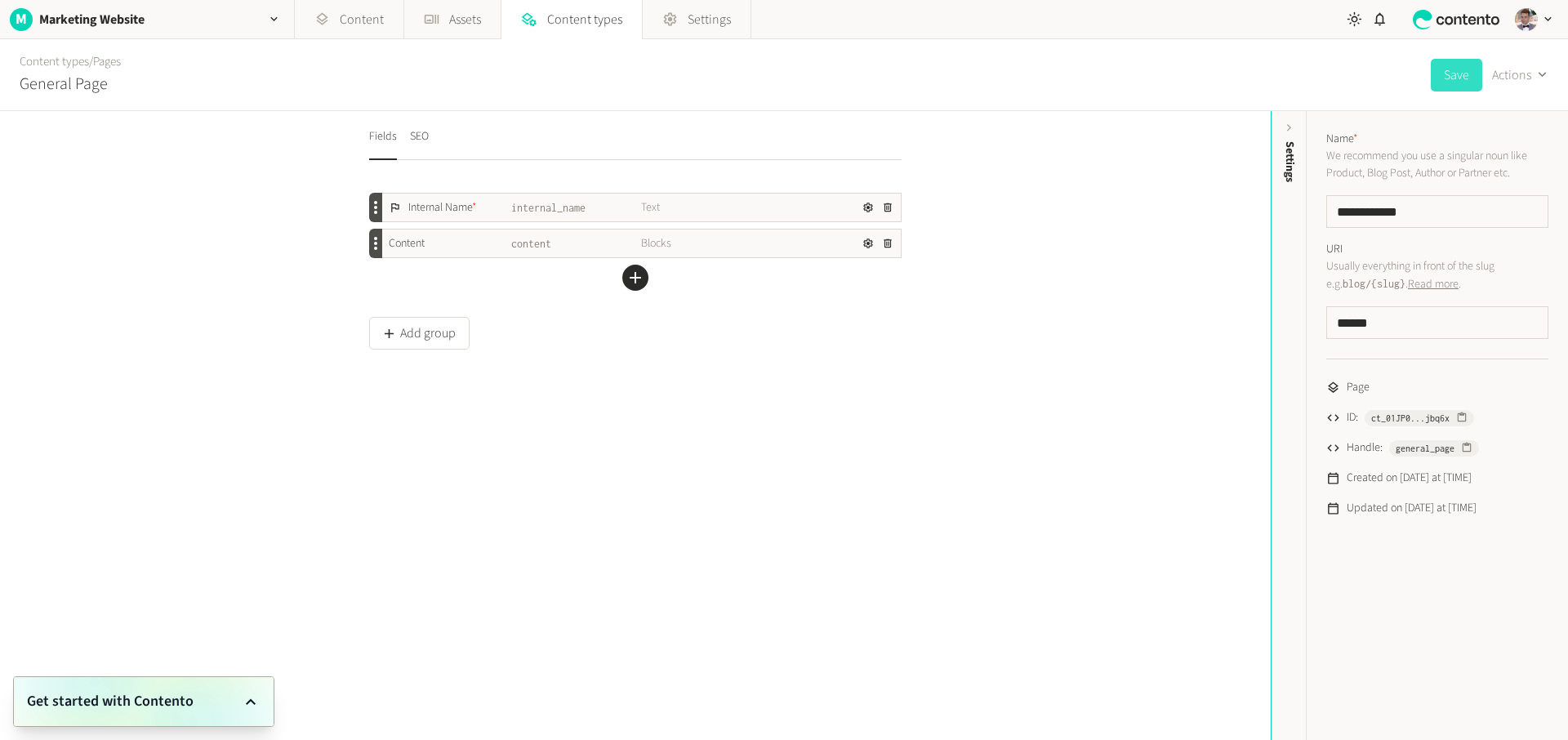 click on "Save" 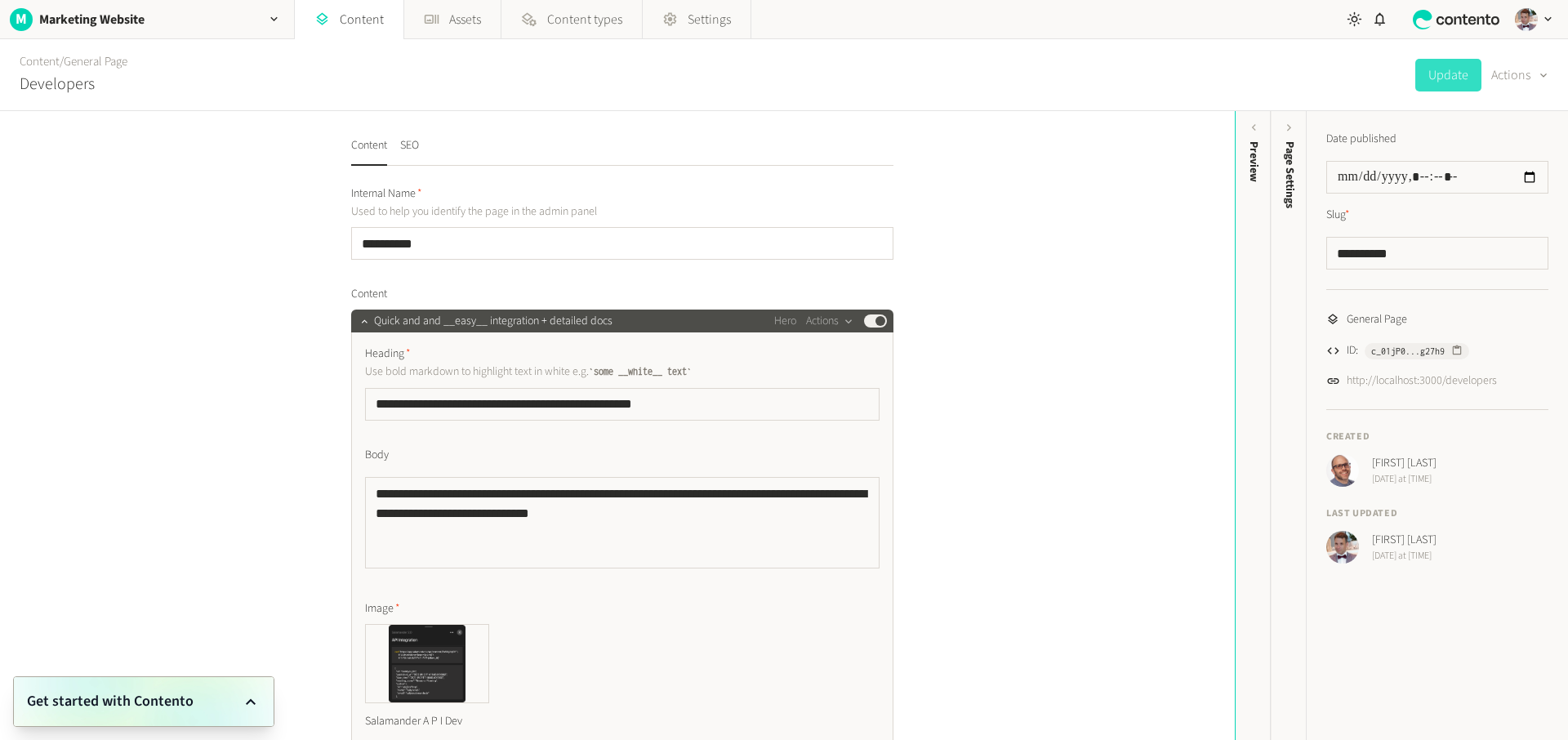scroll, scrollTop: 0, scrollLeft: 0, axis: both 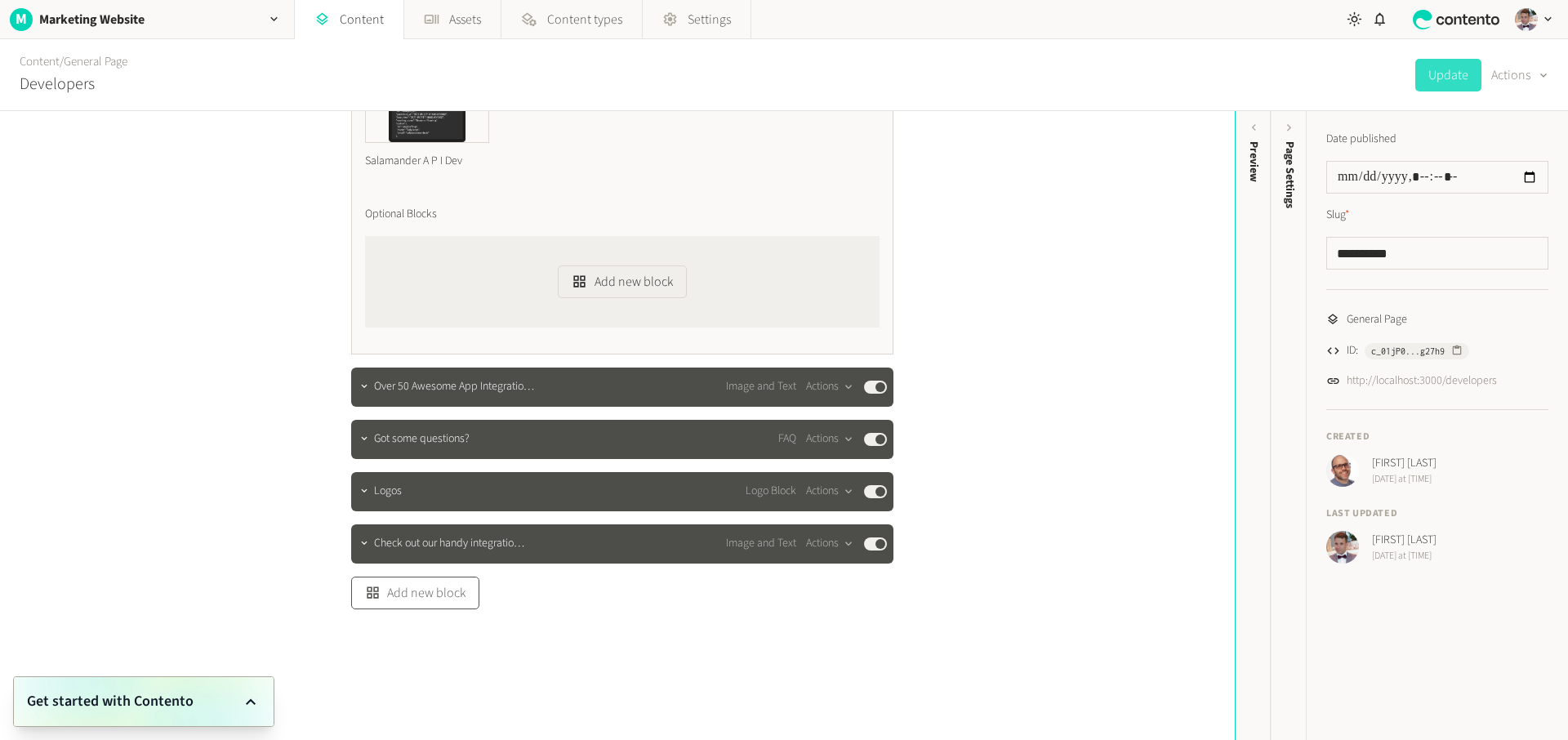 click on "Add new block" 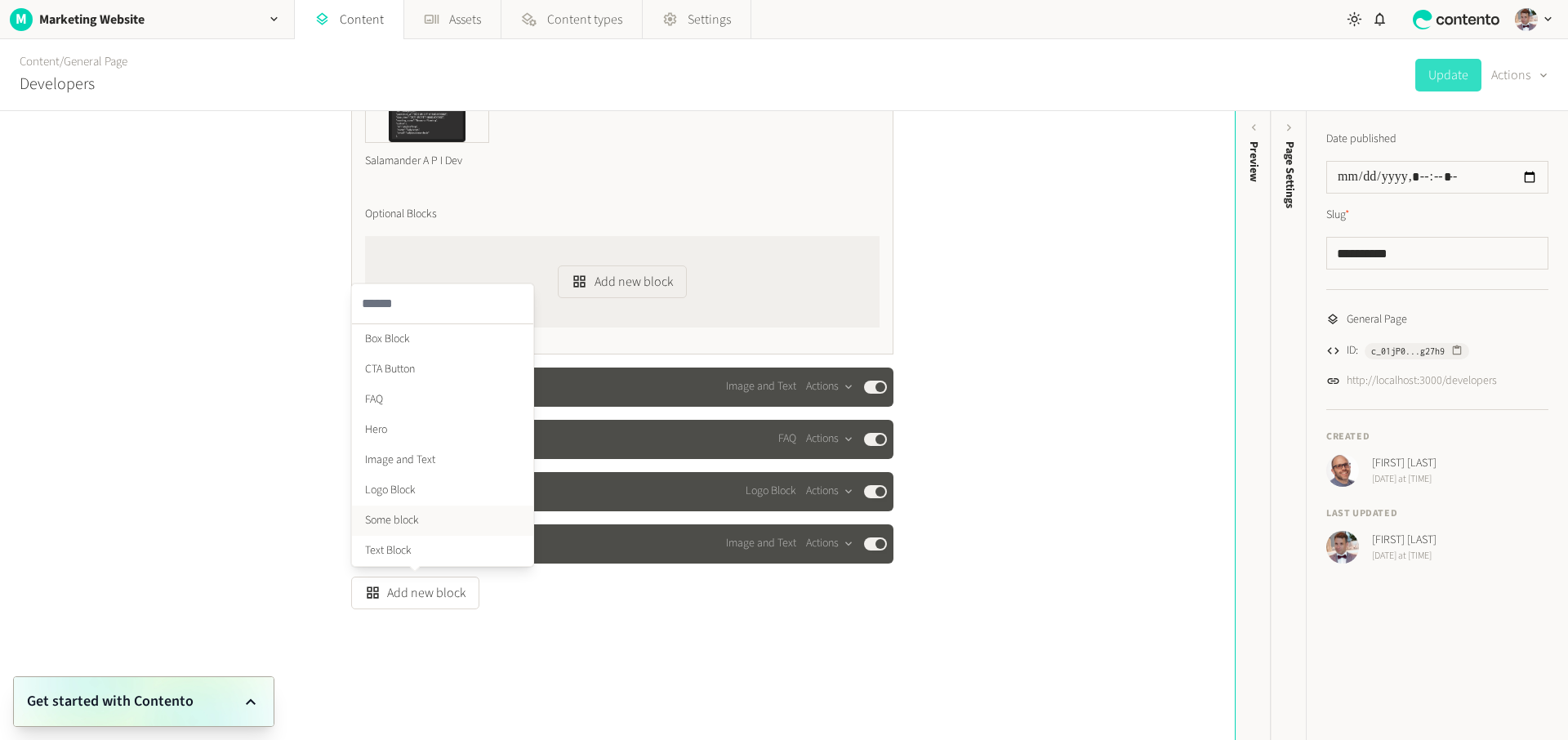 click on "Some block" 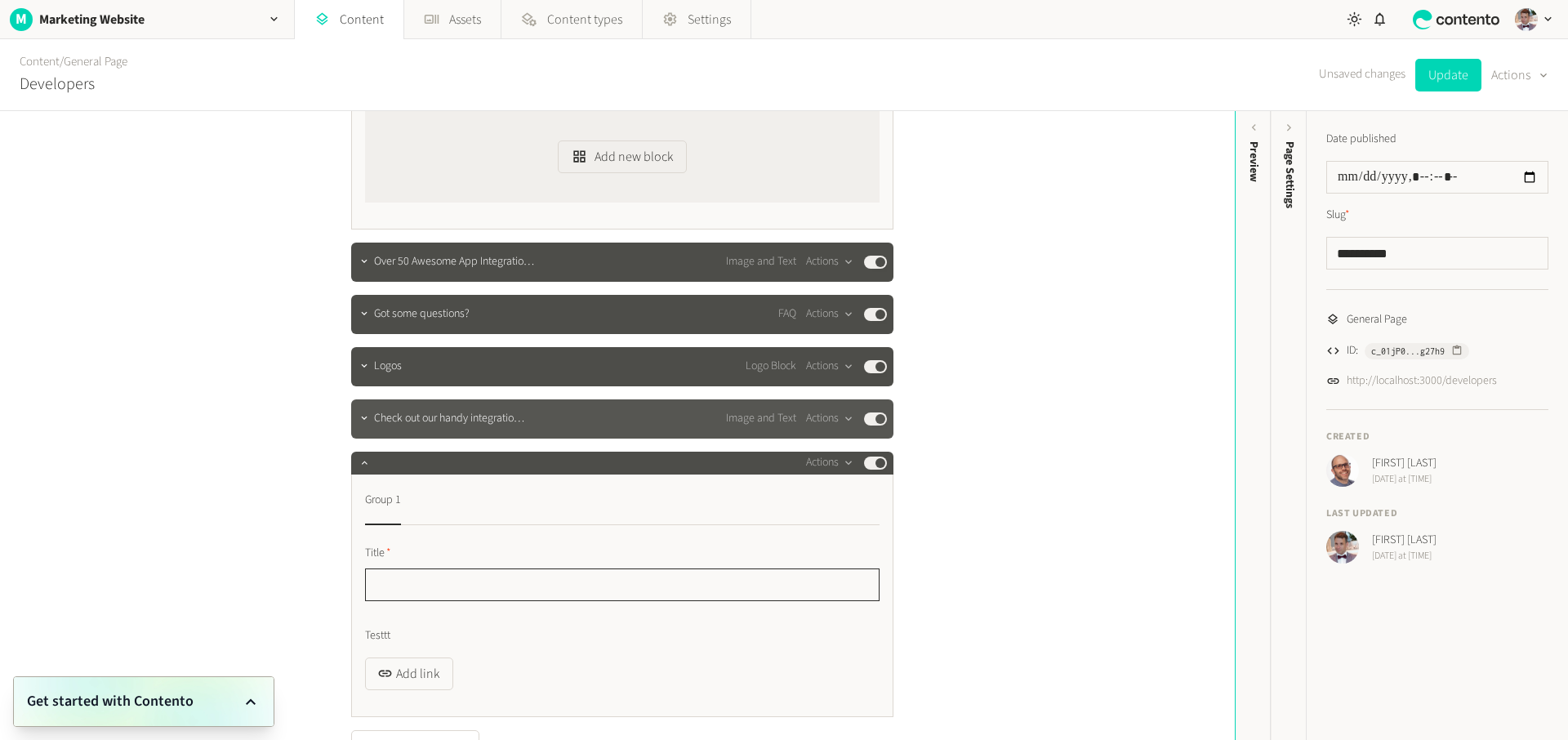 scroll, scrollTop: 839, scrollLeft: 0, axis: vertical 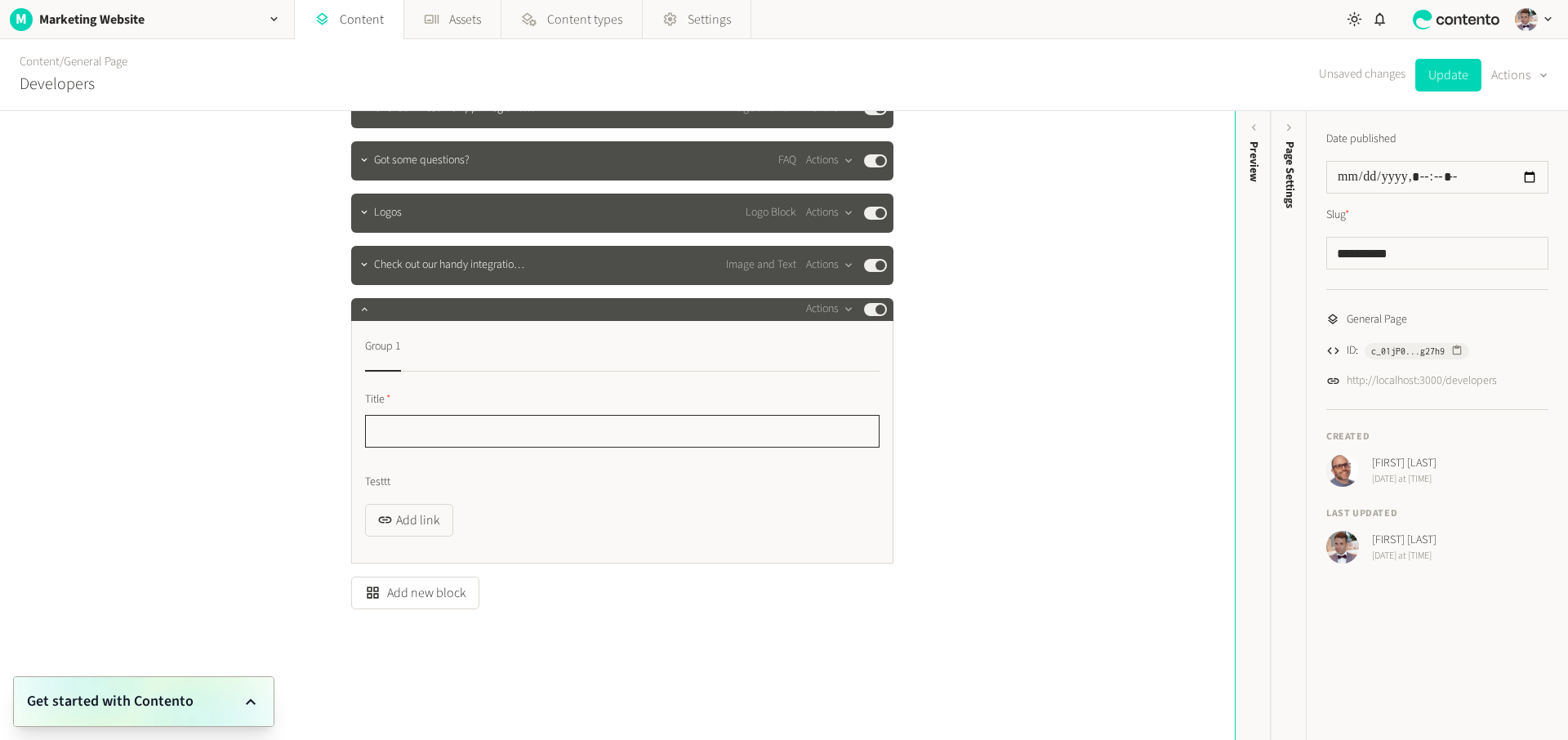 click 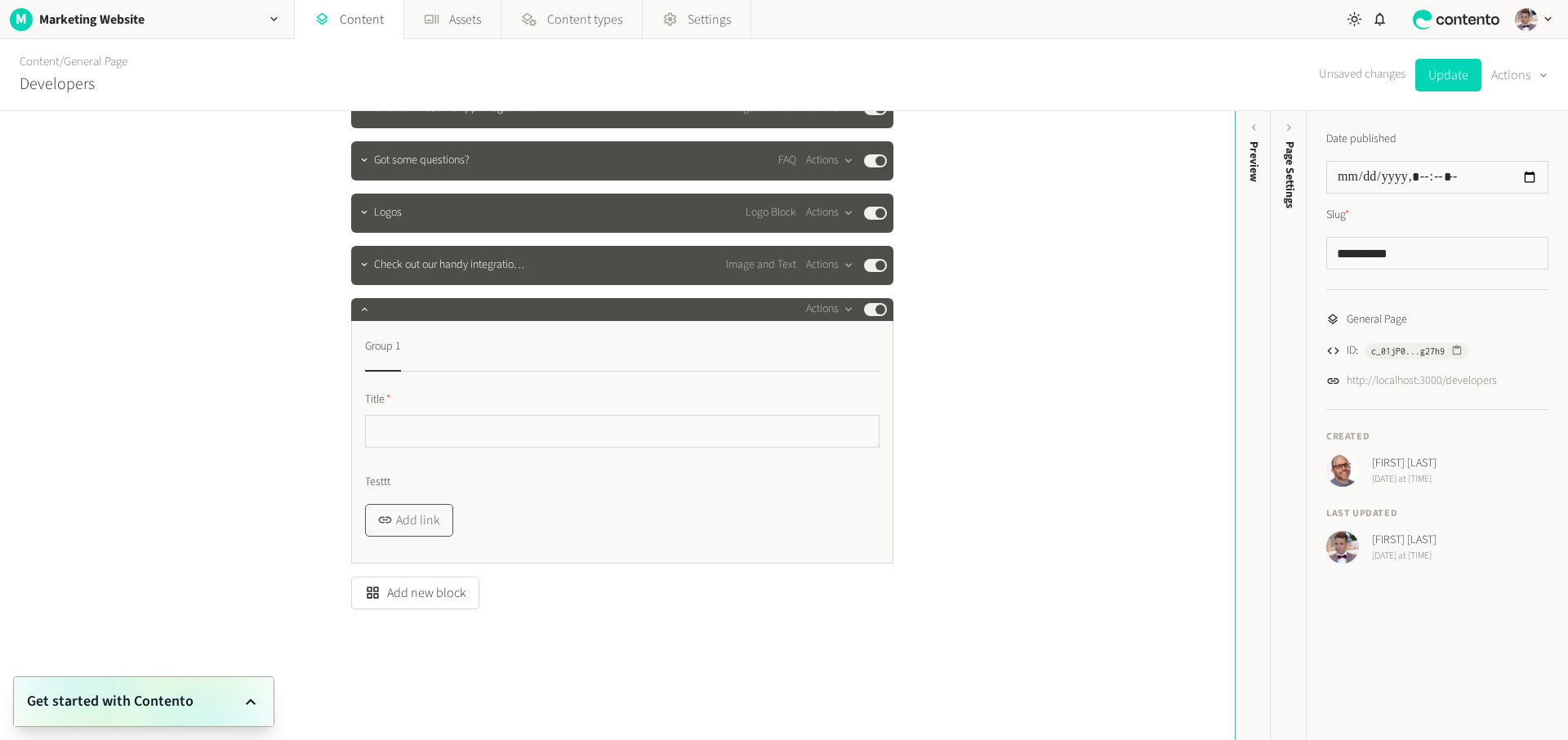 click on "Add link" 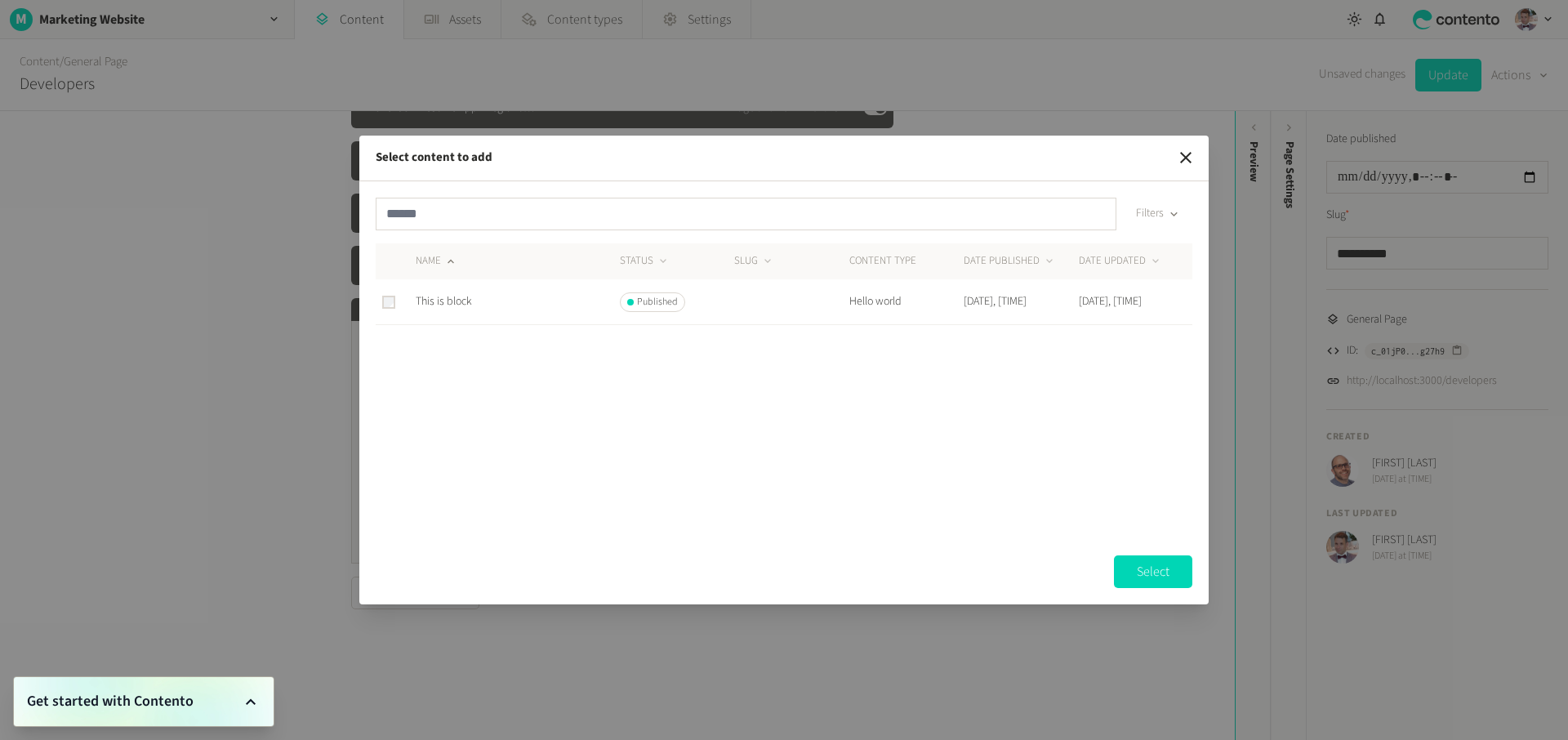 click on "This is block" 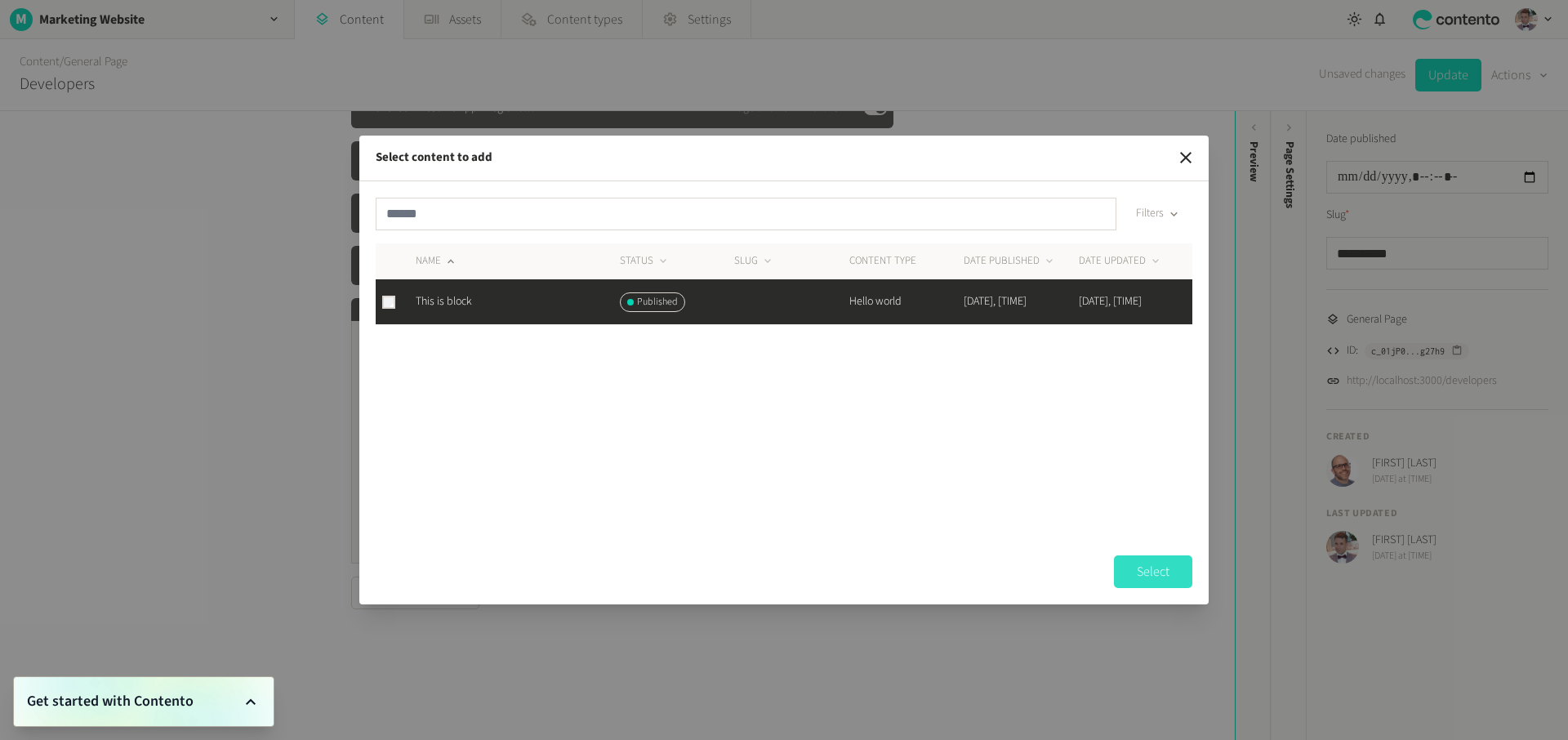 click on "Select" at bounding box center (1153, 572) 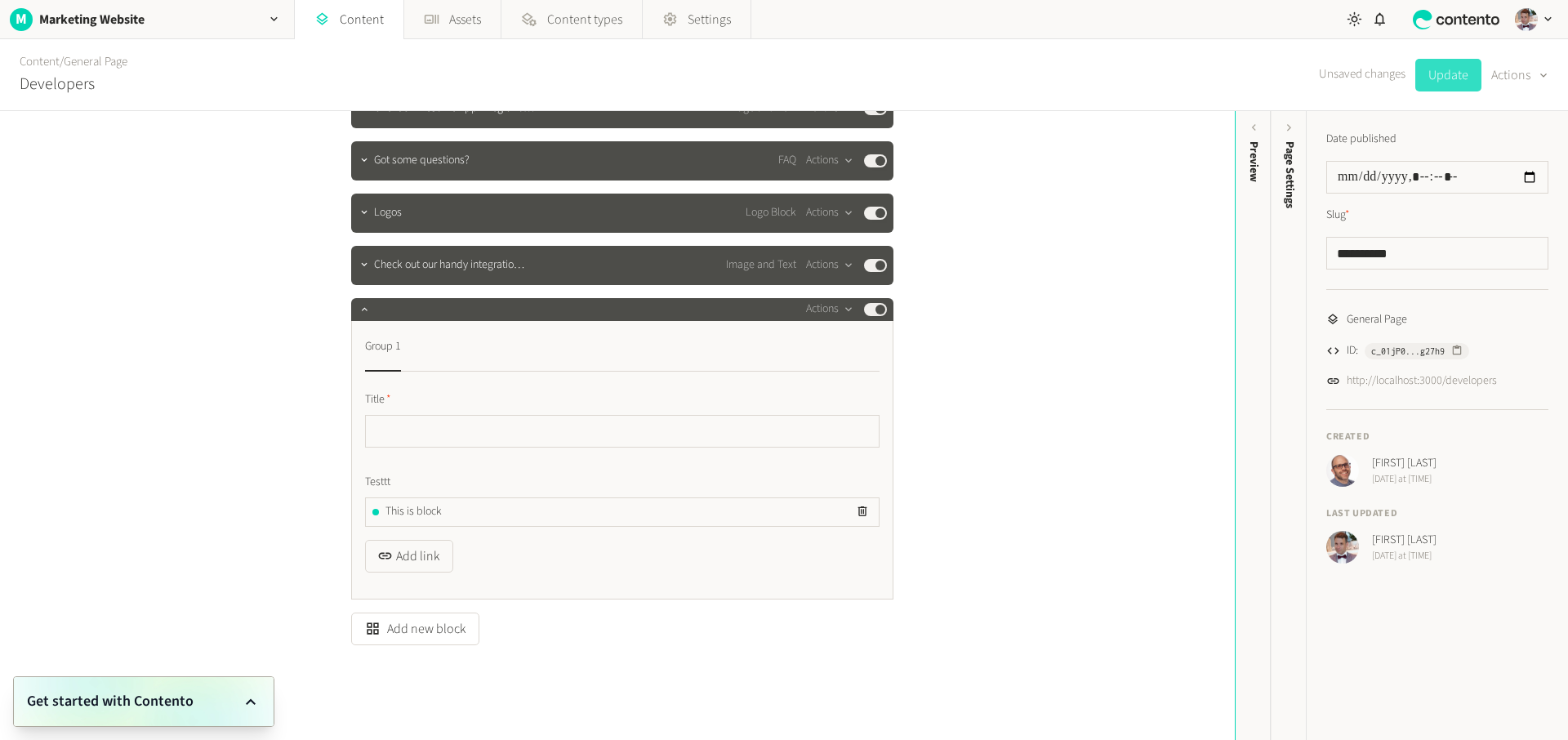click on "Update" 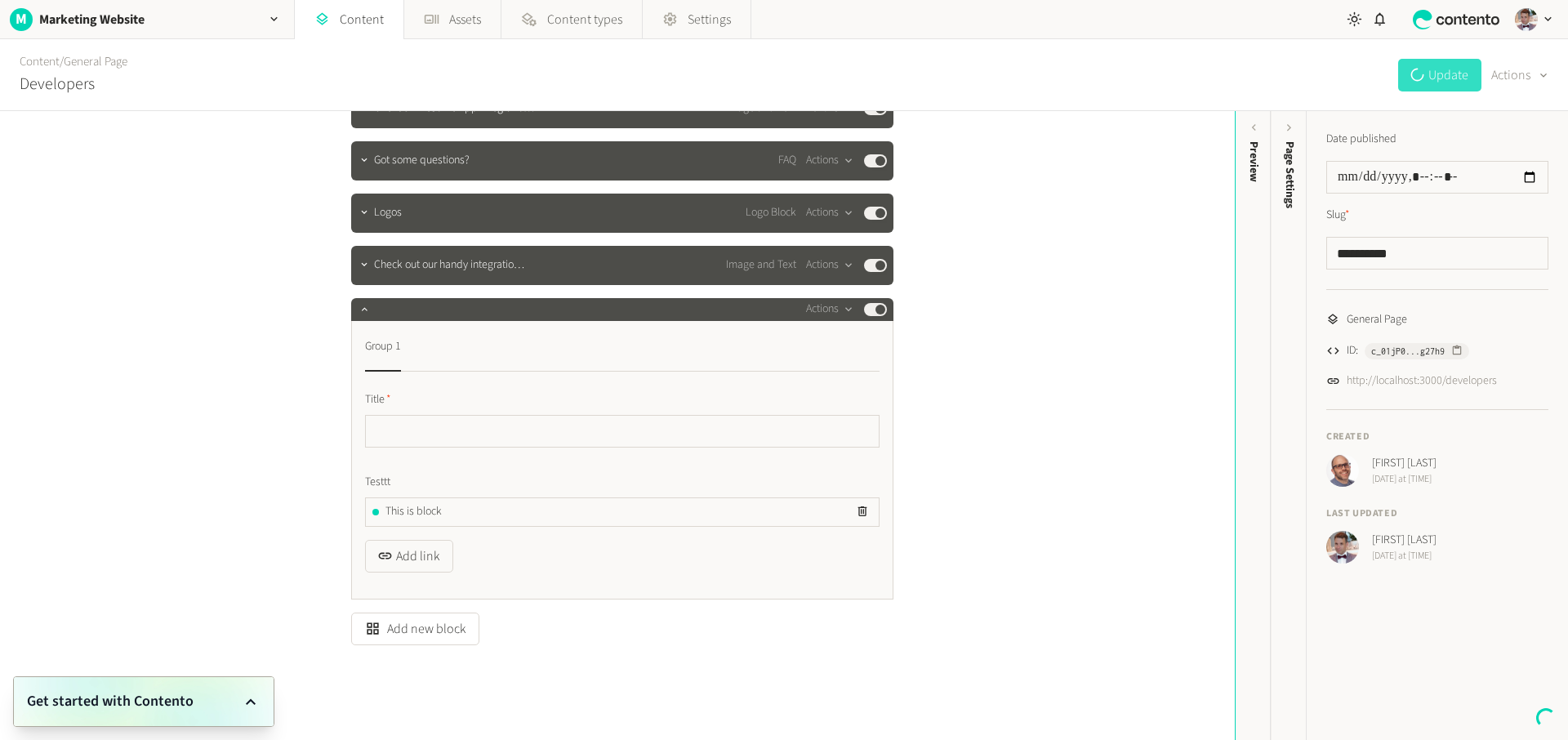 scroll, scrollTop: 875, scrollLeft: 0, axis: vertical 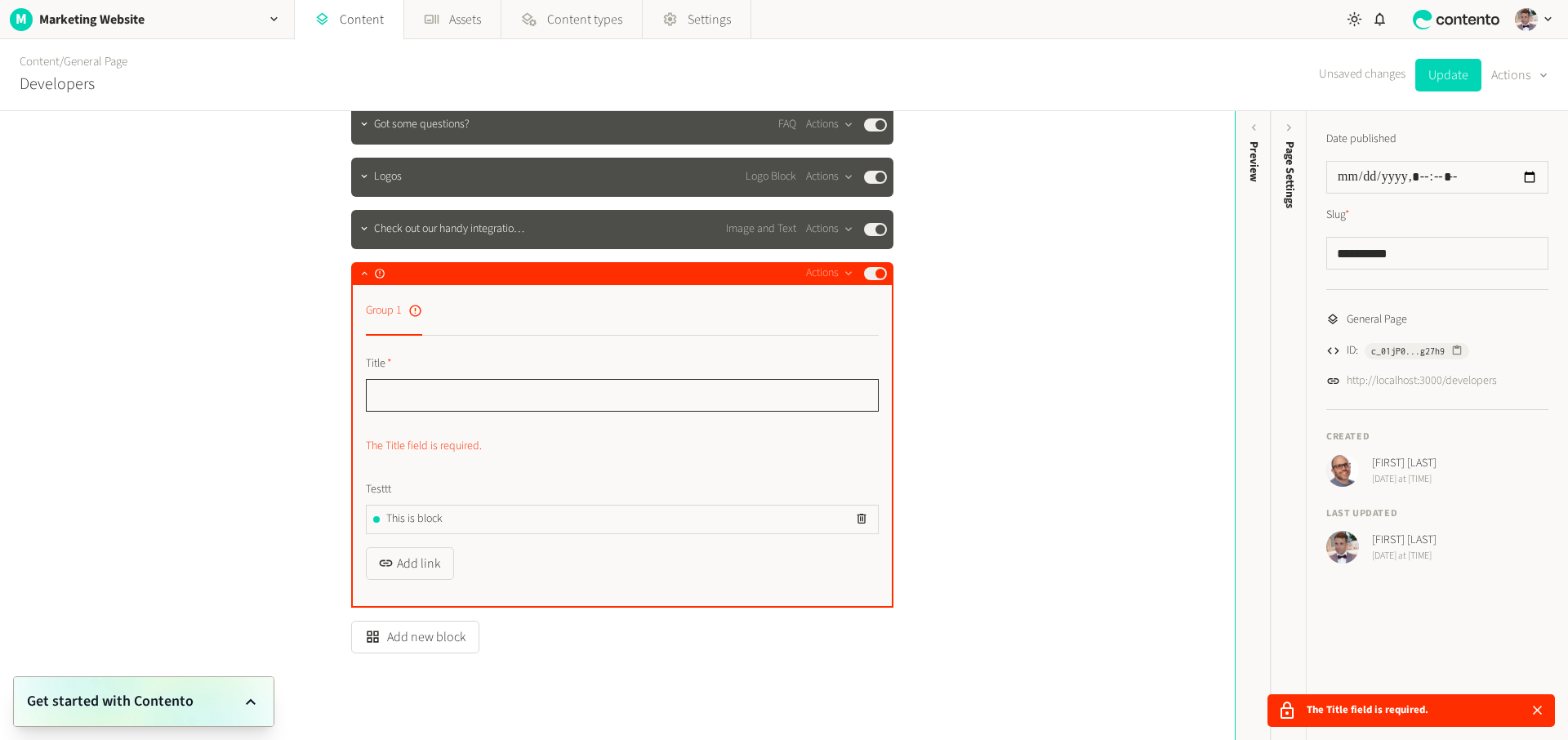 click 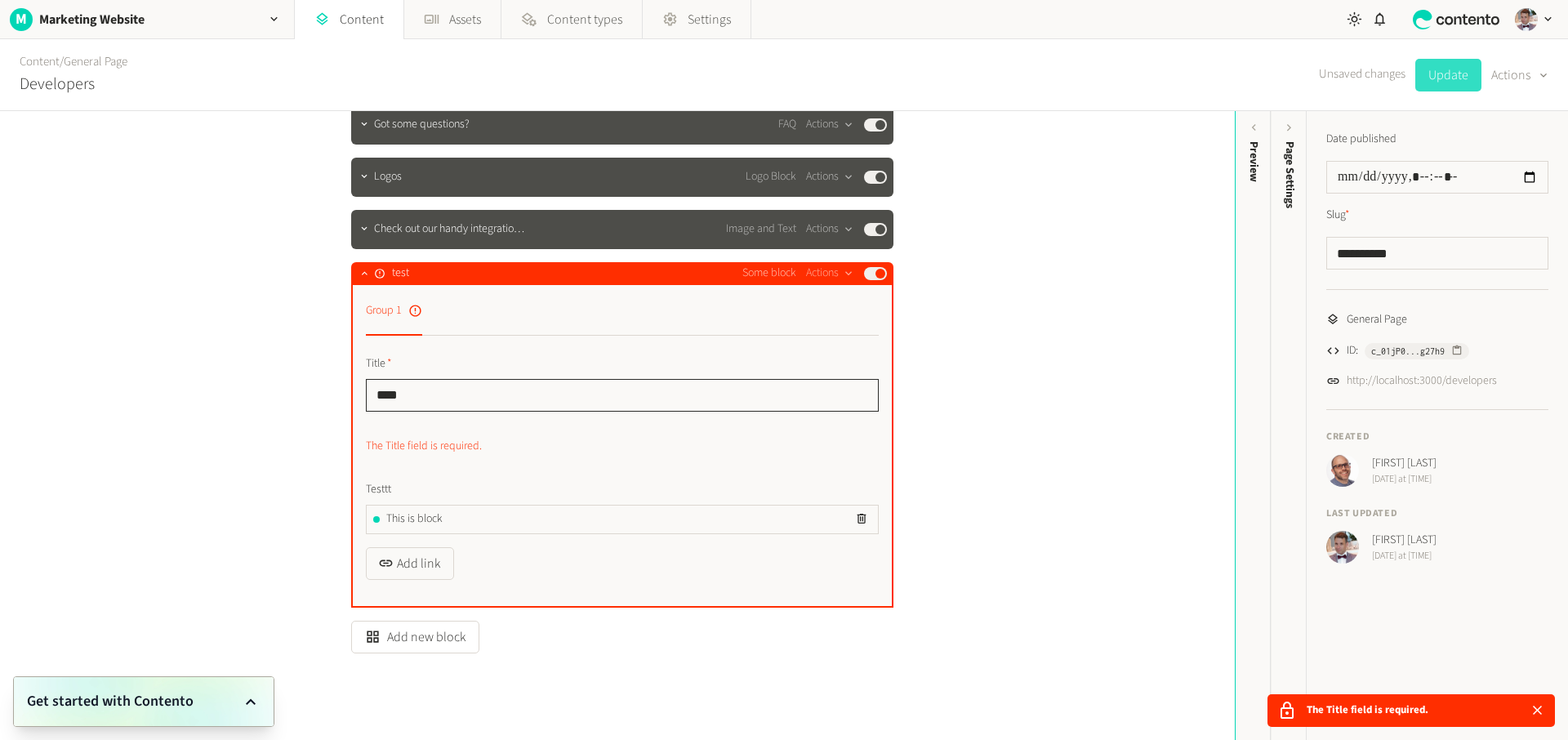 type on "****" 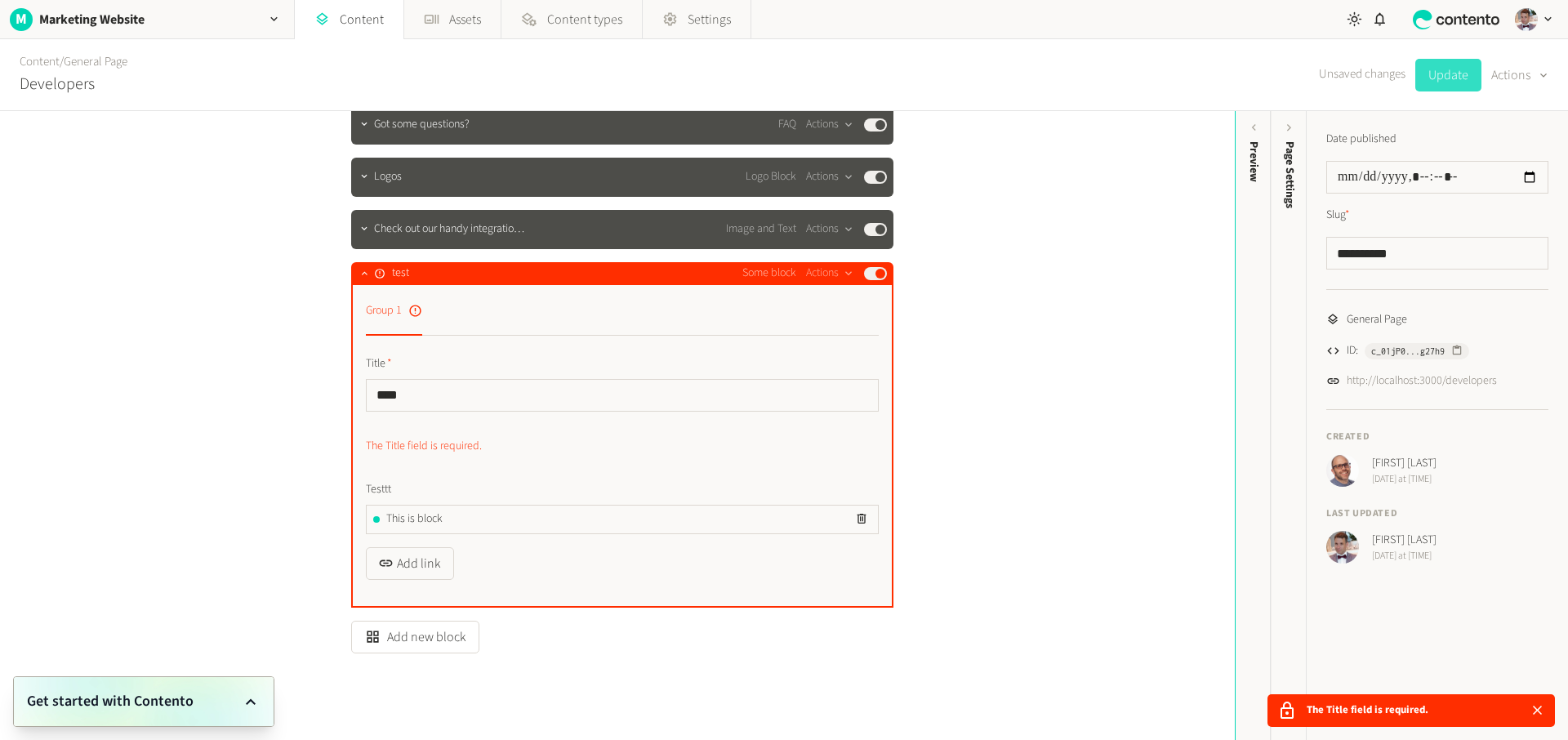click on "Update" 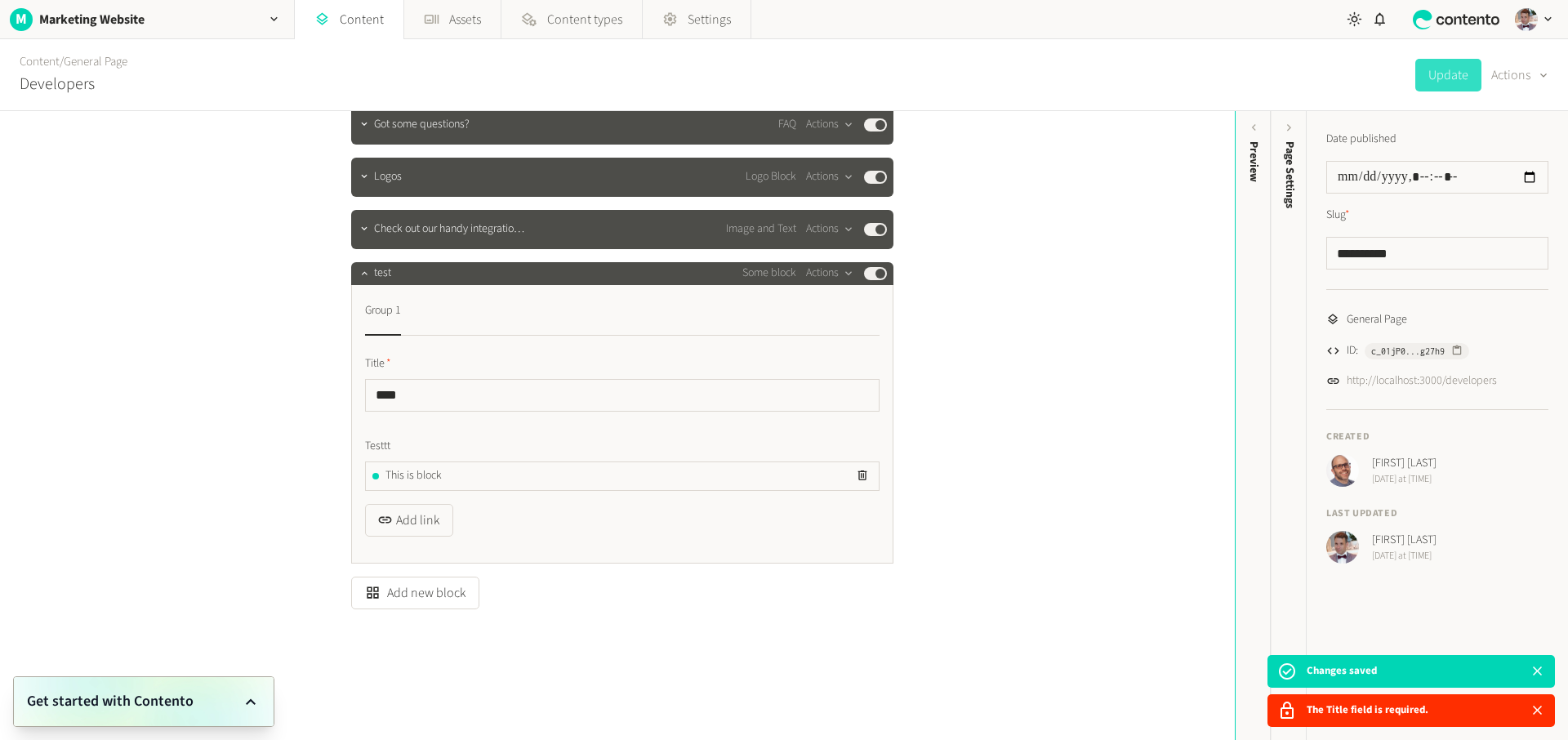click on "**********" 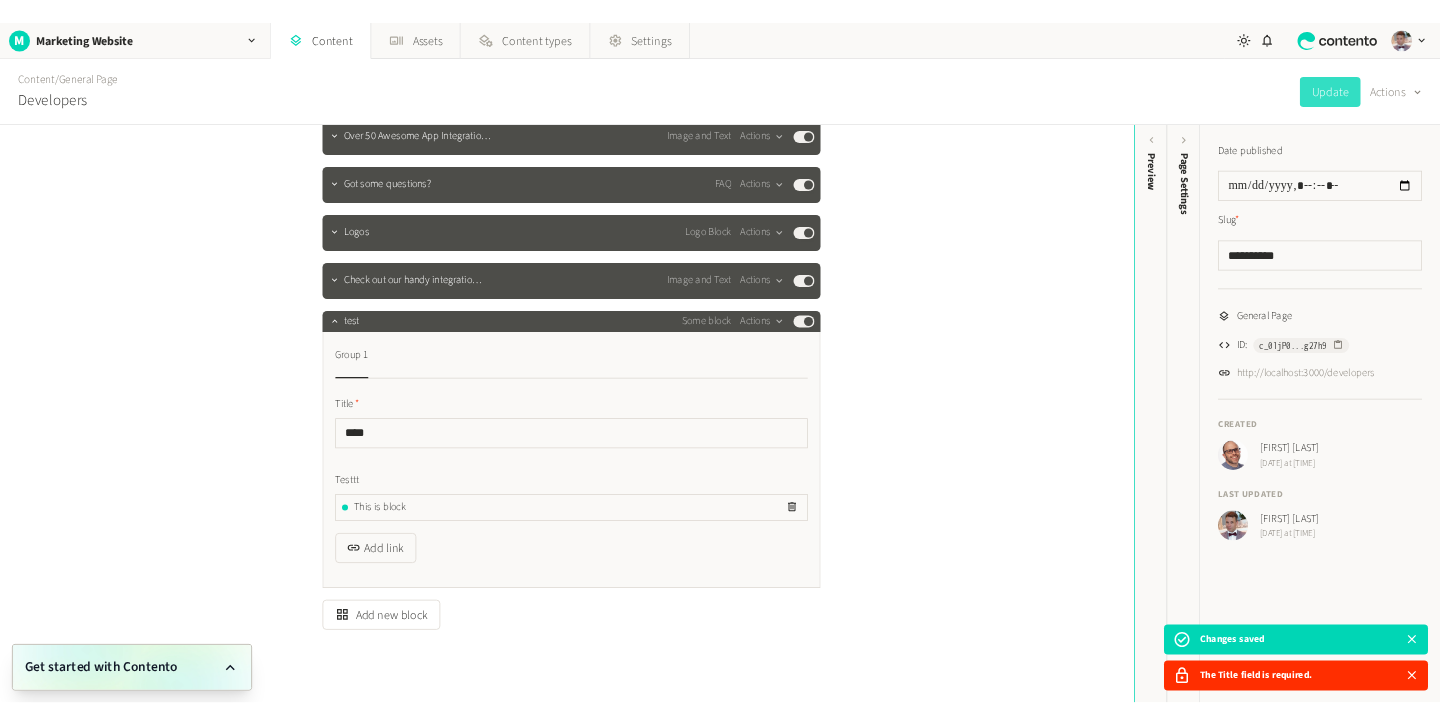 scroll, scrollTop: 862, scrollLeft: 0, axis: vertical 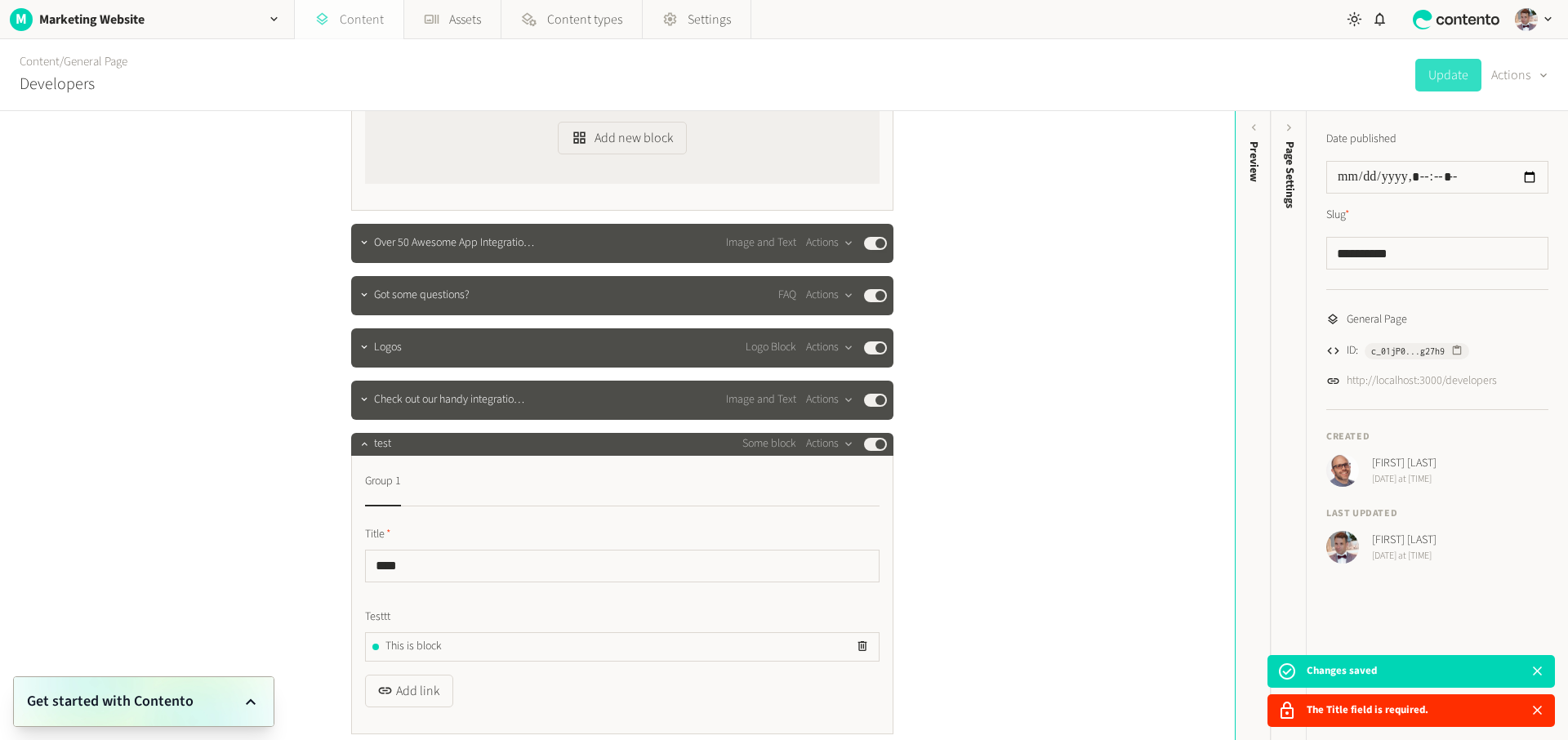 click on "Content" 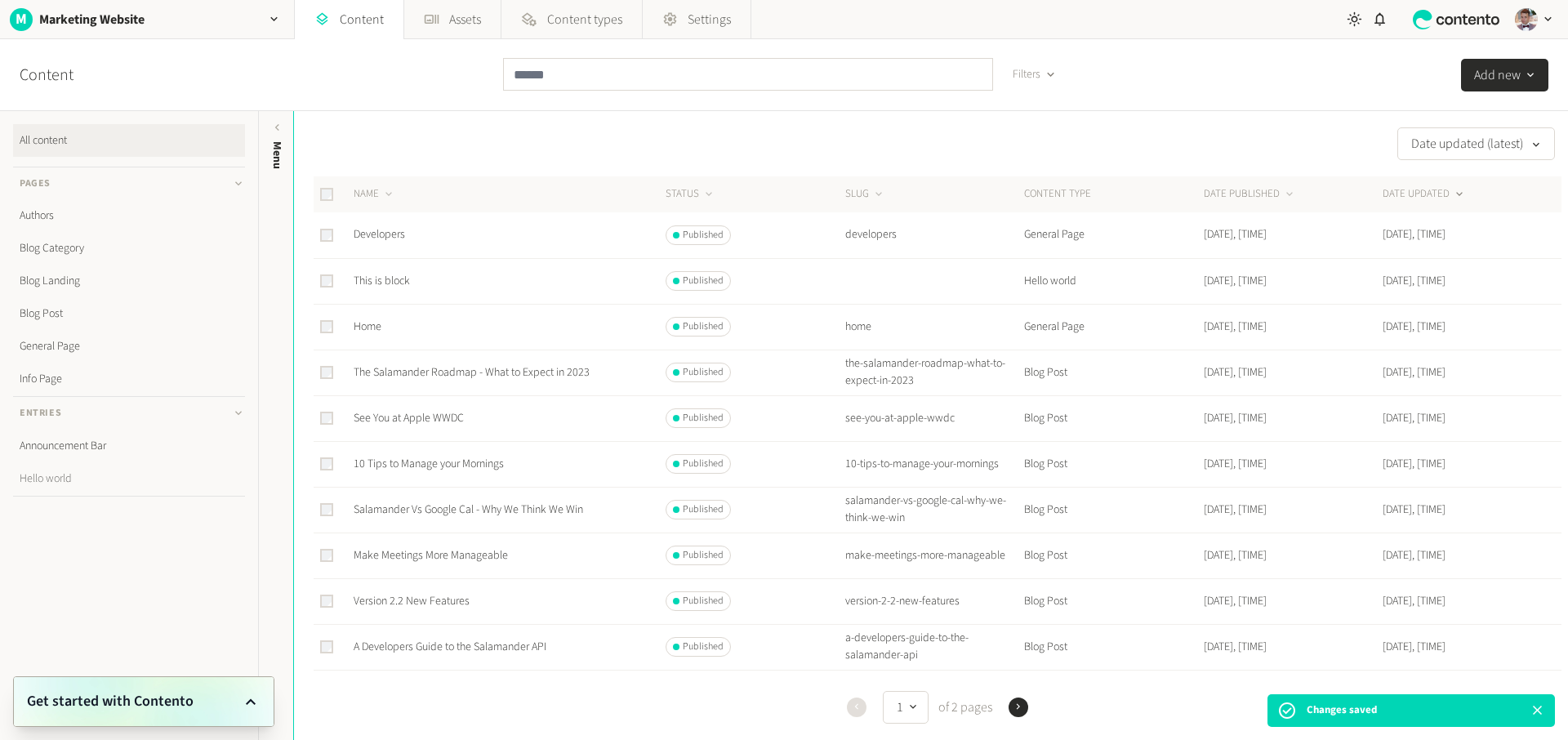 click on "Hello world" 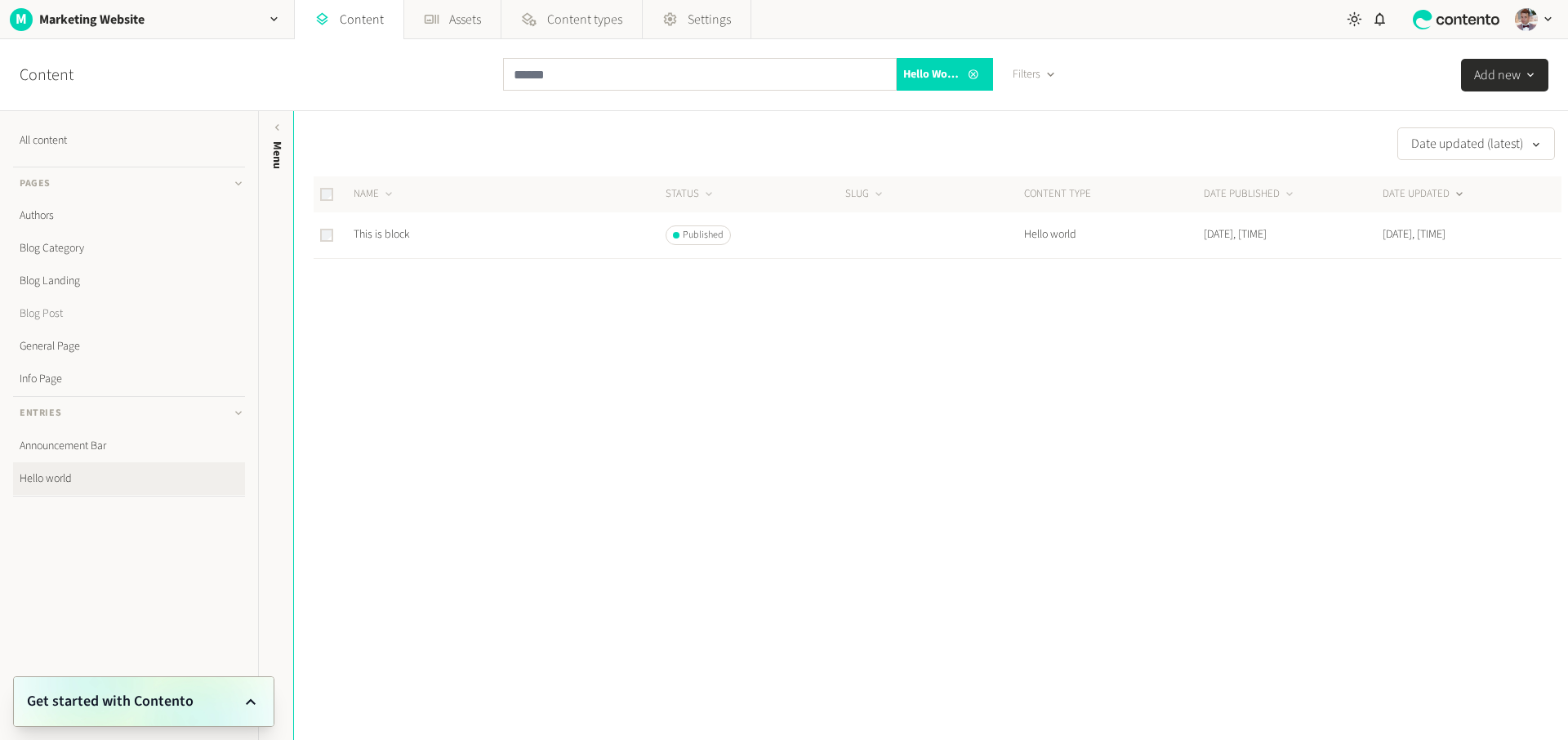 click on "Blog Post" 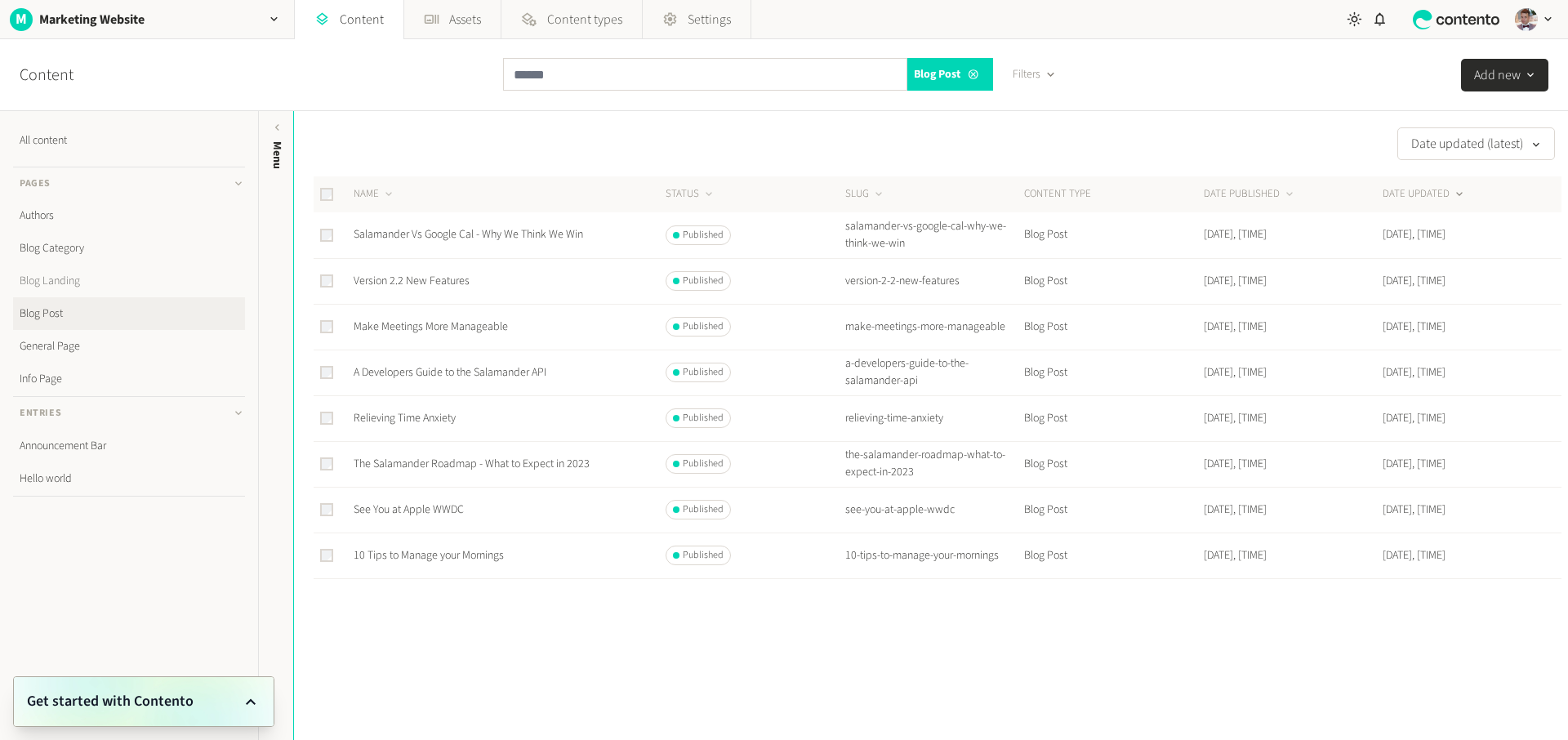 click on "Blog Landing" 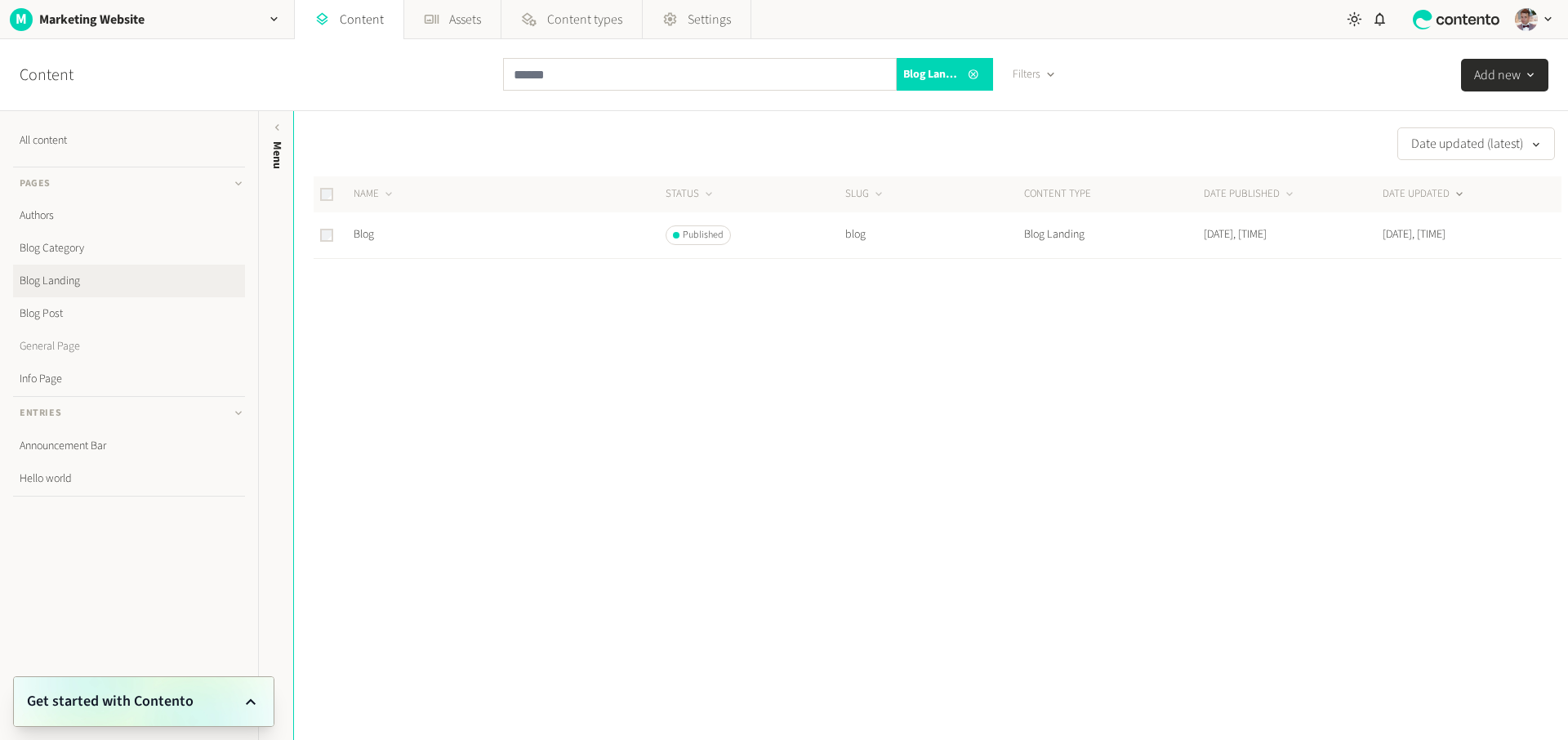 click on "General Page" 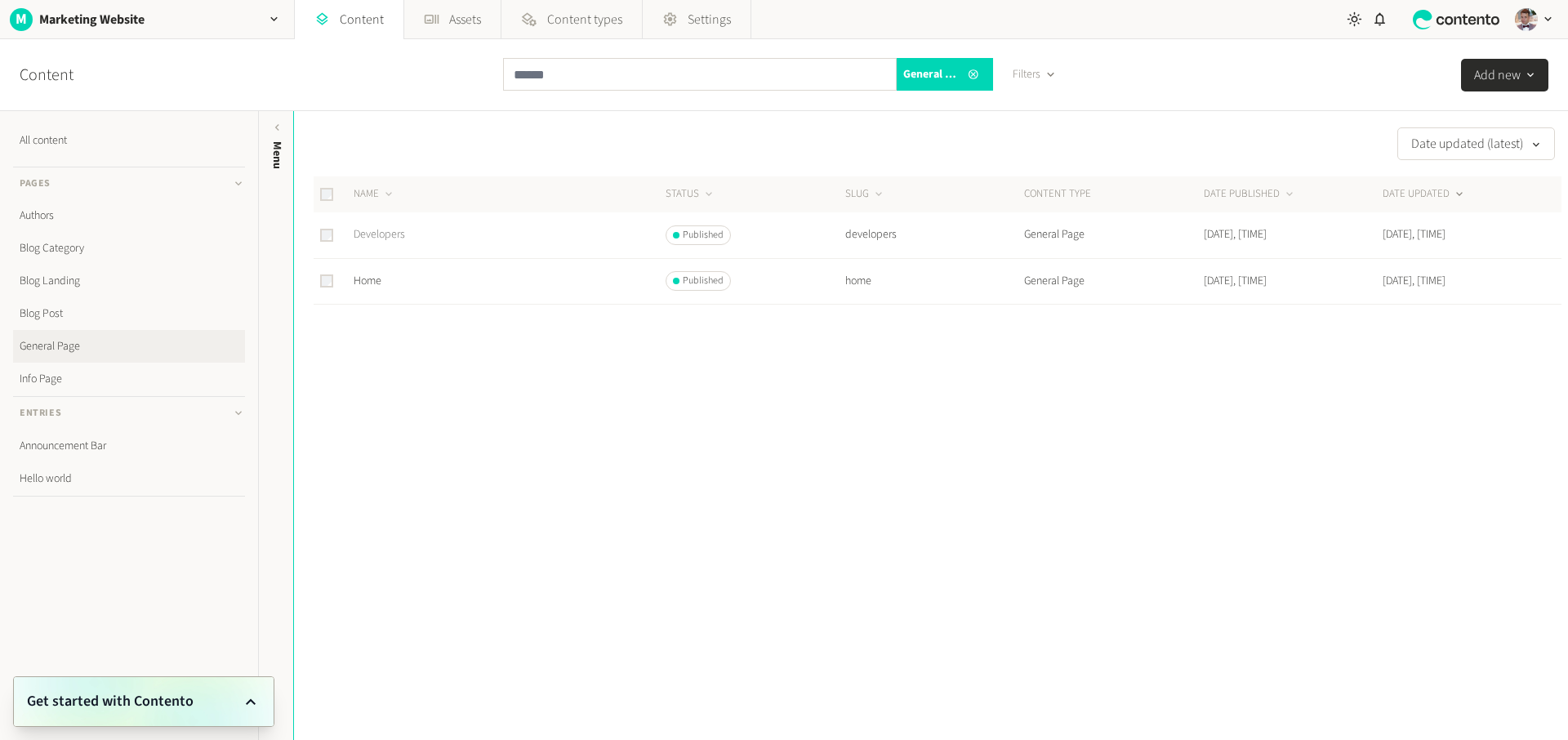 click on "Developers" 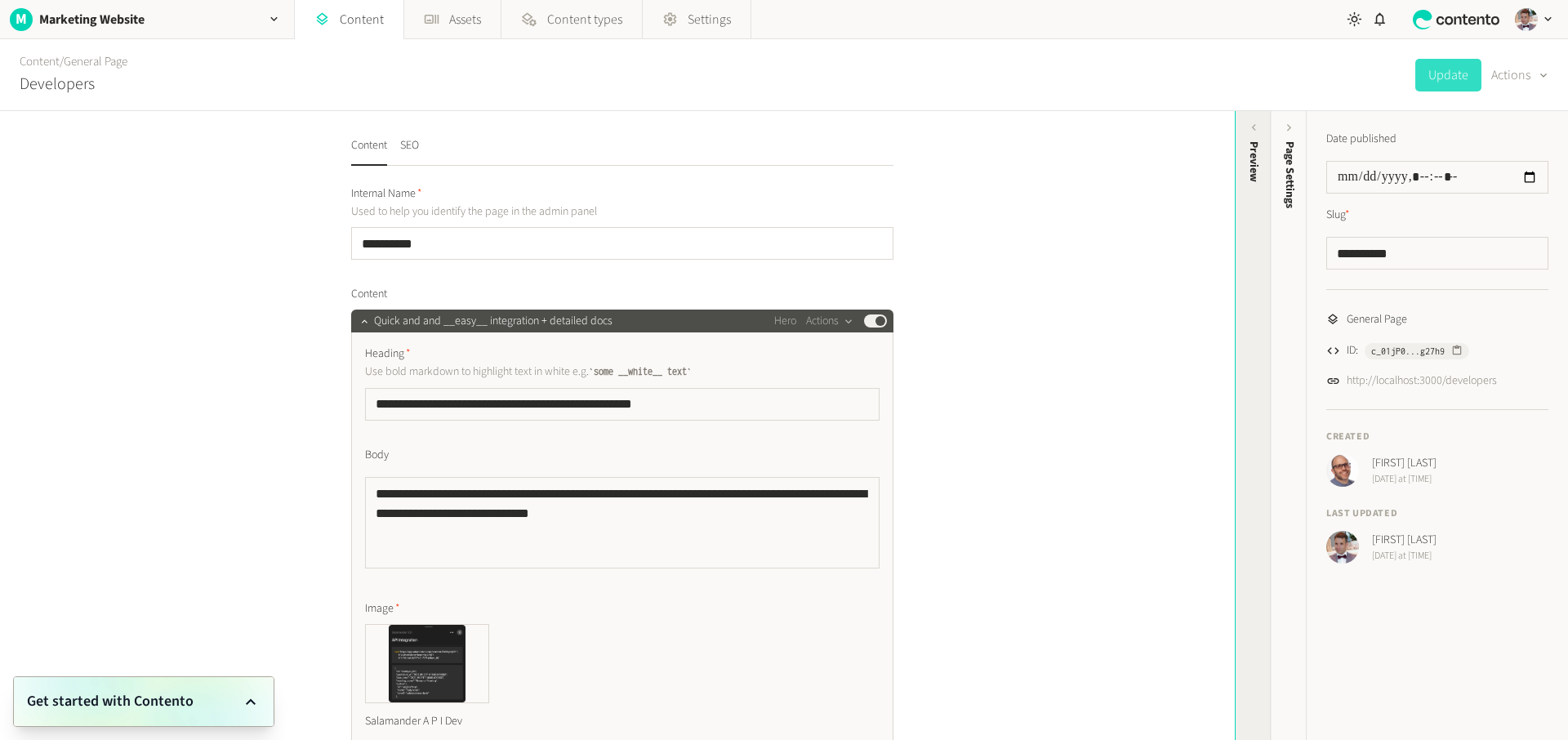 click on "Preview" 